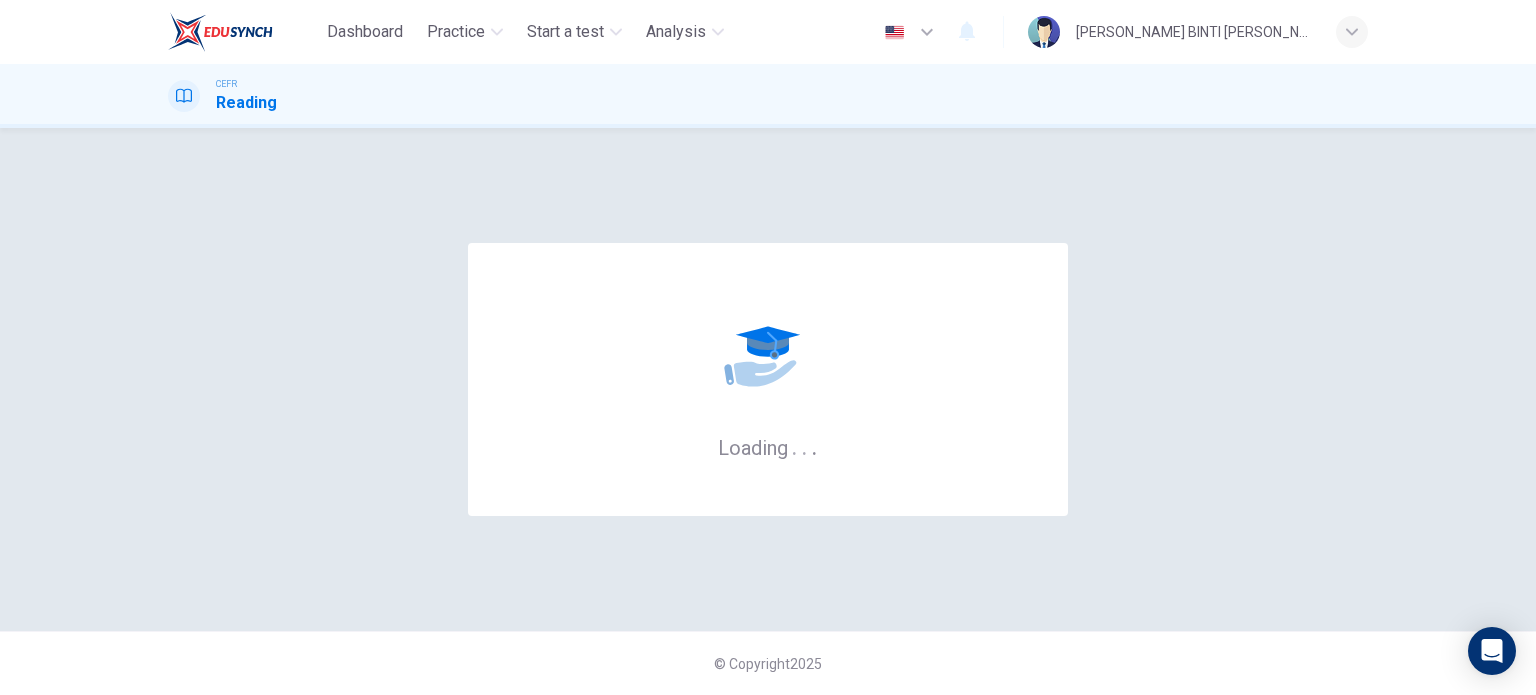 scroll, scrollTop: 0, scrollLeft: 0, axis: both 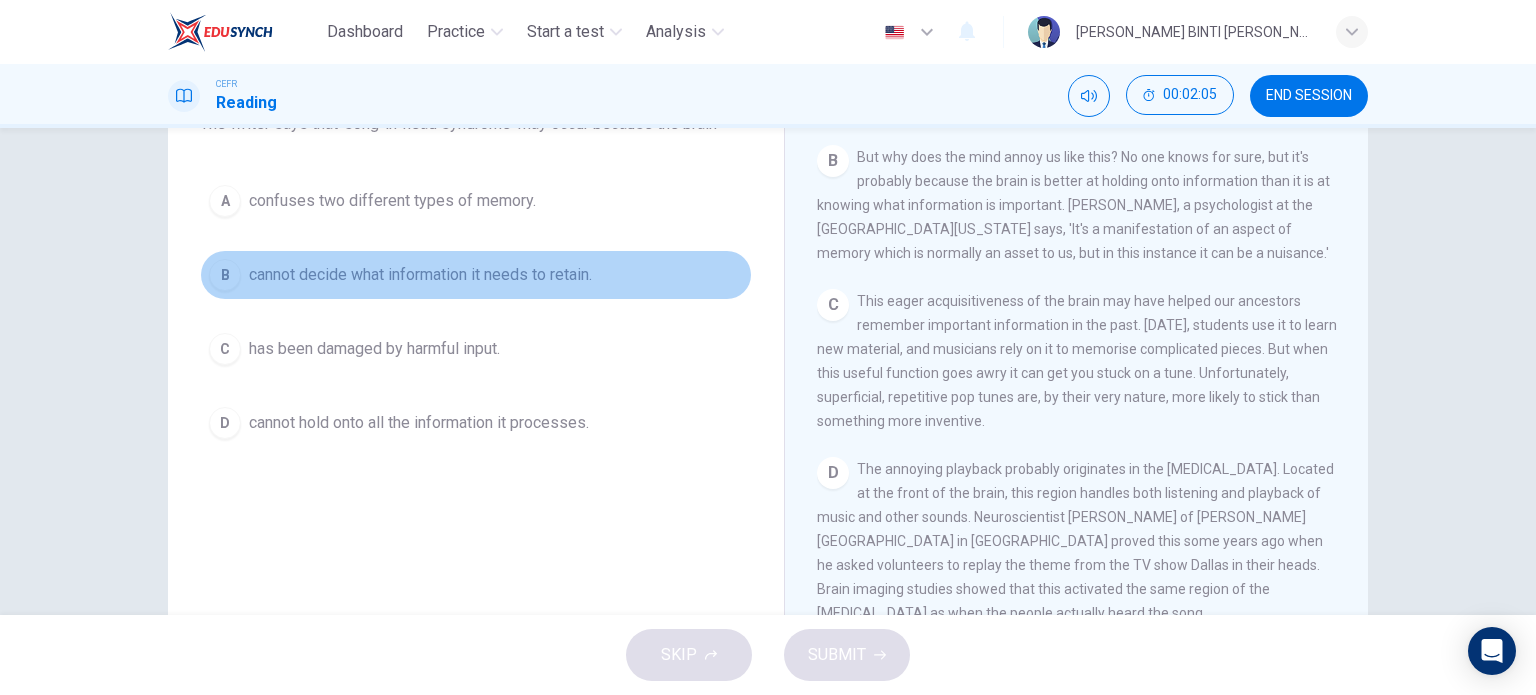 click on "B cannot decide what information it needs to retain." at bounding box center (476, 275) 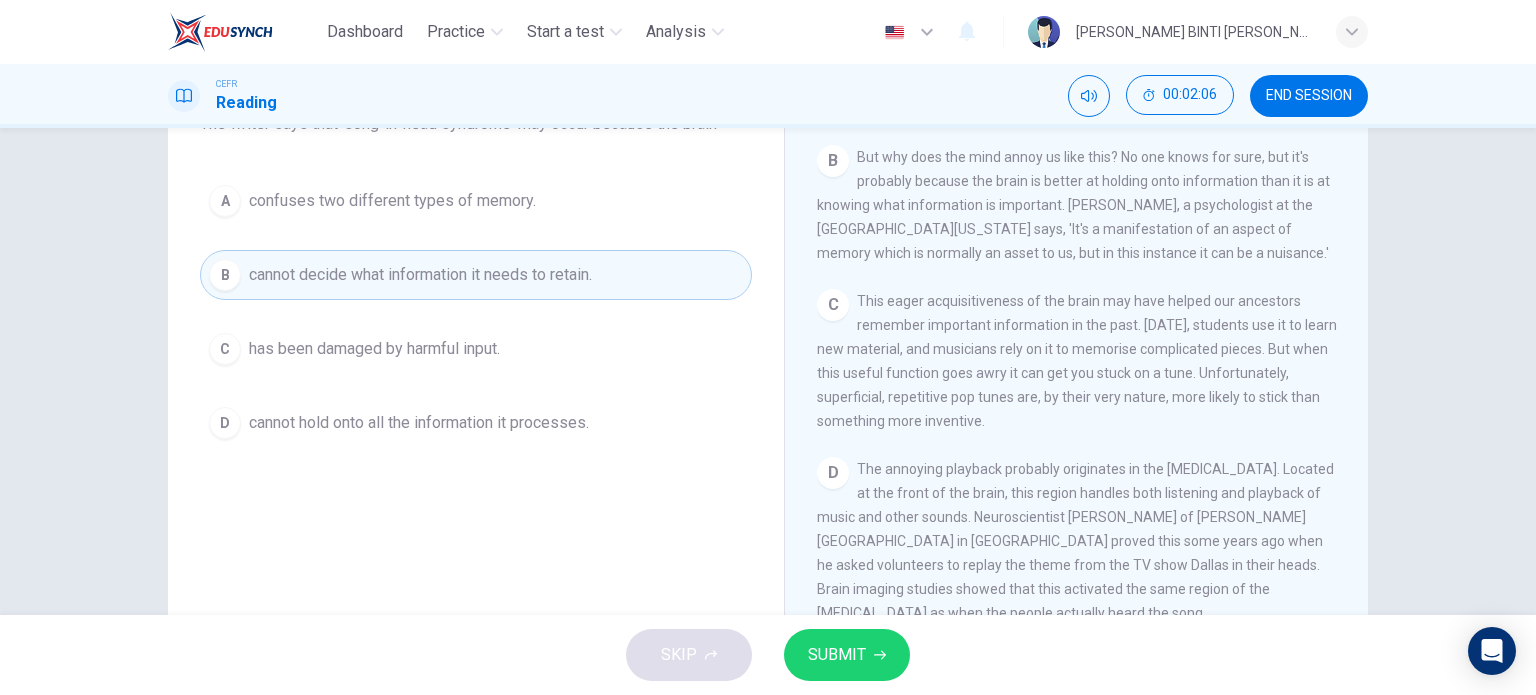 click 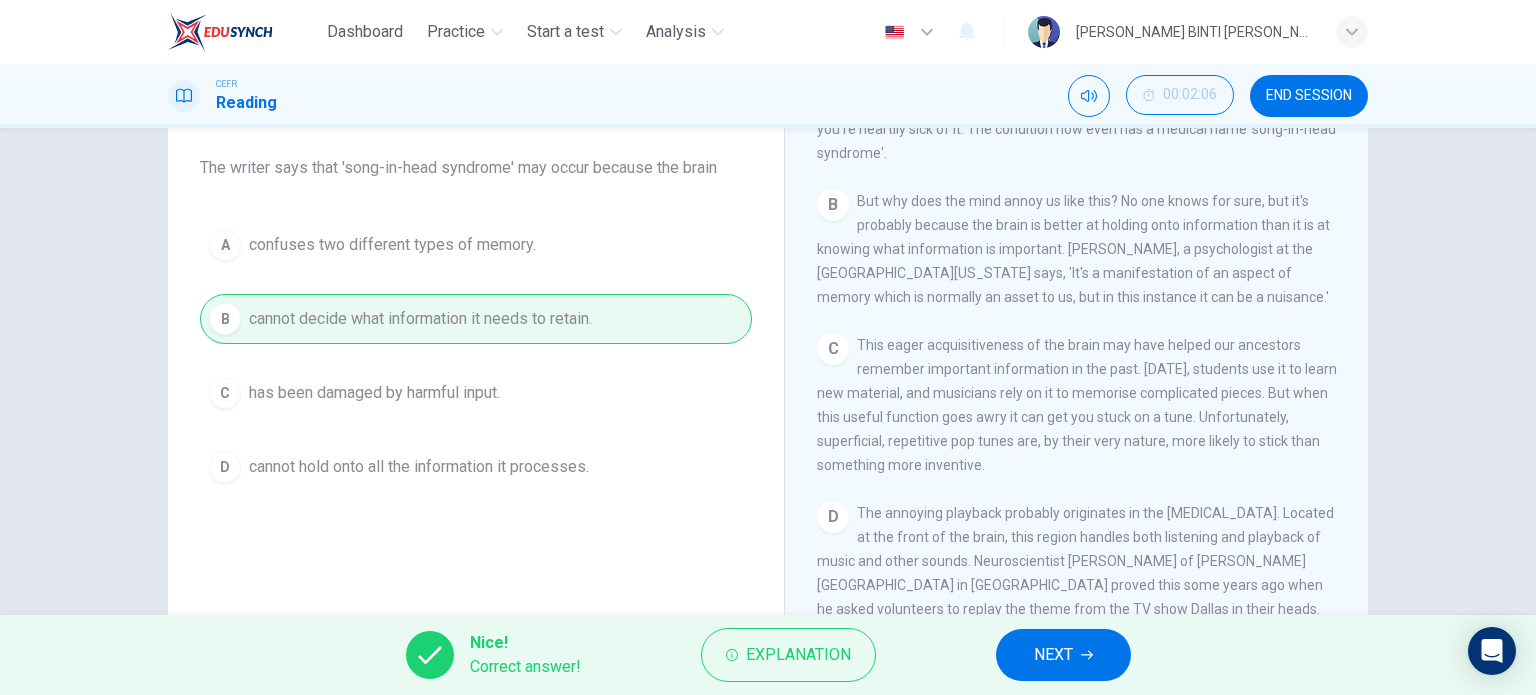 scroll, scrollTop: 200, scrollLeft: 0, axis: vertical 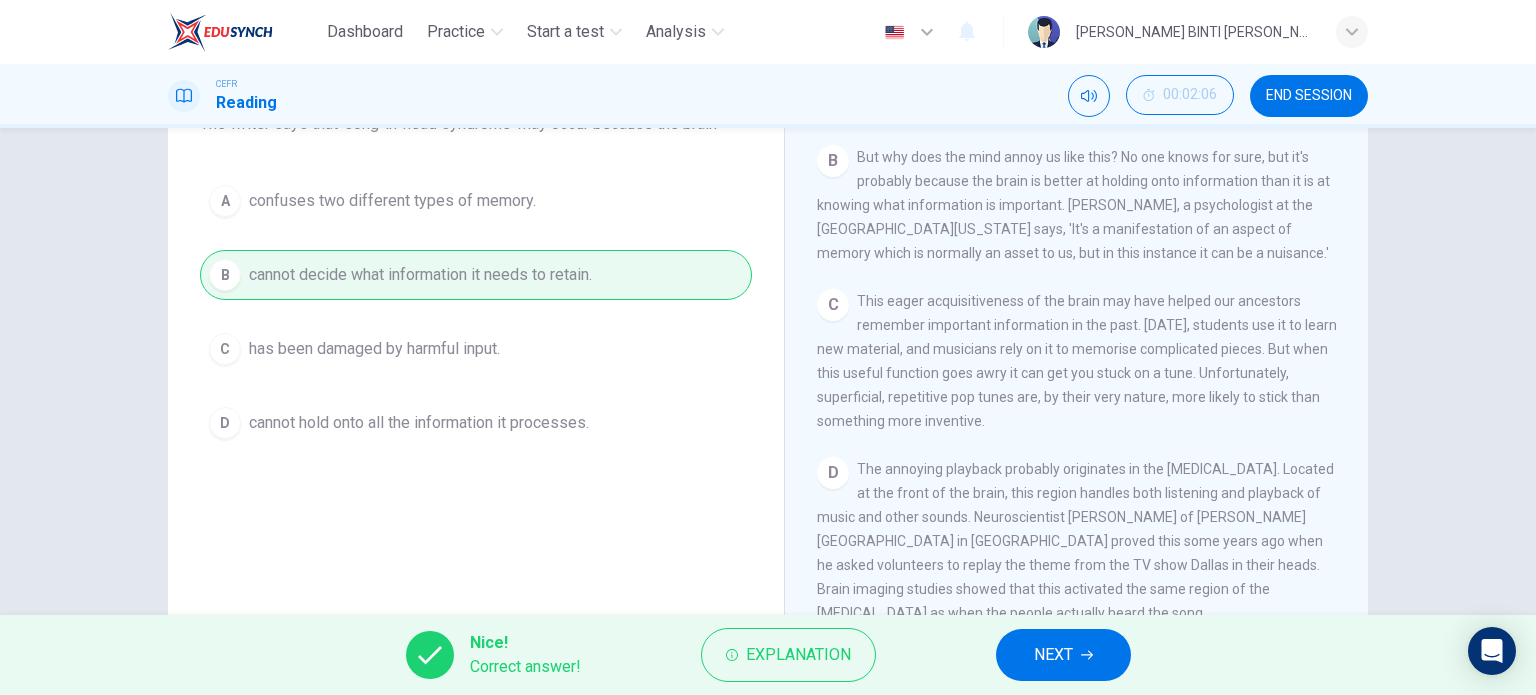 click on "NEXT" at bounding box center (1063, 655) 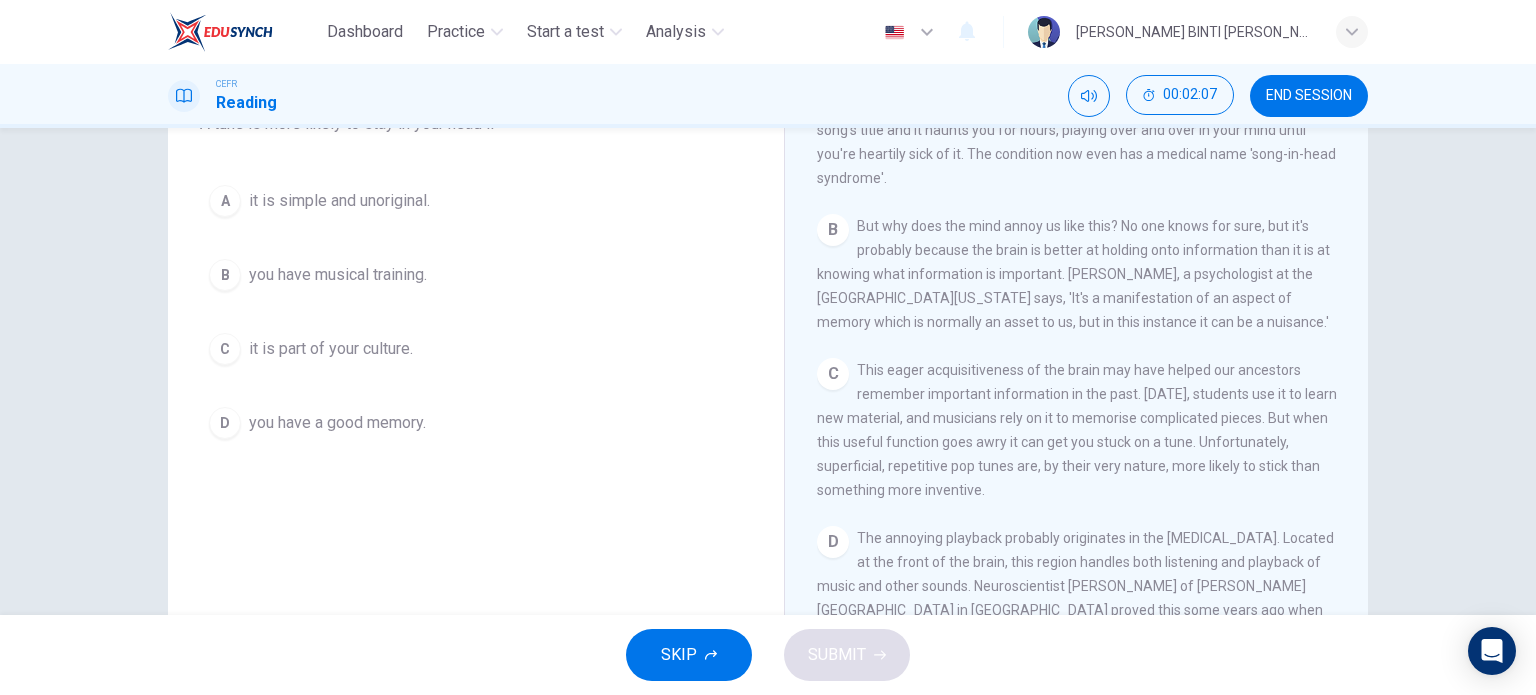 scroll, scrollTop: 400, scrollLeft: 0, axis: vertical 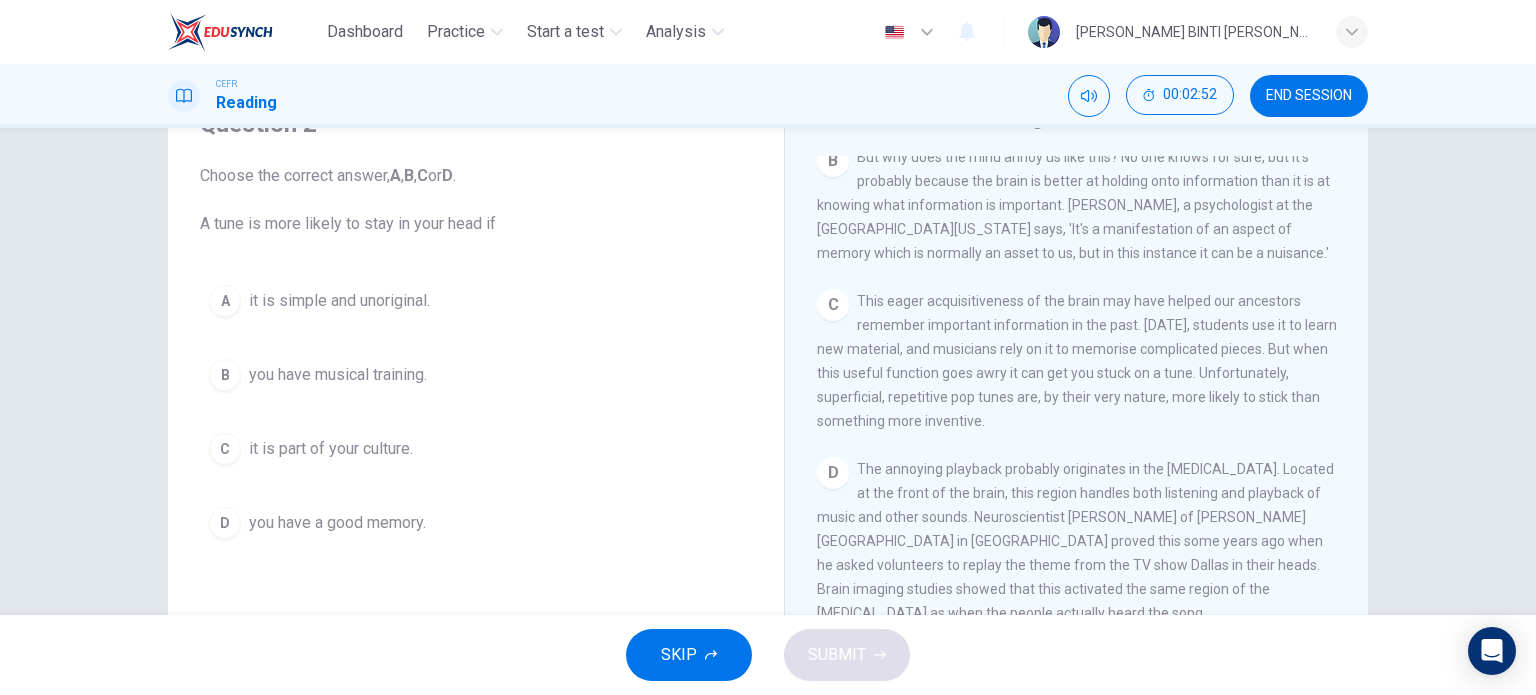 click on "A it is simple and unoriginal." at bounding box center [476, 301] 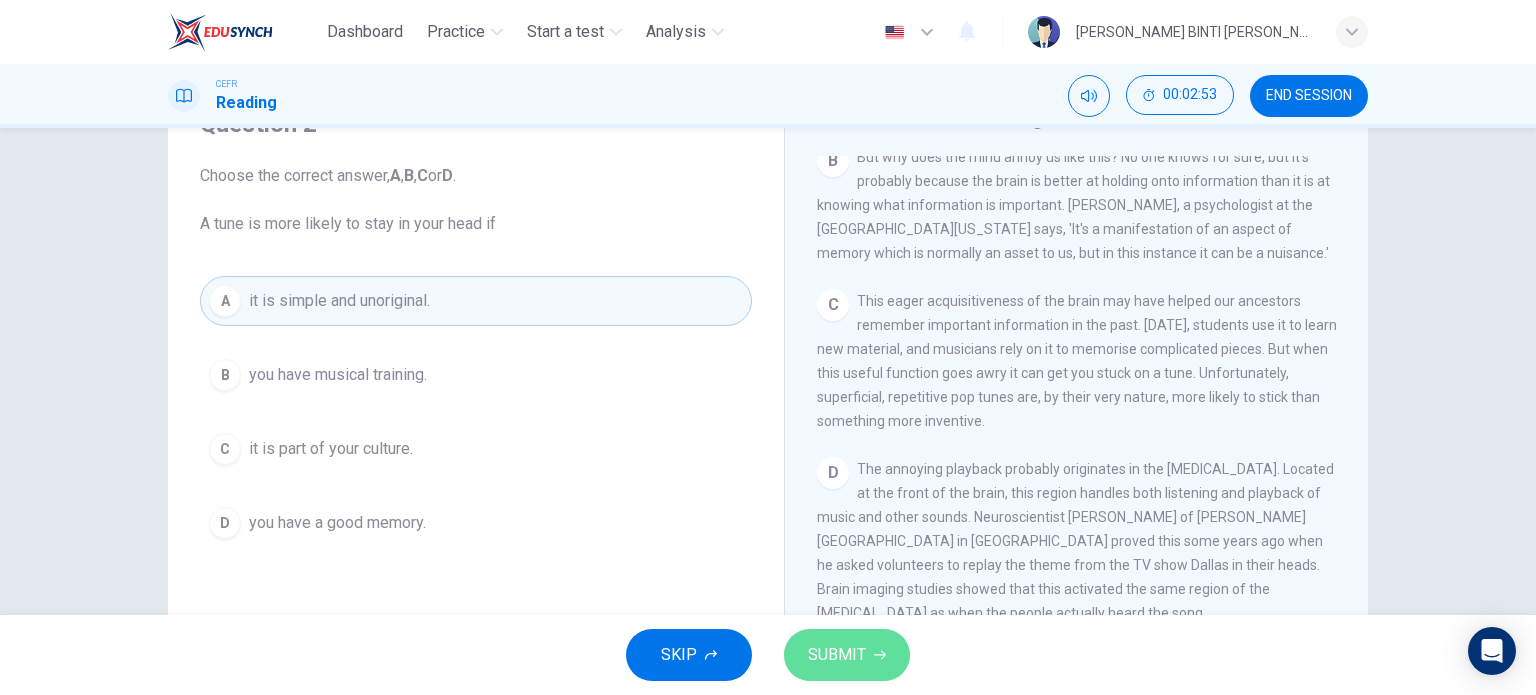 click on "SUBMIT" at bounding box center [837, 655] 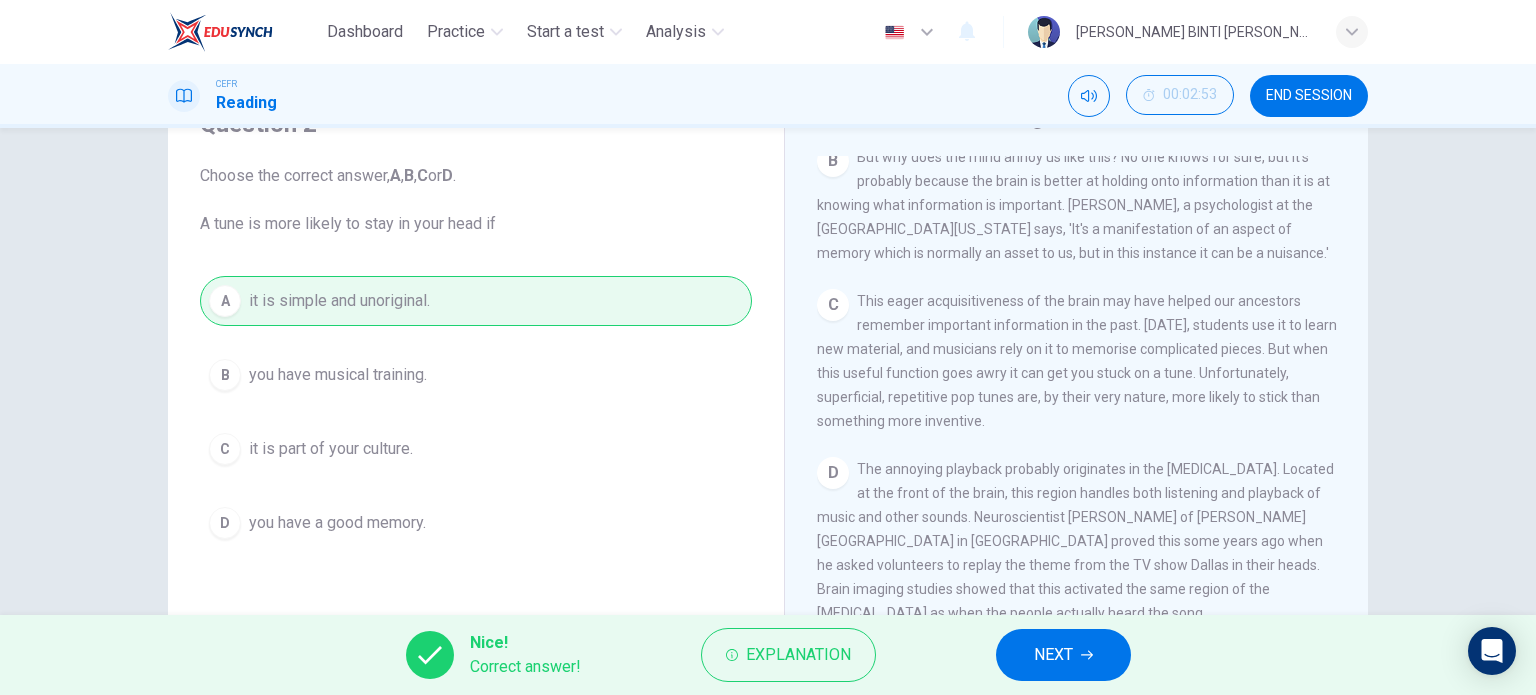 click on "NEXT" at bounding box center [1063, 655] 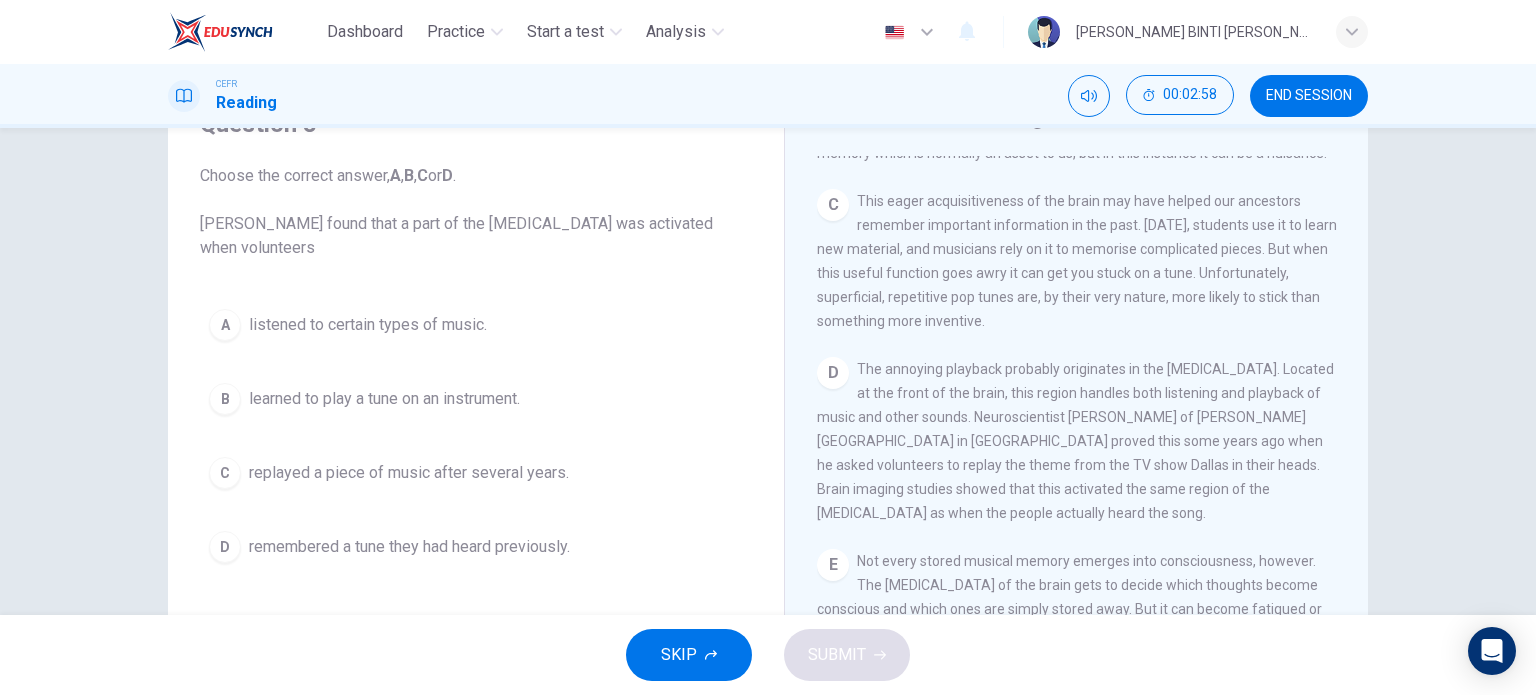 scroll, scrollTop: 800, scrollLeft: 0, axis: vertical 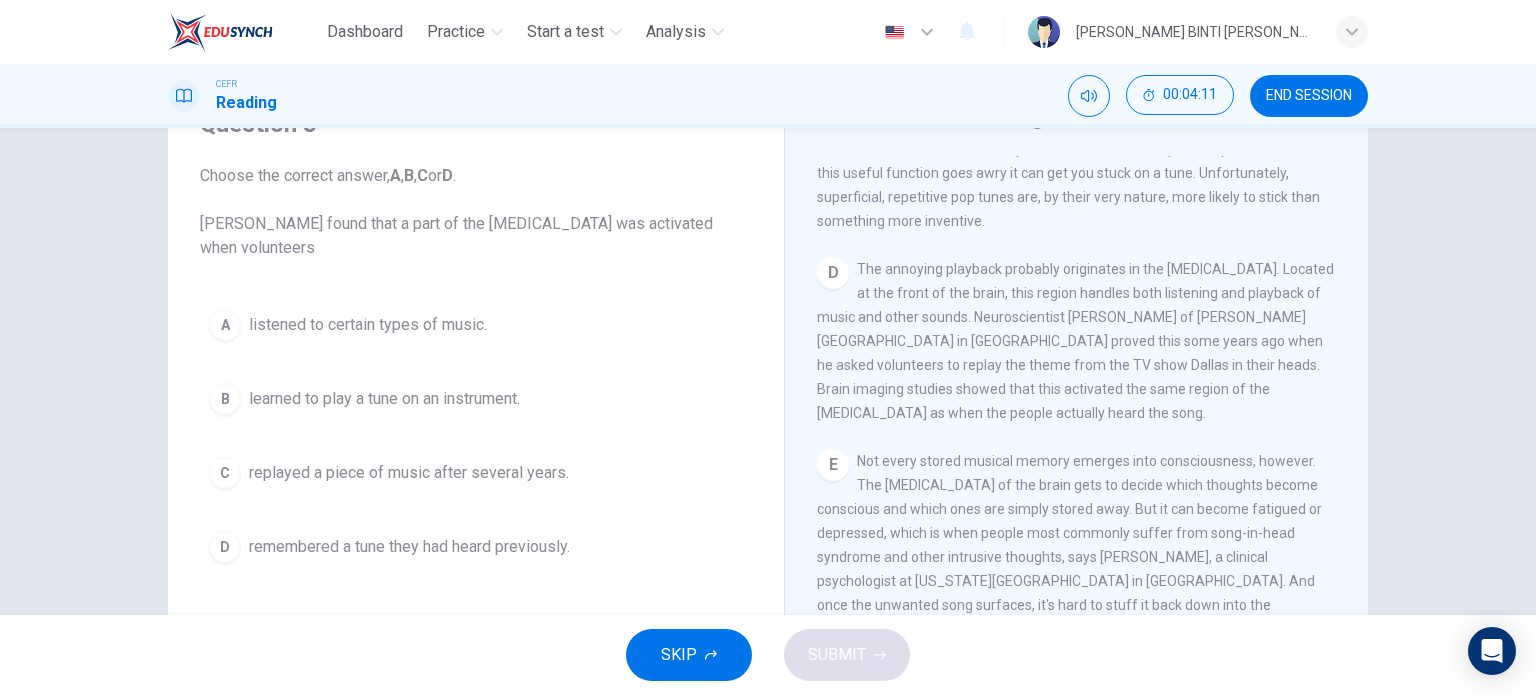 click on "remembered a tune they had heard previously." at bounding box center [409, 547] 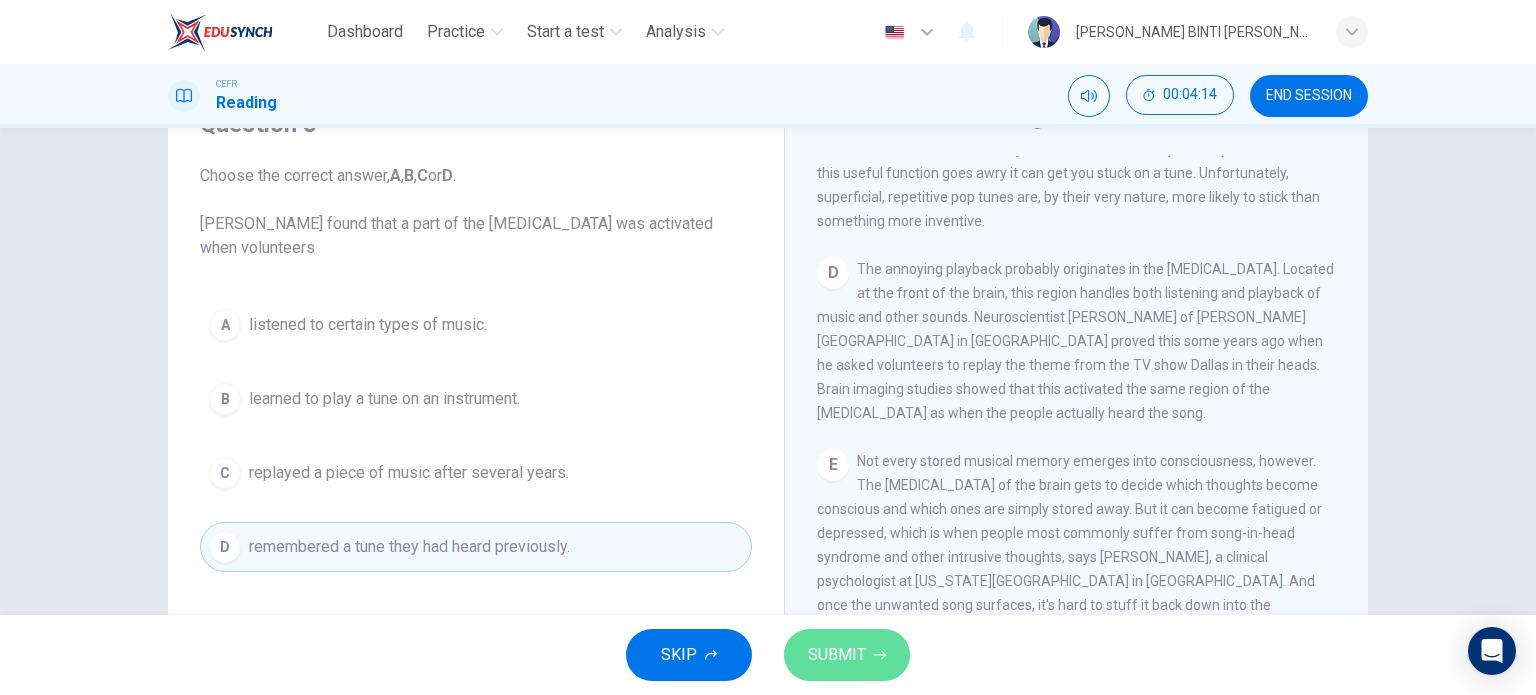 click on "SUBMIT" at bounding box center (847, 655) 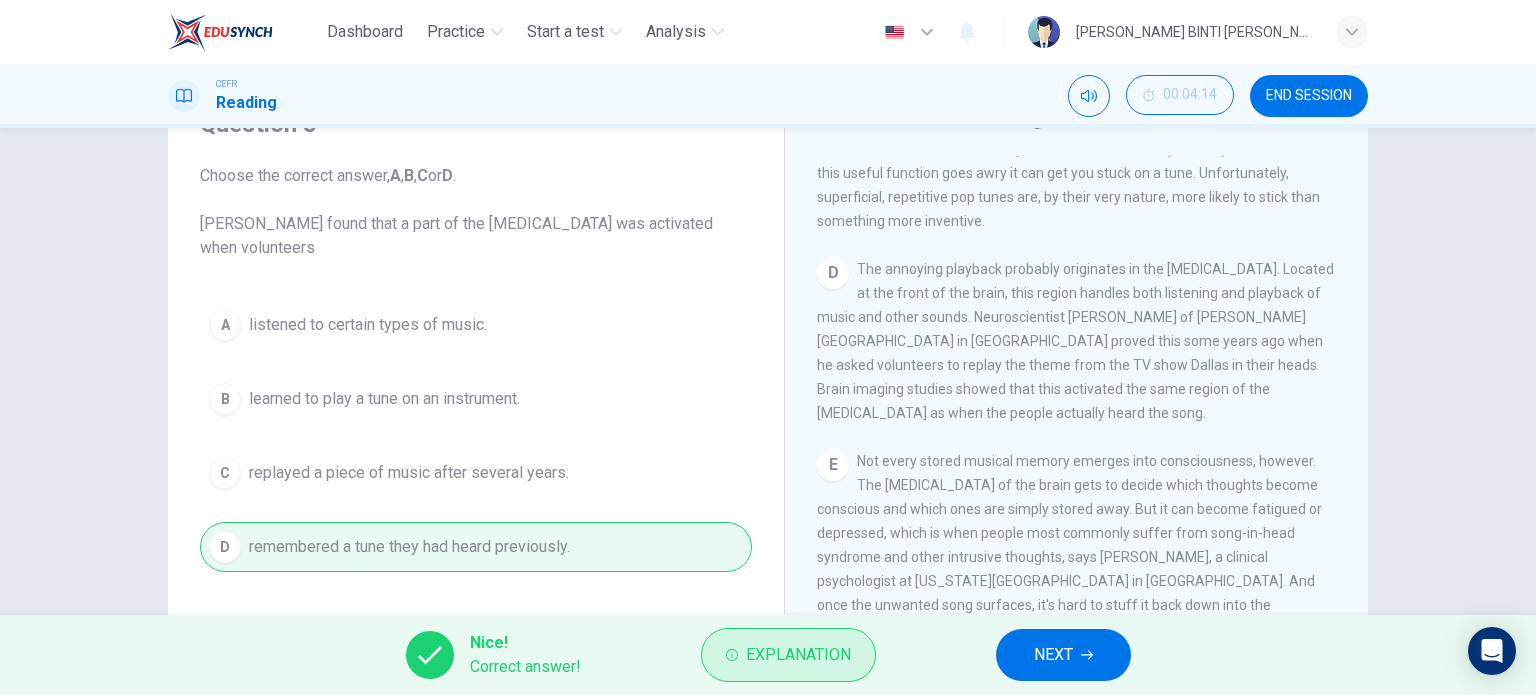 click on "Explanation" at bounding box center (798, 655) 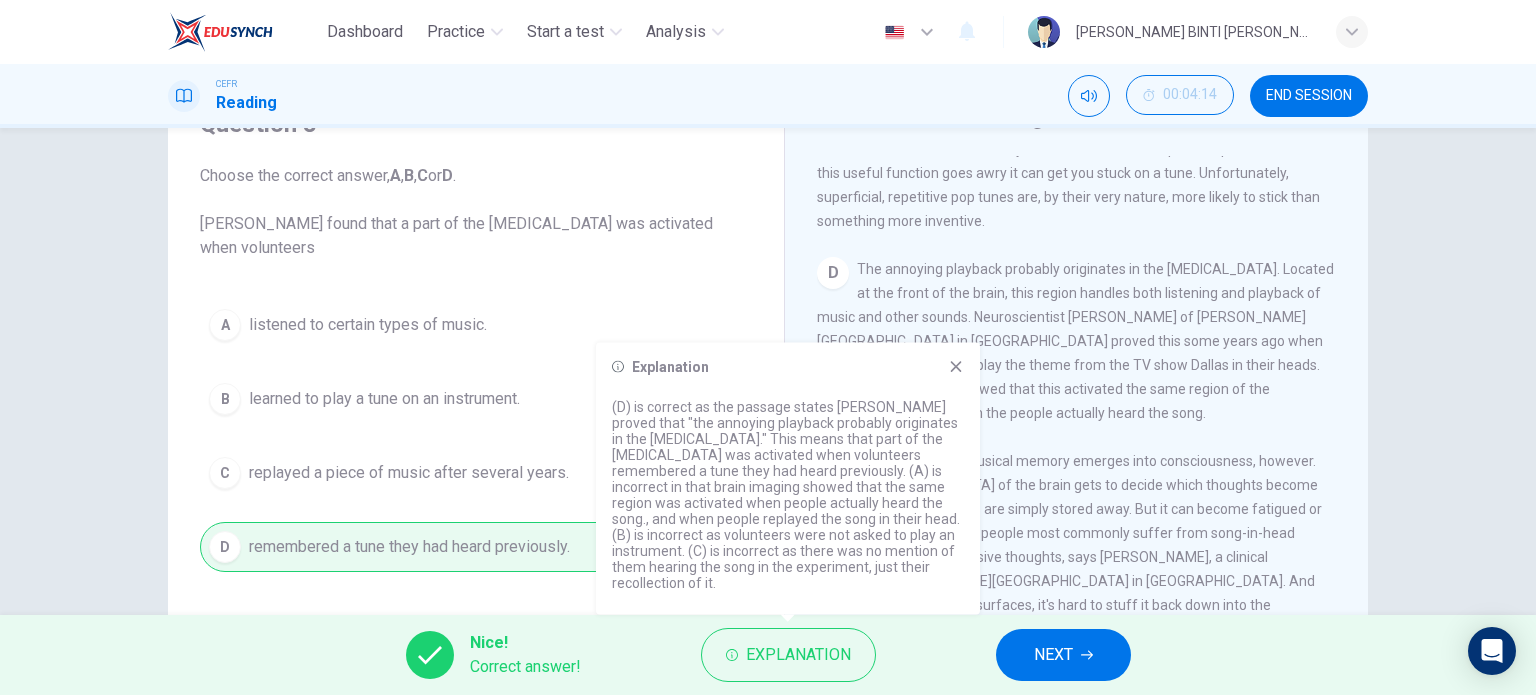 click on "NEXT" at bounding box center (1053, 655) 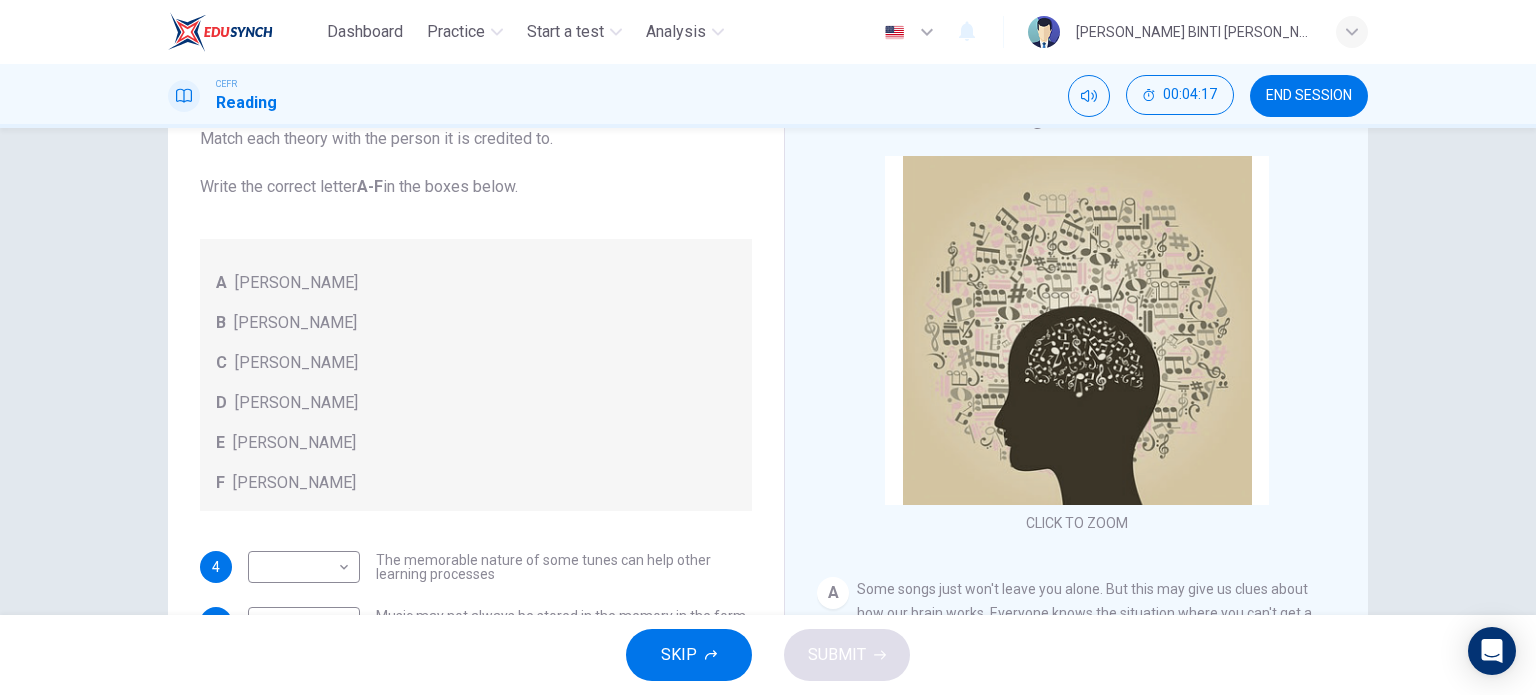 scroll, scrollTop: 100, scrollLeft: 0, axis: vertical 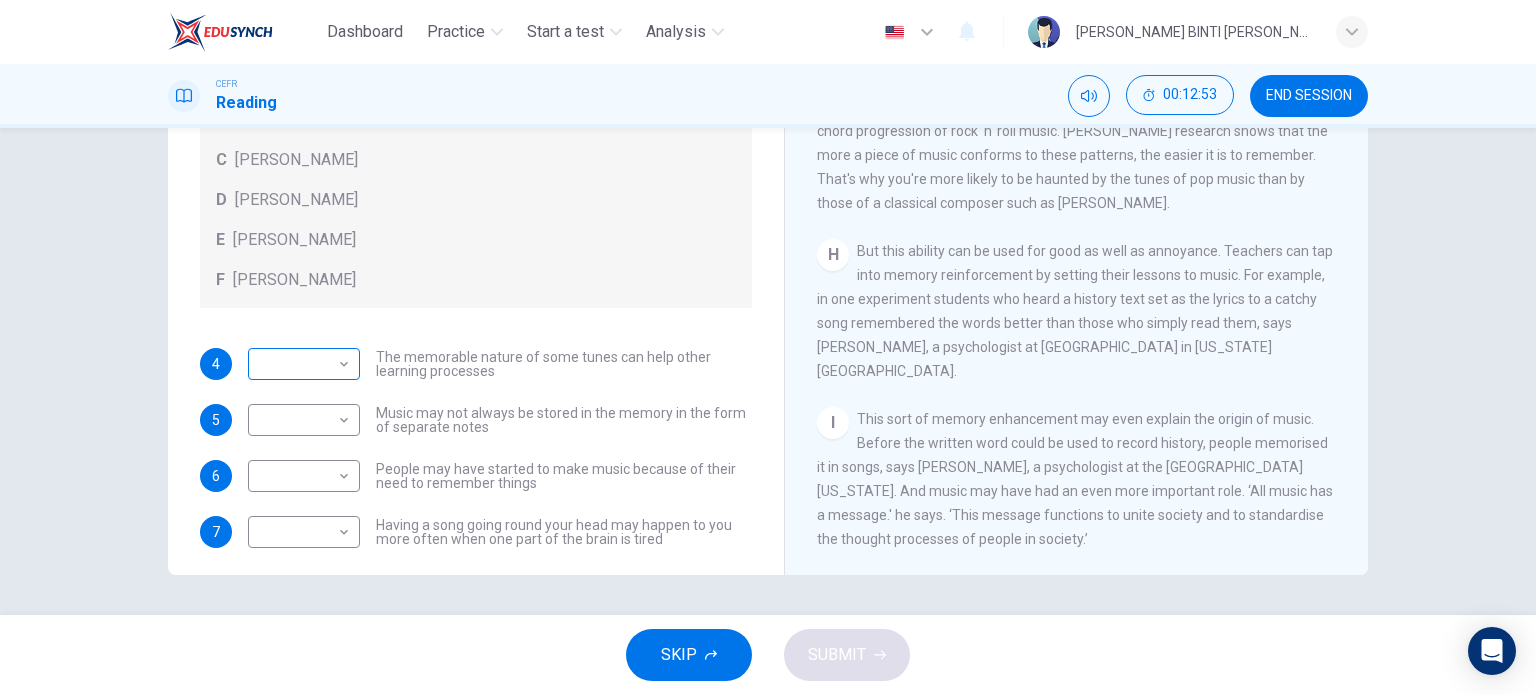 click on "Dashboard Practice Start a test Analysis English en ​ ANIS ADLINA BINTI ADNAN CEFR Reading 00:12:53 END SESSION Questions 4 - 7 Look at the following theories and the list of people below.
Match each theory with the person it is credited to.
Write the correct letter  A-F  in the boxes below. A Roger Chaffin B Susan Ball C Steven Brown D Caroline Palmer E Sandra Calvert F Leon James 4 ​ ​ The memorable nature of some tunes can help other learning processes 5 ​ ​ Music may not always be stored in the memory in the form of separate notes 6 ​ ​ People may have started to make music because of their need to remember things 7 ​ ​ Having a song going round your head may happen to you more often when one part of the brain is tired A Song on the Brain CLICK TO ZOOM Click to Zoom A B C D E F G H I SKIP SUBMIT EduSynch - Online Language Proficiency Testing
Dashboard Practice Start a test Analysis Notifications © Copyright  2025" at bounding box center [768, 347] 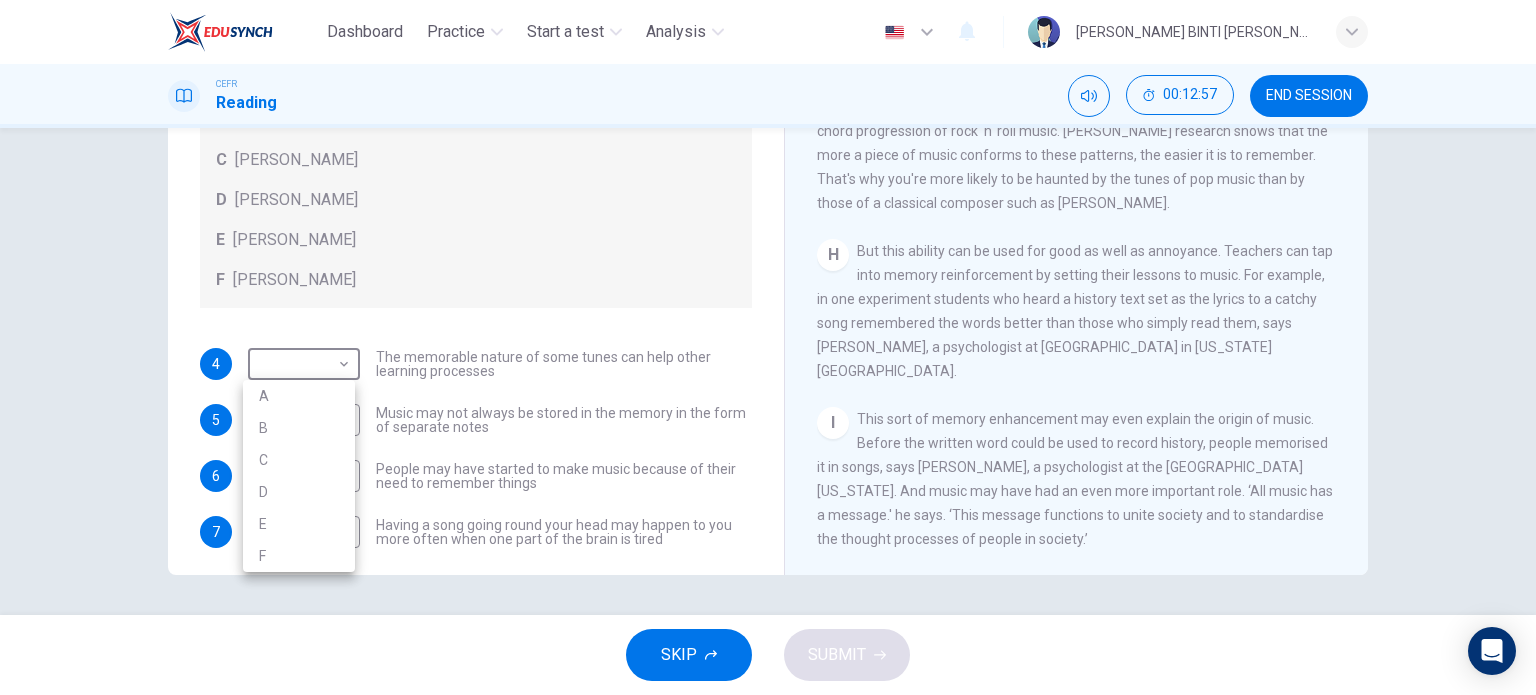 click on "E" at bounding box center (299, 524) 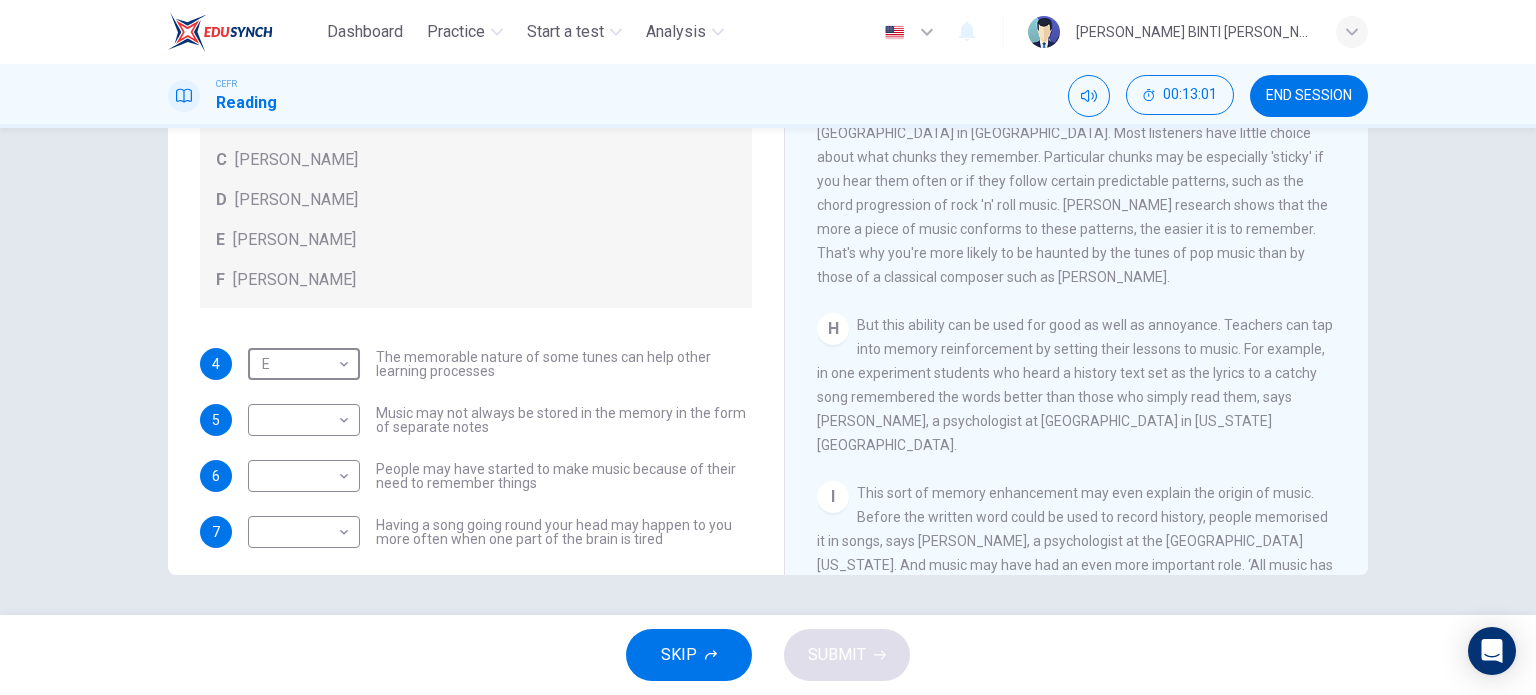 scroll, scrollTop: 1592, scrollLeft: 0, axis: vertical 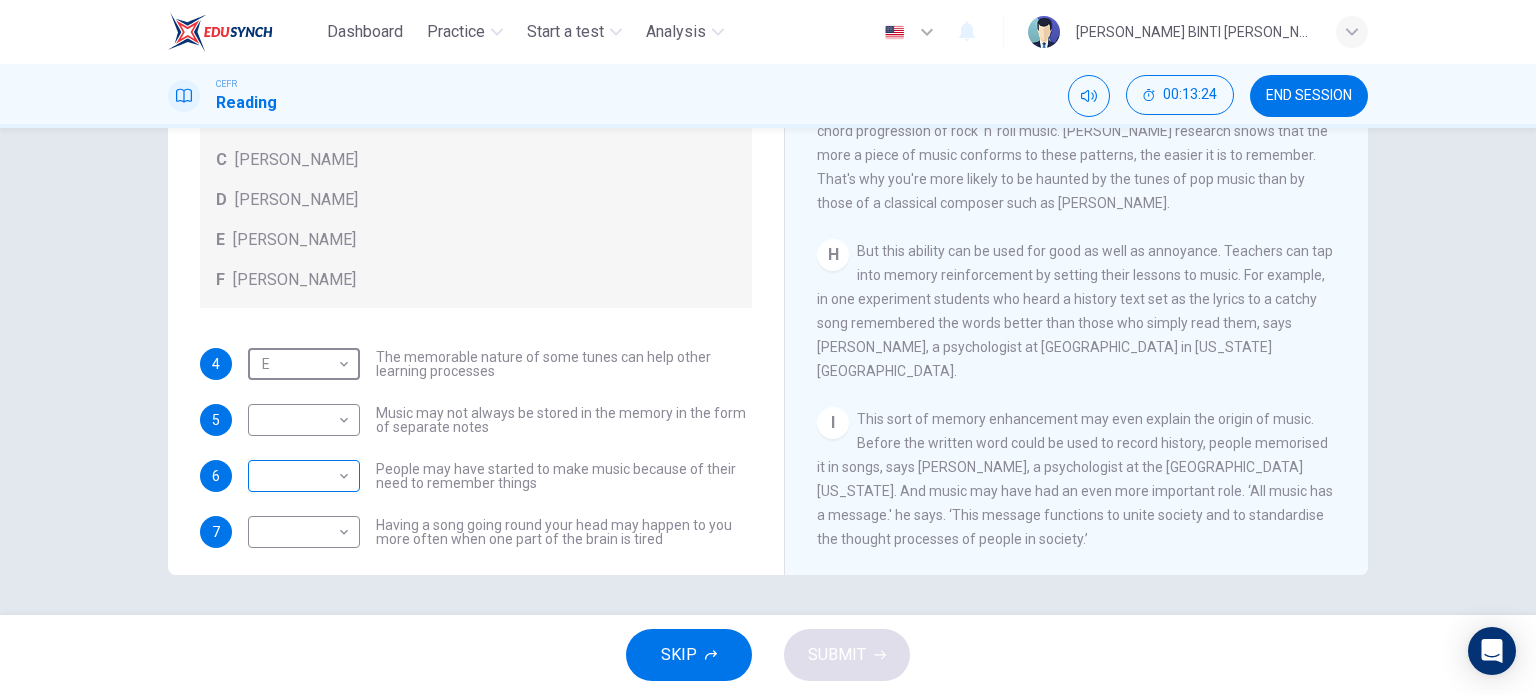 click on "Dashboard Practice Start a test Analysis English en ​ ANIS ADLINA BINTI ADNAN CEFR Reading 00:13:24 END SESSION Questions 4 - 7 Look at the following theories and the list of people below.
Match each theory with the person it is credited to.
Write the correct letter  A-F  in the boxes below. A Roger Chaffin B Susan Ball C Steven Brown D Caroline Palmer E Sandra Calvert F Leon James 4 E E ​ The memorable nature of some tunes can help other learning processes 5 ​ ​ Music may not always be stored in the memory in the form of separate notes 6 ​ ​ People may have started to make music because of their need to remember things 7 ​ ​ Having a song going round your head may happen to you more often when one part of the brain is tired A Song on the Brain CLICK TO ZOOM Click to Zoom A B C D E F G H I SKIP SUBMIT EduSynch - Online Language Proficiency Testing
Dashboard Practice Start a test Analysis Notifications © Copyright  2025" at bounding box center (768, 347) 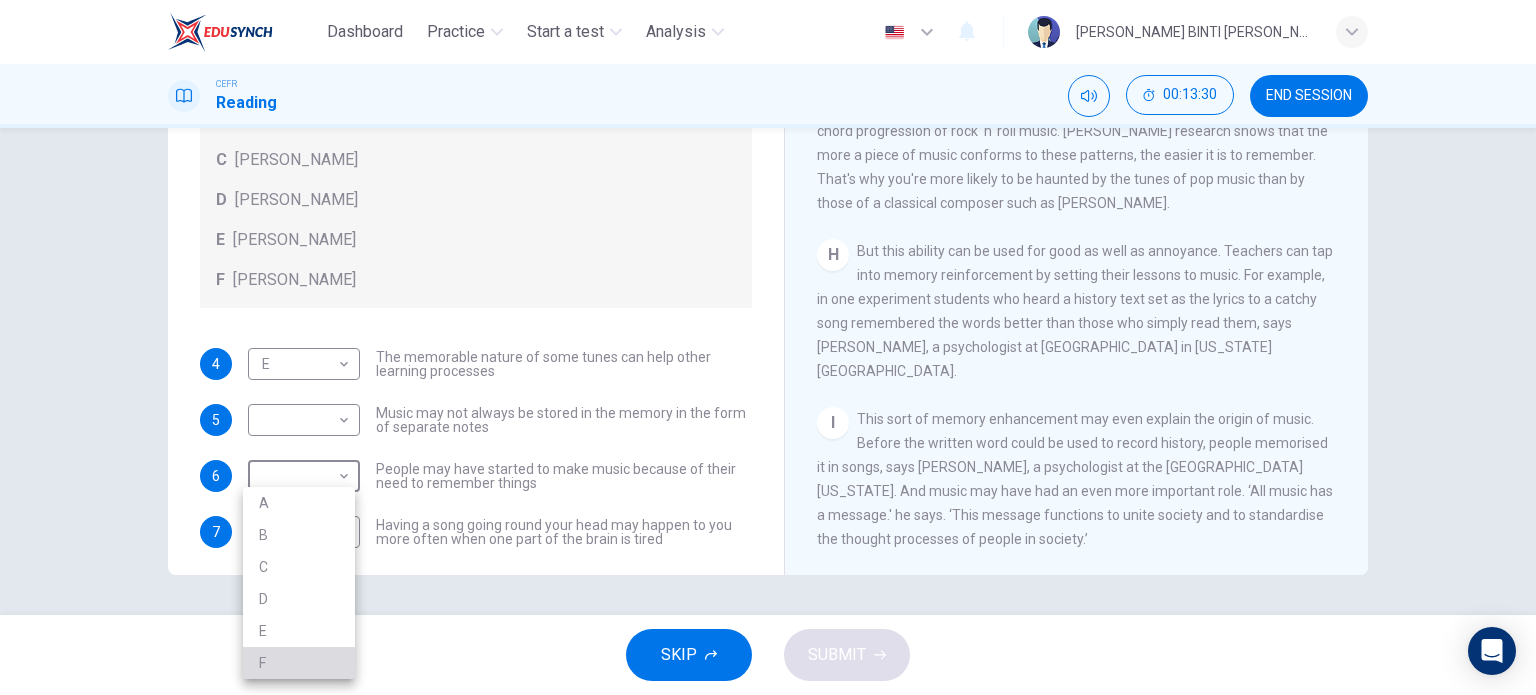 click on "F" at bounding box center (299, 663) 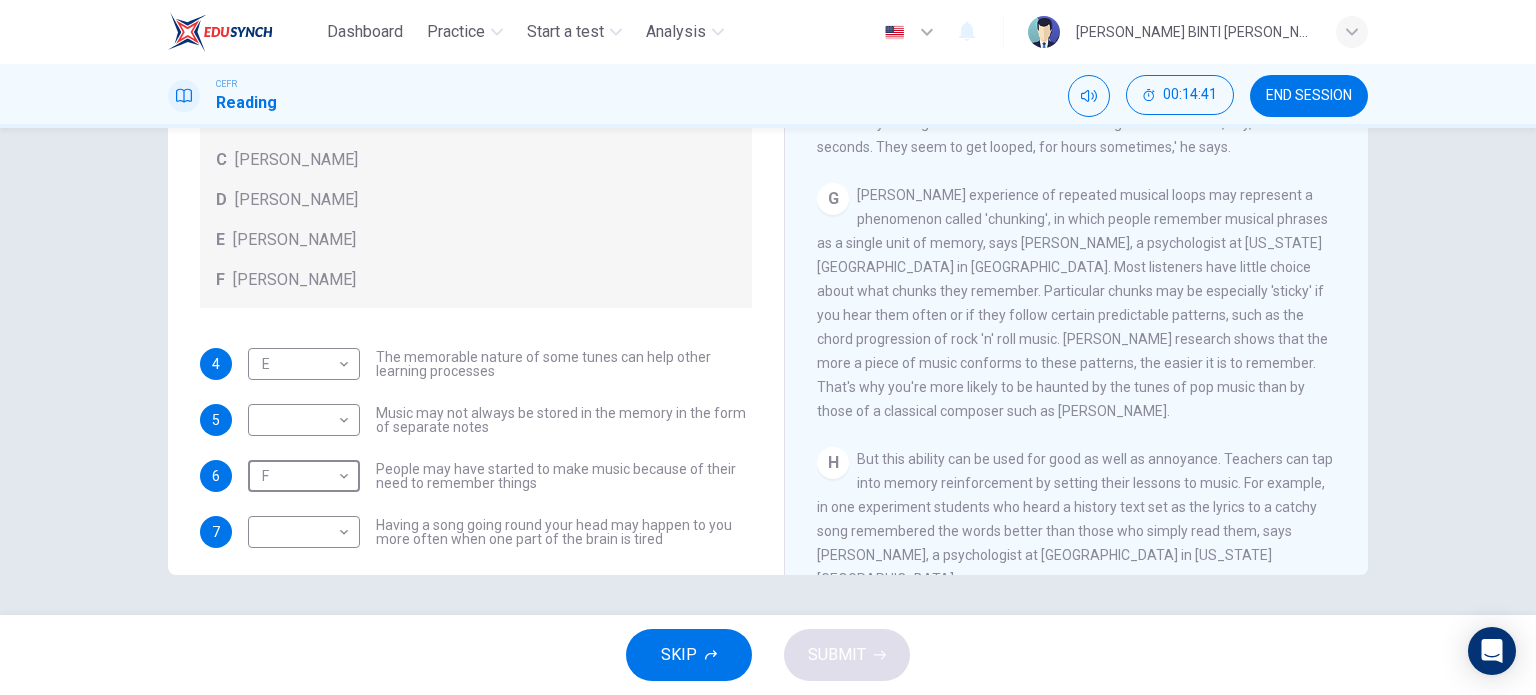 scroll, scrollTop: 1392, scrollLeft: 0, axis: vertical 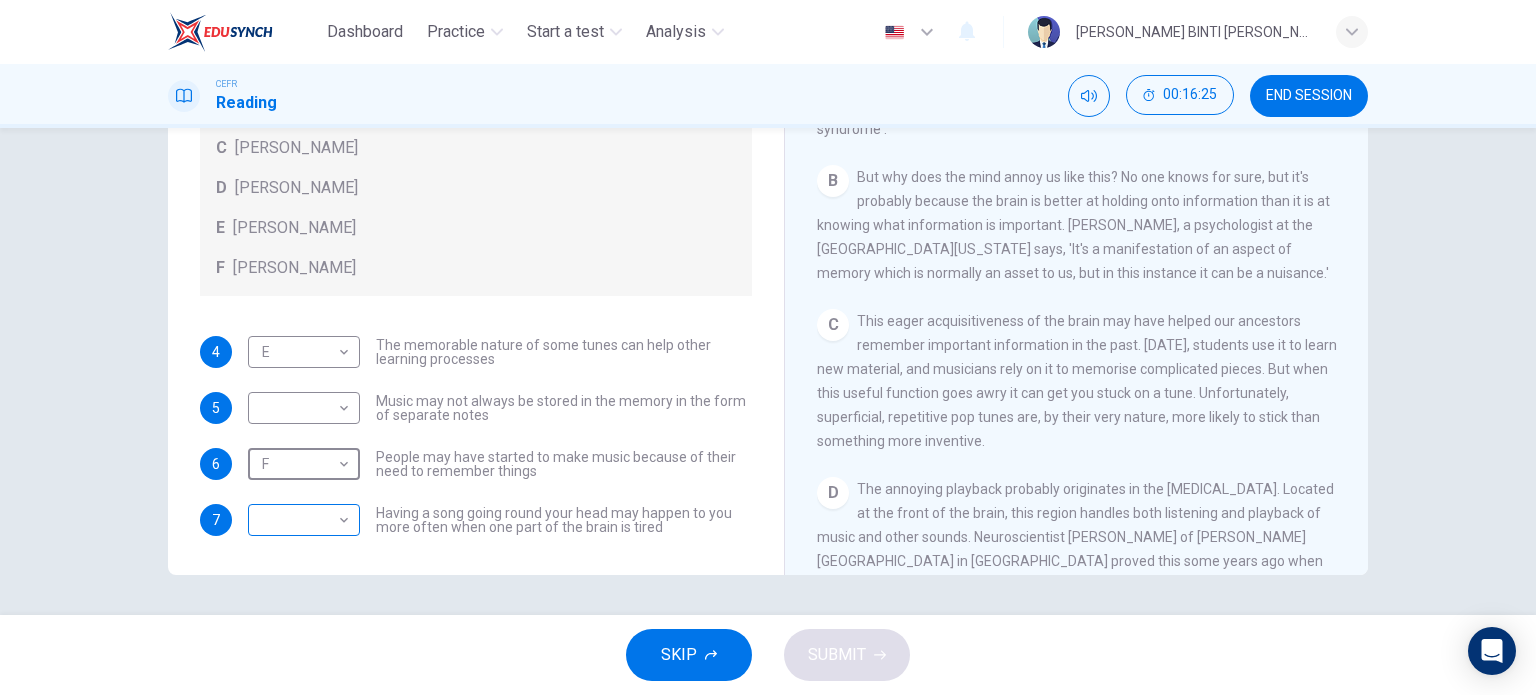 click on "Dashboard Practice Start a test Analysis English en ​ ANIS ADLINA BINTI ADNAN CEFR Reading 00:16:25 END SESSION Questions 4 - 7 Look at the following theories and the list of people below.
Match each theory with the person it is credited to.
Write the correct letter  A-F  in the boxes below. A Roger Chaffin B Susan Ball C Steven Brown D Caroline Palmer E Sandra Calvert F Leon James 4 E E ​ The memorable nature of some tunes can help other learning processes 5 ​ ​ Music may not always be stored in the memory in the form of separate notes 6 F F ​ People may have started to make music because of their need to remember things 7 ​ ​ Having a song going round your head may happen to you more often when one part of the brain is tired A Song on the Brain CLICK TO ZOOM Click to Zoom A B C D E F G H I SKIP SUBMIT EduSynch - Online Language Proficiency Testing
Dashboard Practice Start a test Analysis Notifications © Copyright  2025" at bounding box center (768, 347) 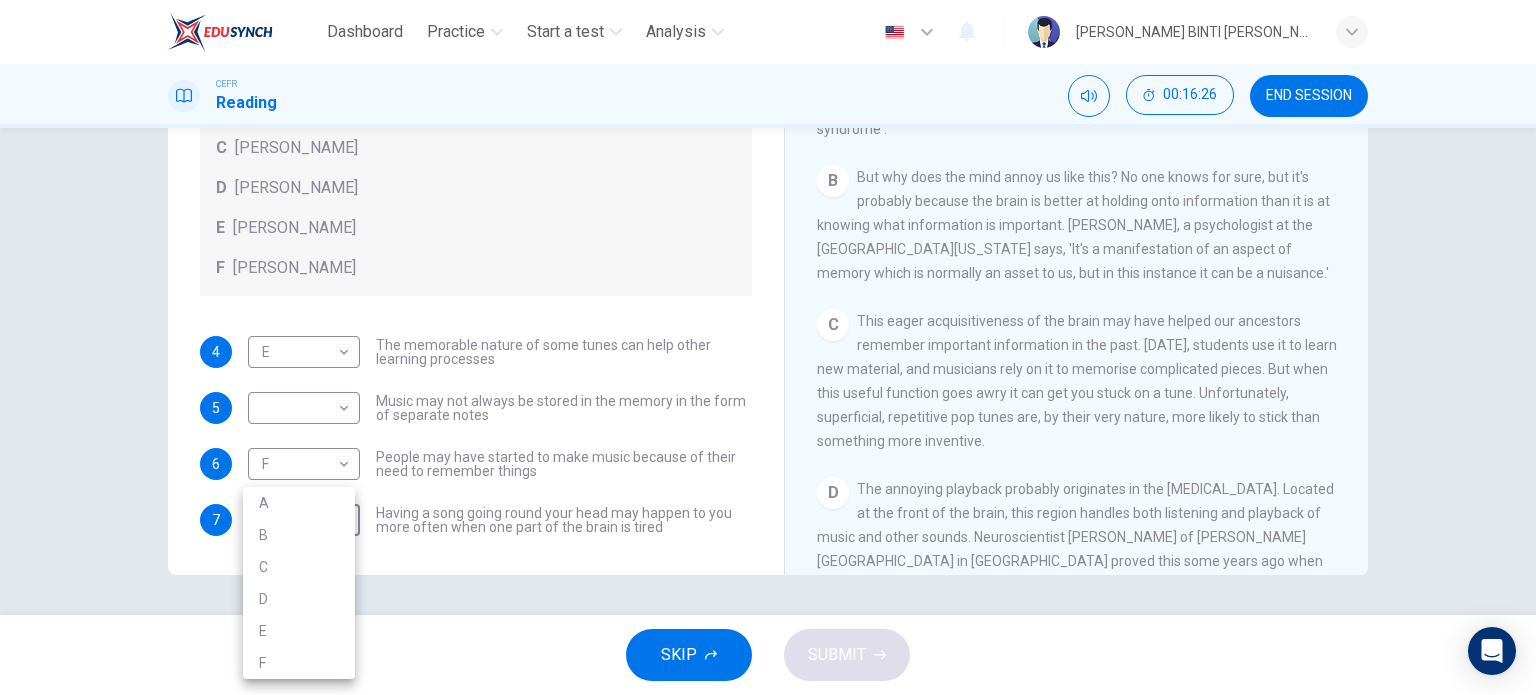 click on "A" at bounding box center (299, 503) 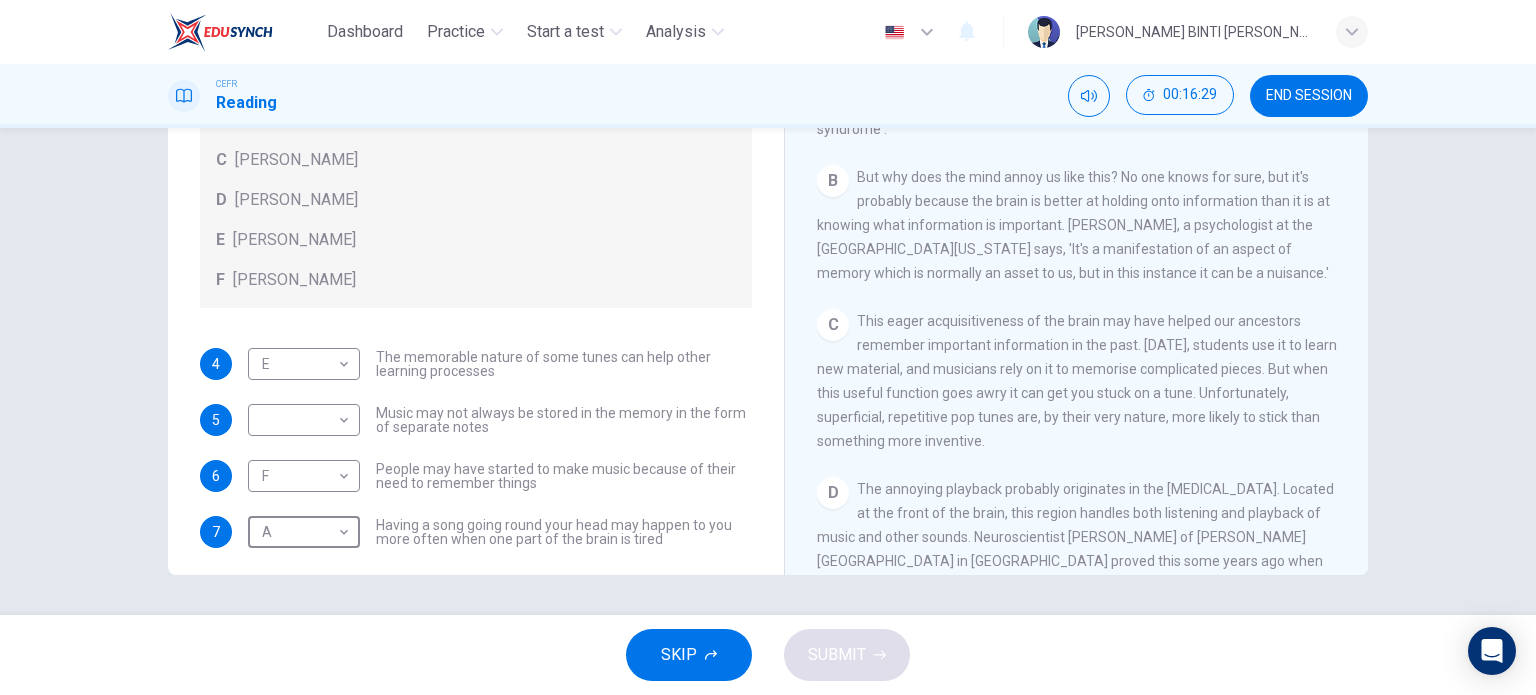 scroll, scrollTop: 0, scrollLeft: 0, axis: both 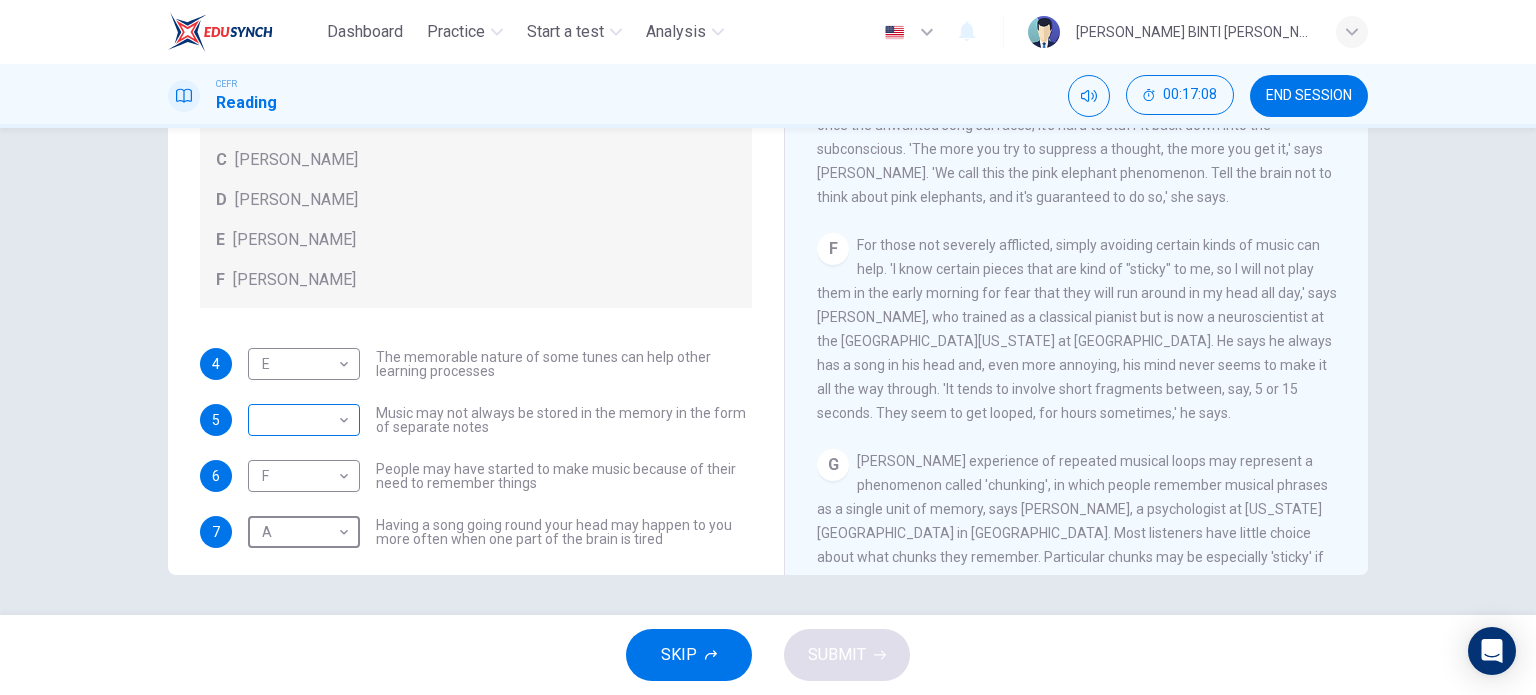 click on "Dashboard Practice Start a test Analysis English en ​ ANIS ADLINA BINTI ADNAN CEFR Reading 00:17:08 END SESSION Questions 4 - 7 Look at the following theories and the list of people below.
Match each theory with the person it is credited to.
Write the correct letter  A-F  in the boxes below. A Roger Chaffin B Susan Ball C Steven Brown D Caroline Palmer E Sandra Calvert F Leon James 4 E E ​ The memorable nature of some tunes can help other learning processes 5 ​ ​ Music may not always be stored in the memory in the form of separate notes 6 F F ​ People may have started to make music because of their need to remember things 7 A A ​ Having a song going round your head may happen to you more often when one part of the brain is tired A Song on the Brain CLICK TO ZOOM Click to Zoom A B C D E F G H I SKIP SUBMIT EduSynch - Online Language Proficiency Testing
Dashboard Practice Start a test Analysis Notifications © Copyright  2025" at bounding box center (768, 347) 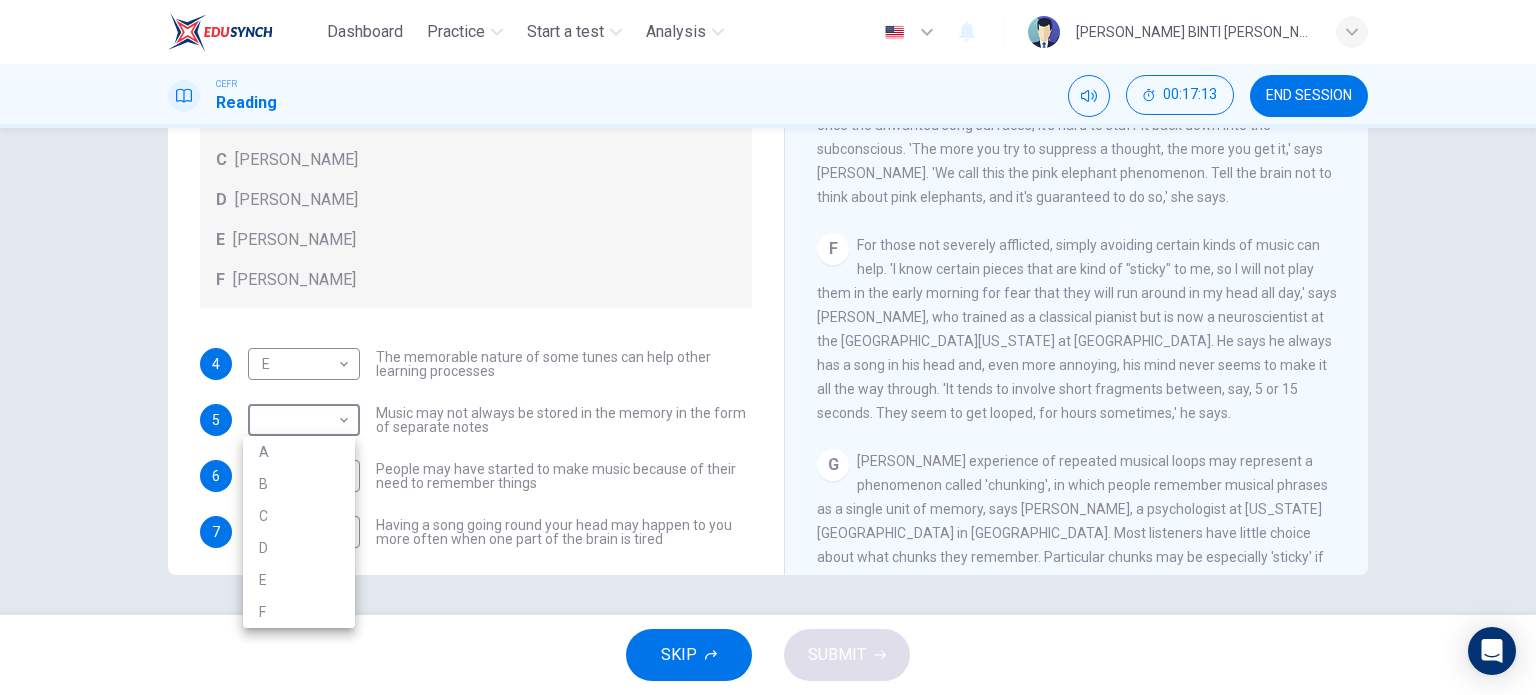 click on "C" at bounding box center (299, 516) 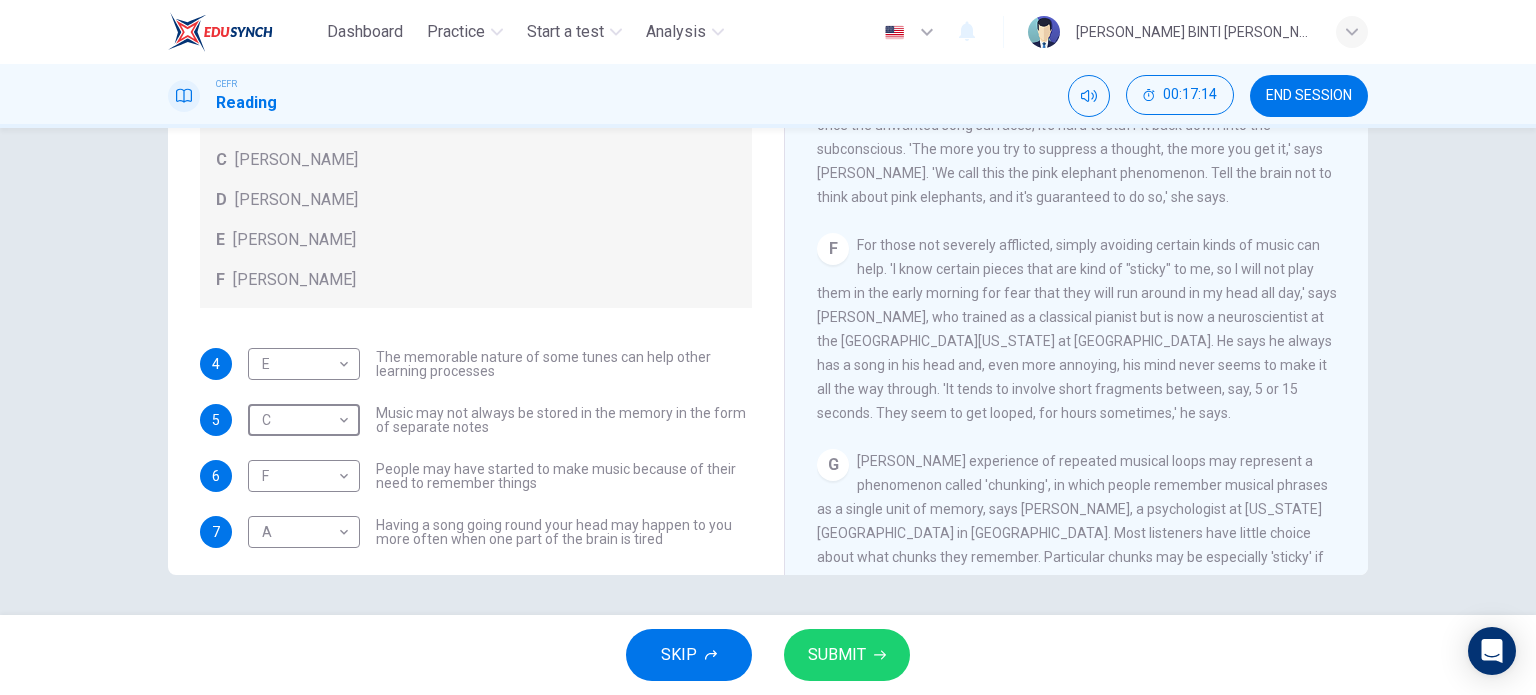 click 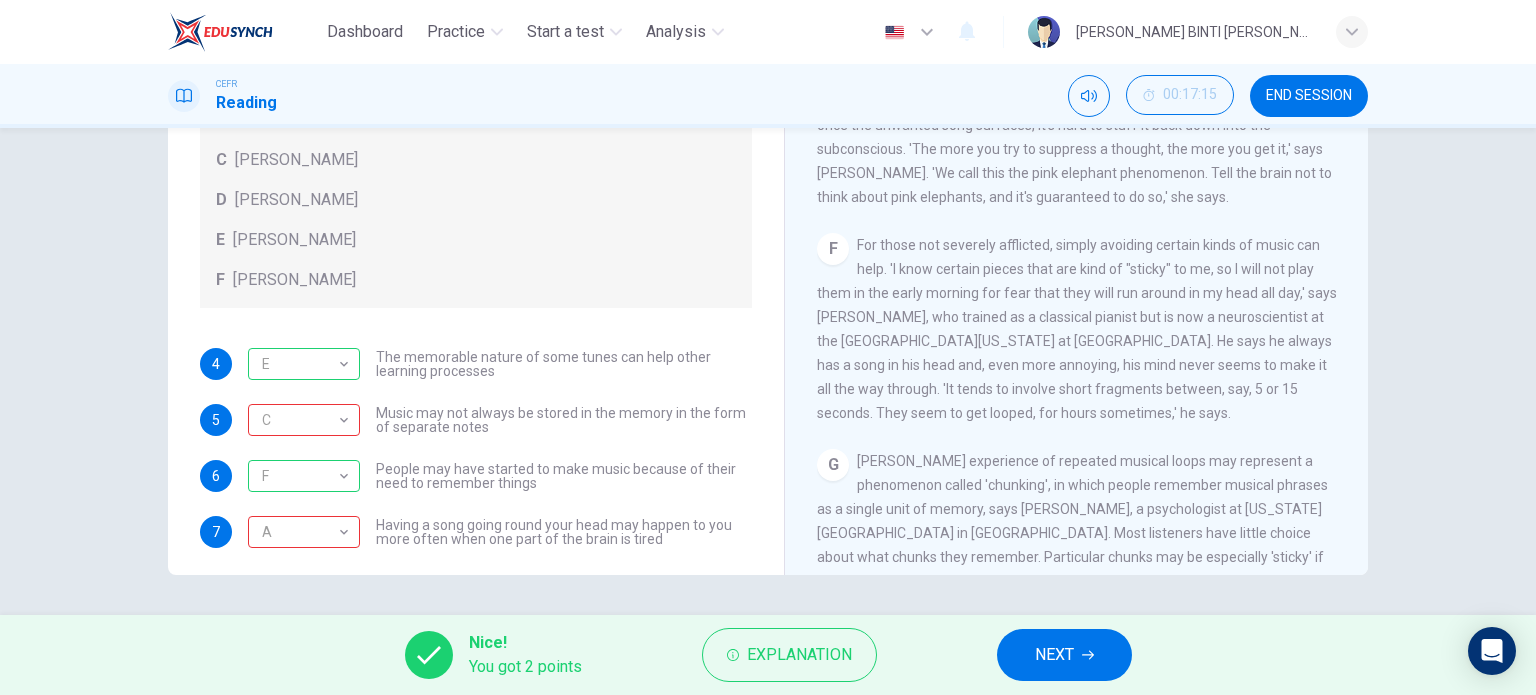click on "NEXT" at bounding box center [1064, 655] 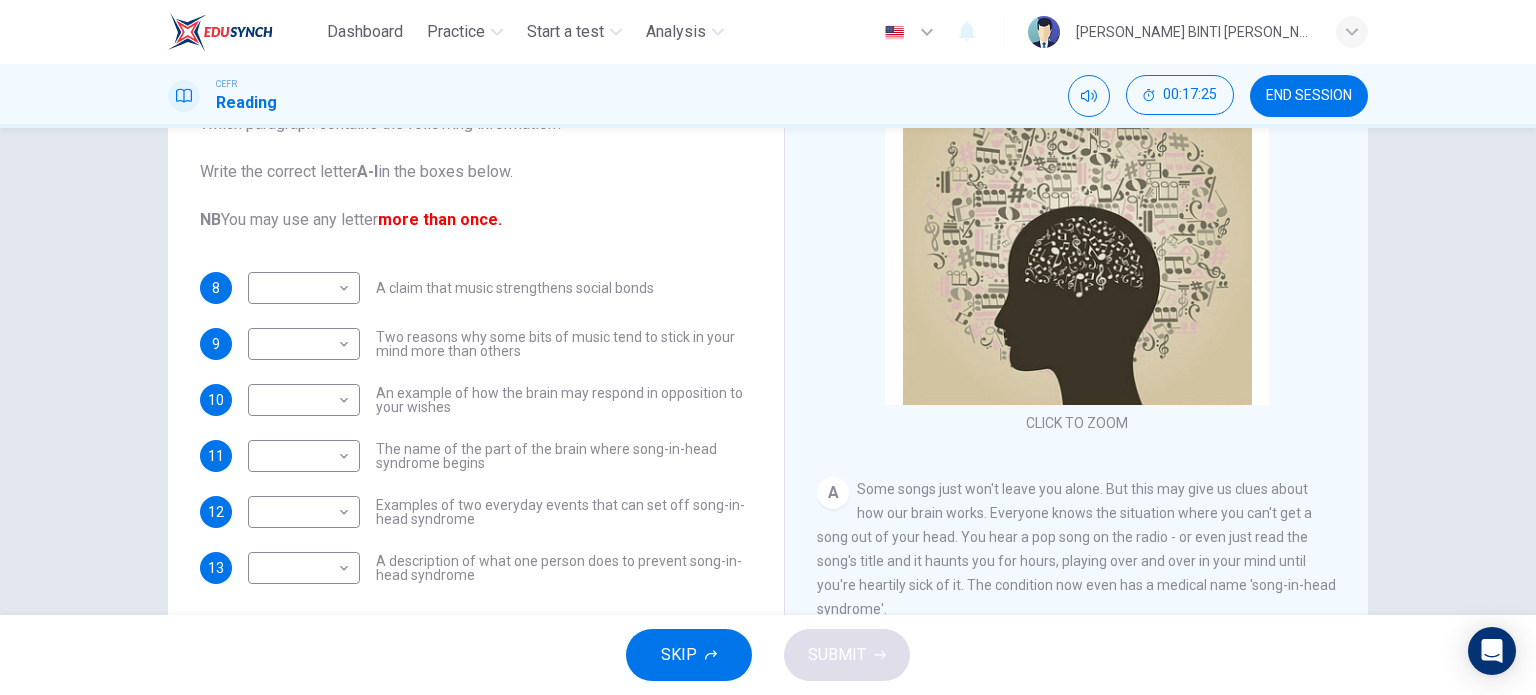 scroll, scrollTop: 288, scrollLeft: 0, axis: vertical 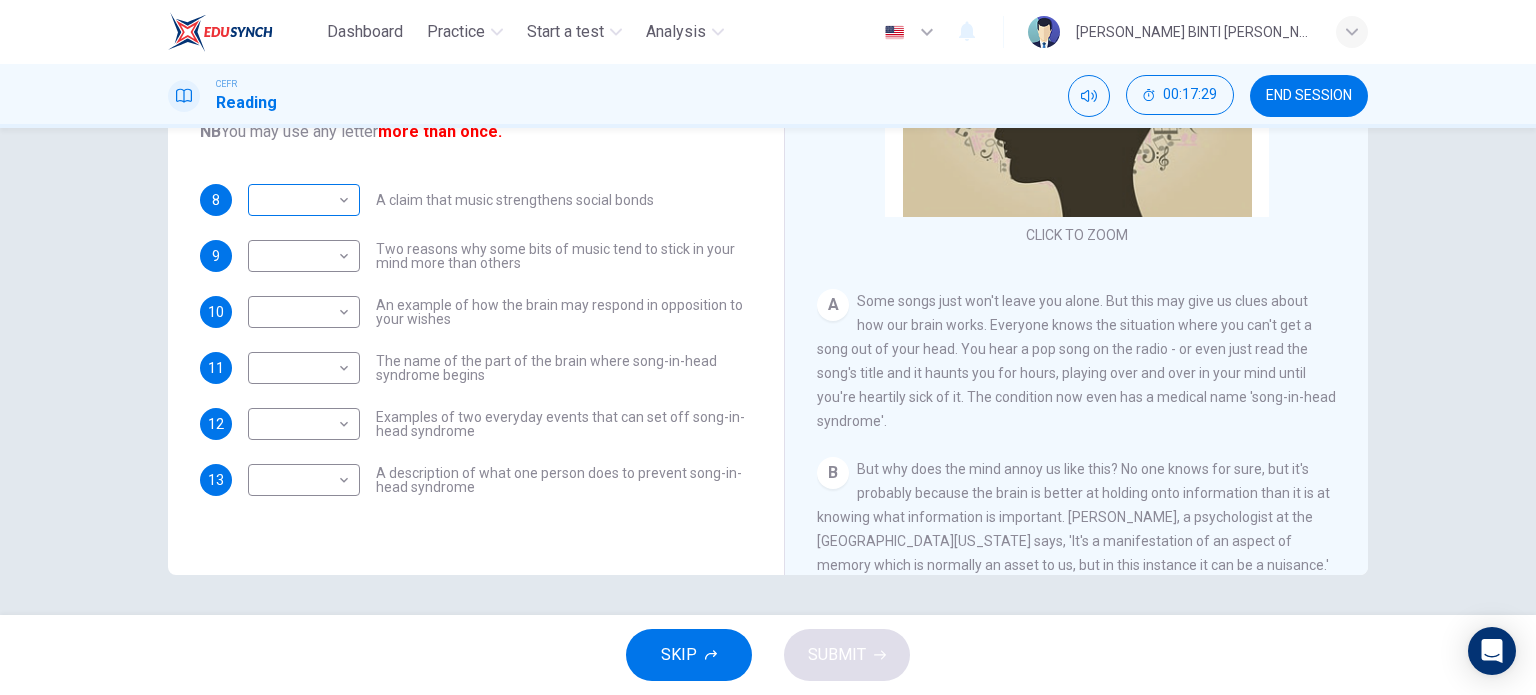 click on "Dashboard Practice Start a test Analysis English en ​ ANIS ADLINA BINTI ADNAN CEFR Reading 00:17:29 END SESSION Questions 8 - 13 The Reading Passage has nine paragraphs labelled  A-l .
Which paragraph contains the following information?
Write the correct letter  A-l  in the boxes below.
NB  You may use any letter  more than once. 8 ​ ​ A claim that music strengthens social bonds 9 ​ ​ Two reasons why some bits of music tend to stick in your mind more than others 10 ​ ​ An example of how the brain may respond in opposition to your wishes 11 ​ ​ The name of the part of the brain where song-in-head syndrome begins 12 ​ ​ Examples of two everyday events that can set off song-in-head syndrome 13 ​ ​ A description of what one person does to prevent song-in-head syndrome A Song on the Brain CLICK TO ZOOM Click to Zoom A B C D E F G H I SKIP SUBMIT EduSynch - Online Language Proficiency Testing
Dashboard Practice Start a test Analysis Notifications © Copyright  2025" at bounding box center (768, 347) 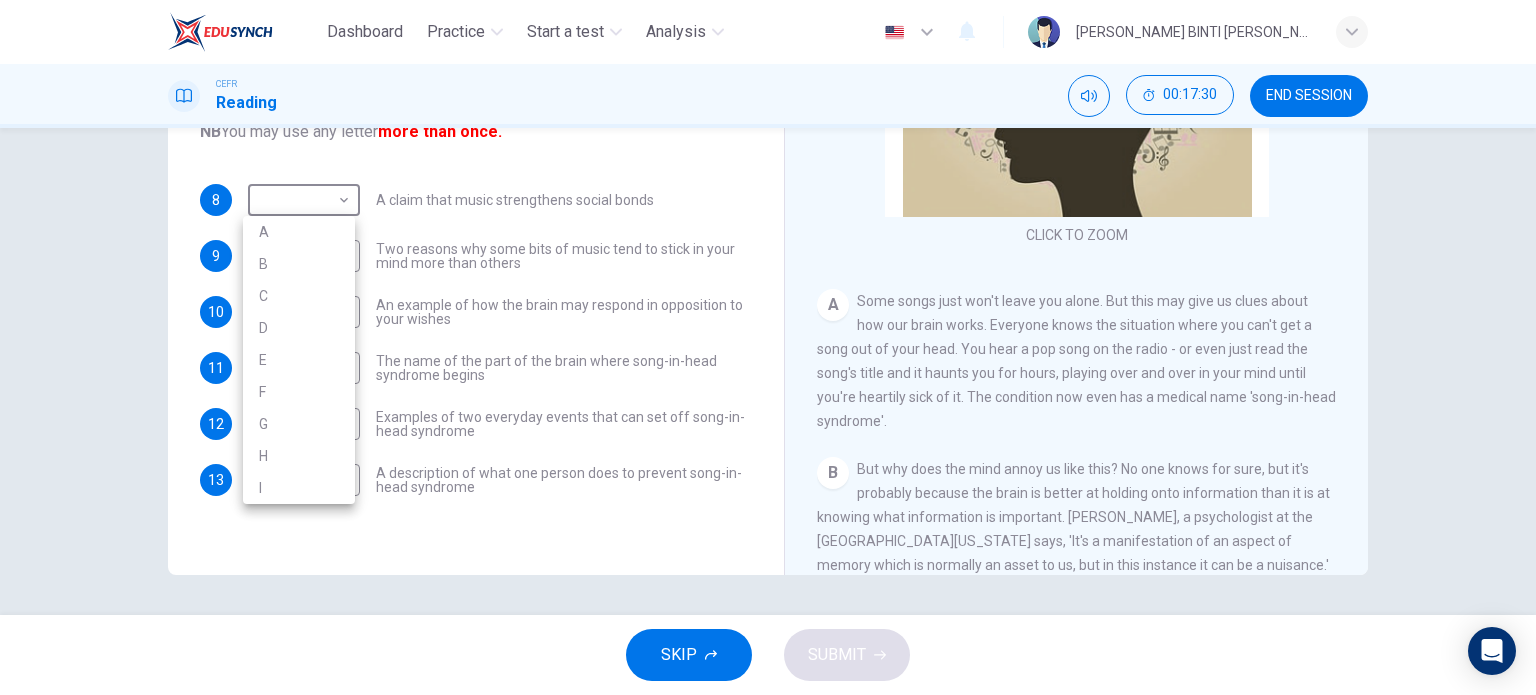 click at bounding box center (768, 347) 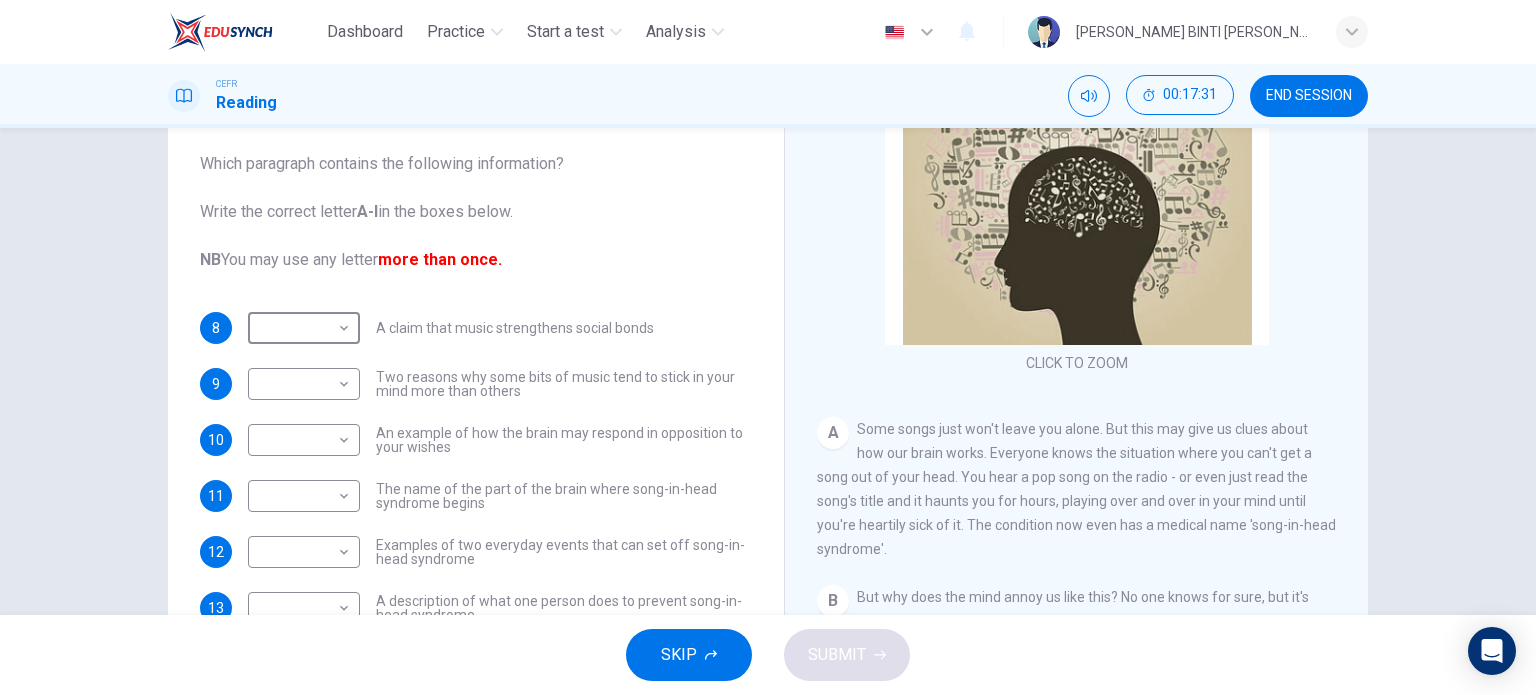 scroll, scrollTop: 88, scrollLeft: 0, axis: vertical 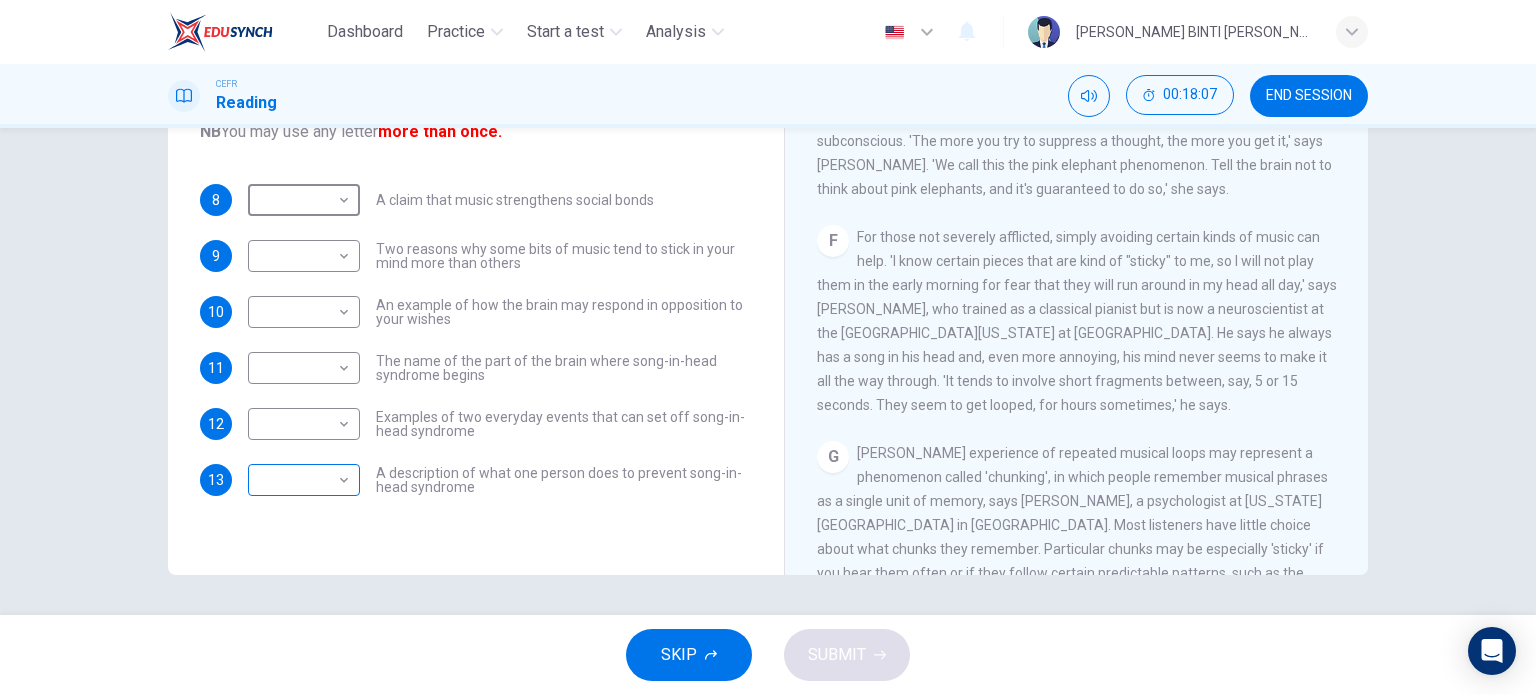 click on "Dashboard Practice Start a test Analysis English en ​ ANIS ADLINA BINTI ADNAN CEFR Reading 00:18:07 END SESSION Questions 8 - 13 The Reading Passage has nine paragraphs labelled  A-l .
Which paragraph contains the following information?
Write the correct letter  A-l  in the boxes below.
NB  You may use any letter  more than once. 8 ​ ​ A claim that music strengthens social bonds 9 ​ ​ Two reasons why some bits of music tend to stick in your mind more than others 10 ​ ​ An example of how the brain may respond in opposition to your wishes 11 ​ ​ The name of the part of the brain where song-in-head syndrome begins 12 ​ ​ Examples of two everyday events that can set off song-in-head syndrome 13 ​ ​ A description of what one person does to prevent song-in-head syndrome A Song on the Brain CLICK TO ZOOM Click to Zoom A B C D E F G H I SKIP SUBMIT EduSynch - Online Language Proficiency Testing
Dashboard Practice Start a test Analysis Notifications © Copyright  2025" at bounding box center [768, 347] 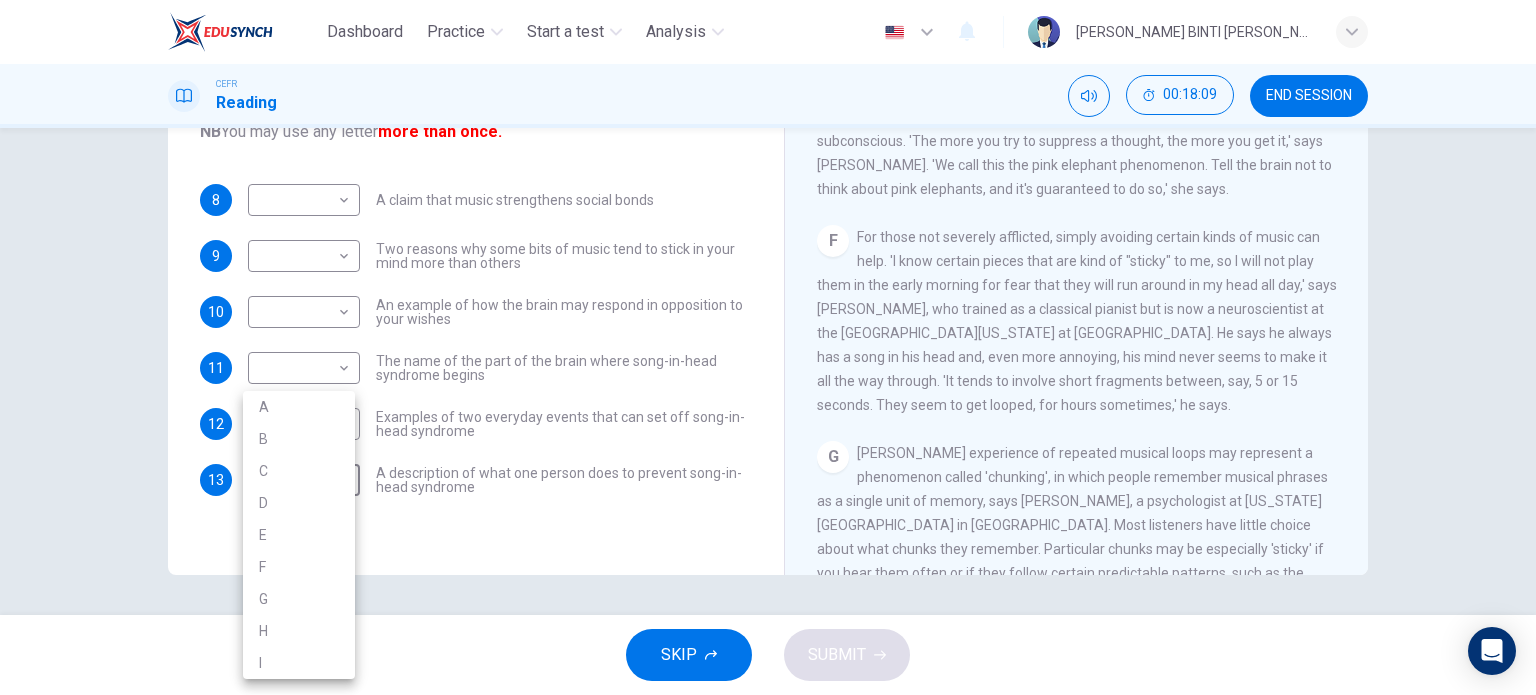 click on "F" at bounding box center [299, 567] 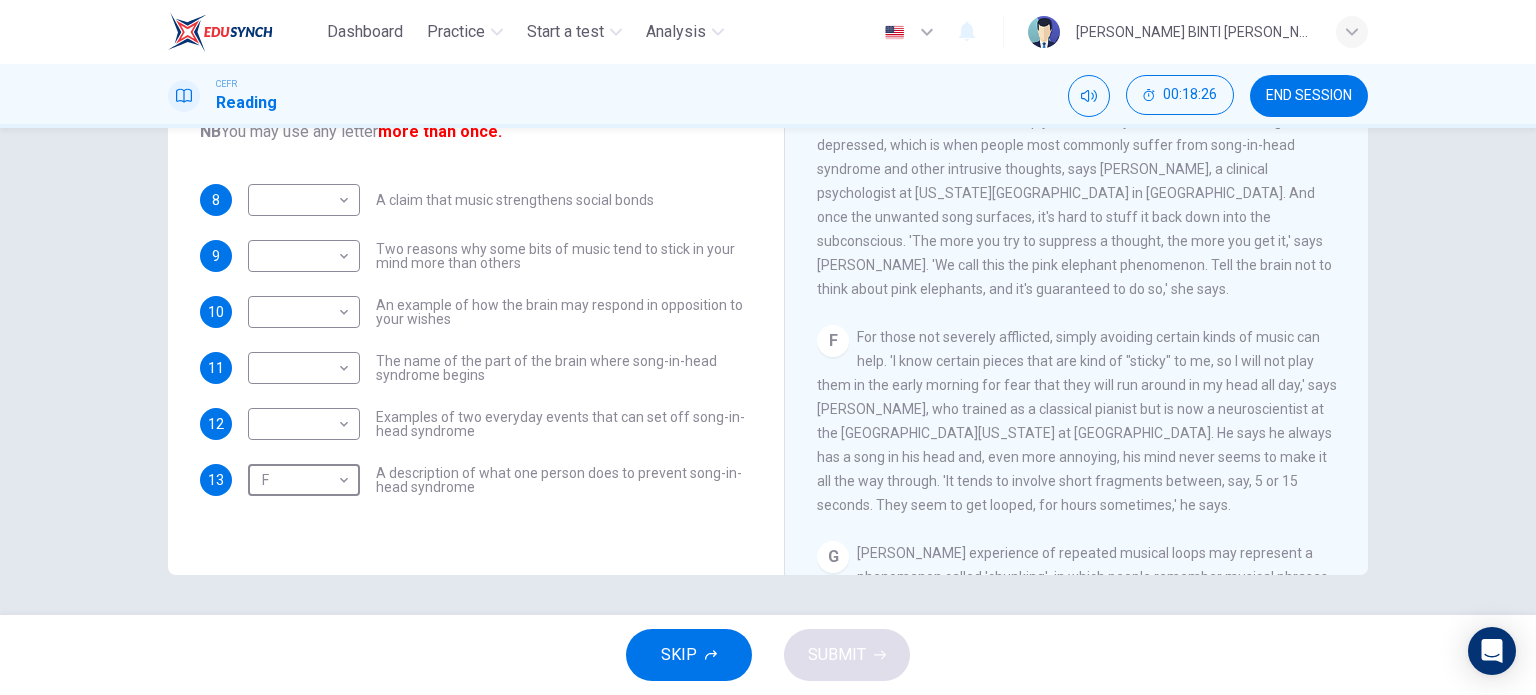 scroll, scrollTop: 900, scrollLeft: 0, axis: vertical 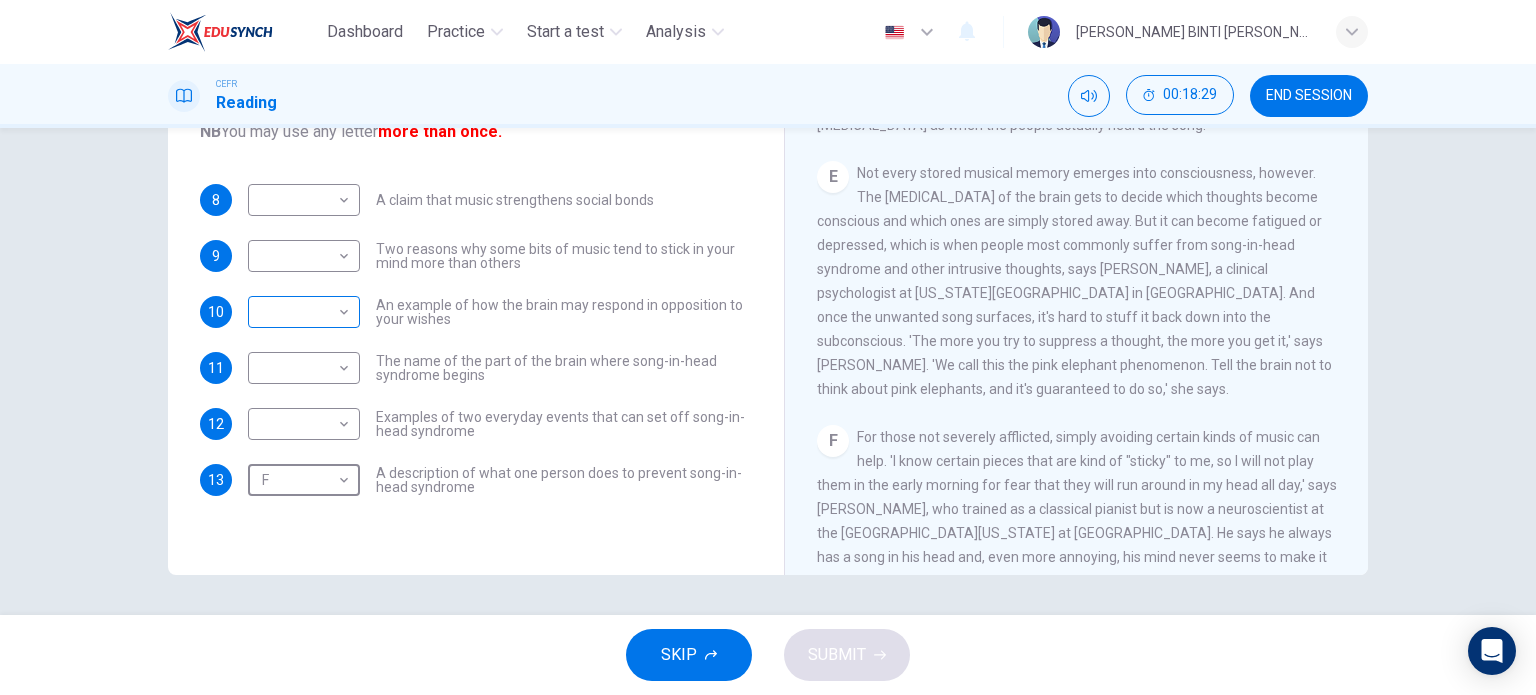 click on "Dashboard Practice Start a test Analysis English en ​ ANIS ADLINA BINTI ADNAN CEFR Reading 00:18:29 END SESSION Questions 8 - 13 The Reading Passage has nine paragraphs labelled  A-l .
Which paragraph contains the following information?
Write the correct letter  A-l  in the boxes below.
NB  You may use any letter  more than once. 8 ​ ​ A claim that music strengthens social bonds 9 ​ ​ Two reasons why some bits of music tend to stick in your mind more than others 10 ​ ​ An example of how the brain may respond in opposition to your wishes 11 ​ ​ The name of the part of the brain where song-in-head syndrome begins 12 ​ ​ Examples of two everyday events that can set off song-in-head syndrome 13 F F ​ A description of what one person does to prevent song-in-head syndrome A Song on the Brain CLICK TO ZOOM Click to Zoom A B C D E F G H I SKIP SUBMIT EduSynch - Online Language Proficiency Testing
Dashboard Practice Start a test Analysis Notifications © Copyright  2025" at bounding box center [768, 347] 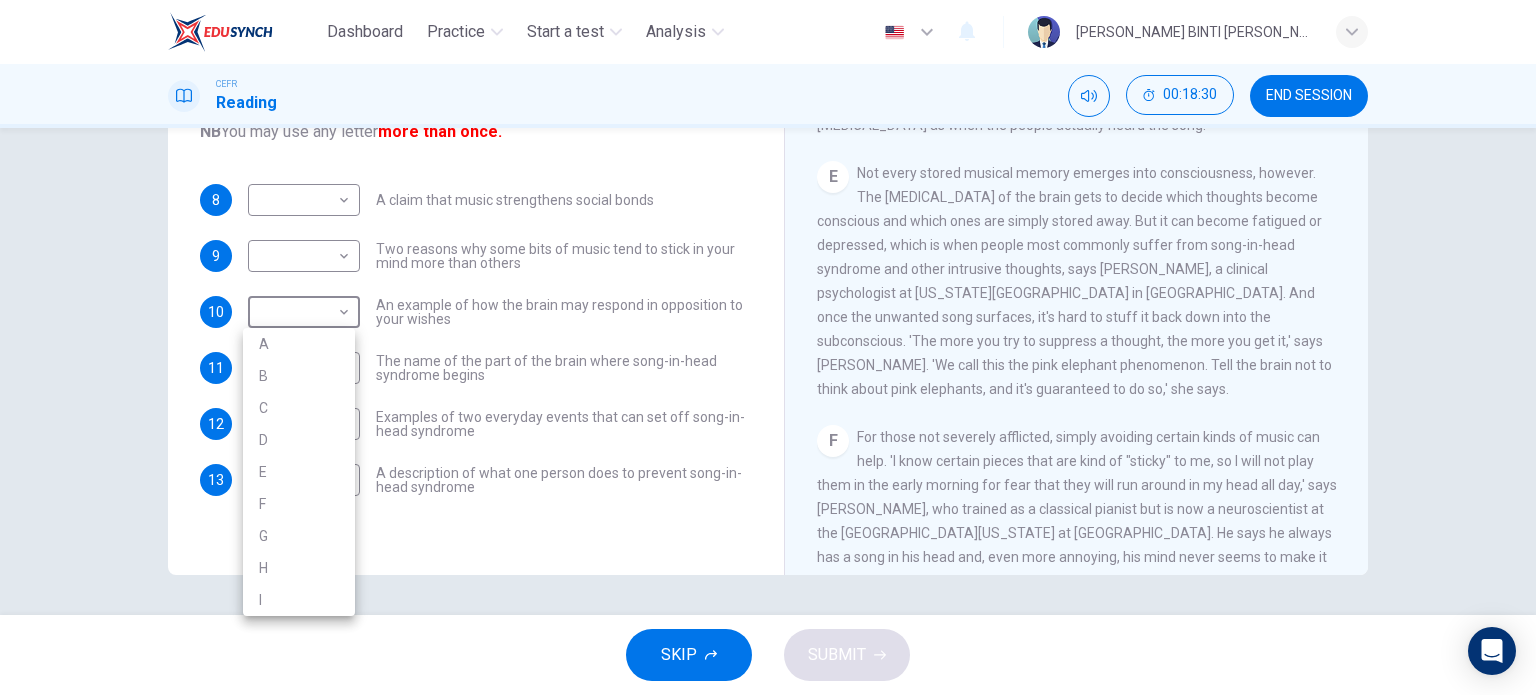 click on "E" at bounding box center (299, 472) 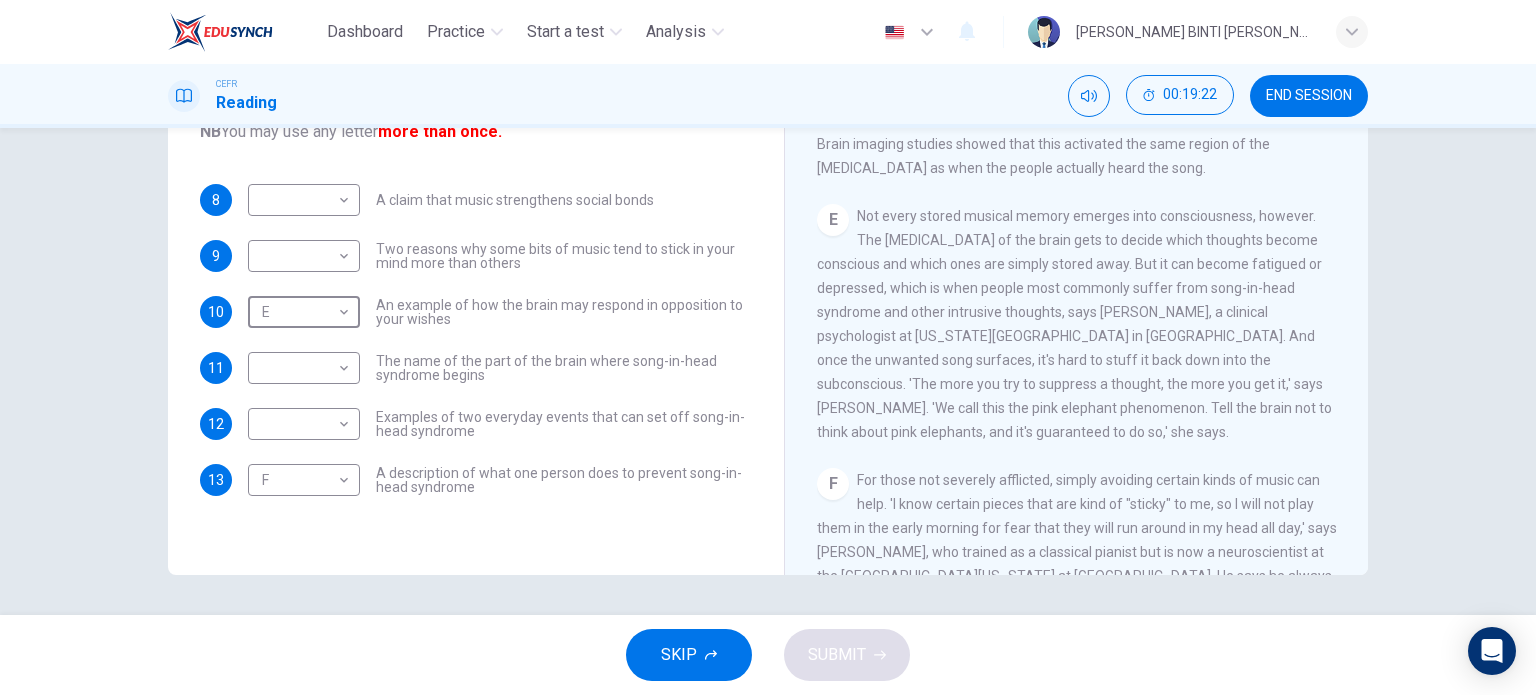 scroll, scrollTop: 892, scrollLeft: 0, axis: vertical 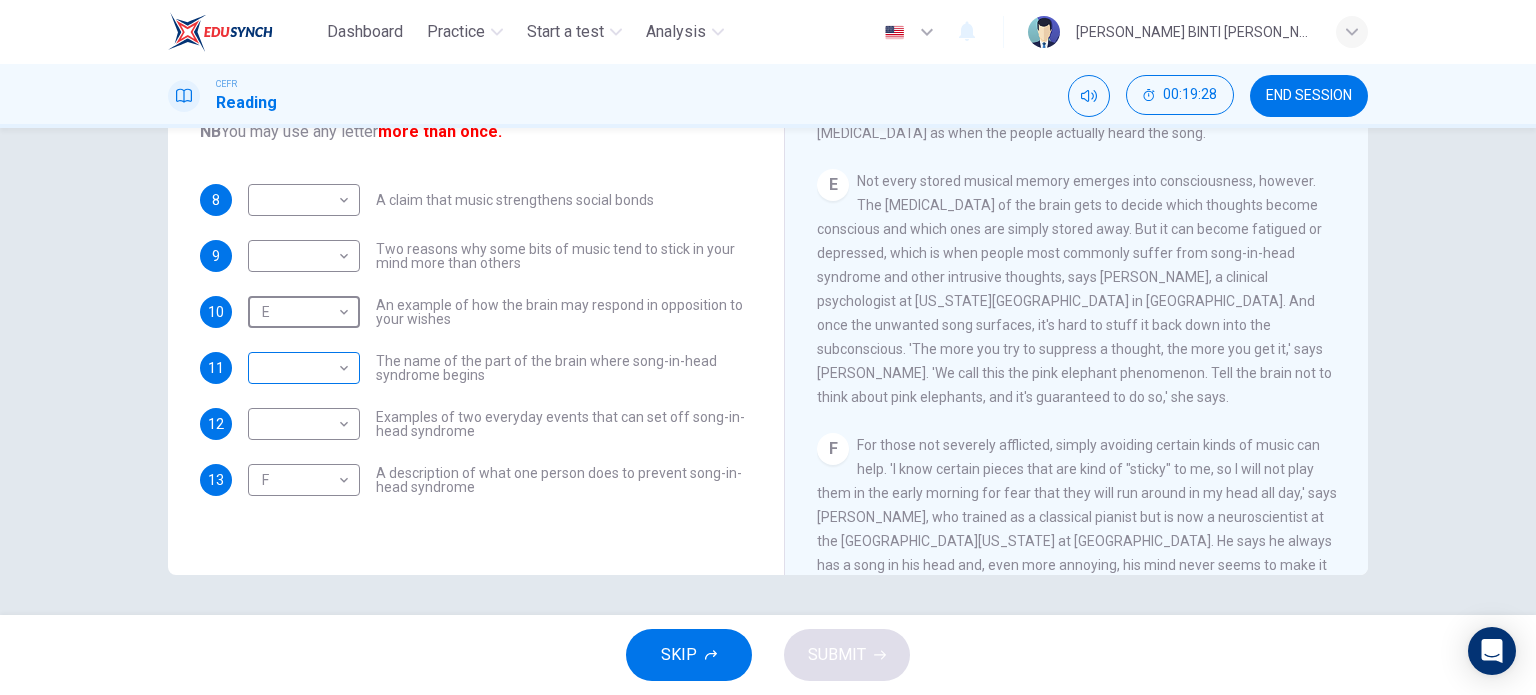click on "Dashboard Practice Start a test Analysis English en ​ ANIS ADLINA BINTI ADNAN CEFR Reading 00:19:28 END SESSION Questions 8 - 13 The Reading Passage has nine paragraphs labelled  A-l .
Which paragraph contains the following information?
Write the correct letter  A-l  in the boxes below.
NB  You may use any letter  more than once. 8 ​ ​ A claim that music strengthens social bonds 9 ​ ​ Two reasons why some bits of music tend to stick in your mind more than others 10 E E ​ An example of how the brain may respond in opposition to your wishes 11 ​ ​ The name of the part of the brain where song-in-head syndrome begins 12 ​ ​ Examples of two everyday events that can set off song-in-head syndrome 13 F F ​ A description of what one person does to prevent song-in-head syndrome A Song on the Brain CLICK TO ZOOM Click to Zoom A B C D E F G H I SKIP SUBMIT EduSynch - Online Language Proficiency Testing
Dashboard Practice Start a test Analysis Notifications © Copyright  2025" at bounding box center (768, 347) 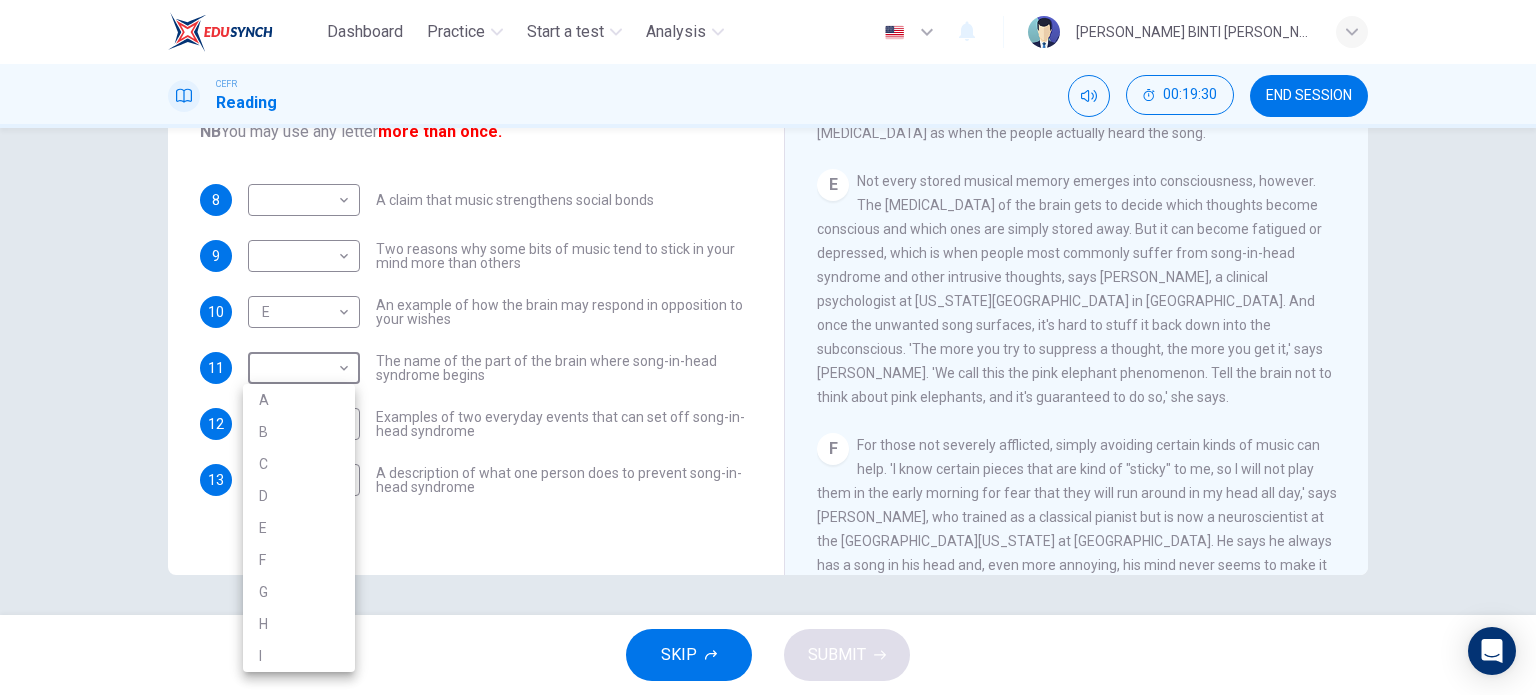 click at bounding box center [768, 347] 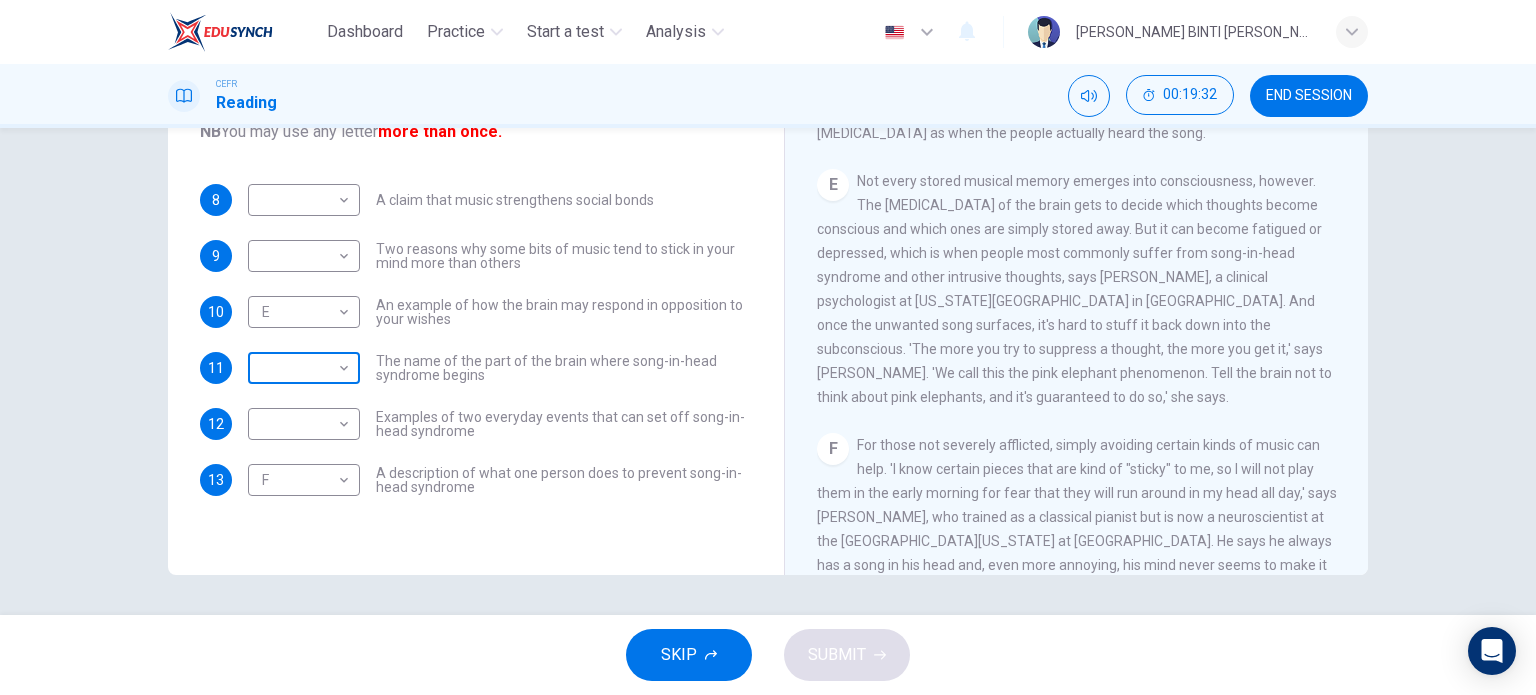 click on "Dashboard Practice Start a test Analysis English en ​ ANIS ADLINA BINTI ADNAN CEFR Reading 00:19:32 END SESSION Questions 8 - 13 The Reading Passage has nine paragraphs labelled  A-l .
Which paragraph contains the following information?
Write the correct letter  A-l  in the boxes below.
NB  You may use any letter  more than once. 8 ​ ​ A claim that music strengthens social bonds 9 ​ ​ Two reasons why some bits of music tend to stick in your mind more than others 10 E E ​ An example of how the brain may respond in opposition to your wishes 11 ​ ​ The name of the part of the brain where song-in-head syndrome begins 12 ​ ​ Examples of two everyday events that can set off song-in-head syndrome 13 F F ​ A description of what one person does to prevent song-in-head syndrome A Song on the Brain CLICK TO ZOOM Click to Zoom A B C D E F G H I SKIP SUBMIT EduSynch - Online Language Proficiency Testing
Dashboard Practice Start a test Analysis Notifications © Copyright  2025" at bounding box center [768, 347] 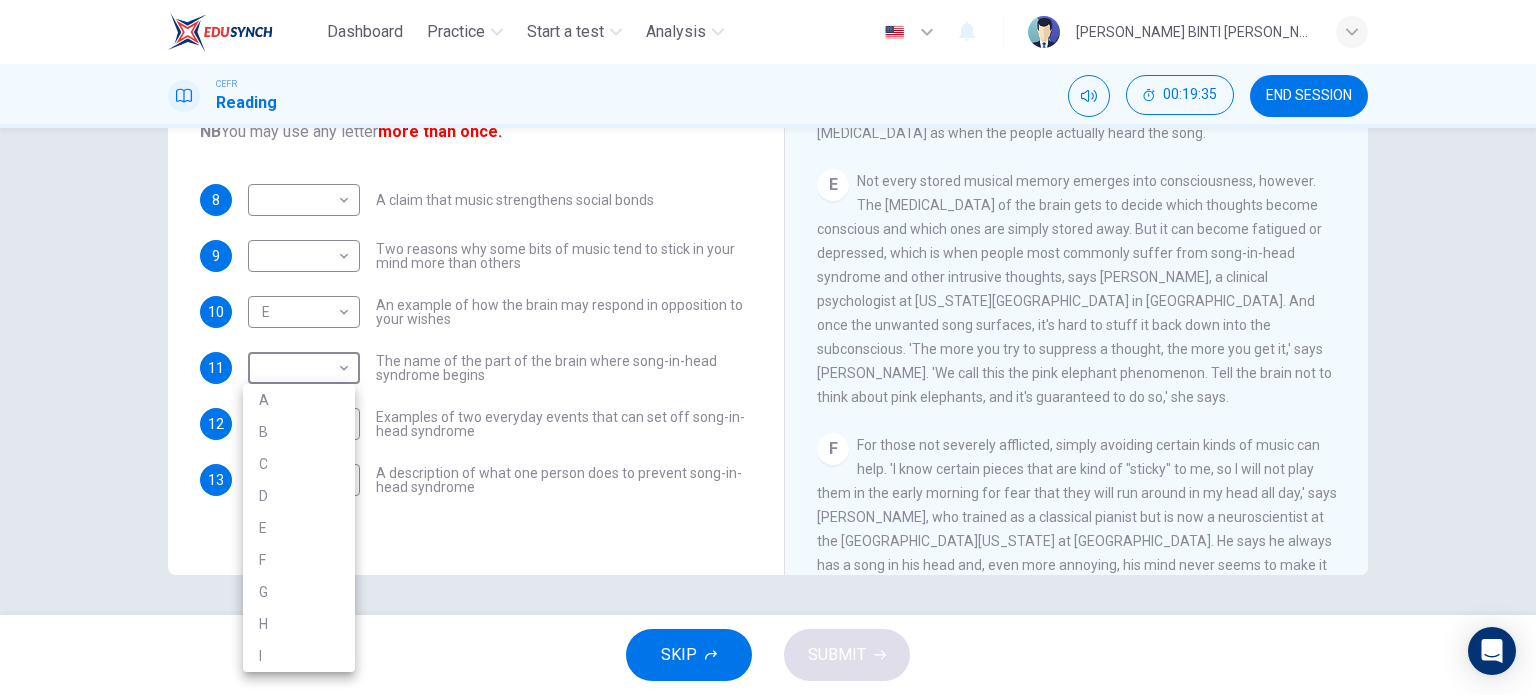 click on "E" at bounding box center [299, 528] 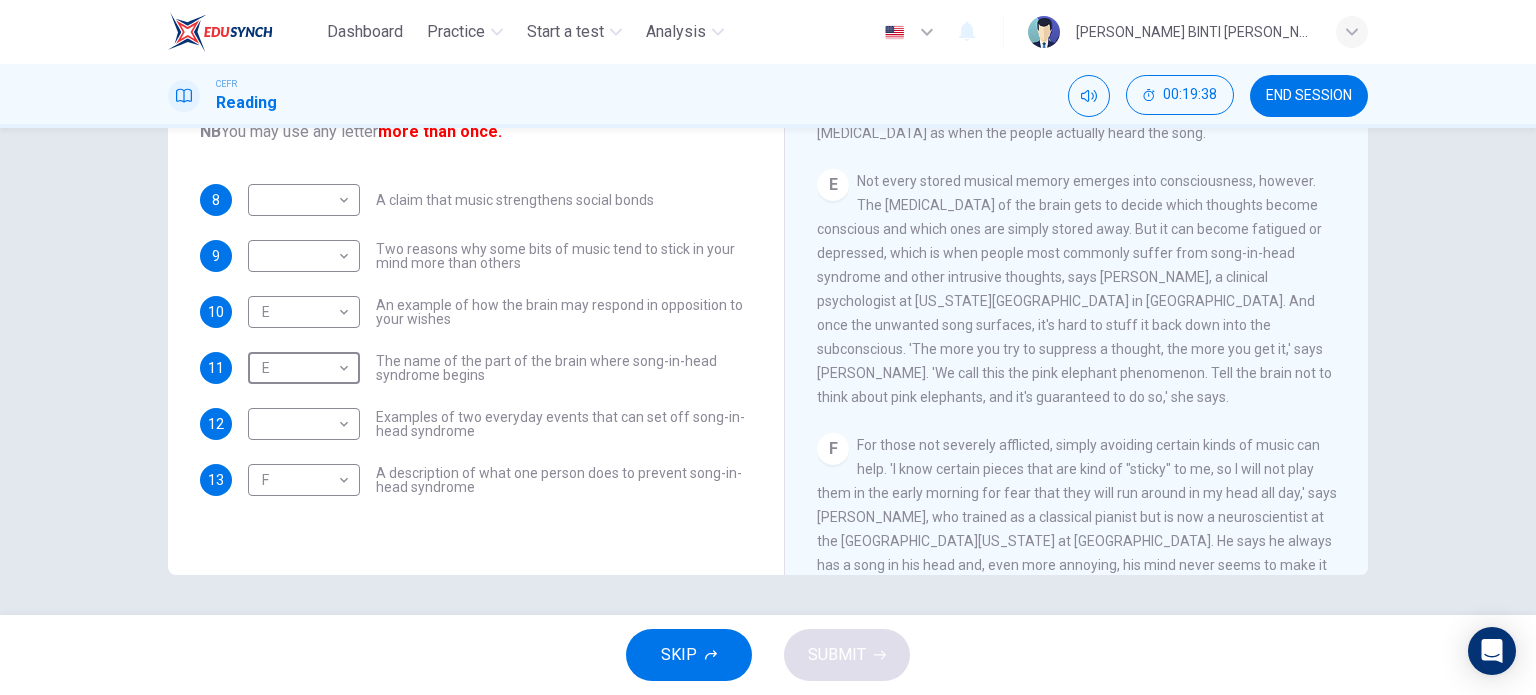 click on "The name of the part of the brain where song-in-head syndrome begins" at bounding box center (564, 368) 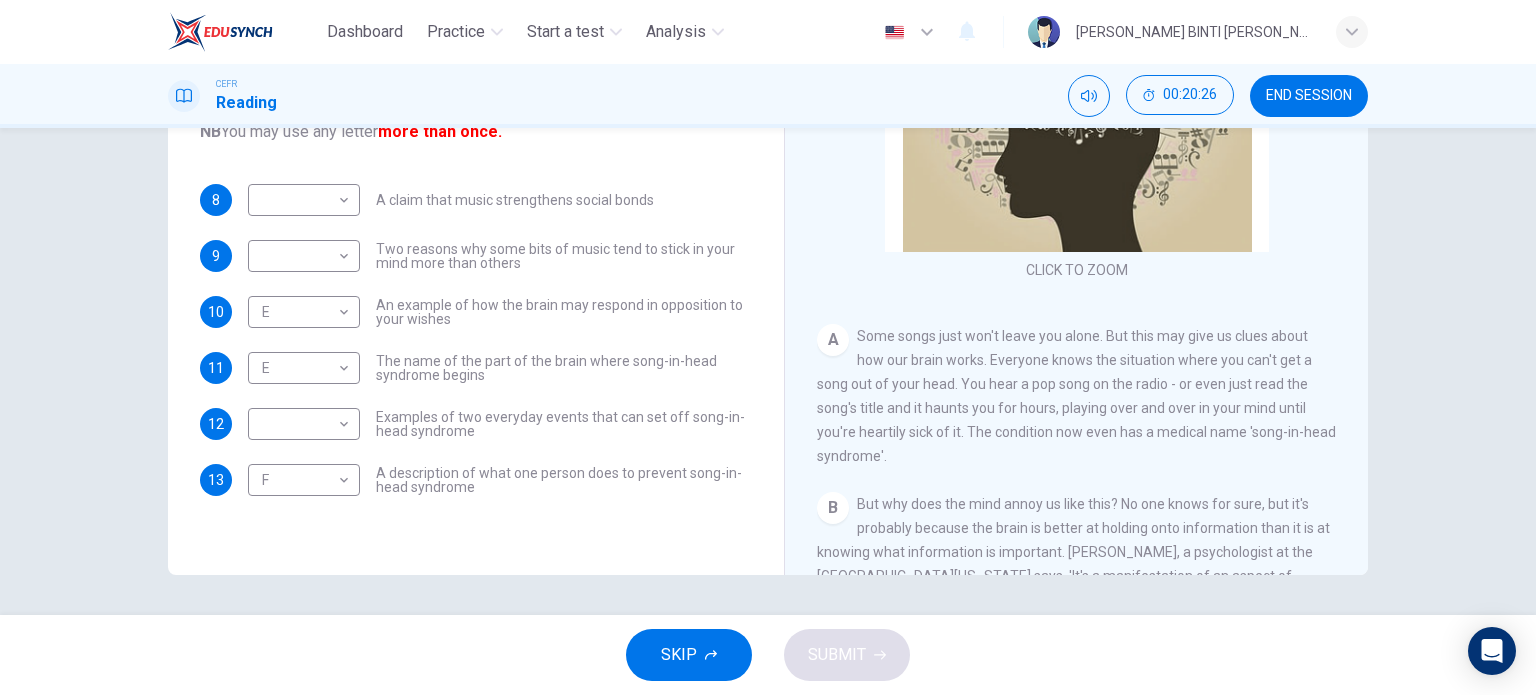 scroll, scrollTop: 100, scrollLeft: 0, axis: vertical 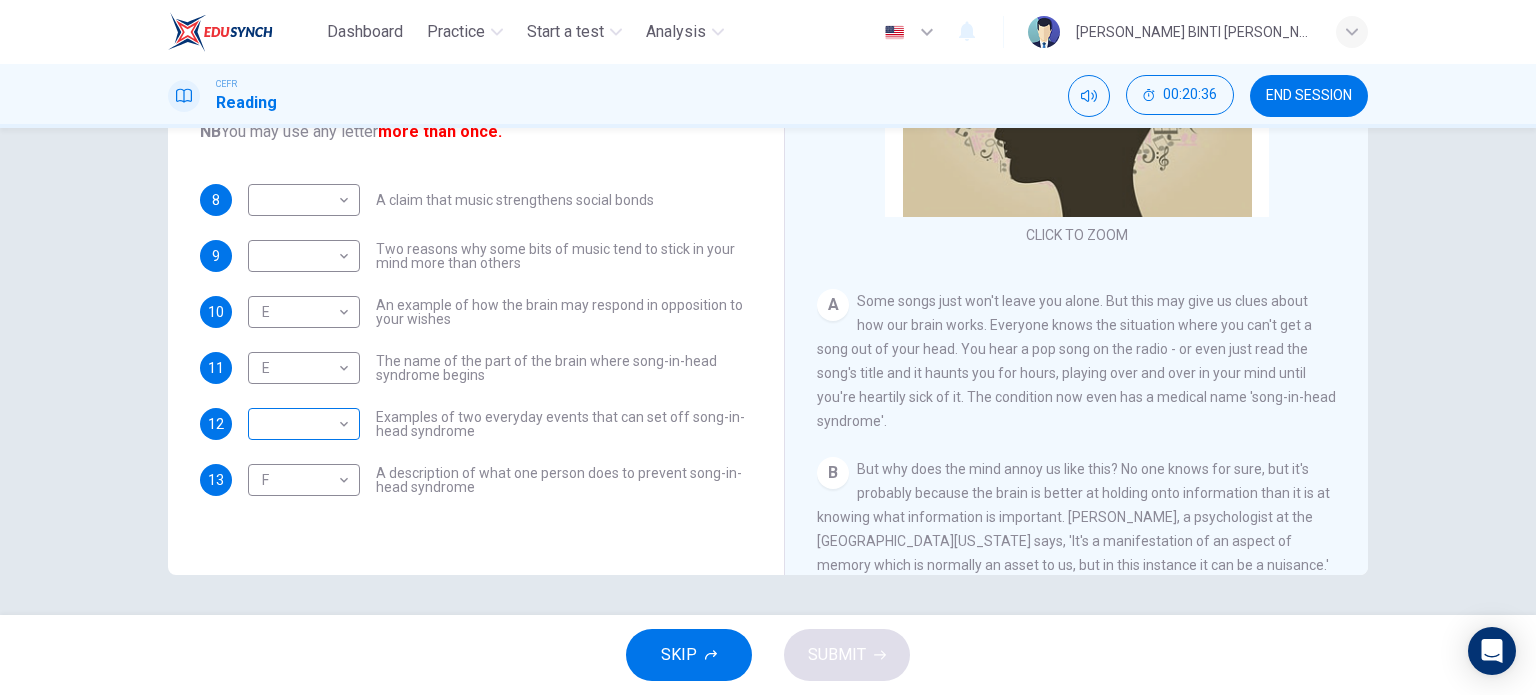 click on "Dashboard Practice Start a test Analysis English en ​ ANIS ADLINA BINTI ADNAN CEFR Reading 00:20:36 END SESSION Questions 8 - 13 The Reading Passage has nine paragraphs labelled  A-l .
Which paragraph contains the following information?
Write the correct letter  A-l  in the boxes below.
NB  You may use any letter  more than once. 8 ​ ​ A claim that music strengthens social bonds 9 ​ ​ Two reasons why some bits of music tend to stick in your mind more than others 10 E E ​ An example of how the brain may respond in opposition to your wishes 11 E E ​ The name of the part of the brain where song-in-head syndrome begins 12 ​ ​ Examples of two everyday events that can set off song-in-head syndrome 13 F F ​ A description of what one person does to prevent song-in-head syndrome A Song on the Brain CLICK TO ZOOM Click to Zoom A B C D E F G H I SKIP SUBMIT EduSynch - Online Language Proficiency Testing
Dashboard Practice Start a test Analysis Notifications © Copyright  2025" at bounding box center [768, 347] 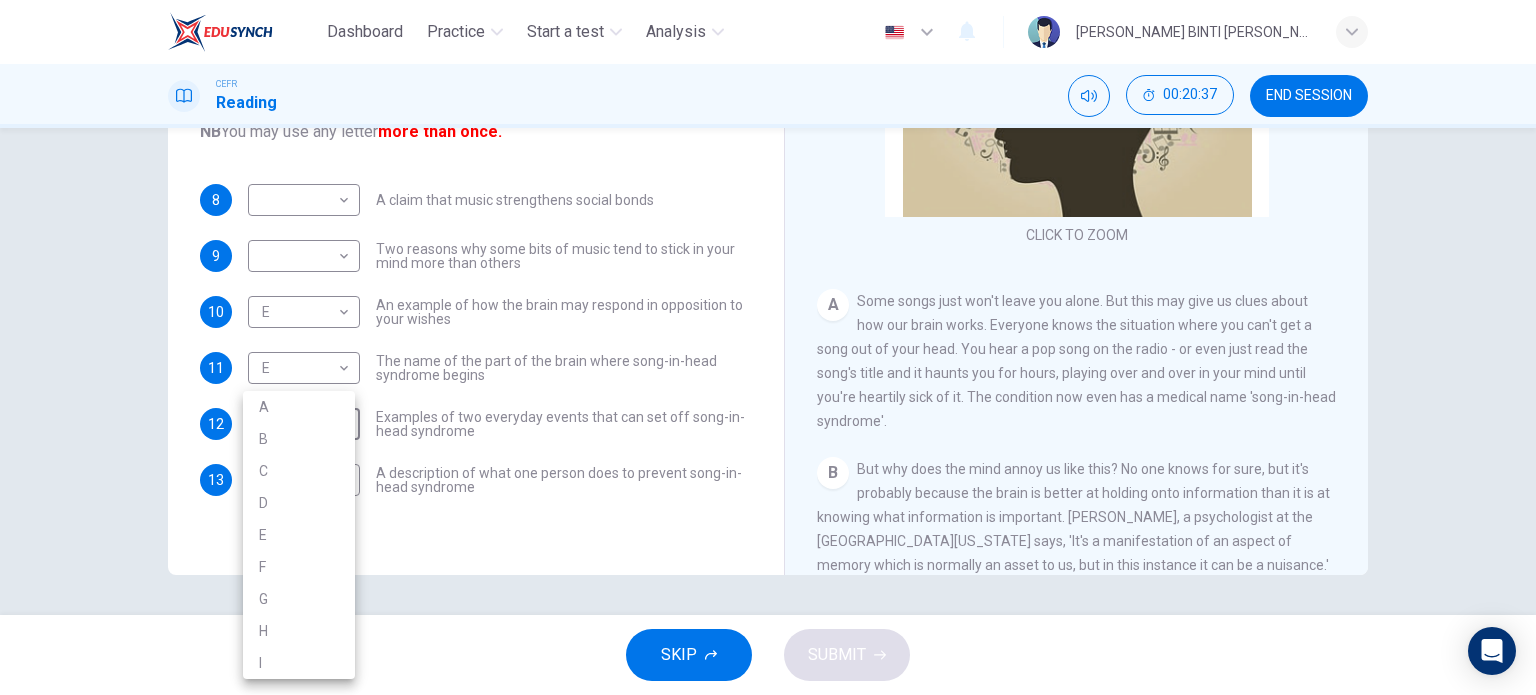 click on "A" at bounding box center (299, 407) 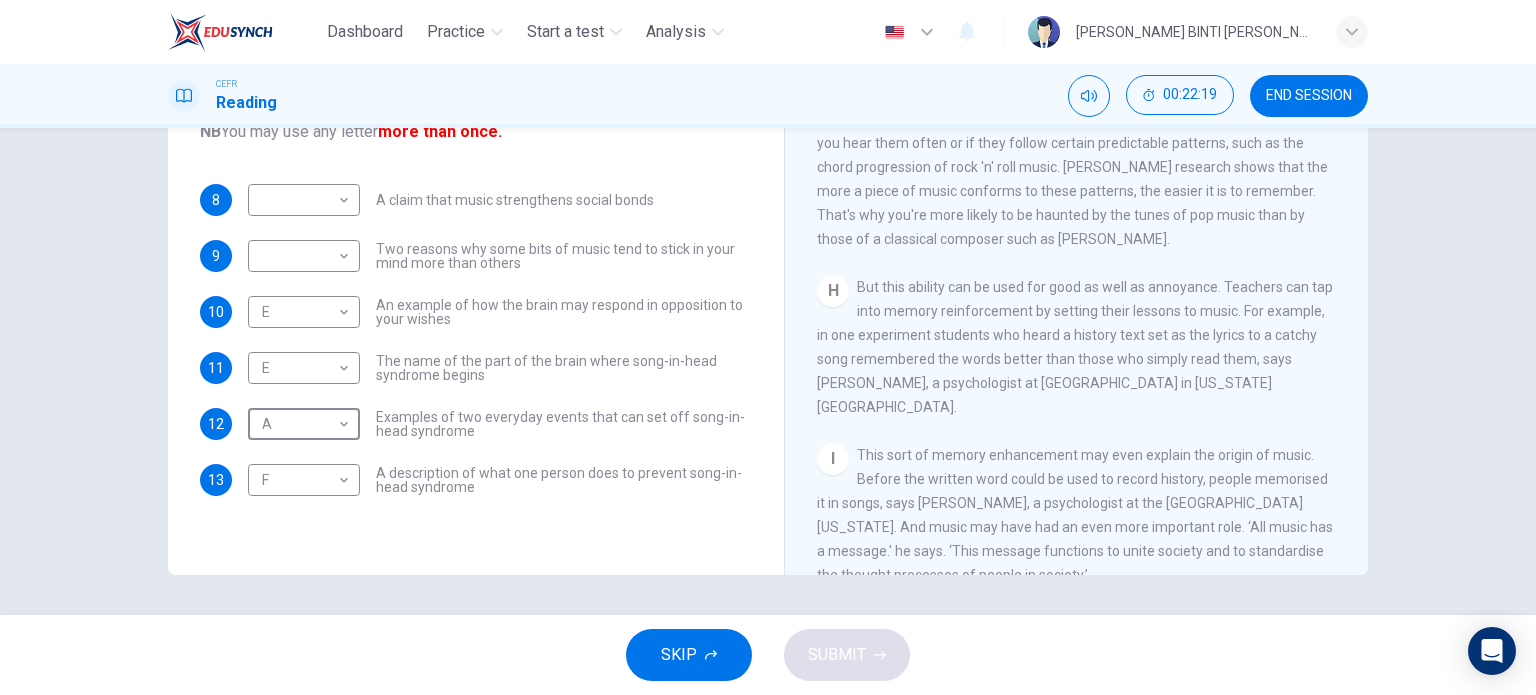 scroll, scrollTop: 1592, scrollLeft: 0, axis: vertical 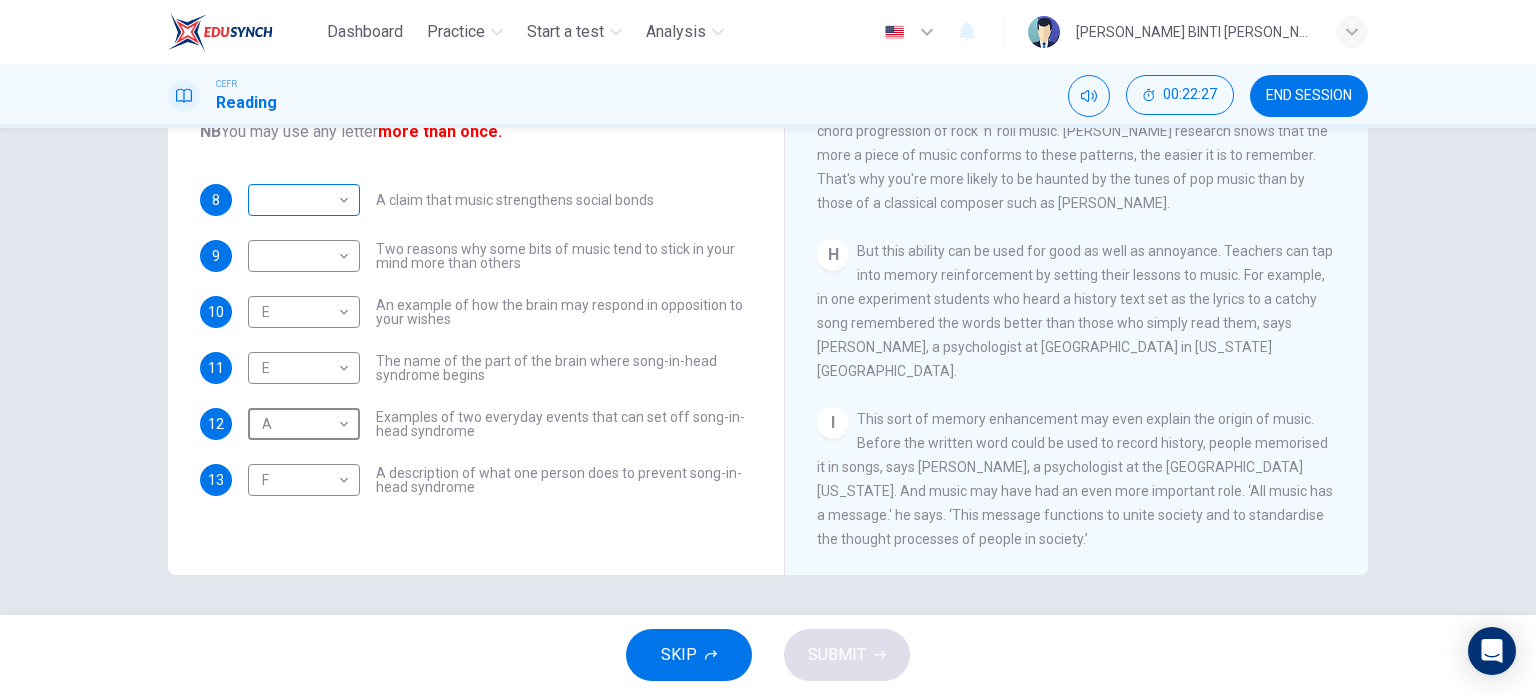 click on "Dashboard Practice Start a test Analysis English en ​ ANIS ADLINA BINTI ADNAN CEFR Reading 00:22:27 END SESSION Questions 8 - 13 The Reading Passage has nine paragraphs labelled  A-l .
Which paragraph contains the following information?
Write the correct letter  A-l  in the boxes below.
NB  You may use any letter  more than once. 8 ​ ​ A claim that music strengthens social bonds 9 ​ ​ Two reasons why some bits of music tend to stick in your mind more than others 10 E E ​ An example of how the brain may respond in opposition to your wishes 11 E E ​ The name of the part of the brain where song-in-head syndrome begins 12 A A ​ Examples of two everyday events that can set off song-in-head syndrome 13 F F ​ A description of what one person does to prevent song-in-head syndrome A Song on the Brain CLICK TO ZOOM Click to Zoom A B C D E F G H I SKIP SUBMIT EduSynch - Online Language Proficiency Testing
Dashboard Practice Start a test Analysis Notifications © Copyright  2025" at bounding box center [768, 347] 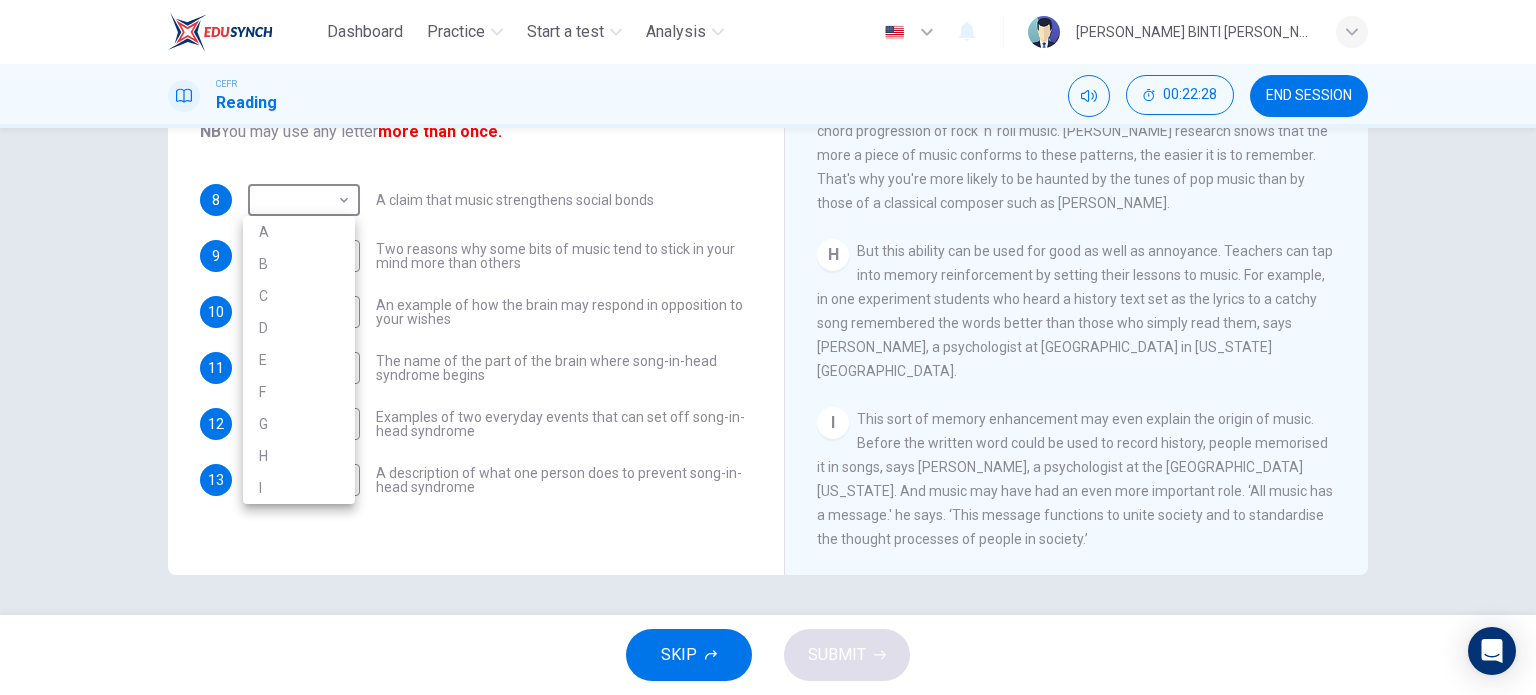 click on "I" at bounding box center [299, 488] 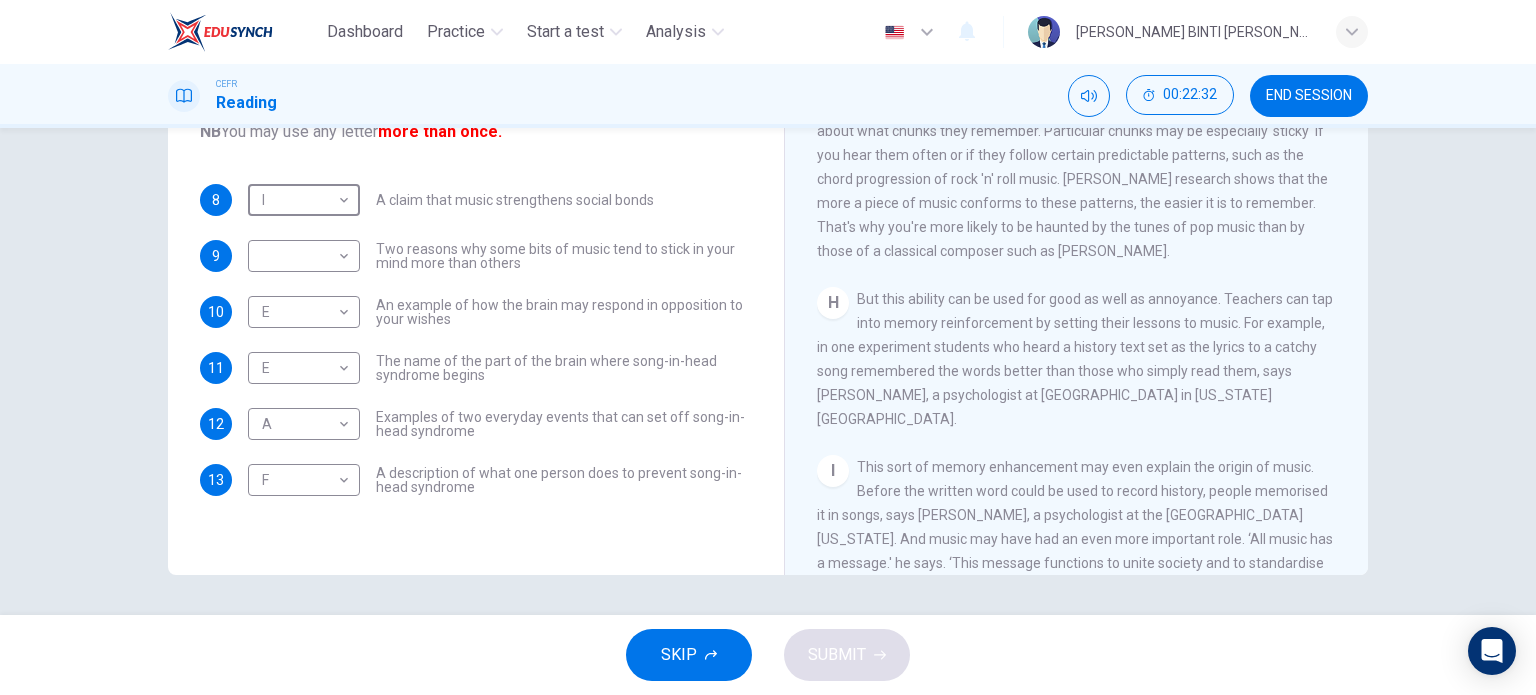 scroll, scrollTop: 1392, scrollLeft: 0, axis: vertical 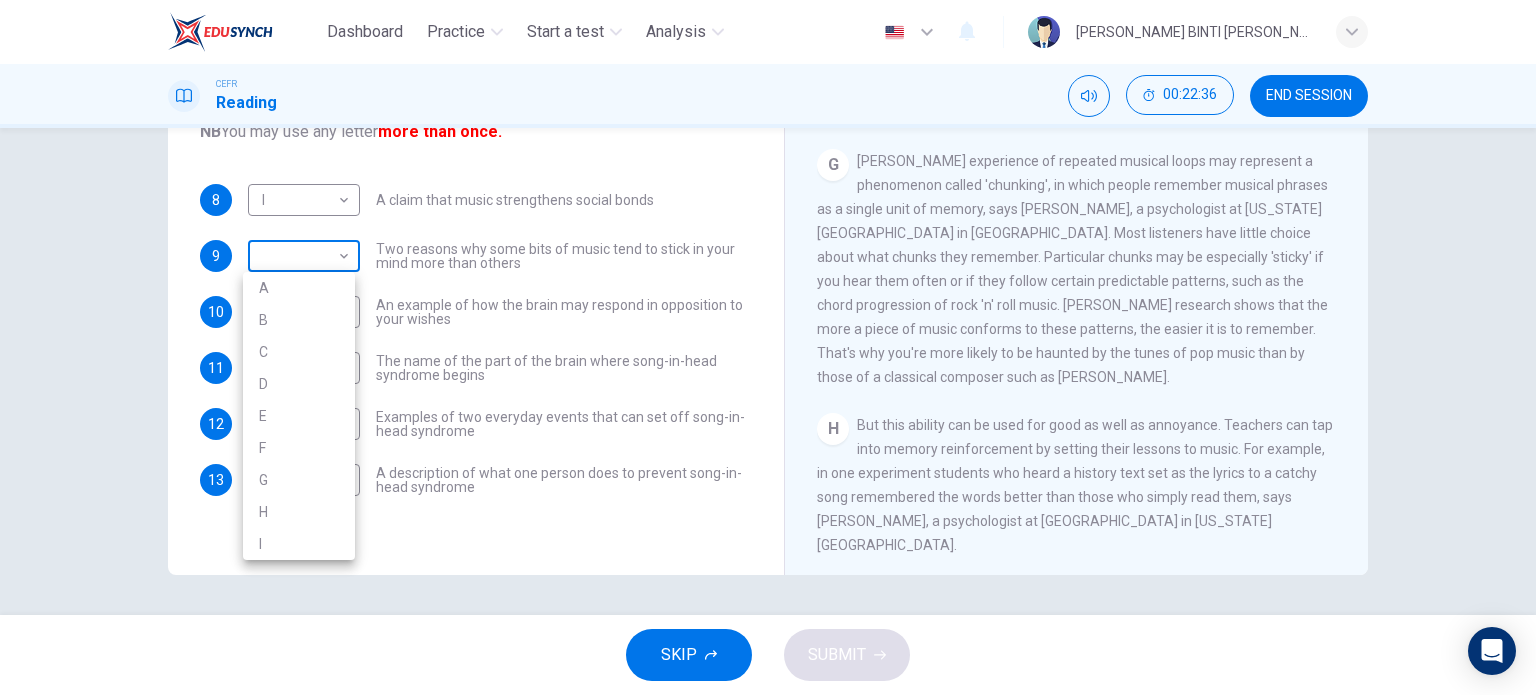 click on "Dashboard Practice Start a test Analysis English en ​ ANIS ADLINA BINTI ADNAN CEFR Reading 00:22:36 END SESSION Questions 8 - 13 The Reading Passage has nine paragraphs labelled  A-l .
Which paragraph contains the following information?
Write the correct letter  A-l  in the boxes below.
NB  You may use any letter  more than once. 8 I I ​ A claim that music strengthens social bonds 9 ​ ​ Two reasons why some bits of music tend to stick in your mind more than others 10 E E ​ An example of how the brain may respond in opposition to your wishes 11 E E ​ The name of the part of the brain where song-in-head syndrome begins 12 A A ​ Examples of two everyday events that can set off song-in-head syndrome 13 F F ​ A description of what one person does to prevent song-in-head syndrome A Song on the Brain CLICK TO ZOOM Click to Zoom A B C D E F G H I SKIP SUBMIT EduSynch - Online Language Proficiency Testing
Dashboard Practice Start a test Analysis Notifications © Copyright  2025 A B C D E F" at bounding box center (768, 347) 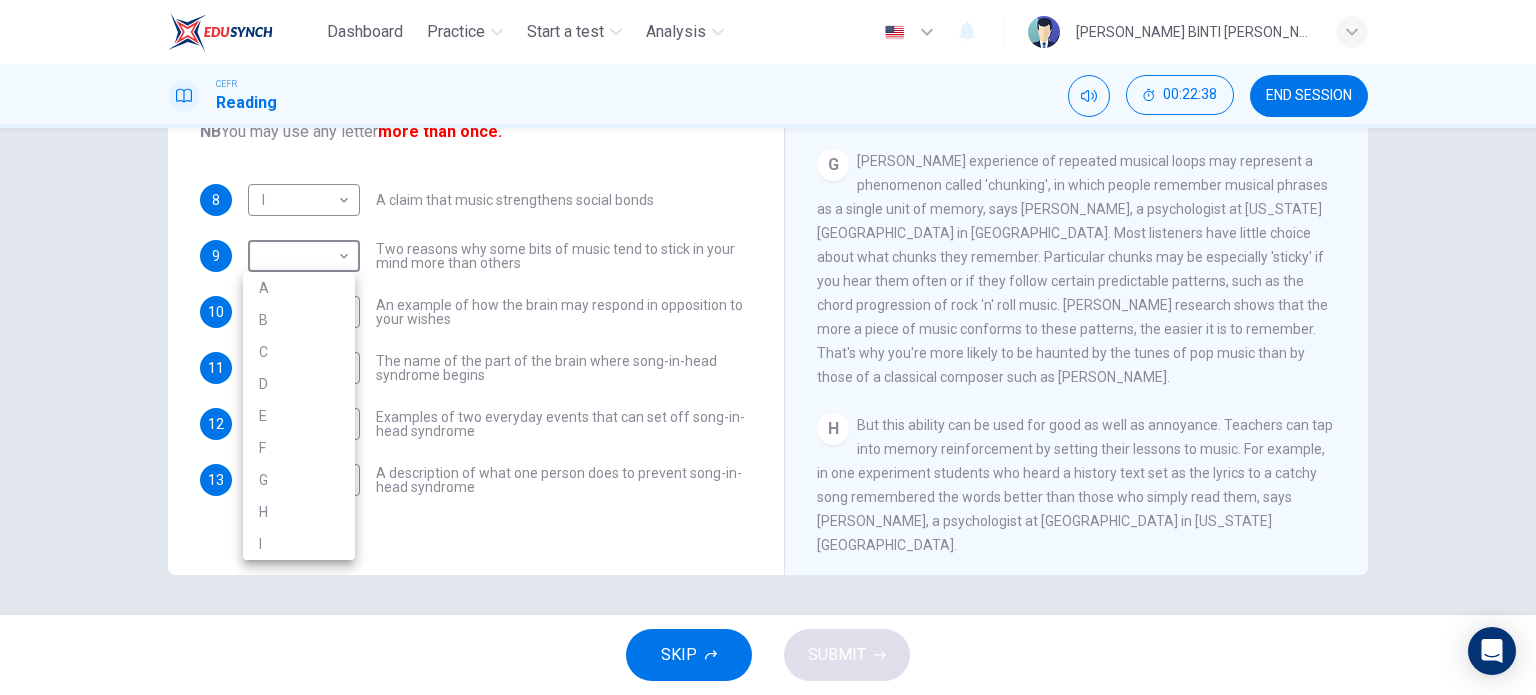 drag, startPoint x: 271, startPoint y: 476, endPoint x: 307, endPoint y: 487, distance: 37.64306 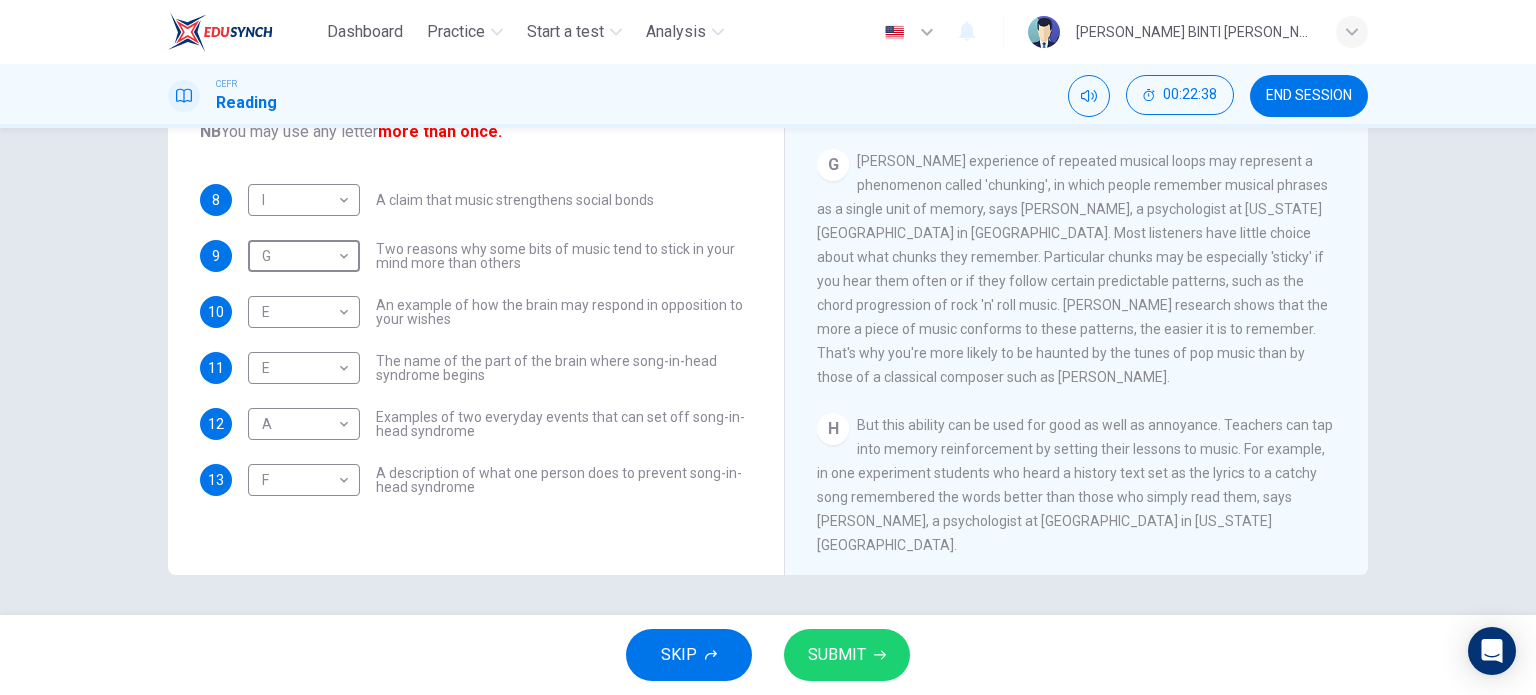 click on "SUBMIT" at bounding box center (837, 655) 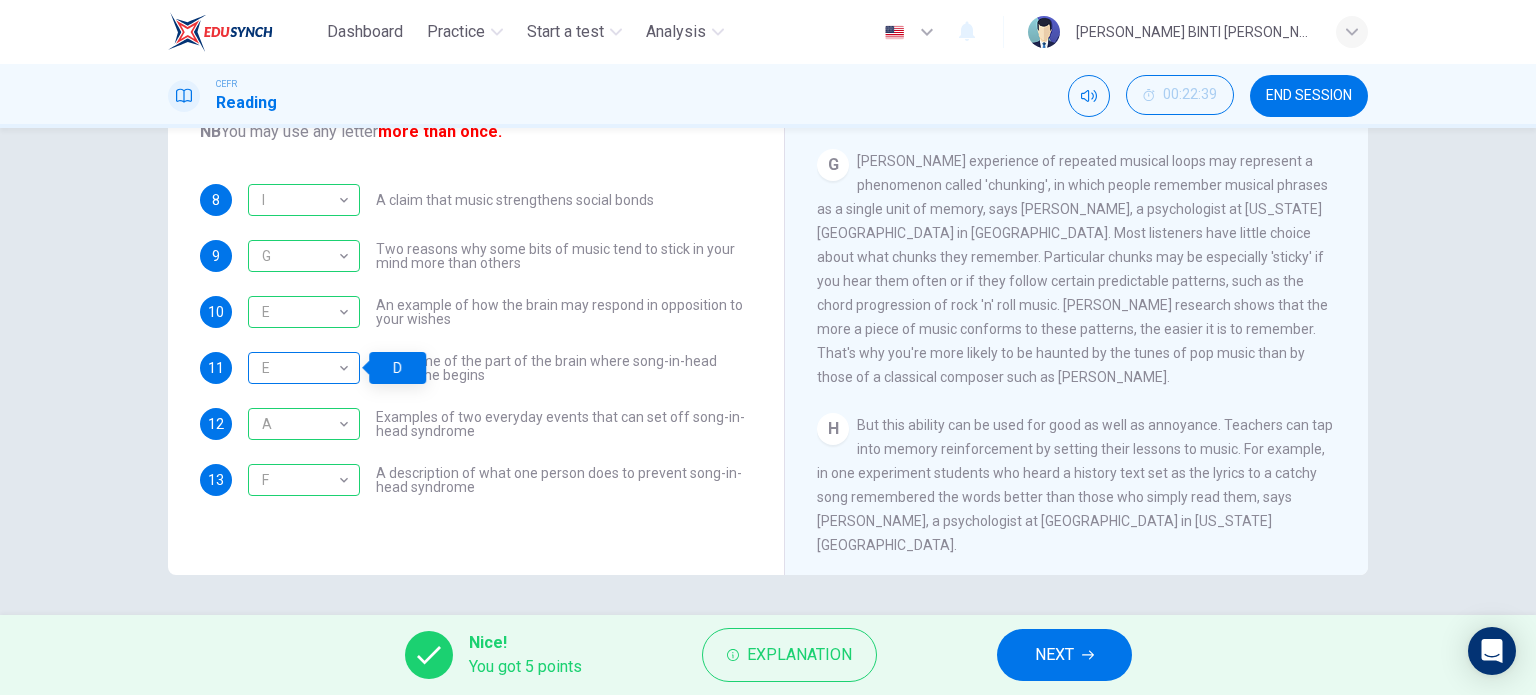 click on "E" at bounding box center [300, 368] 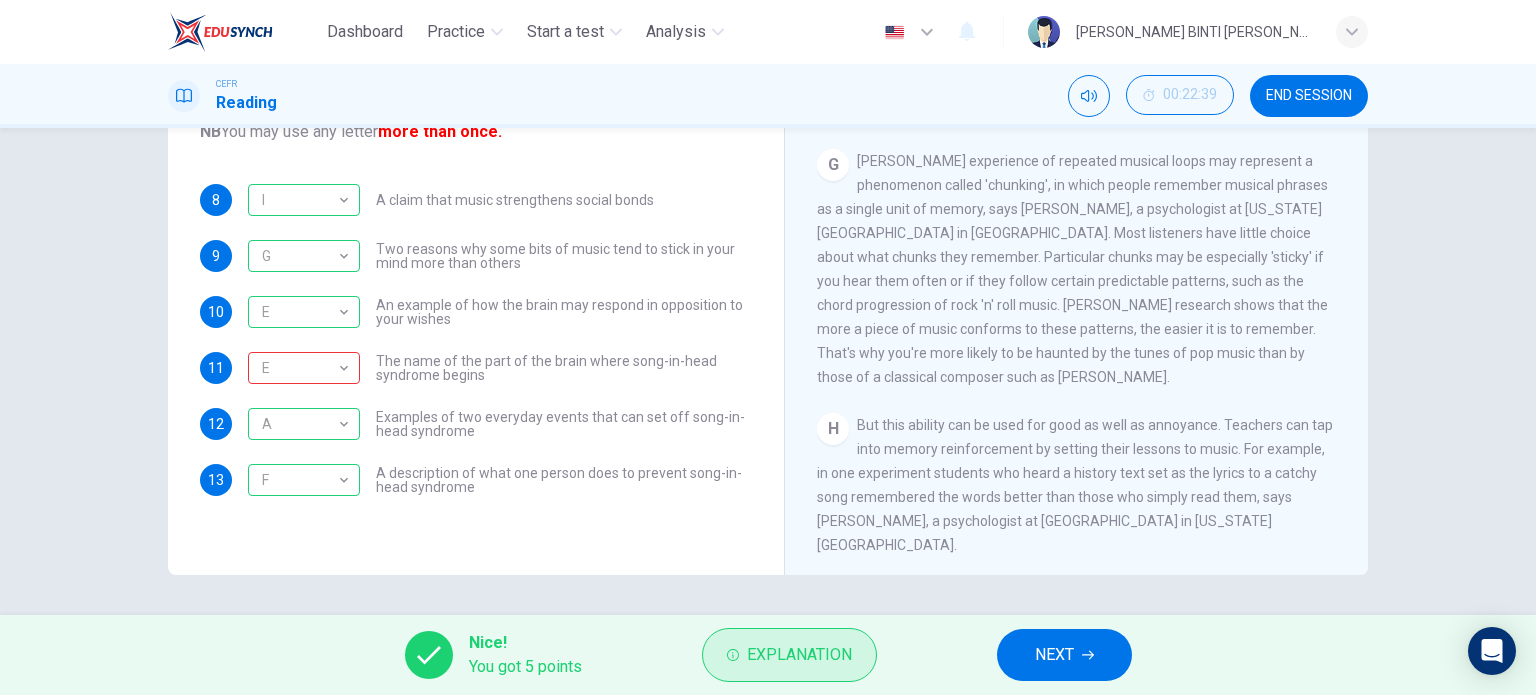 click on "Explanation" at bounding box center [799, 655] 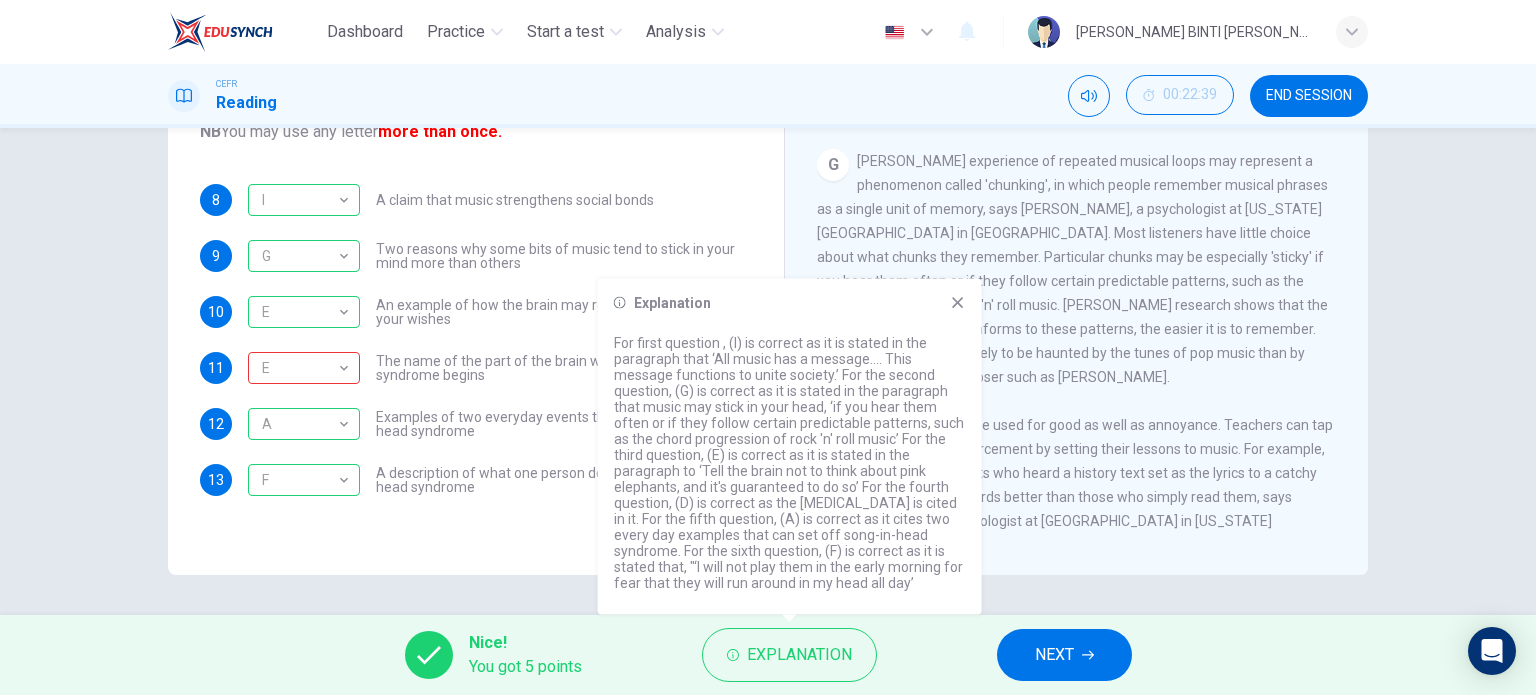 click 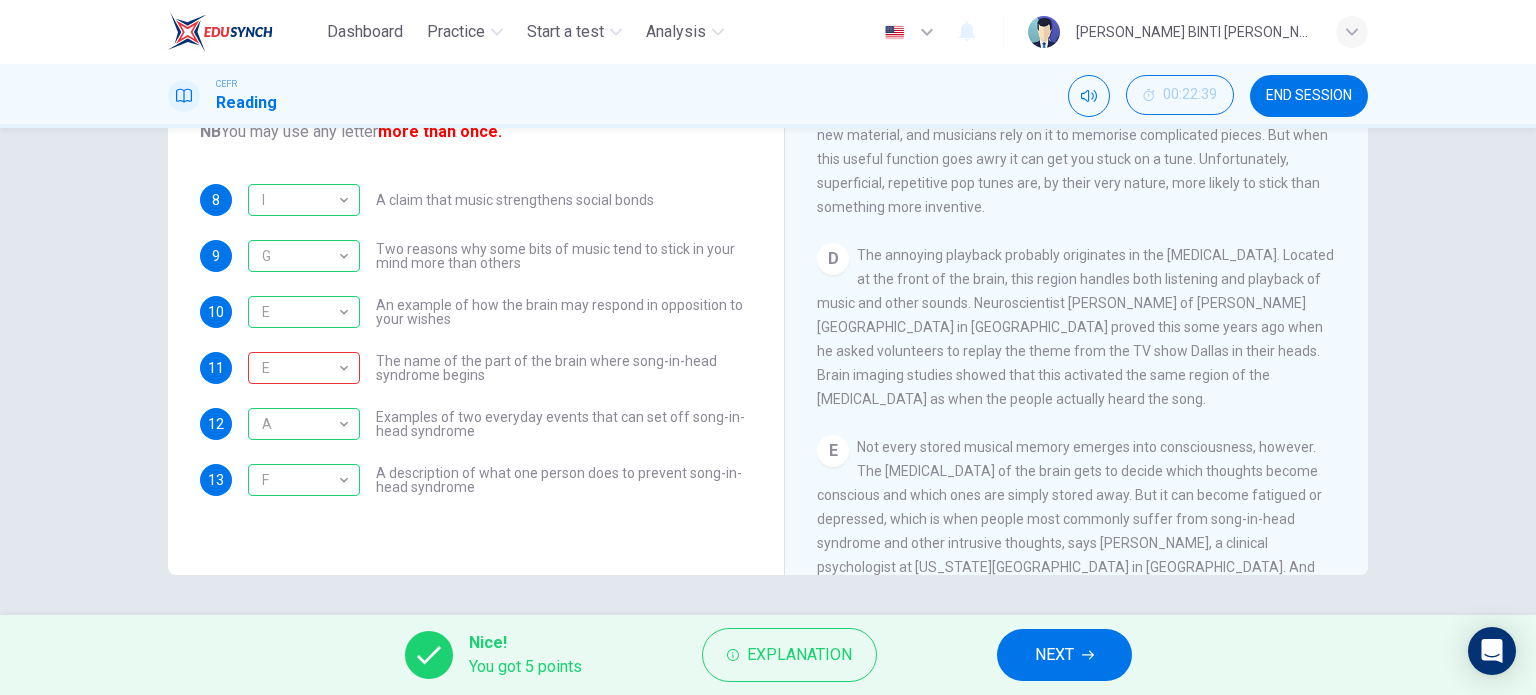 scroll, scrollTop: 592, scrollLeft: 0, axis: vertical 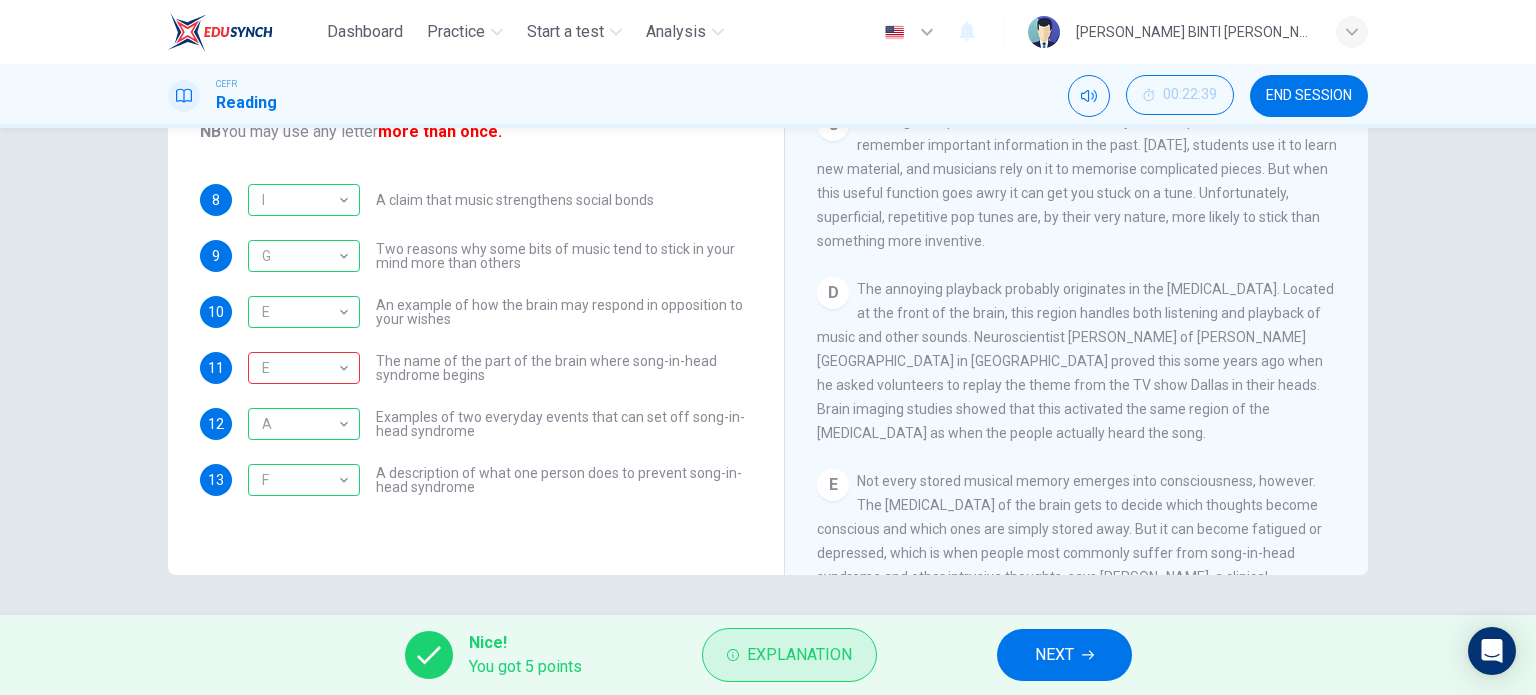 click on "Explanation" at bounding box center (799, 655) 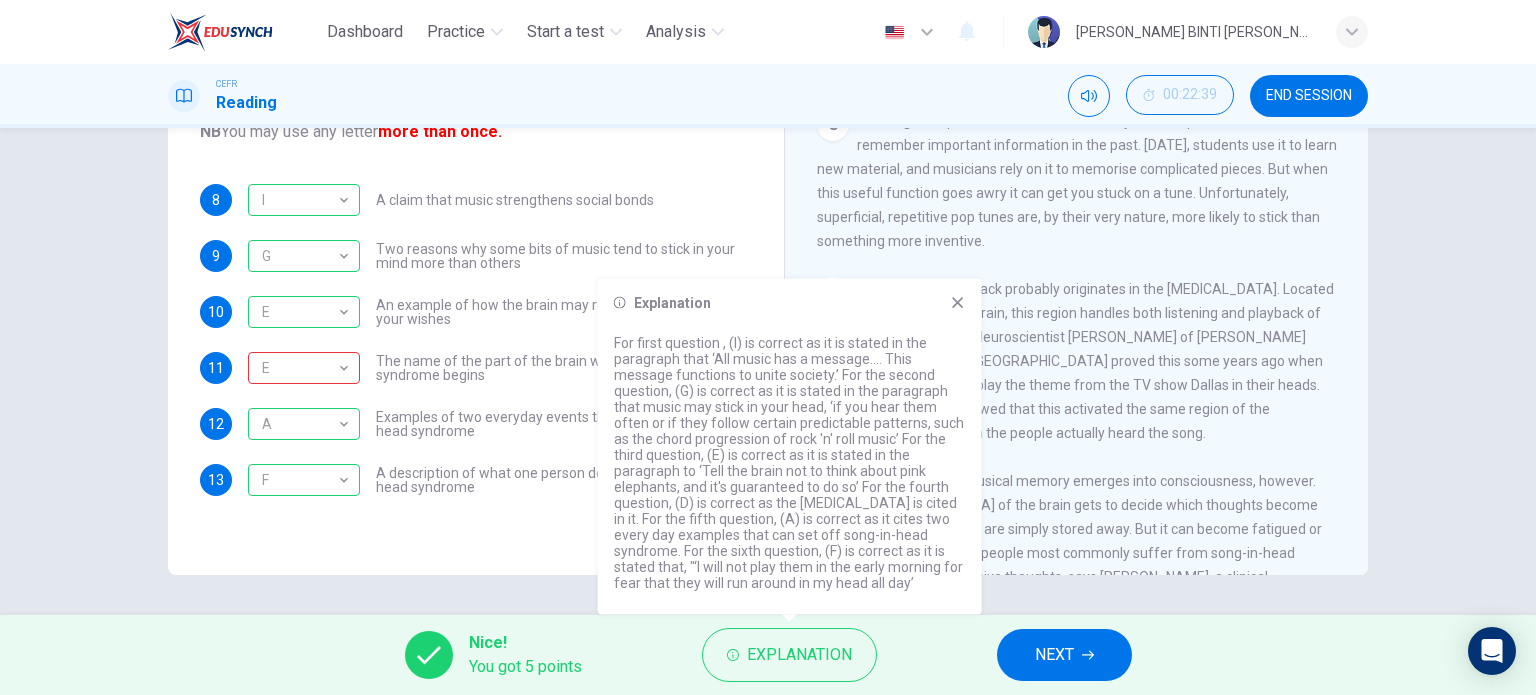 click on "Nice! You got 5
points Explanation NEXT" at bounding box center (768, 655) 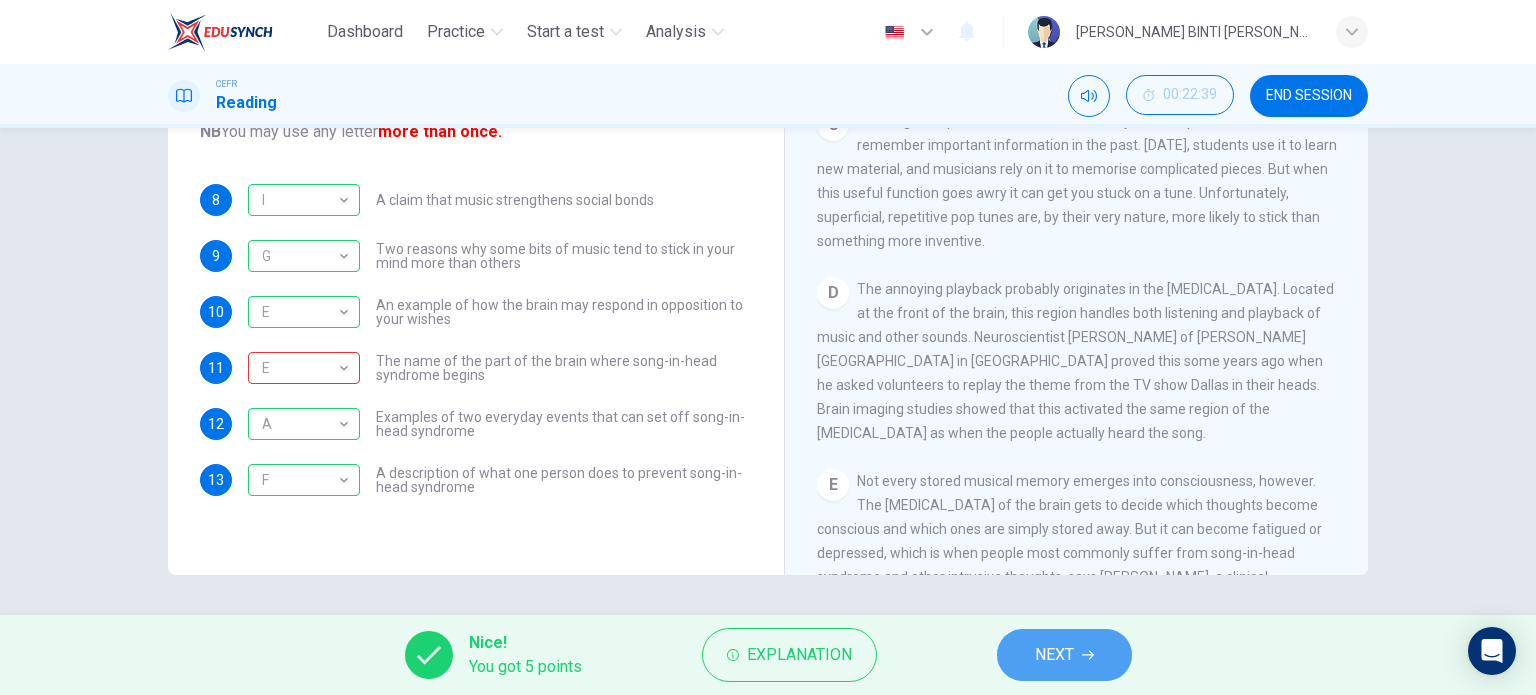 click on "NEXT" at bounding box center (1054, 655) 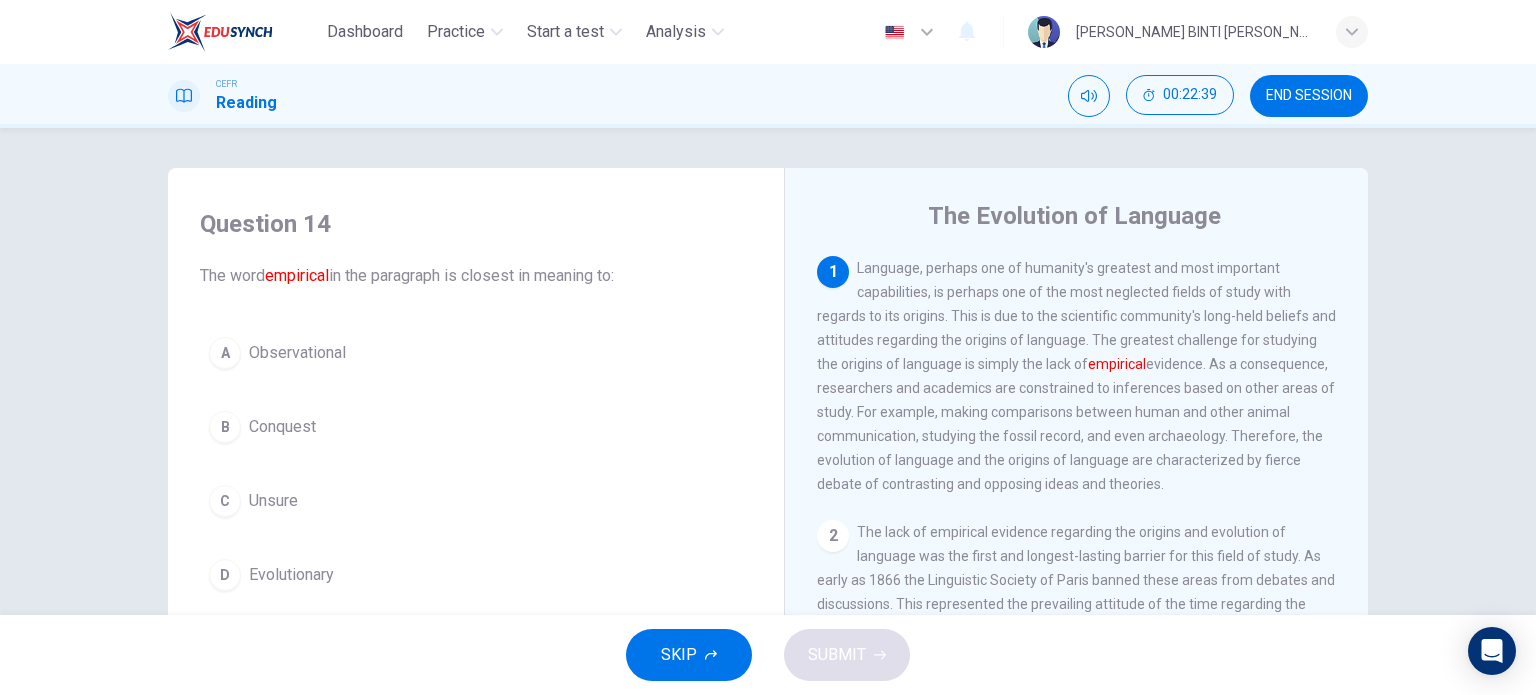 click on "END SESSION" at bounding box center [1309, 96] 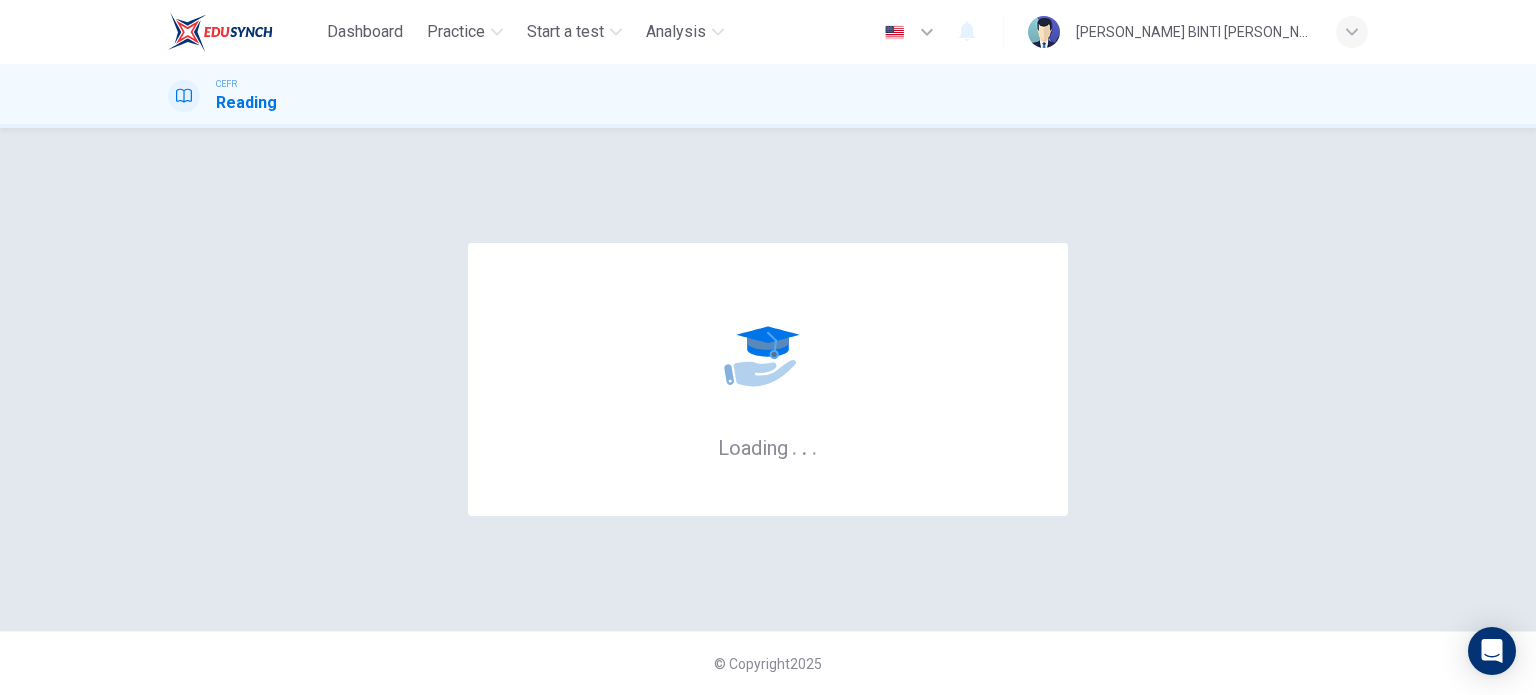 scroll, scrollTop: 0, scrollLeft: 0, axis: both 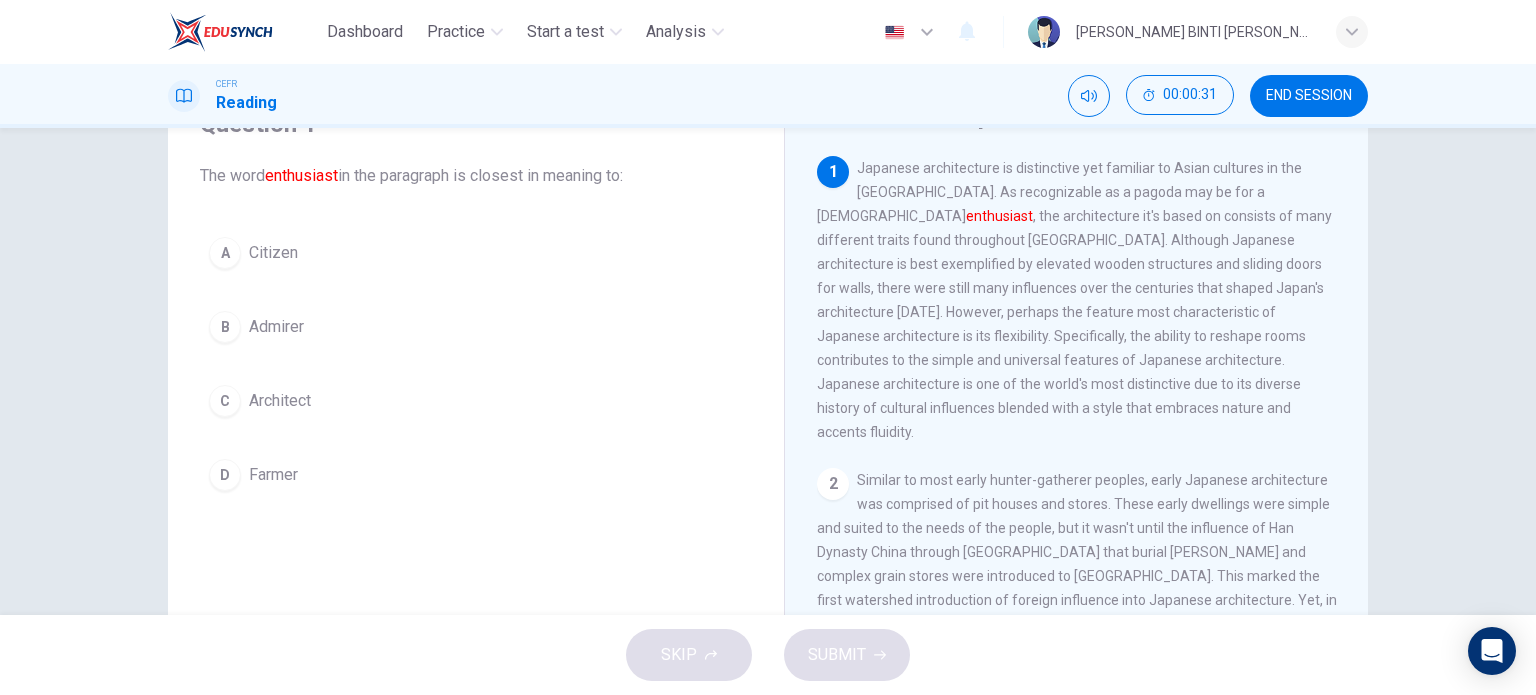 click on "B" at bounding box center (225, 327) 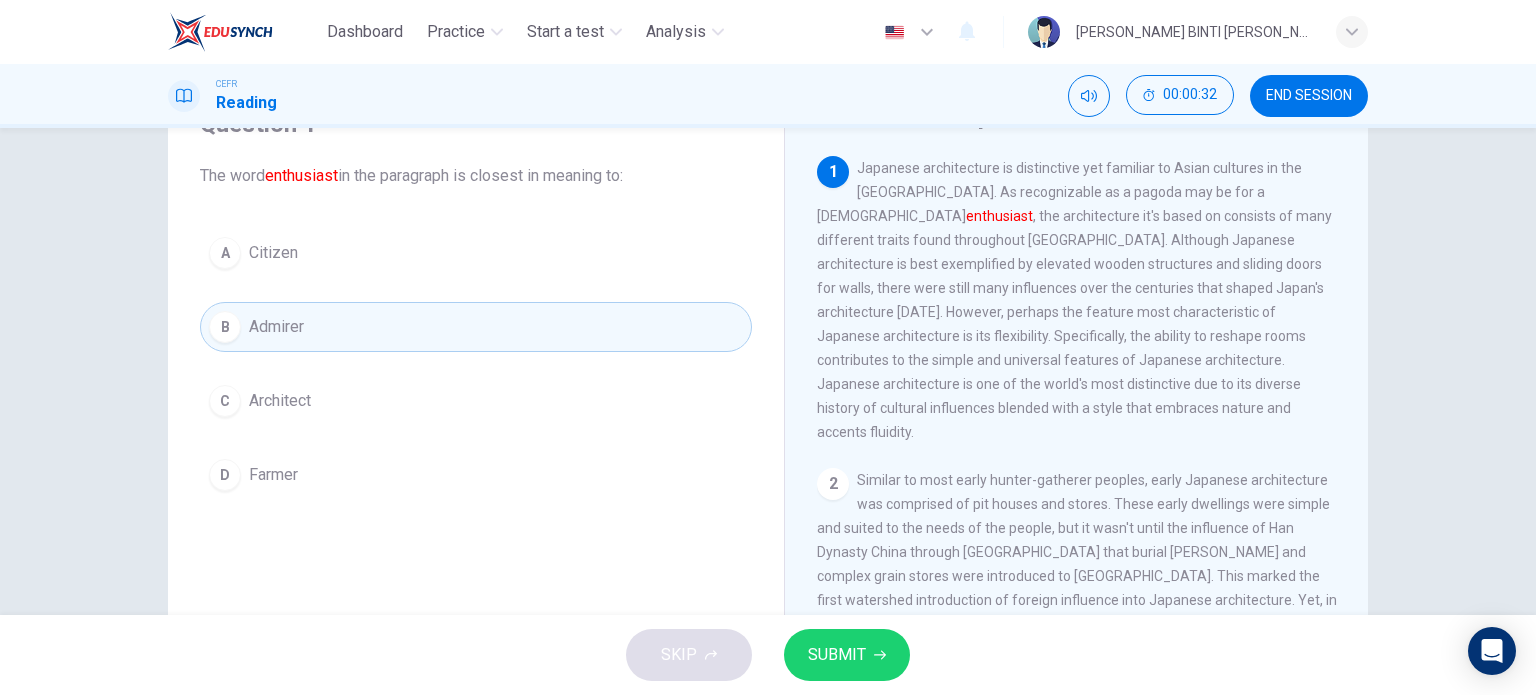 click on "SUBMIT" at bounding box center [837, 655] 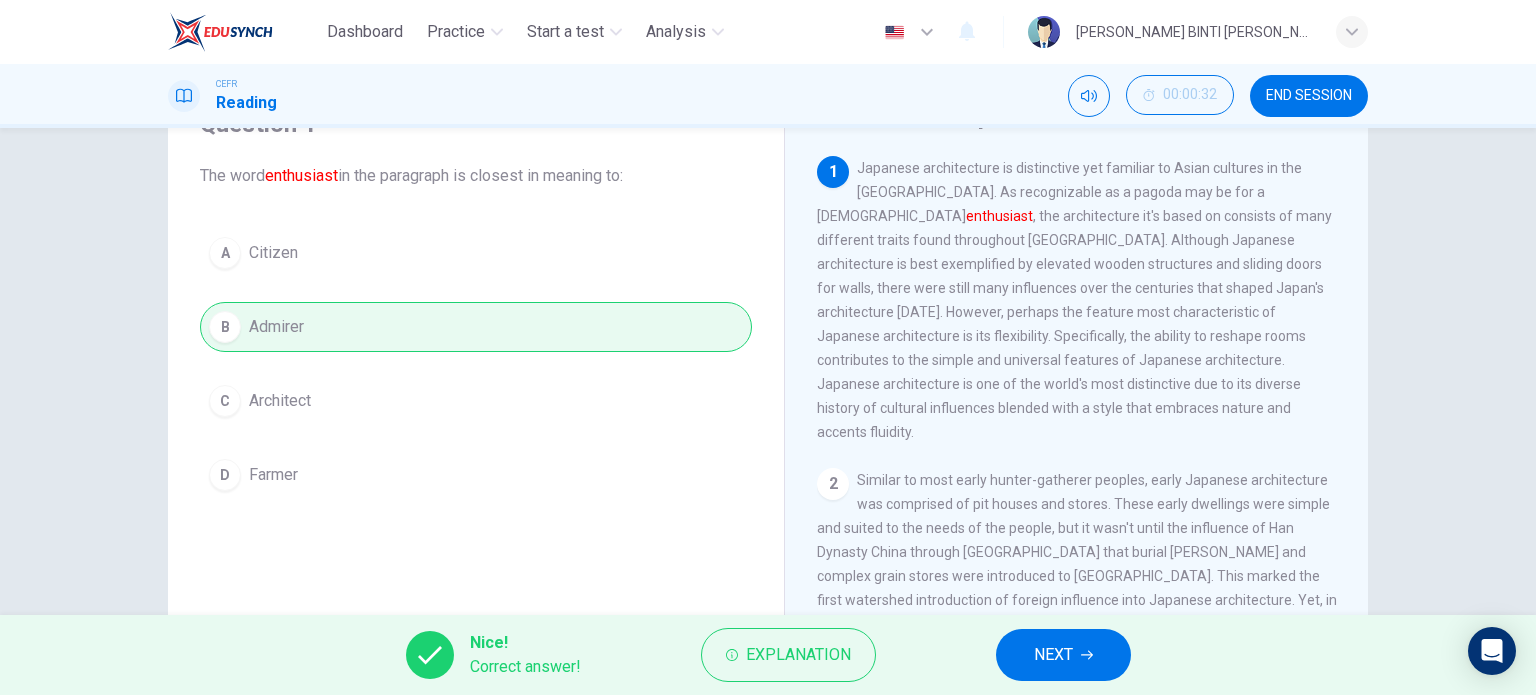 click on "NEXT" at bounding box center (1053, 655) 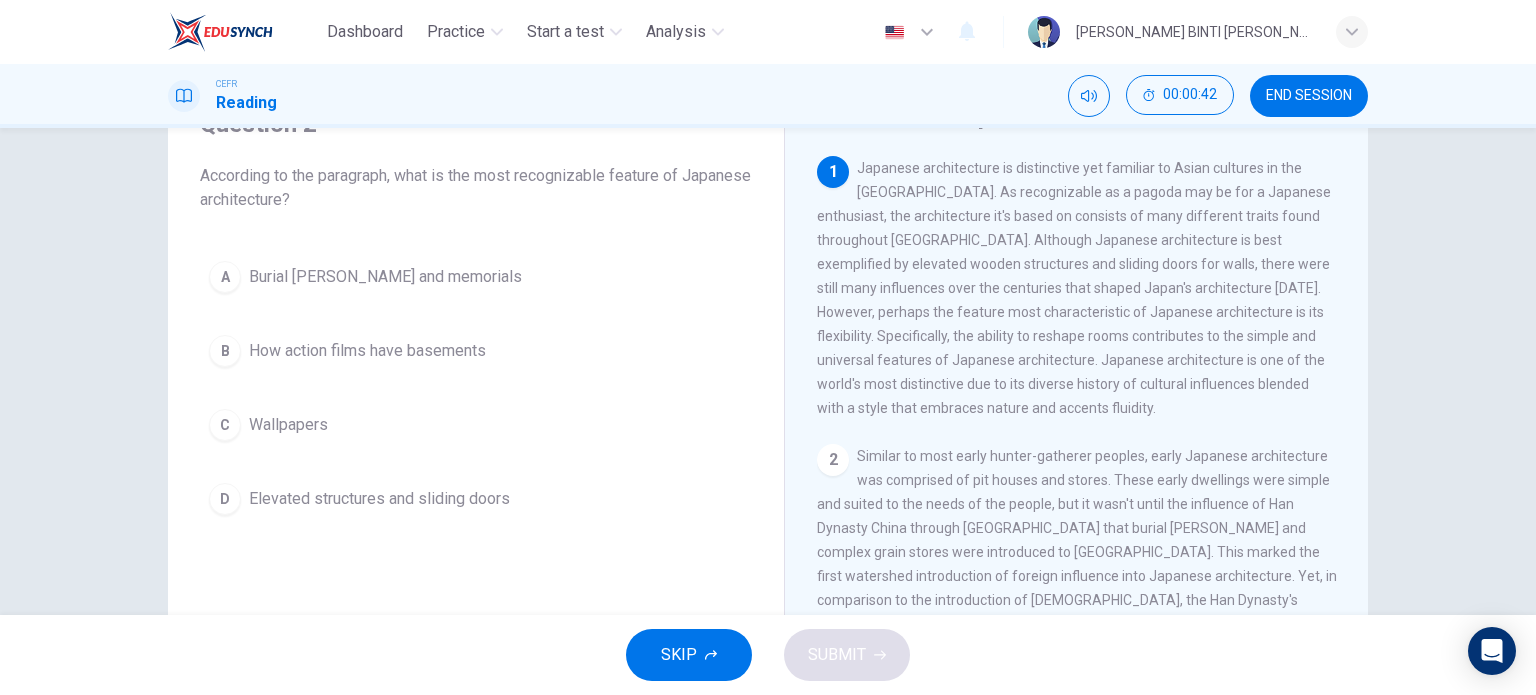 click on "Elevated structures and sliding doors" at bounding box center (379, 499) 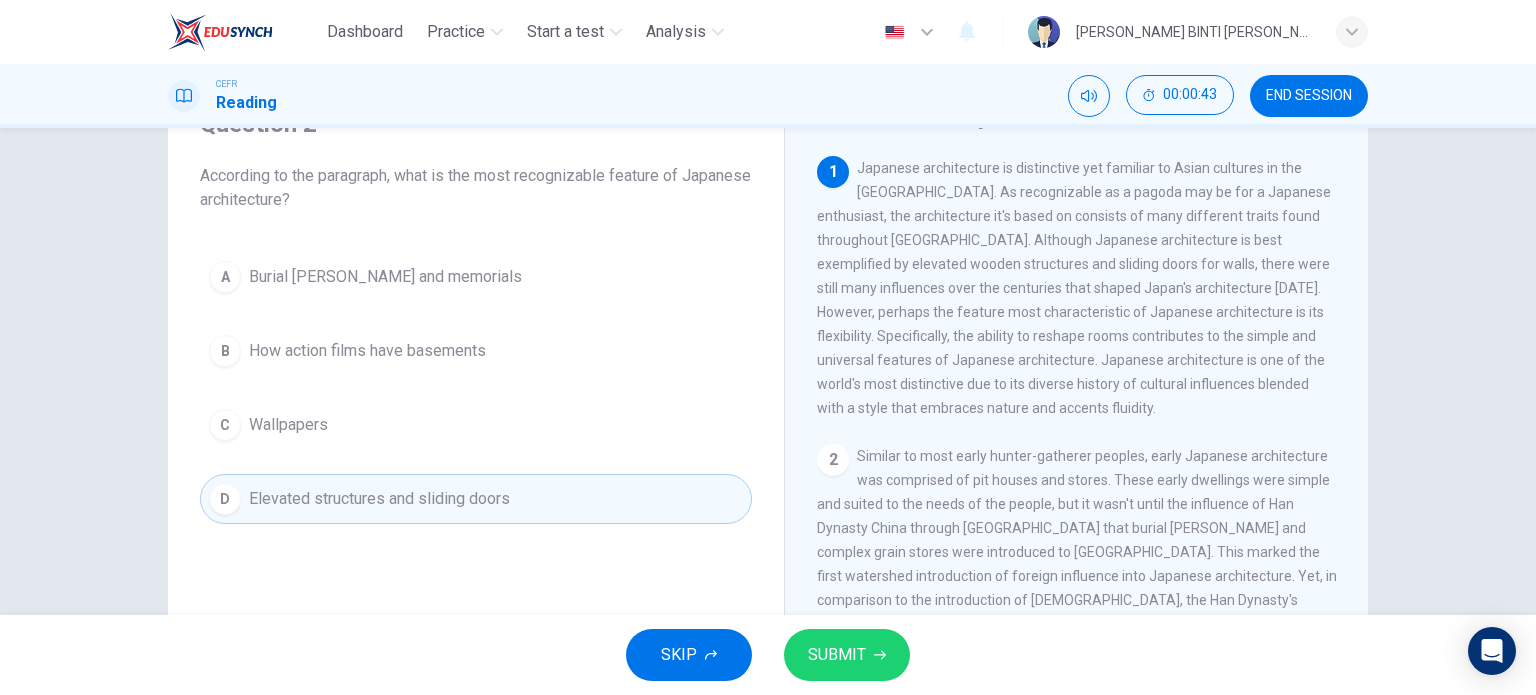 click on "SUBMIT" at bounding box center [847, 655] 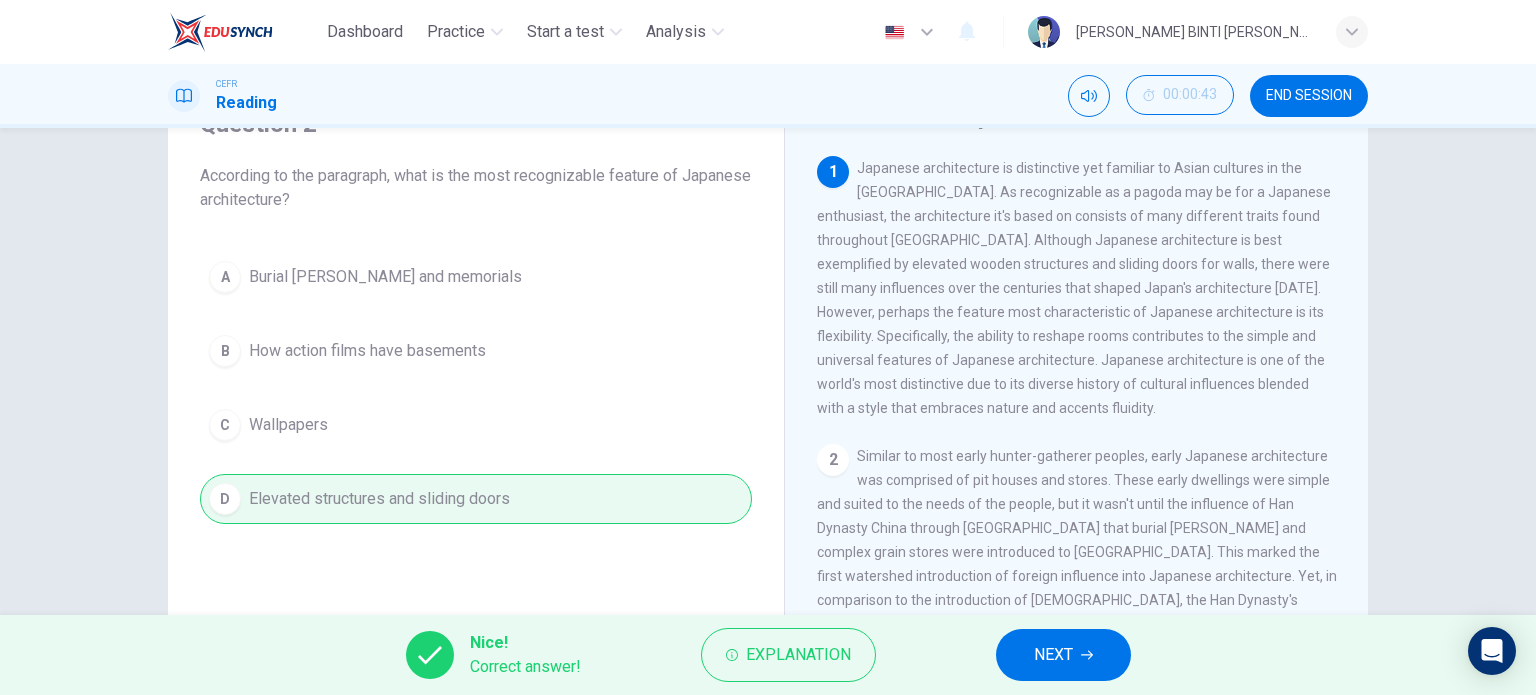 click on "NEXT" at bounding box center [1063, 655] 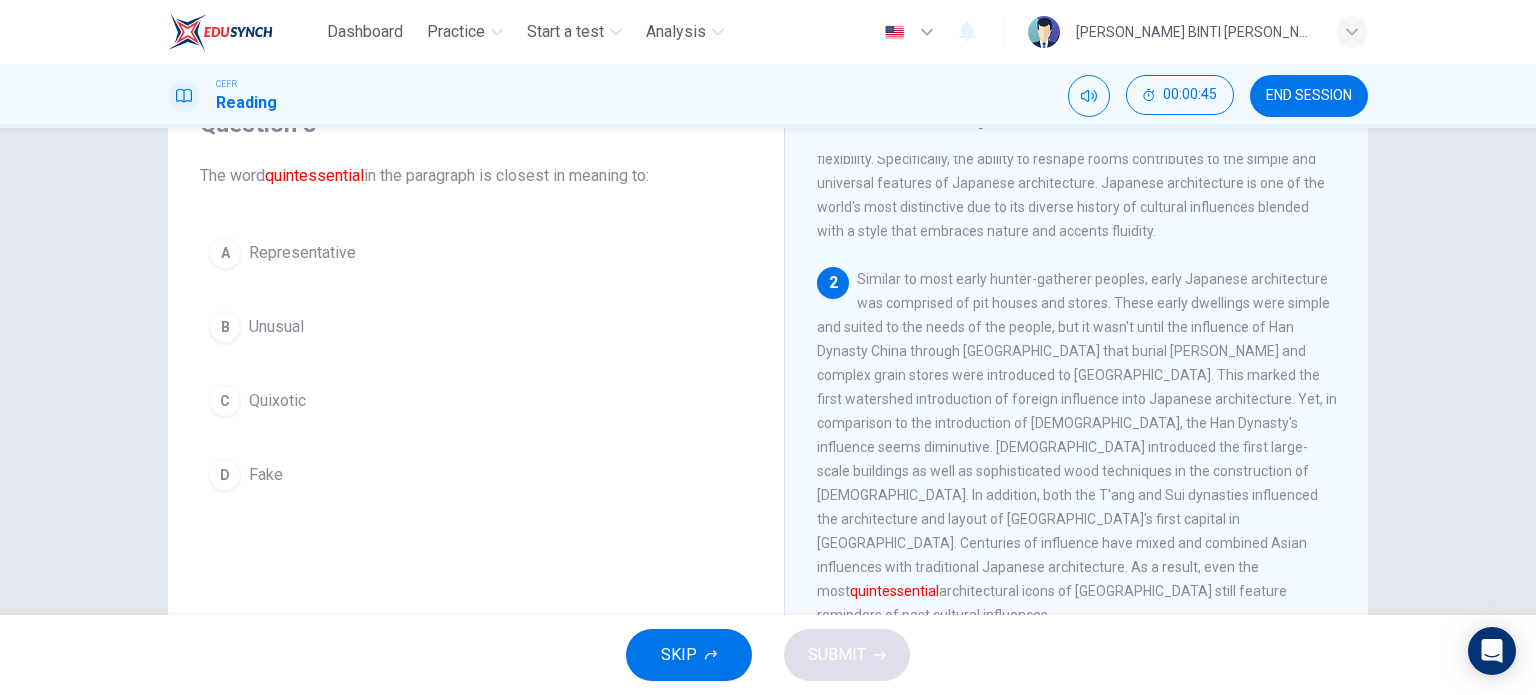scroll, scrollTop: 300, scrollLeft: 0, axis: vertical 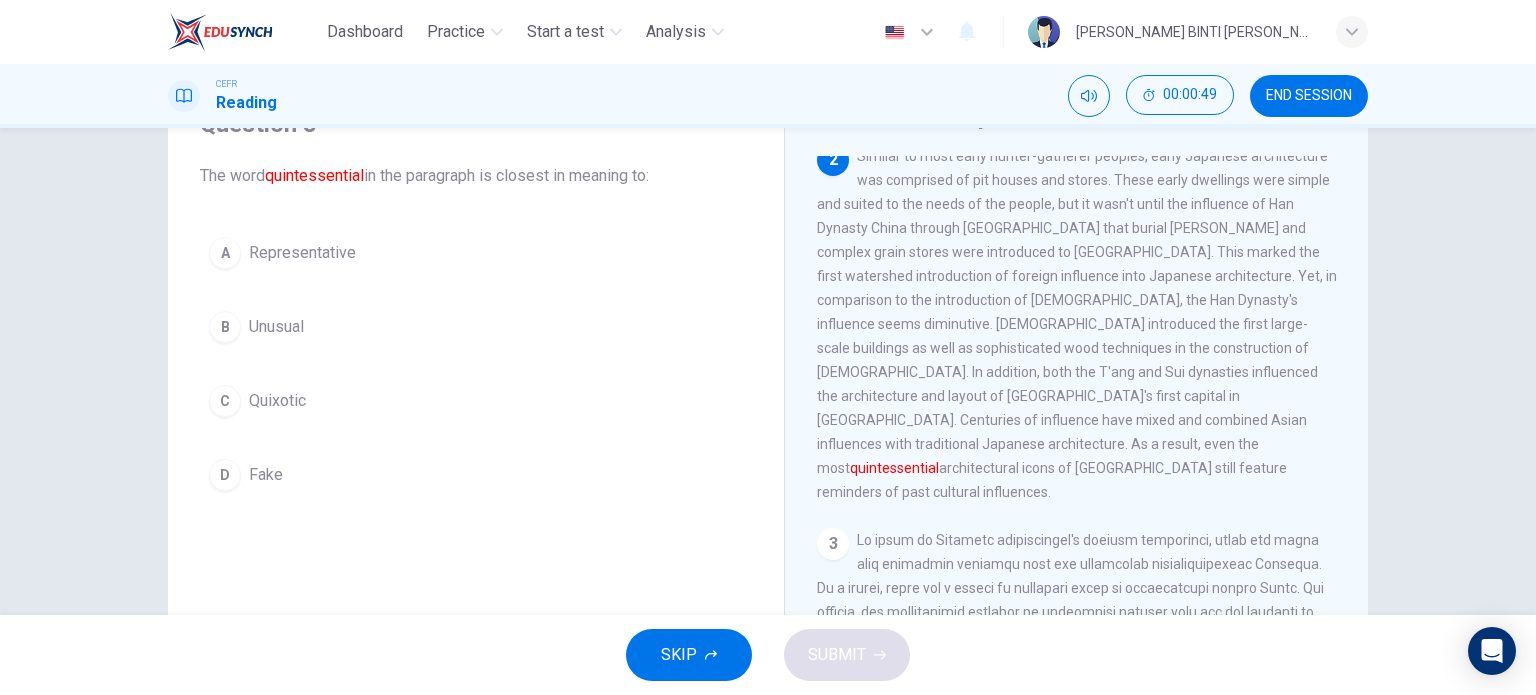 drag, startPoint x: 1059, startPoint y: 436, endPoint x: 1135, endPoint y: 436, distance: 76 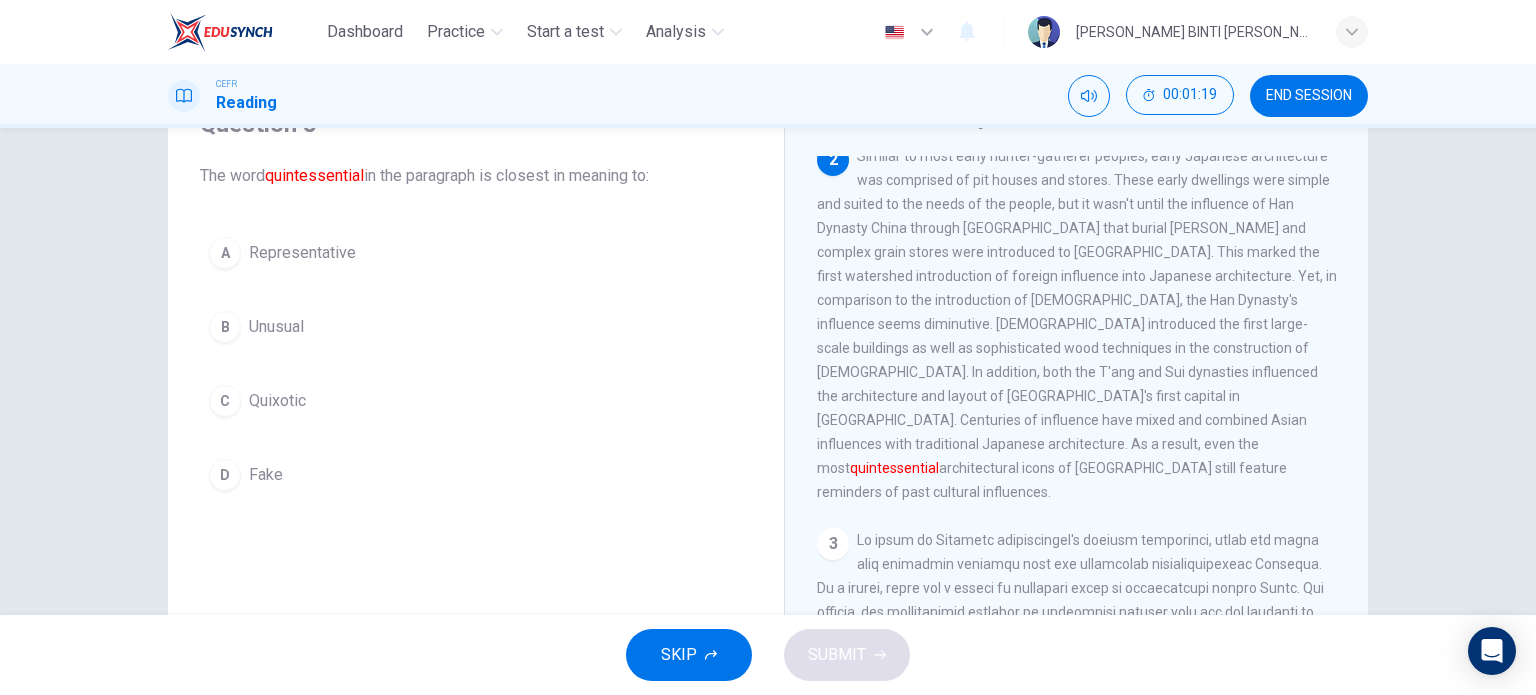 click on "B" at bounding box center [225, 327] 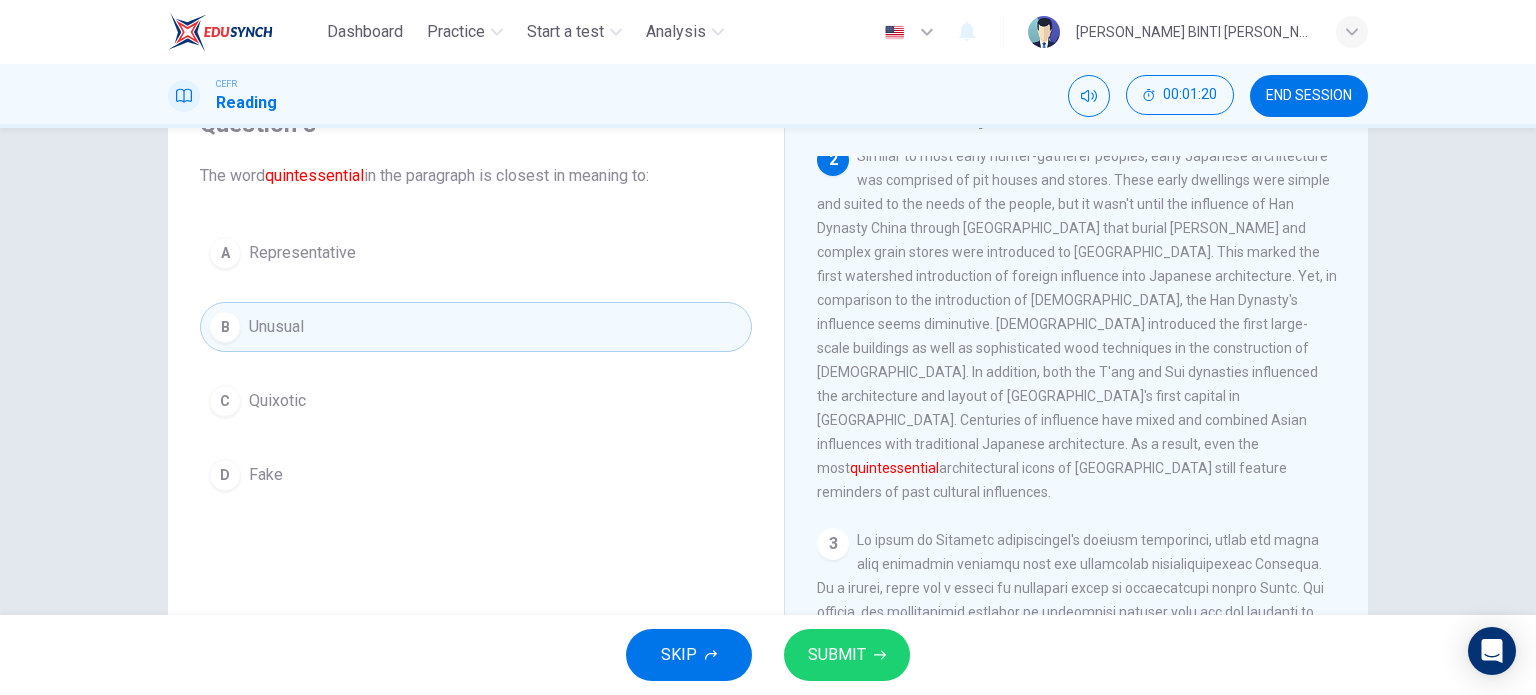 click on "A Representative" at bounding box center (476, 253) 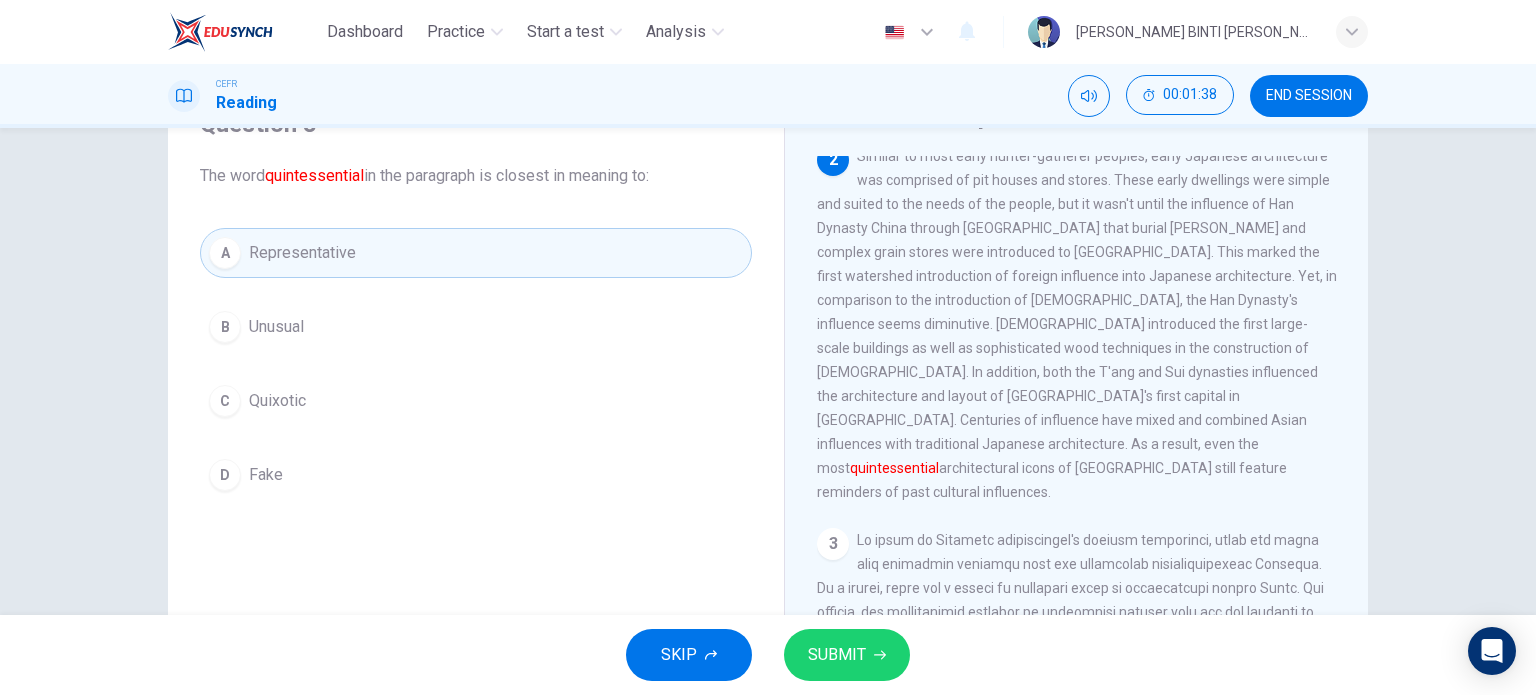 click on "Unusual" at bounding box center [276, 327] 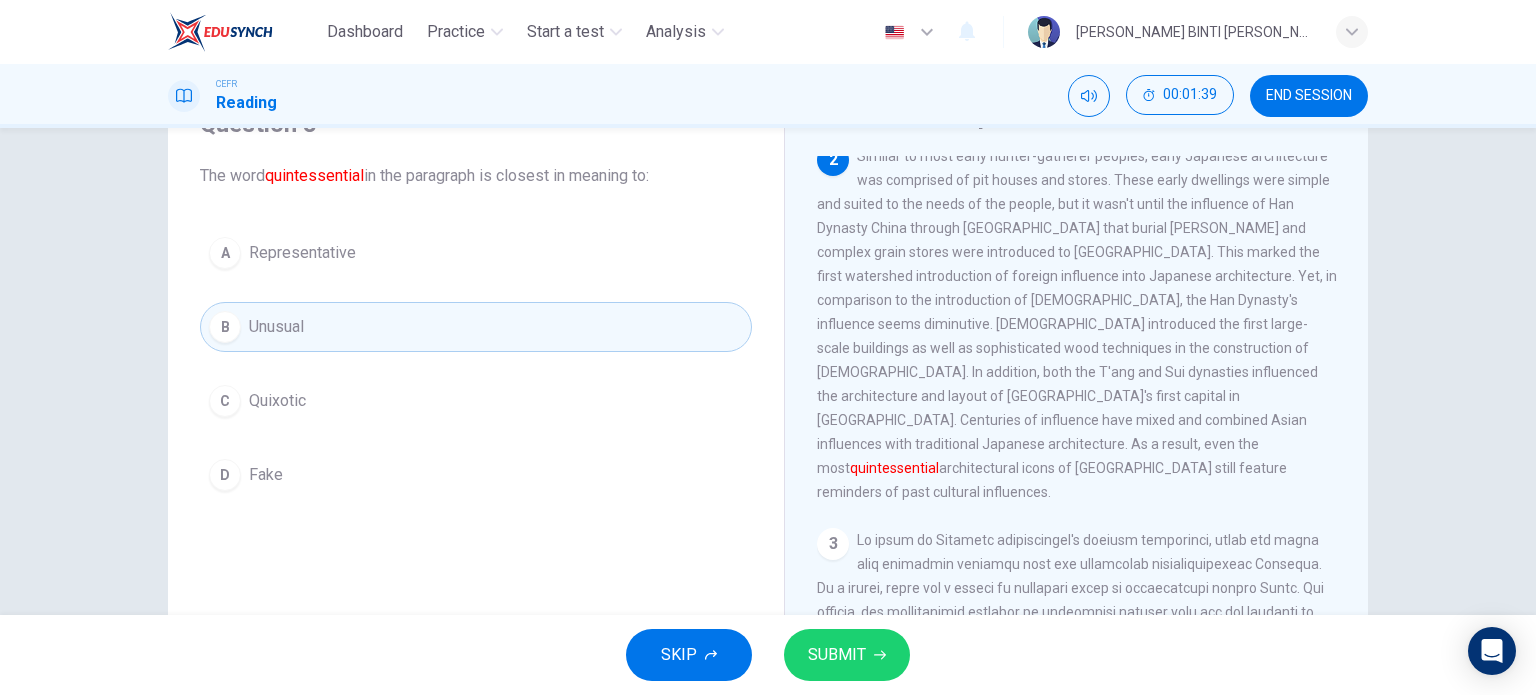 click on "SUBMIT" at bounding box center (847, 655) 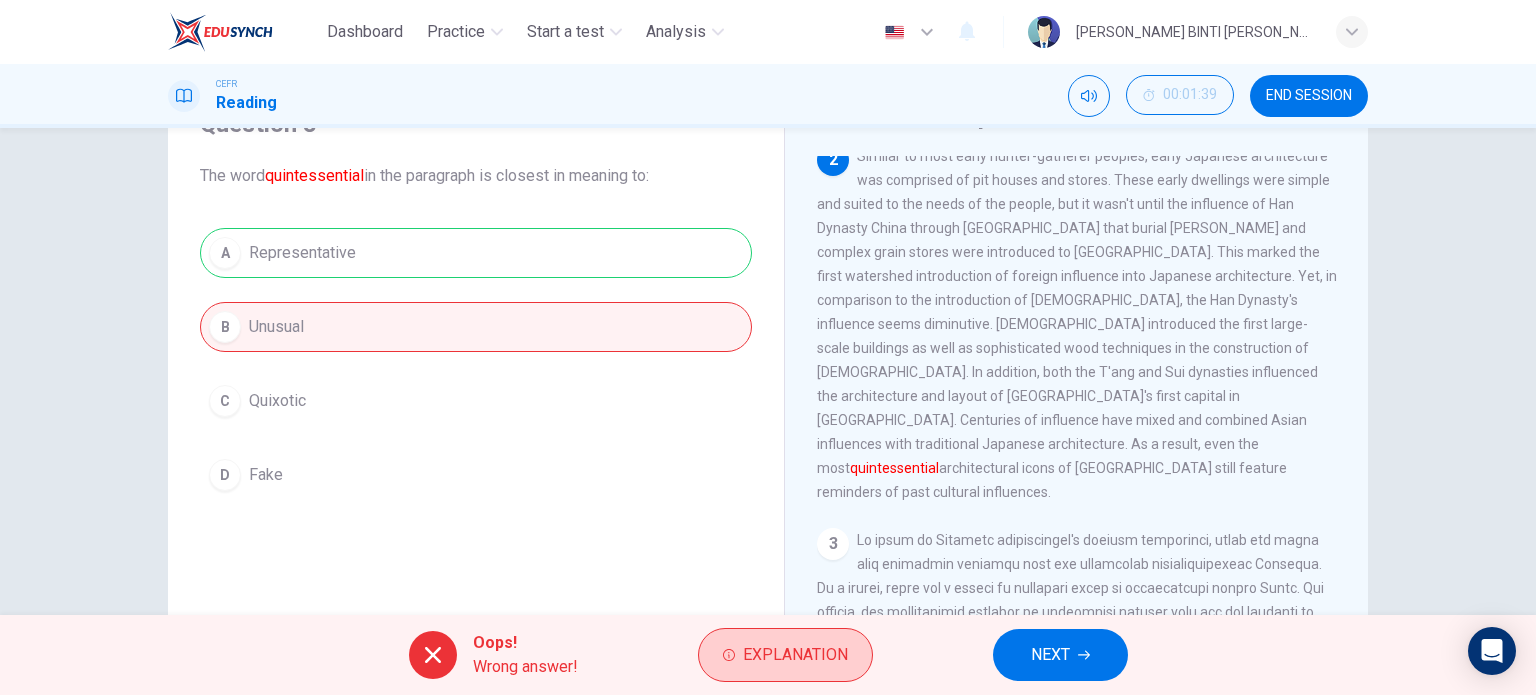 click on "Explanation" at bounding box center [795, 655] 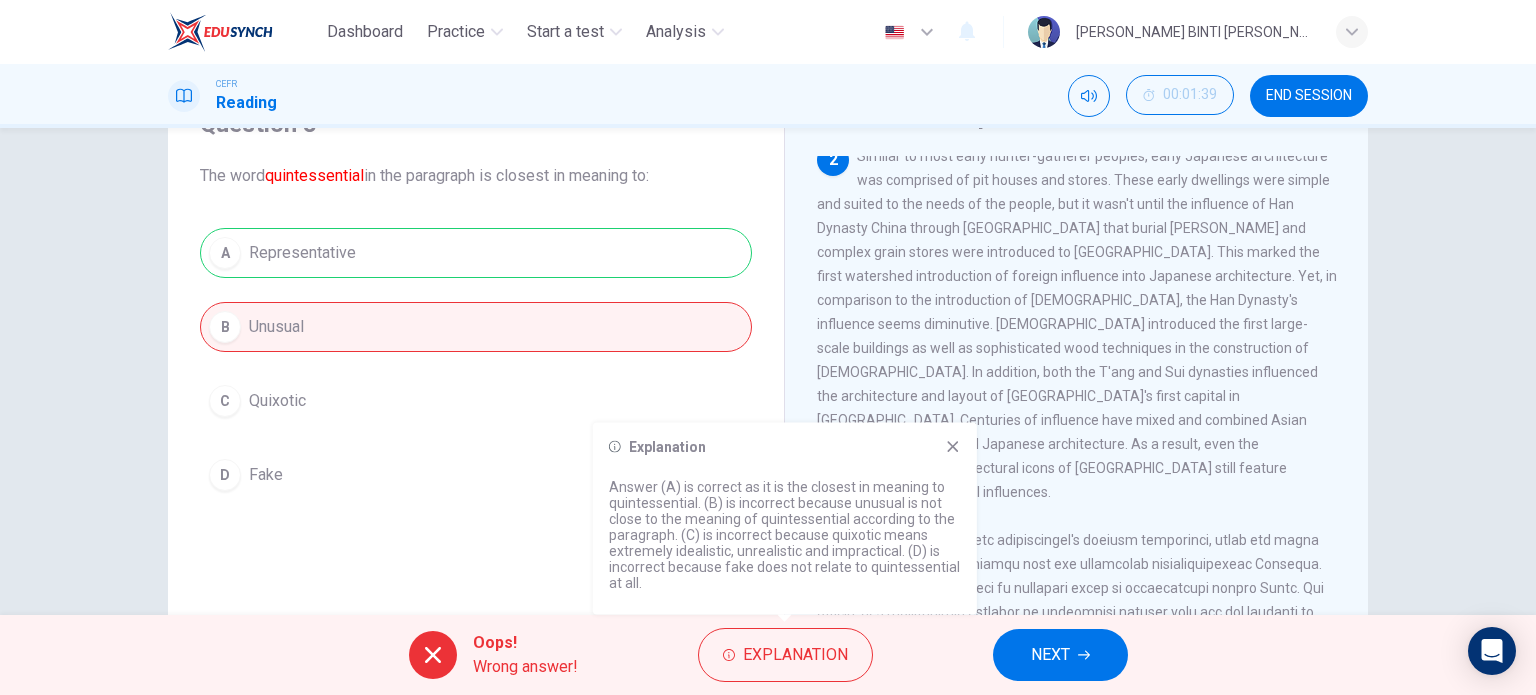 click on "NEXT" at bounding box center (1060, 655) 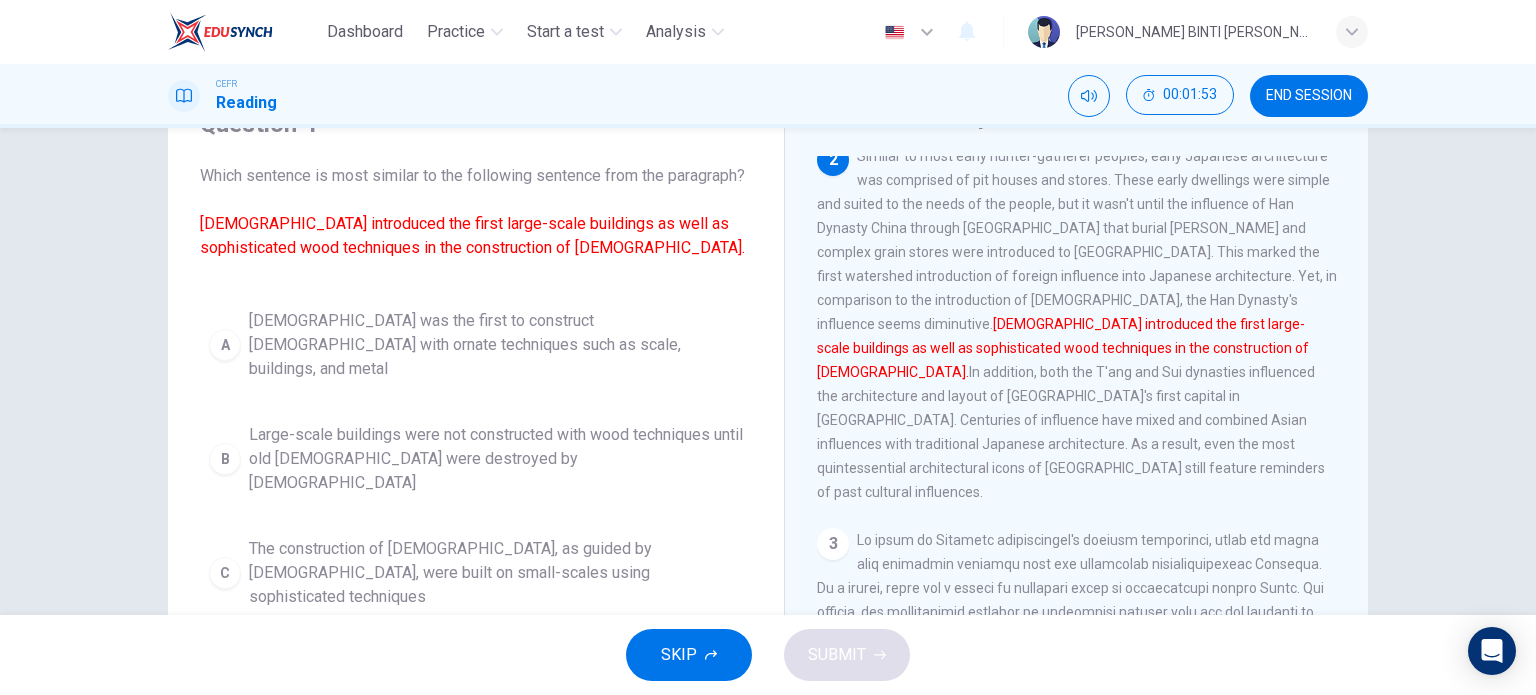 scroll, scrollTop: 200, scrollLeft: 0, axis: vertical 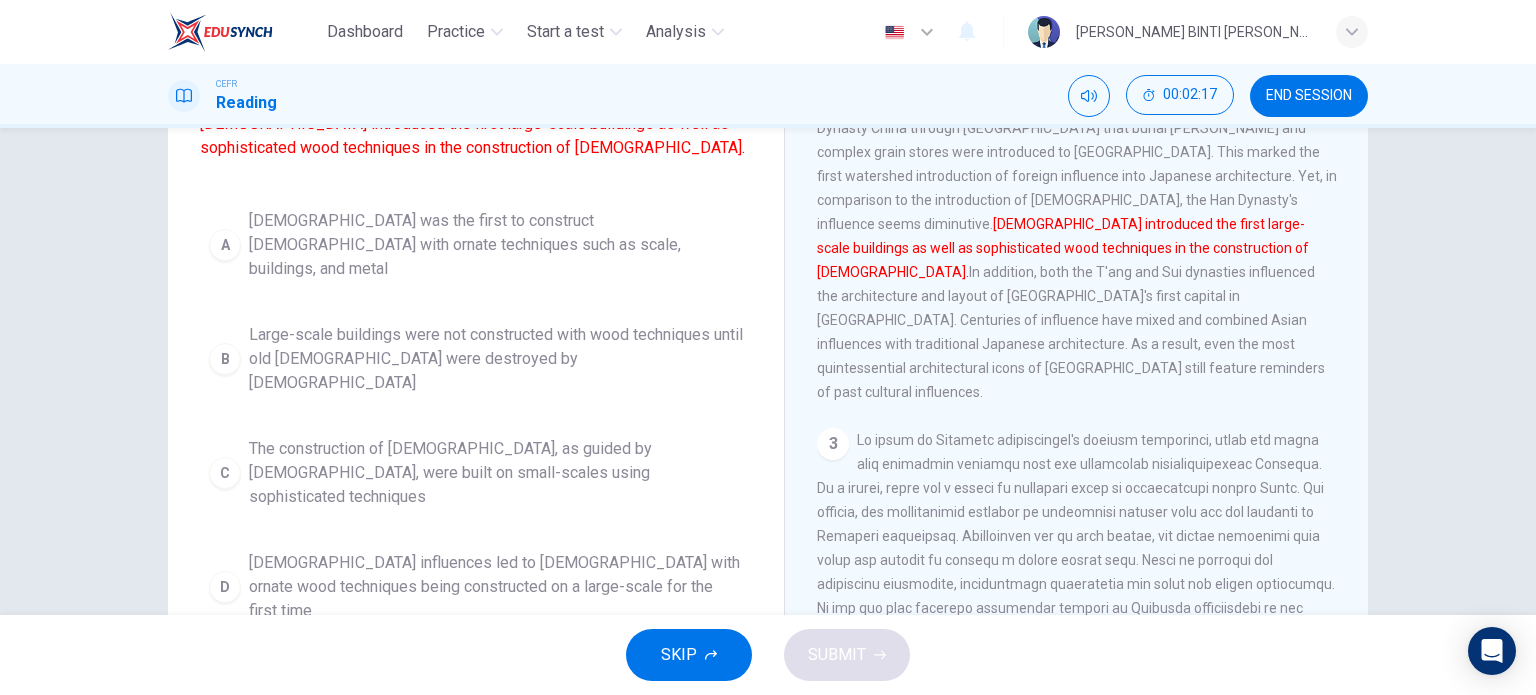 click on "[DEMOGRAPHIC_DATA] was the first to construct [DEMOGRAPHIC_DATA] with ornate techniques such as scale, buildings, and metal" at bounding box center (496, 245) 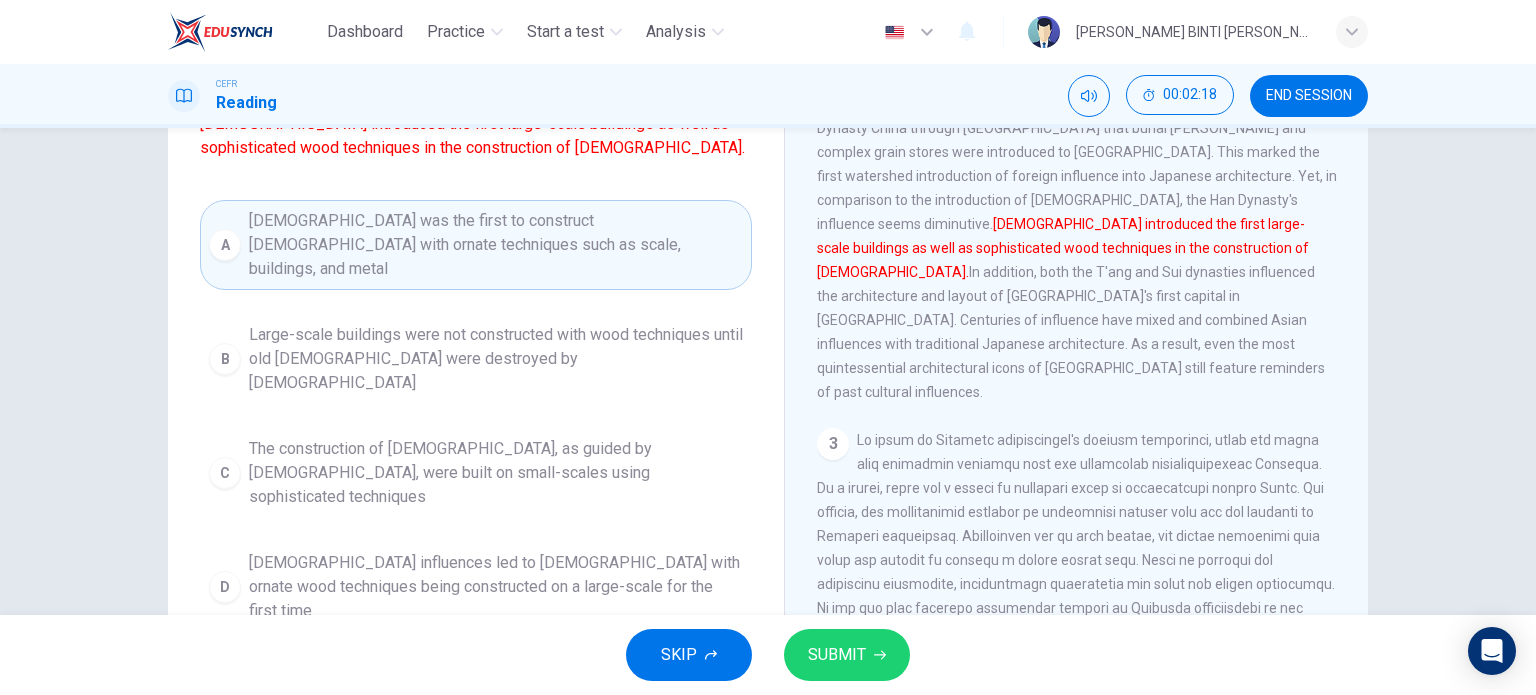 click on "SUBMIT" at bounding box center (837, 655) 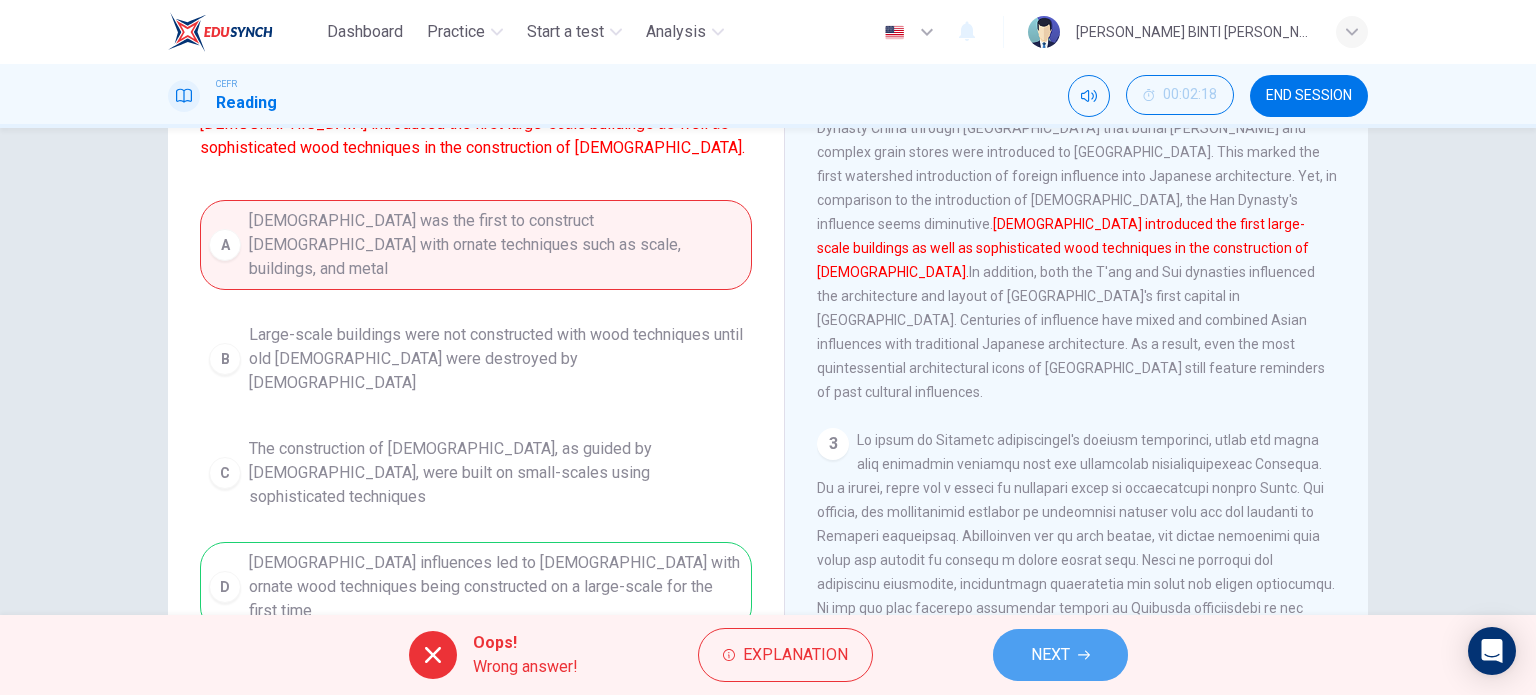 click on "NEXT" at bounding box center [1060, 655] 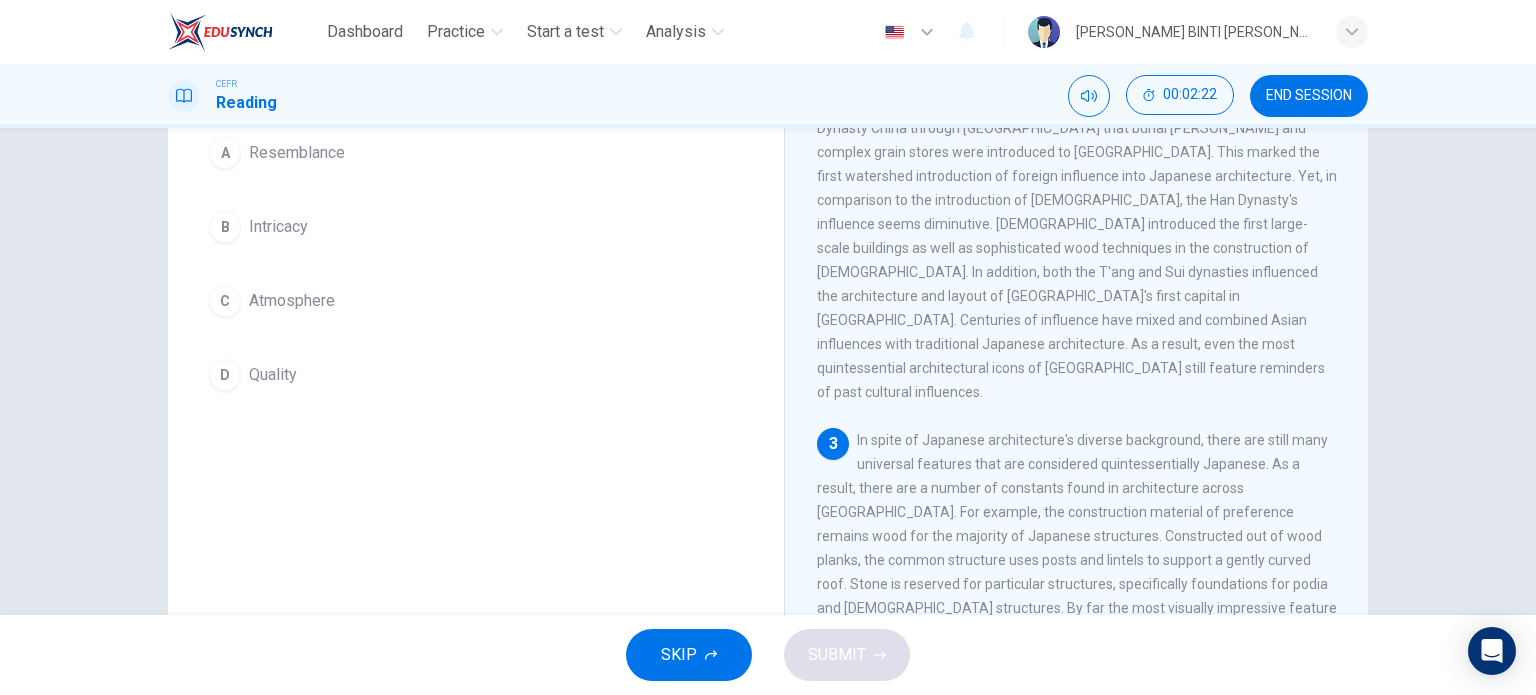 scroll, scrollTop: 288, scrollLeft: 0, axis: vertical 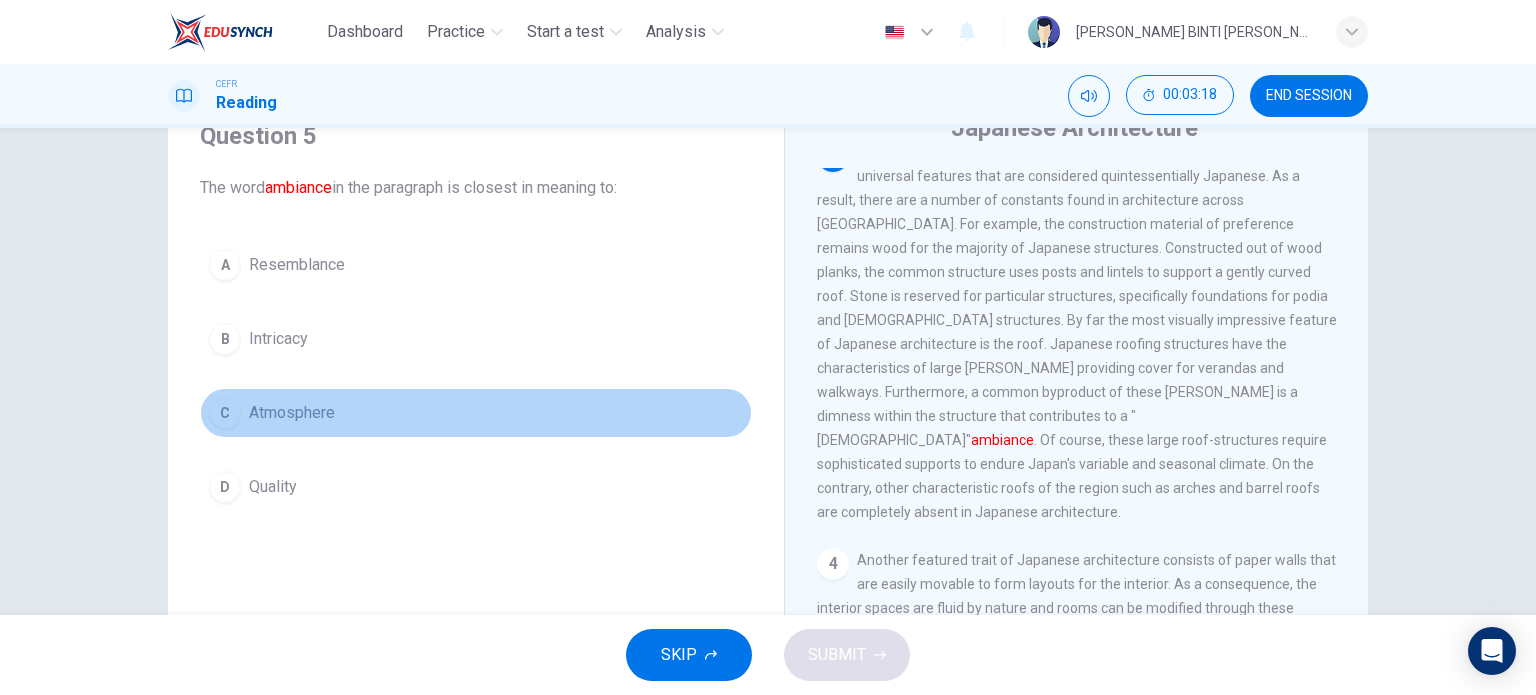 click on "Atmosphere" at bounding box center (292, 413) 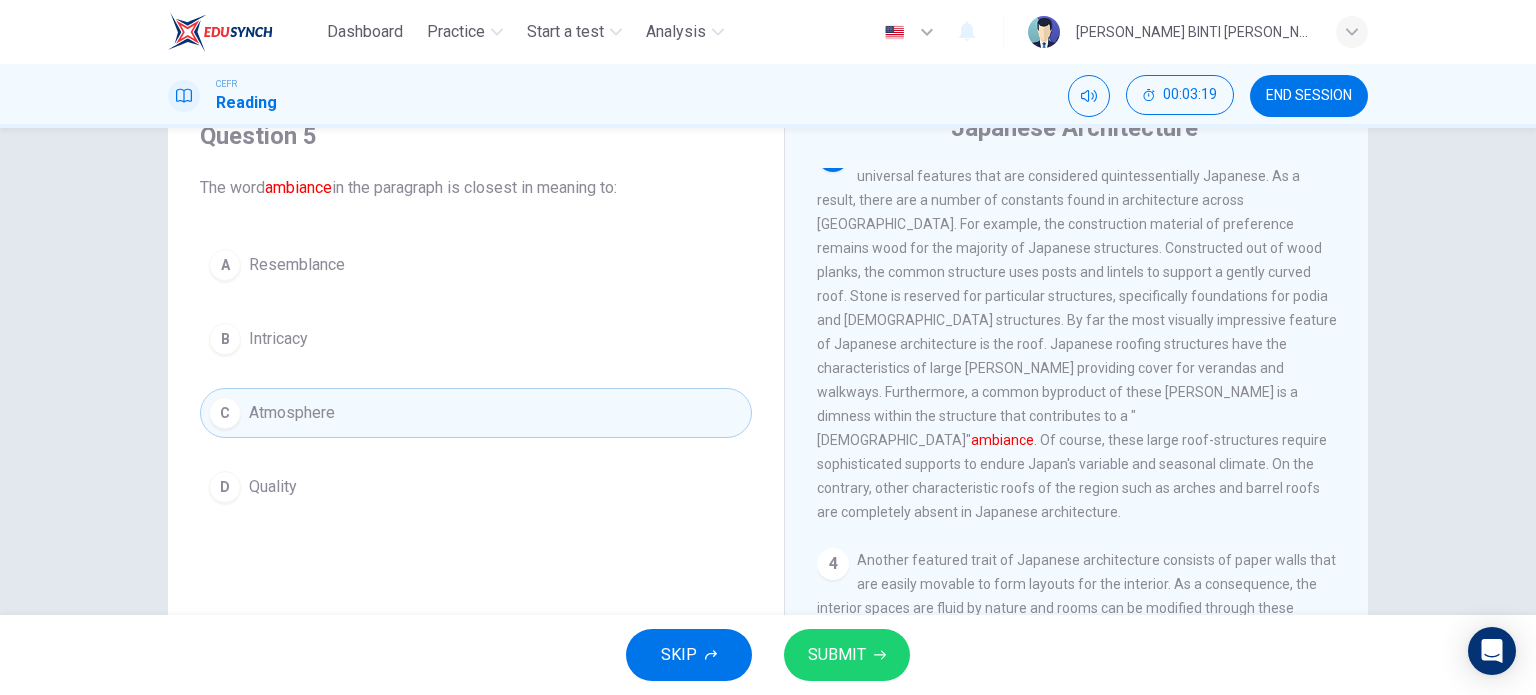 click on "SUBMIT" at bounding box center [847, 655] 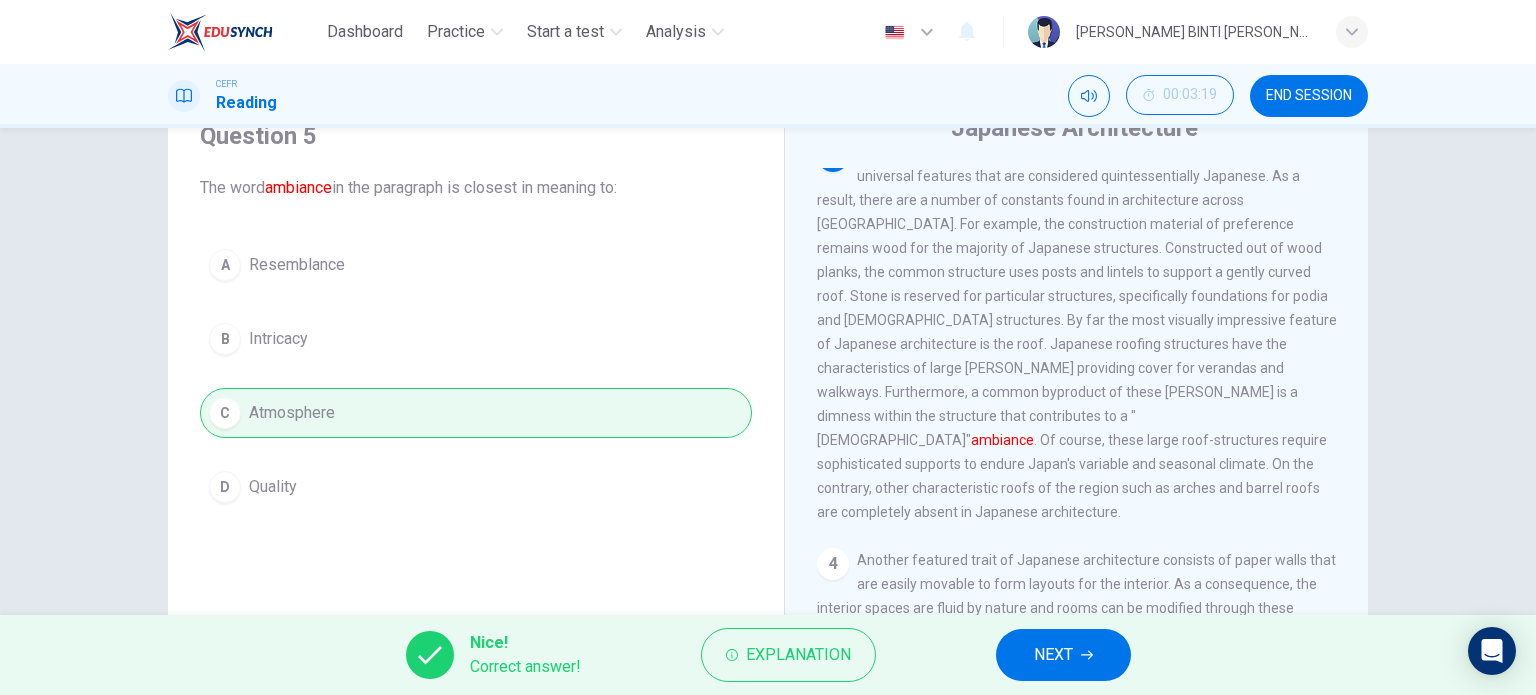 click on "NEXT" at bounding box center (1063, 655) 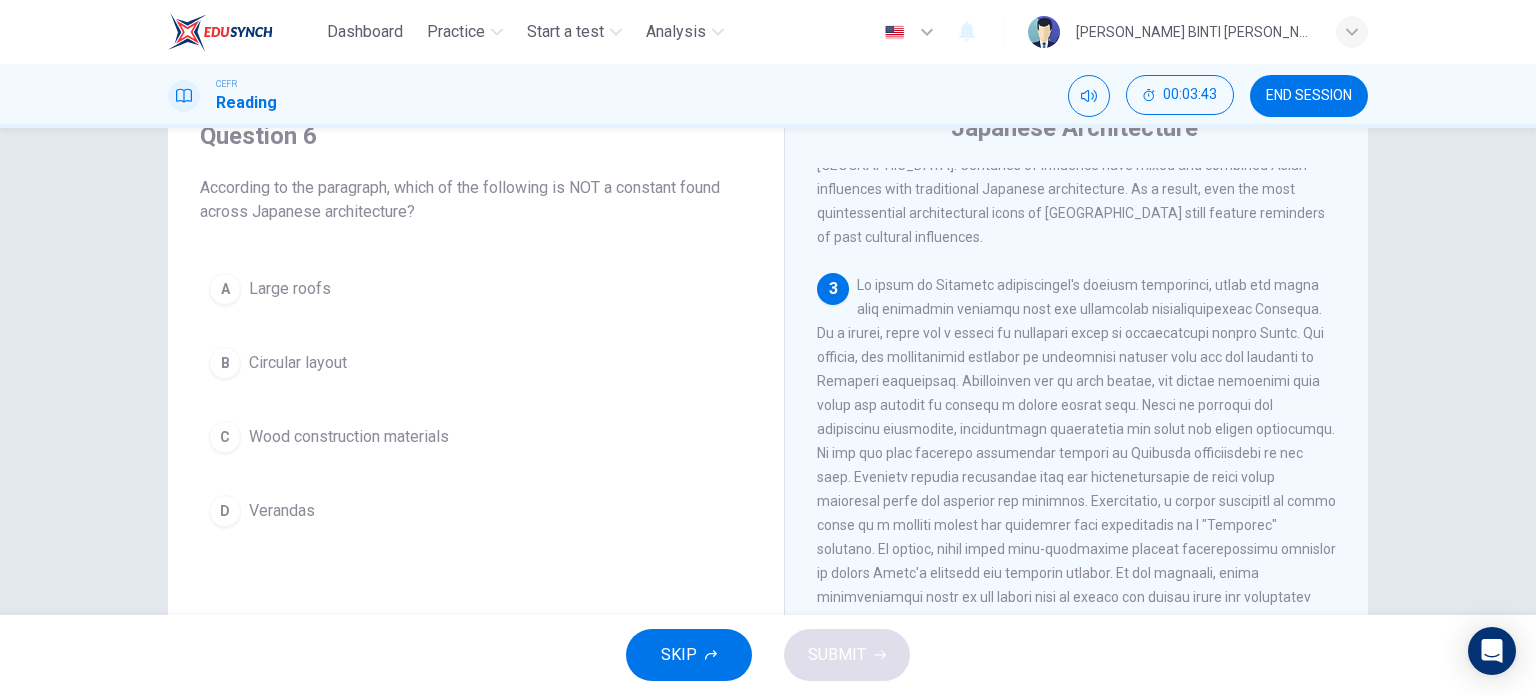 scroll, scrollTop: 600, scrollLeft: 0, axis: vertical 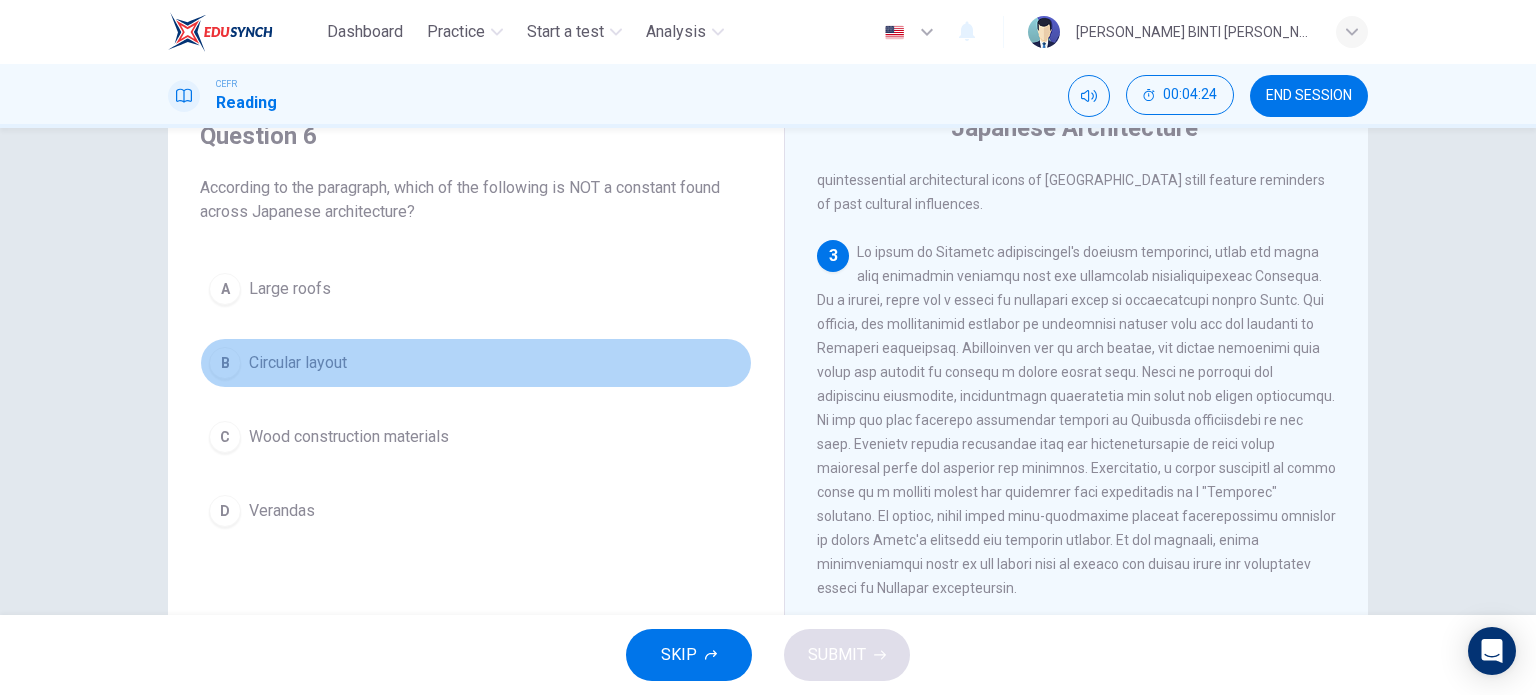 click on "Circular layout" at bounding box center [298, 363] 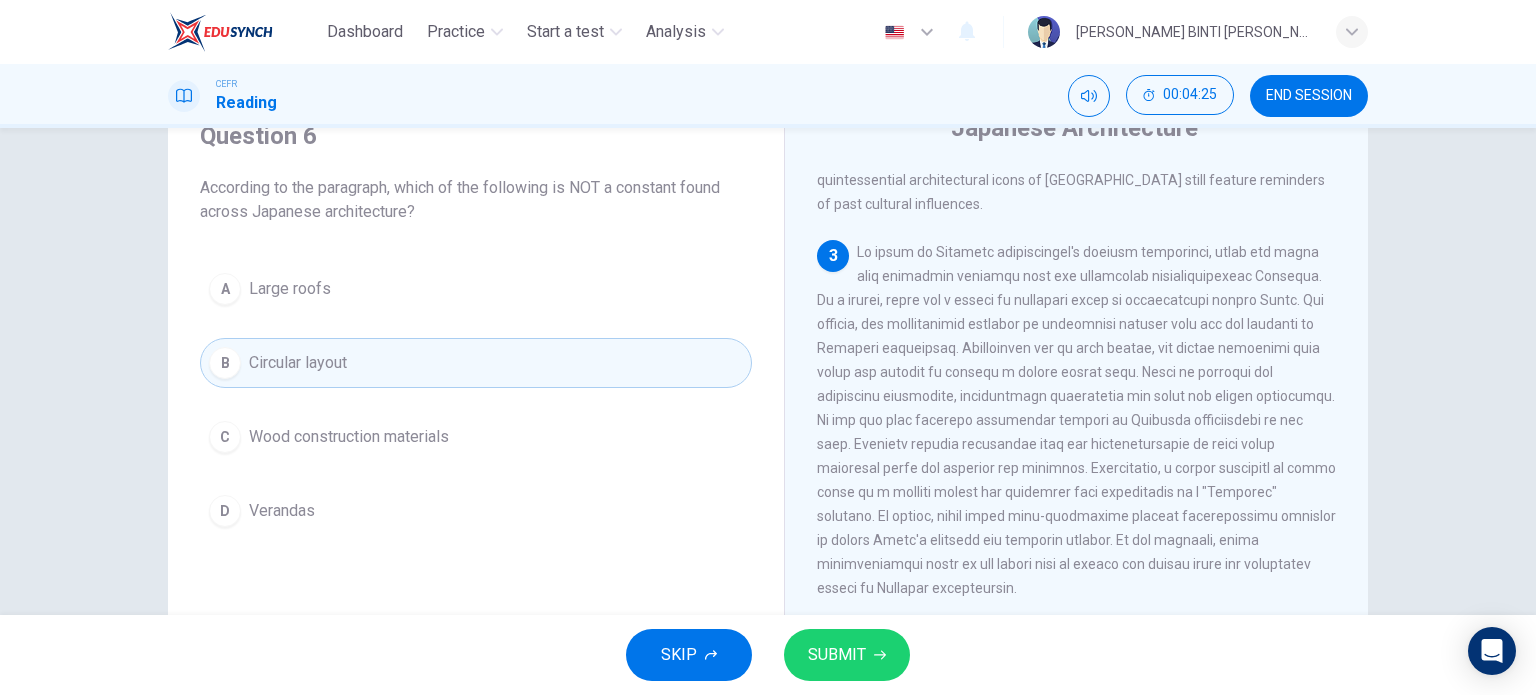 click on "SUBMIT" at bounding box center (847, 655) 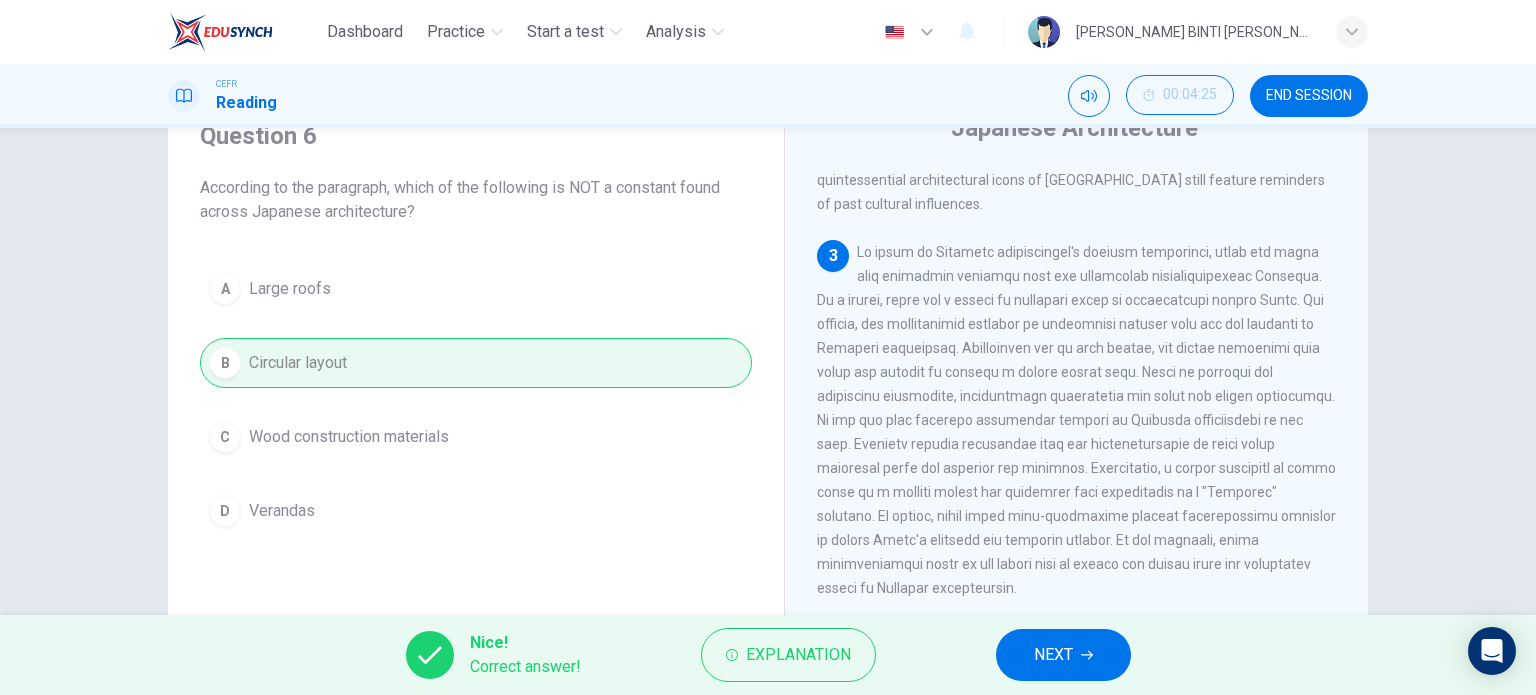 click on "NEXT" at bounding box center (1053, 655) 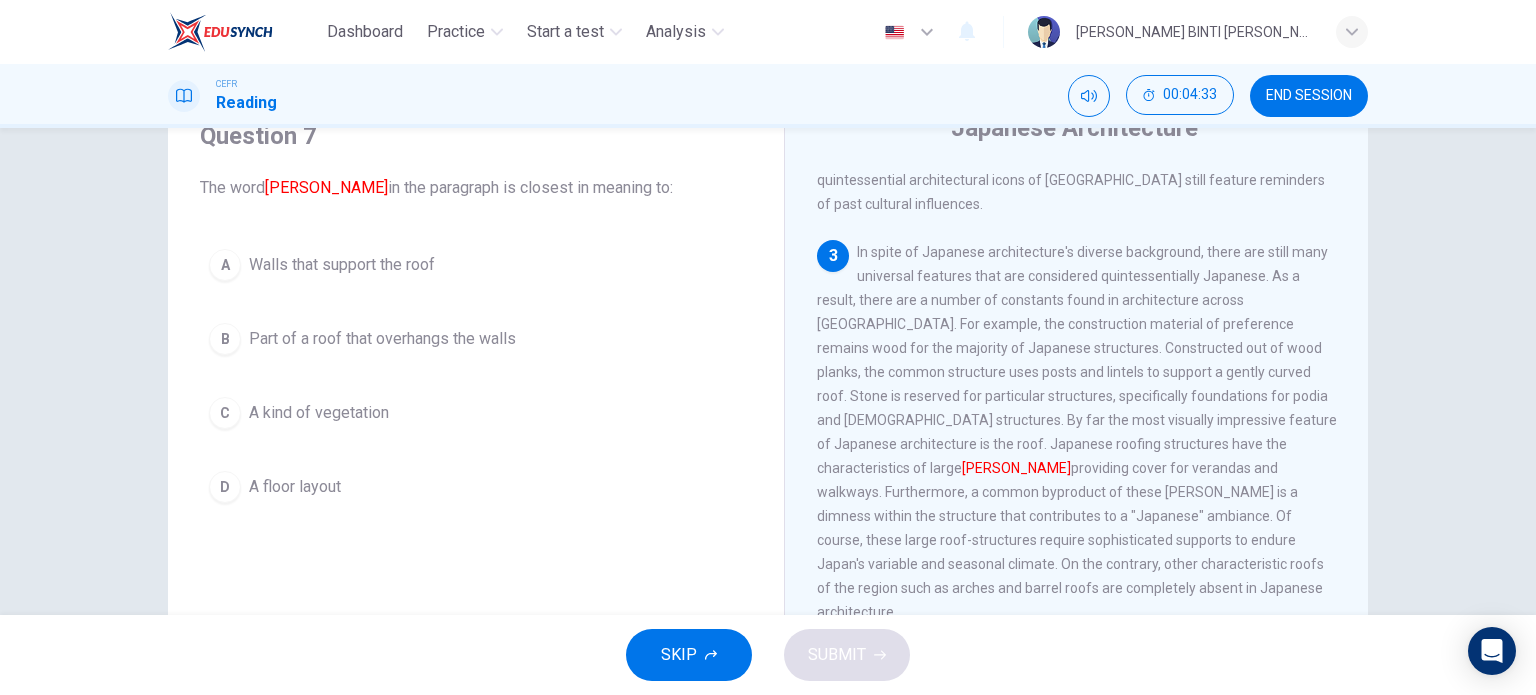 click on "Part of a roof that overhangs the walls" at bounding box center (382, 339) 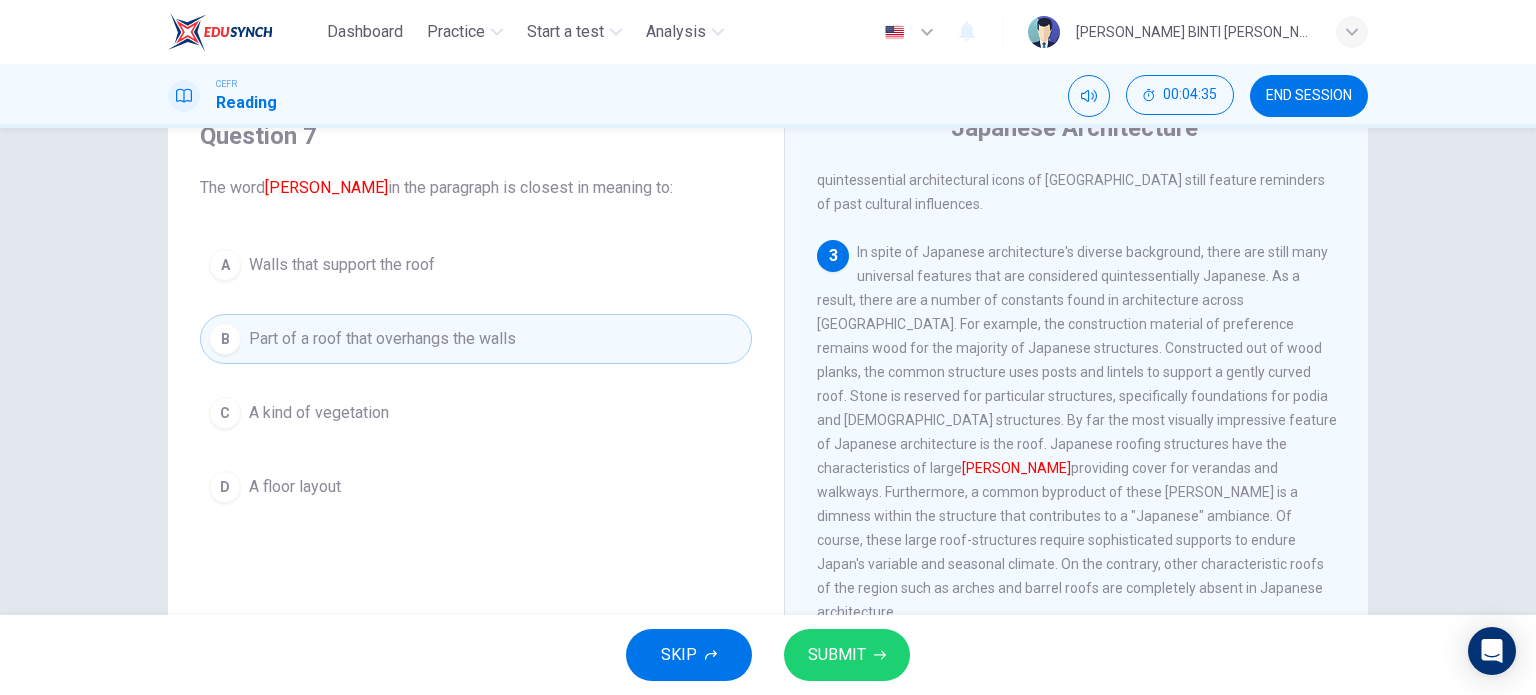 click on "SUBMIT" at bounding box center (837, 655) 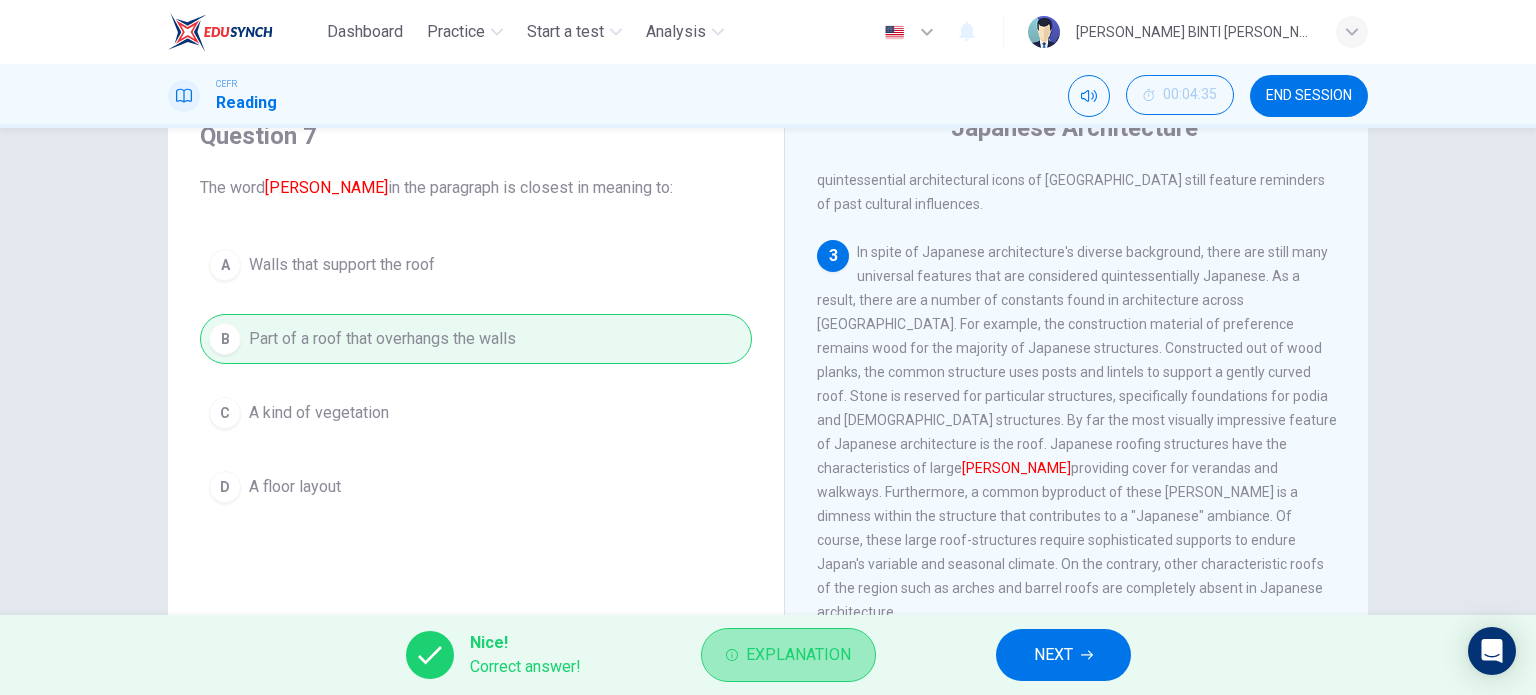 click on "Explanation" at bounding box center (798, 655) 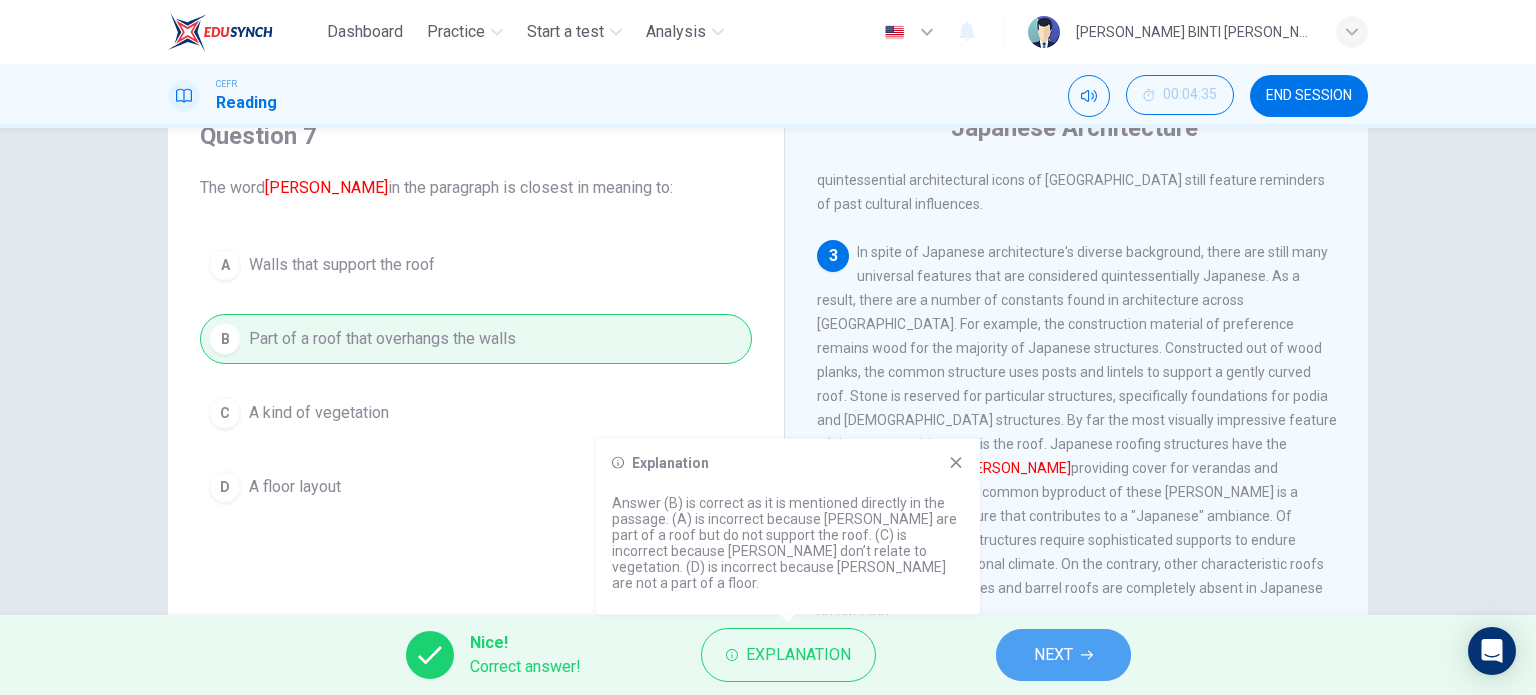click on "NEXT" at bounding box center (1053, 655) 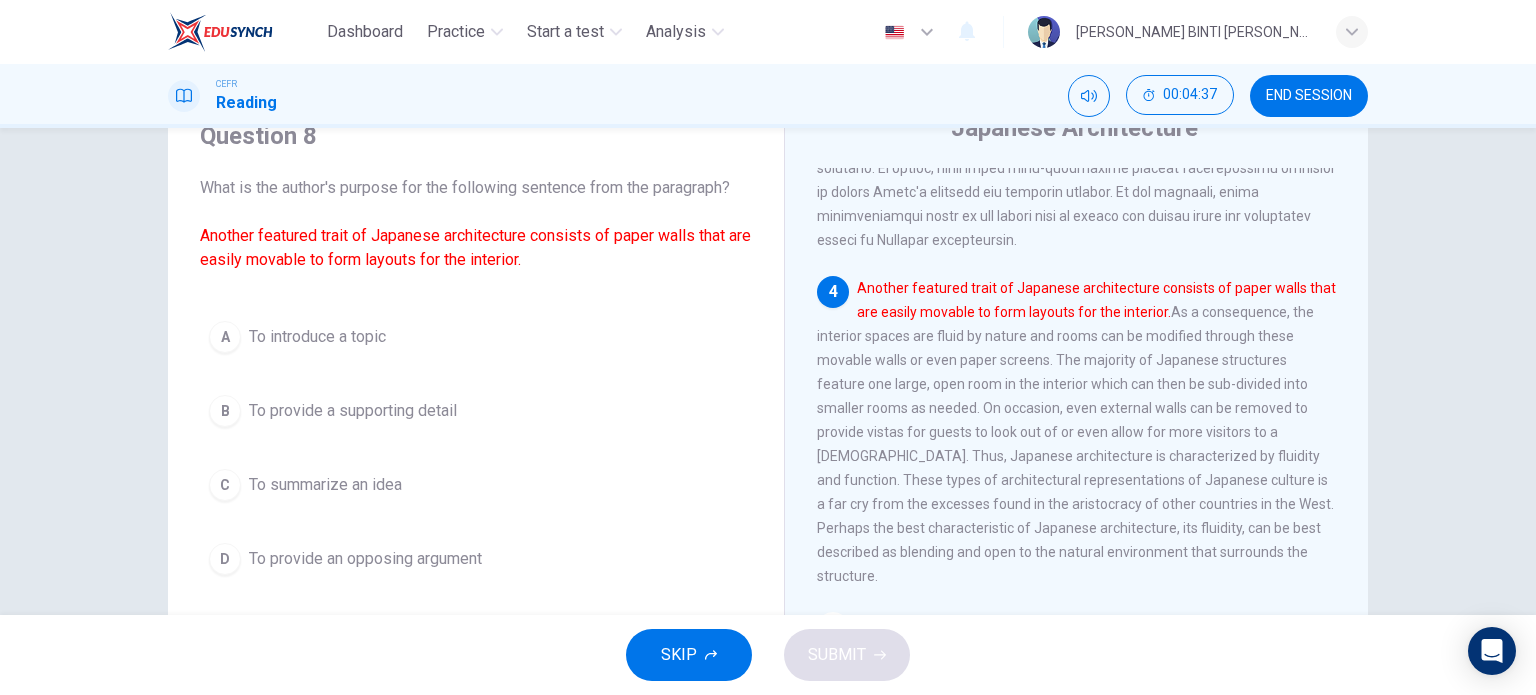 scroll, scrollTop: 1000, scrollLeft: 0, axis: vertical 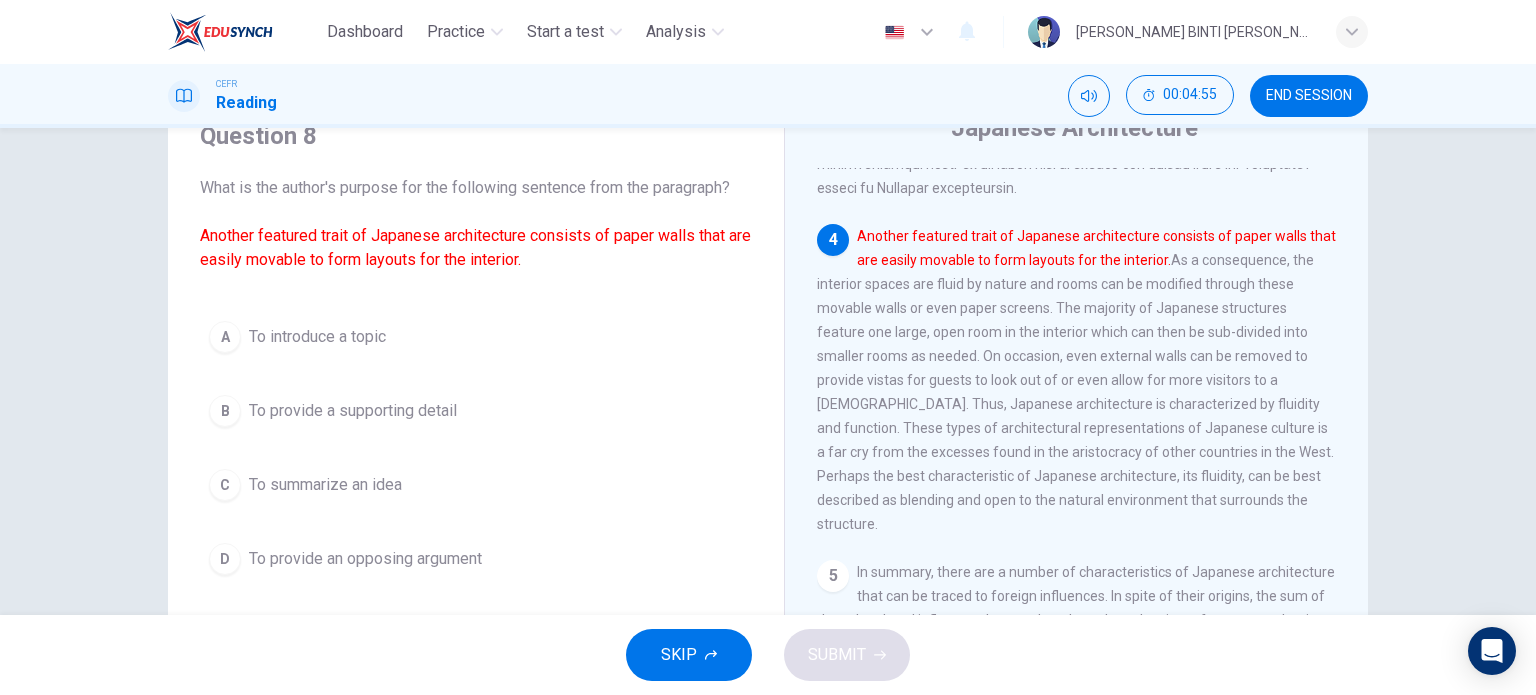 click on "To introduce a topic" at bounding box center [317, 337] 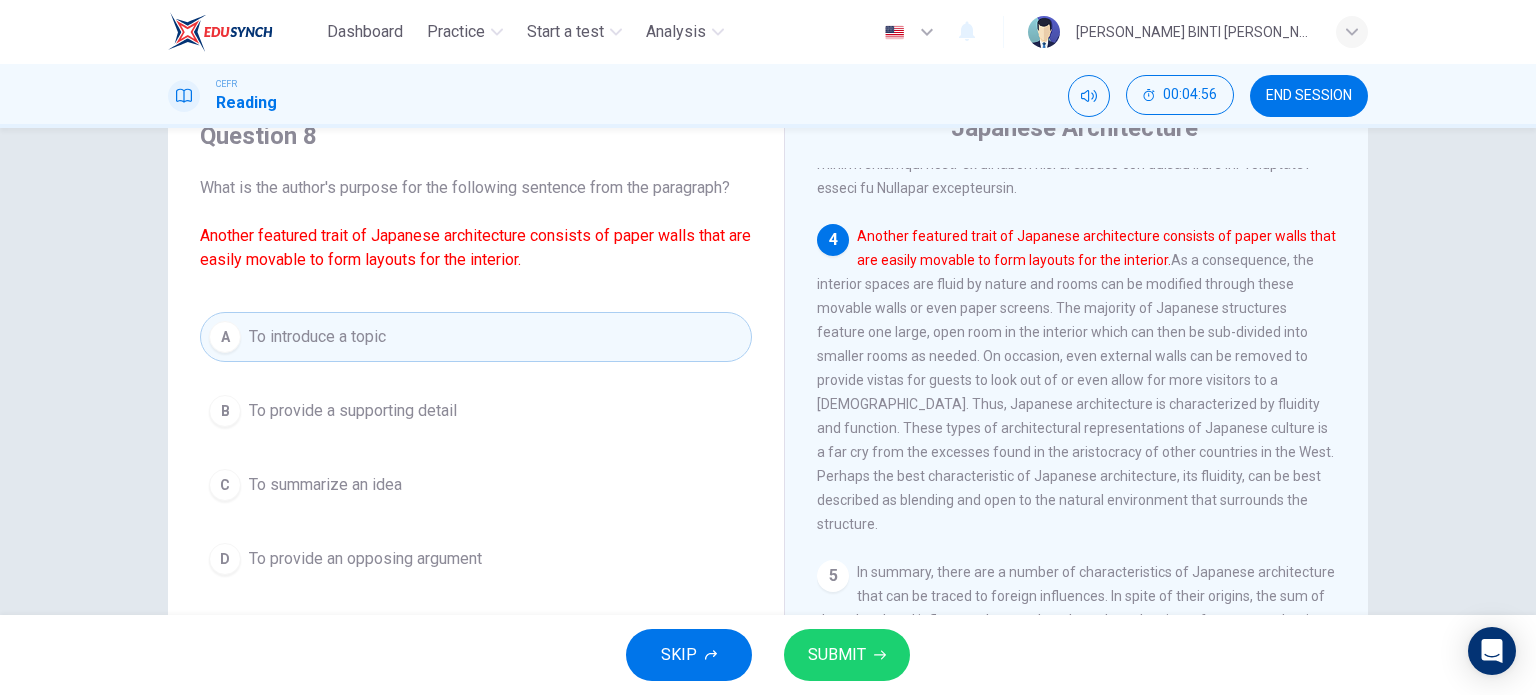 click 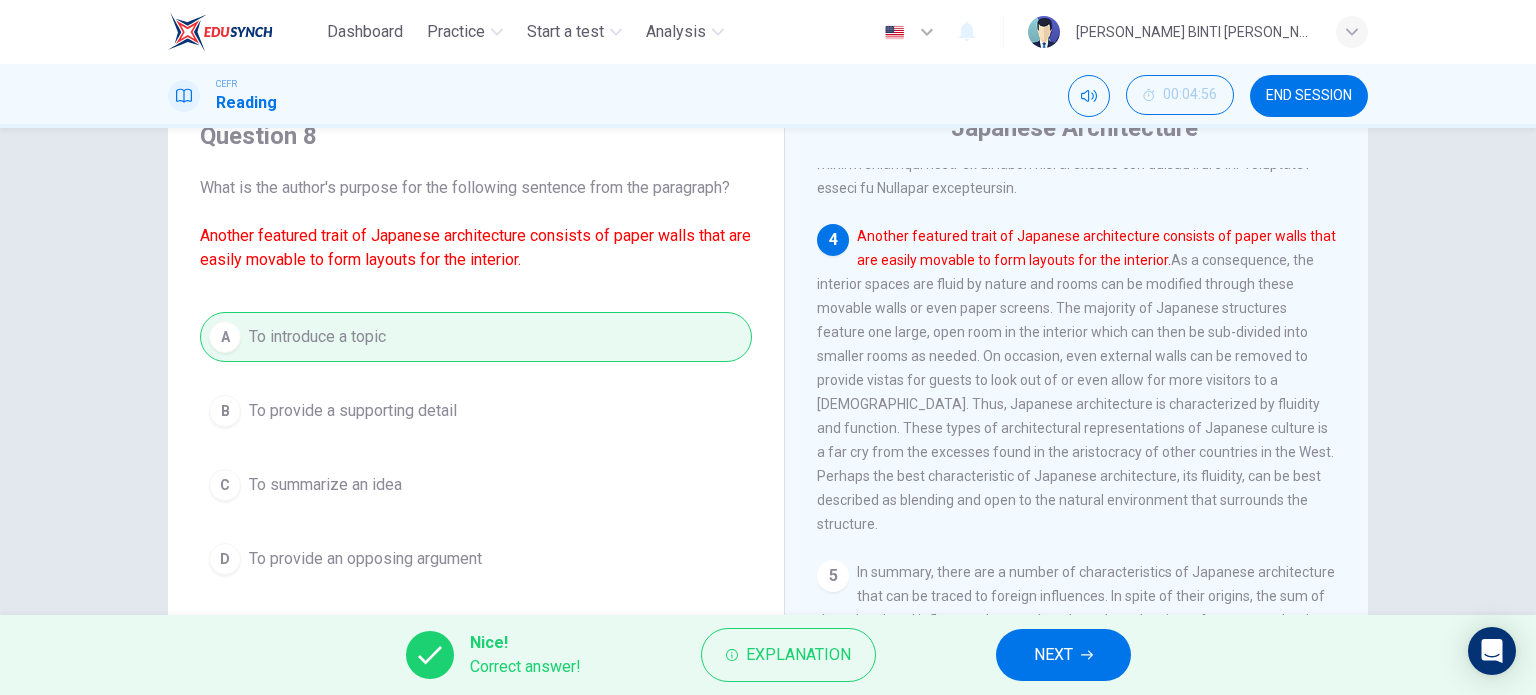 click on "NEXT" at bounding box center (1063, 655) 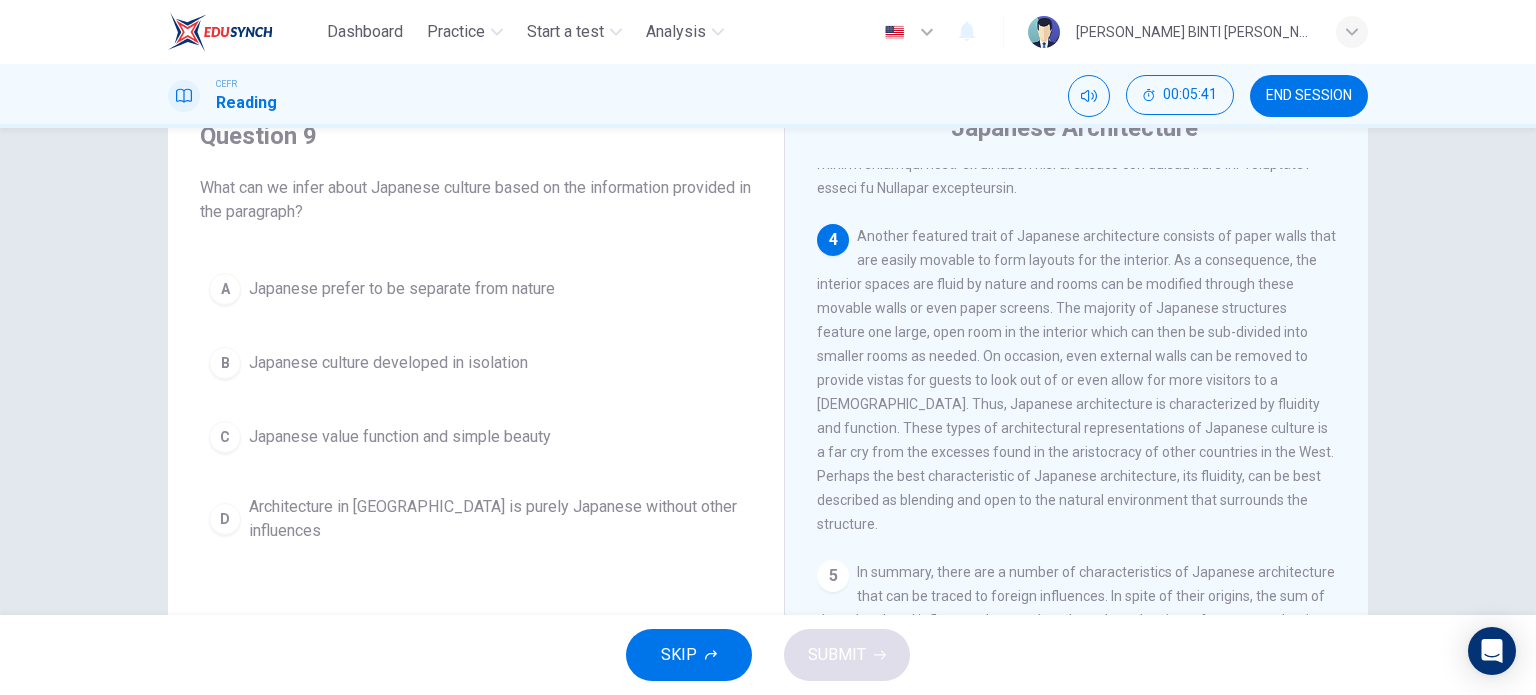 click on "C Japanese value function and simple beauty" at bounding box center [476, 437] 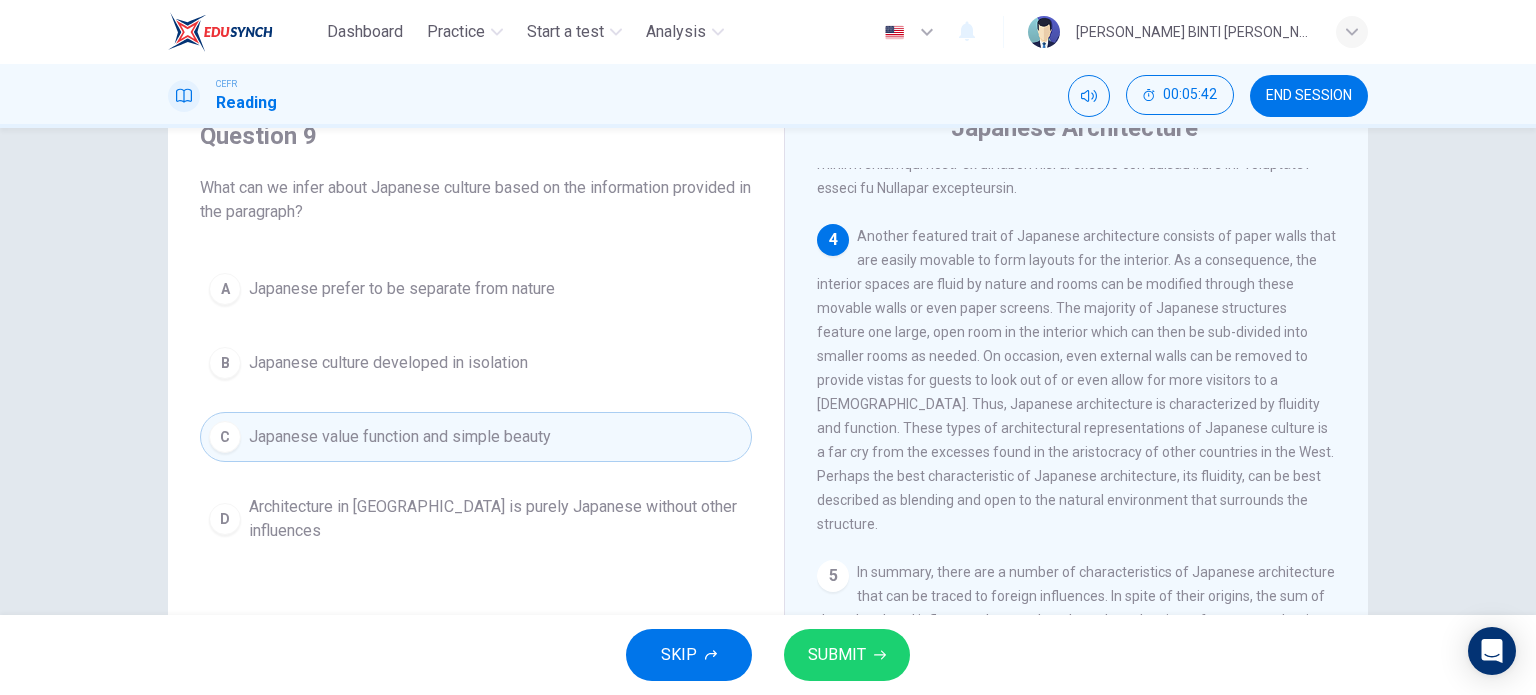 click on "SUBMIT" at bounding box center [837, 655] 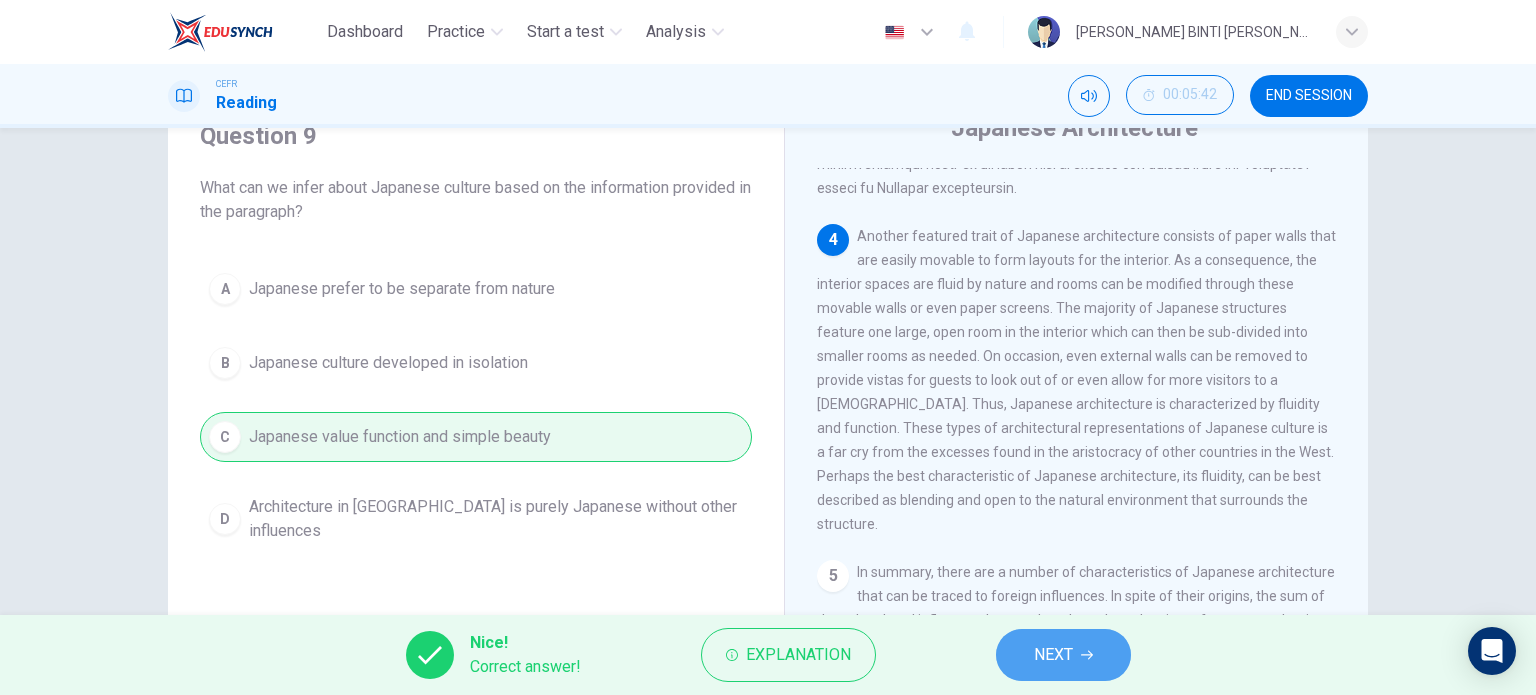click on "NEXT" at bounding box center [1063, 655] 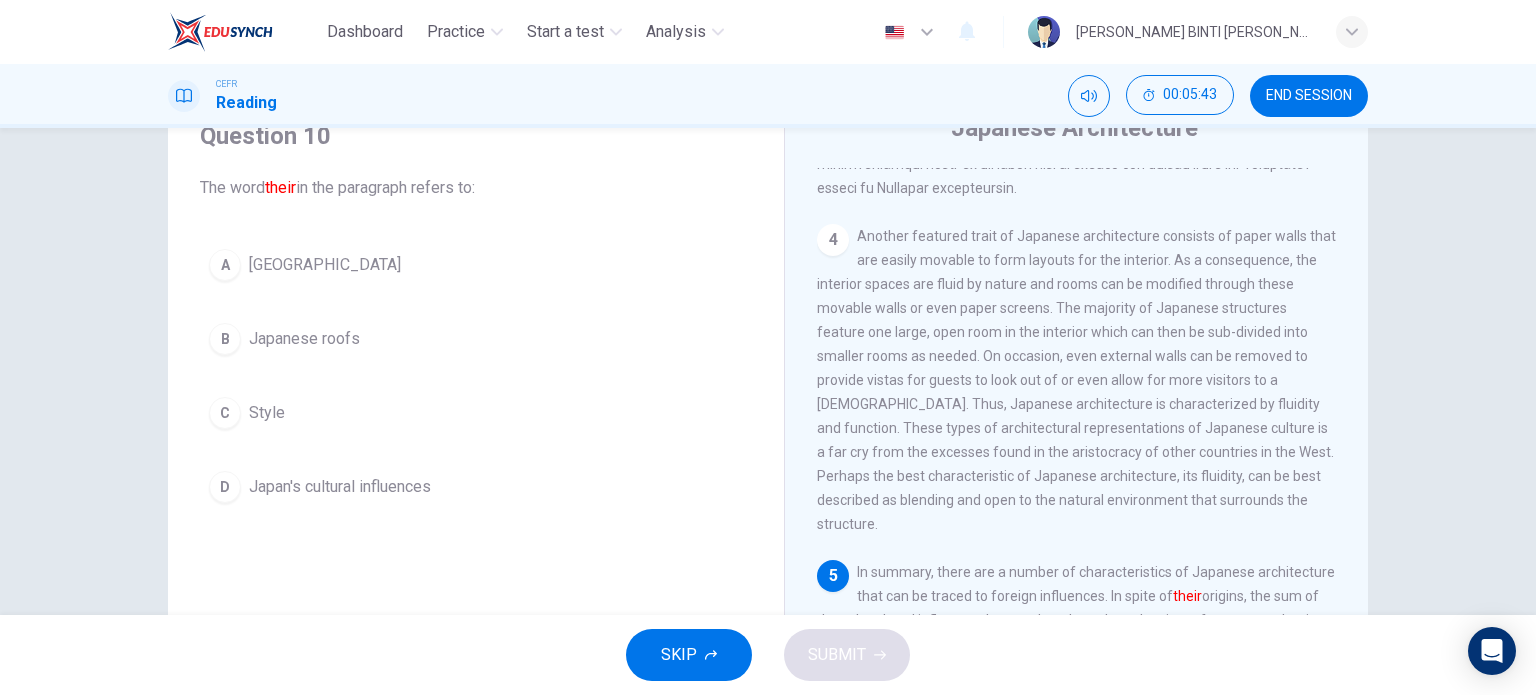 scroll, scrollTop: 1050, scrollLeft: 0, axis: vertical 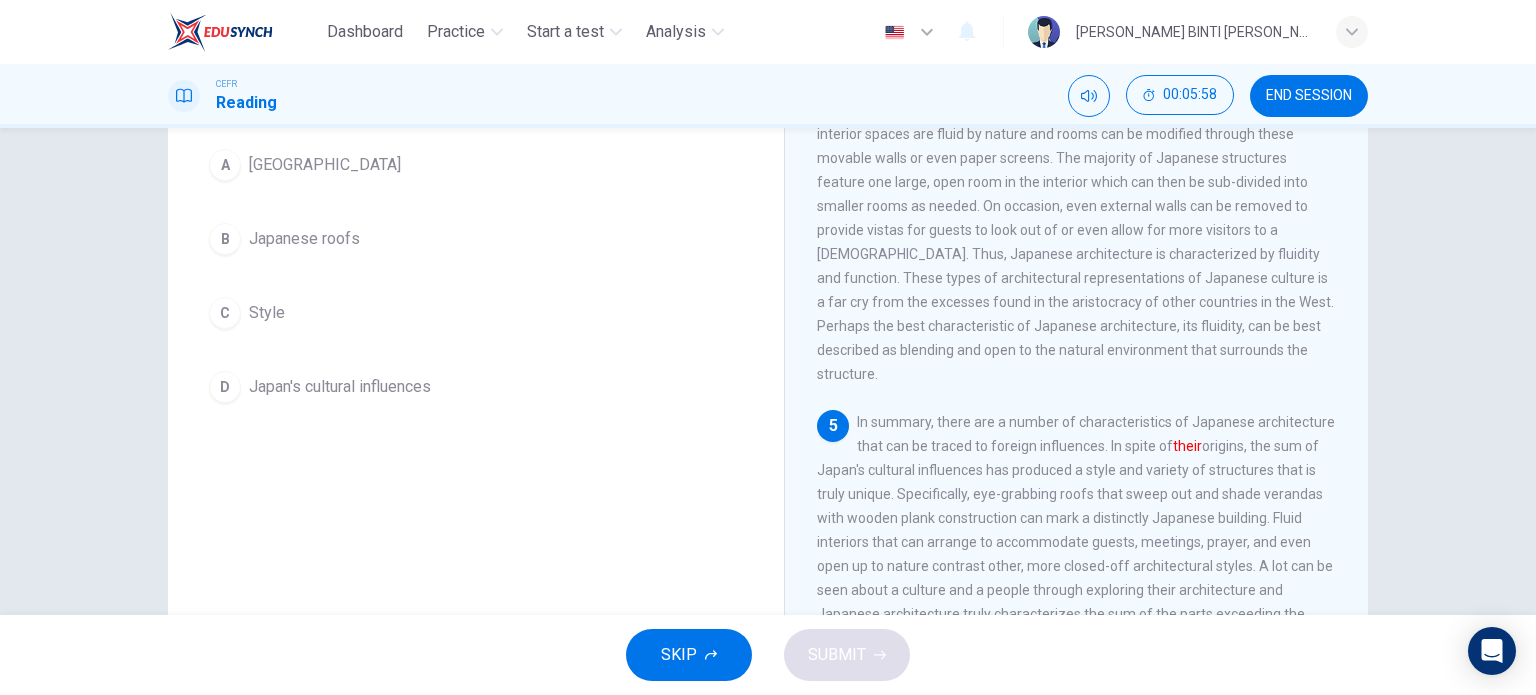click on "Japan's cultural influences" at bounding box center [340, 387] 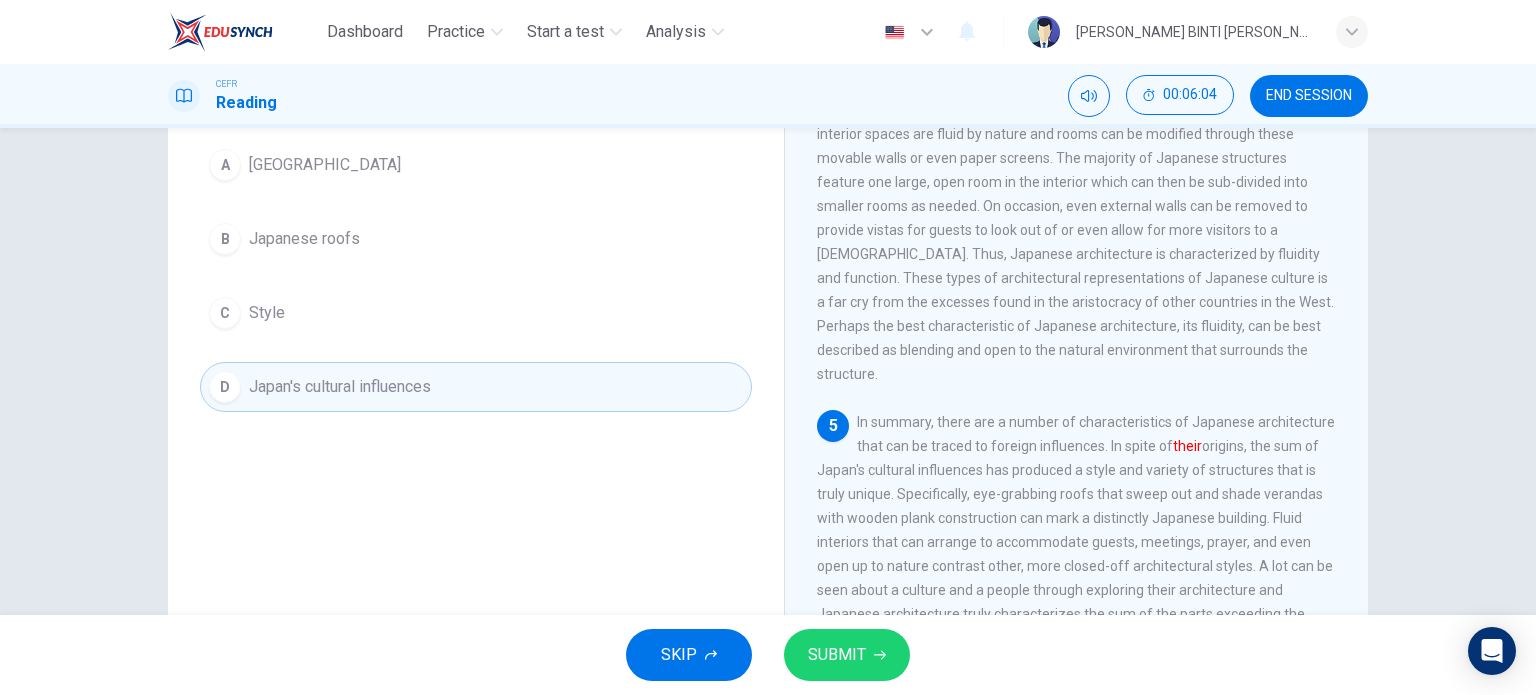 click on "SUBMIT" at bounding box center [837, 655] 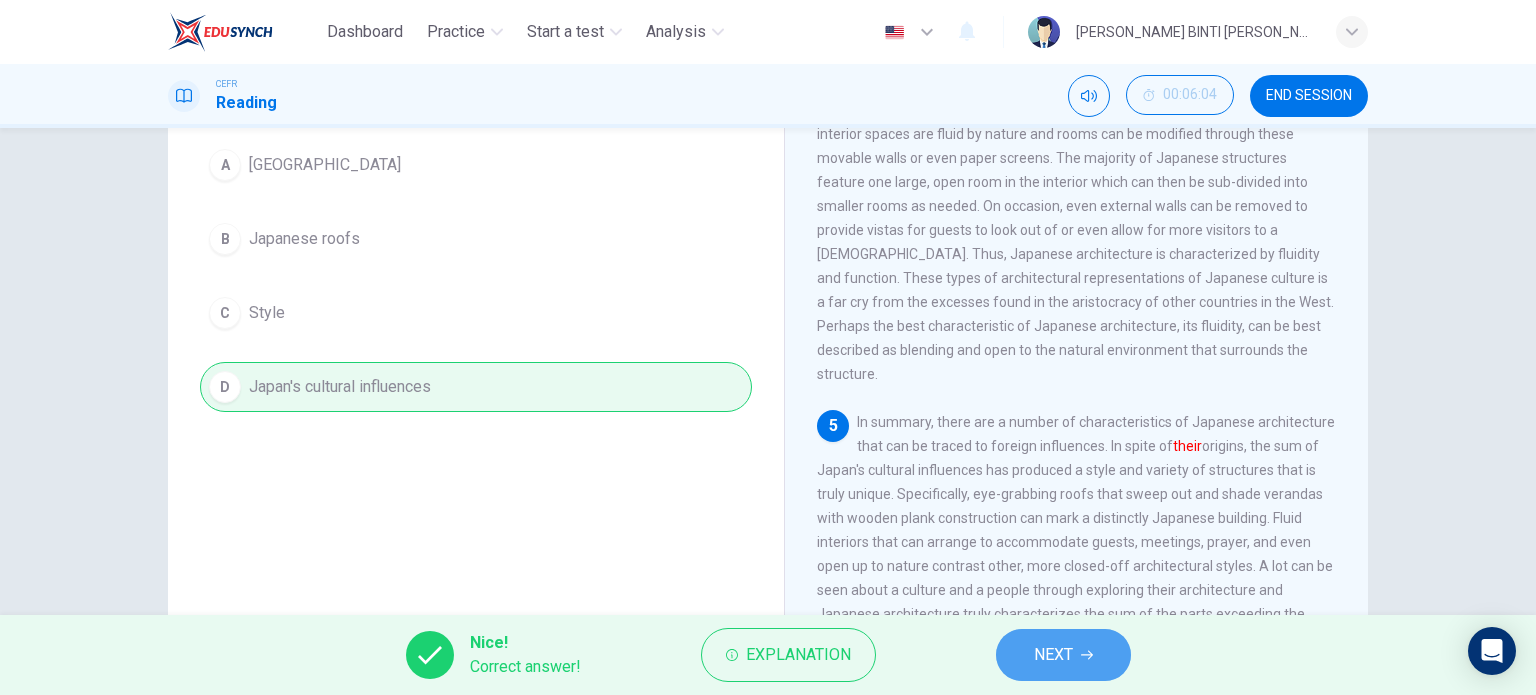 click 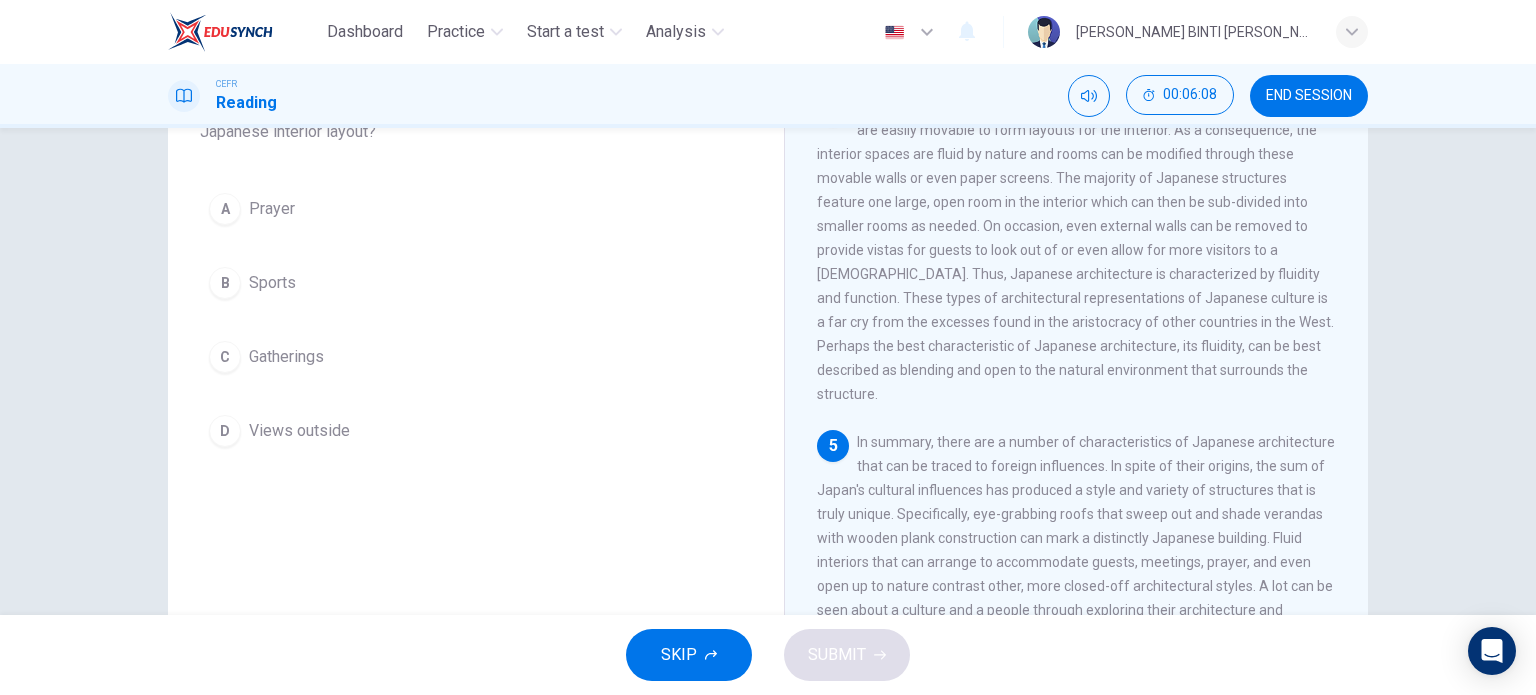 scroll, scrollTop: 212, scrollLeft: 0, axis: vertical 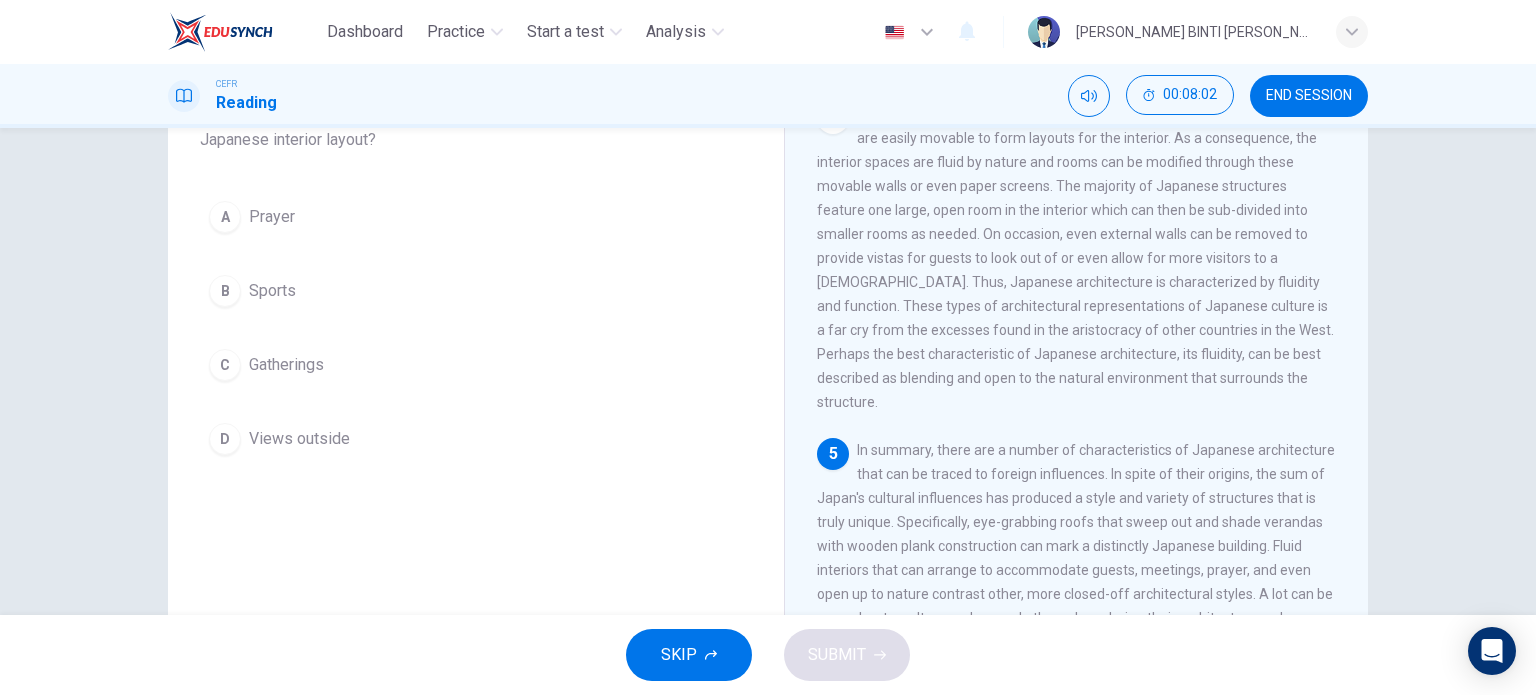 click on "Sports" at bounding box center (272, 291) 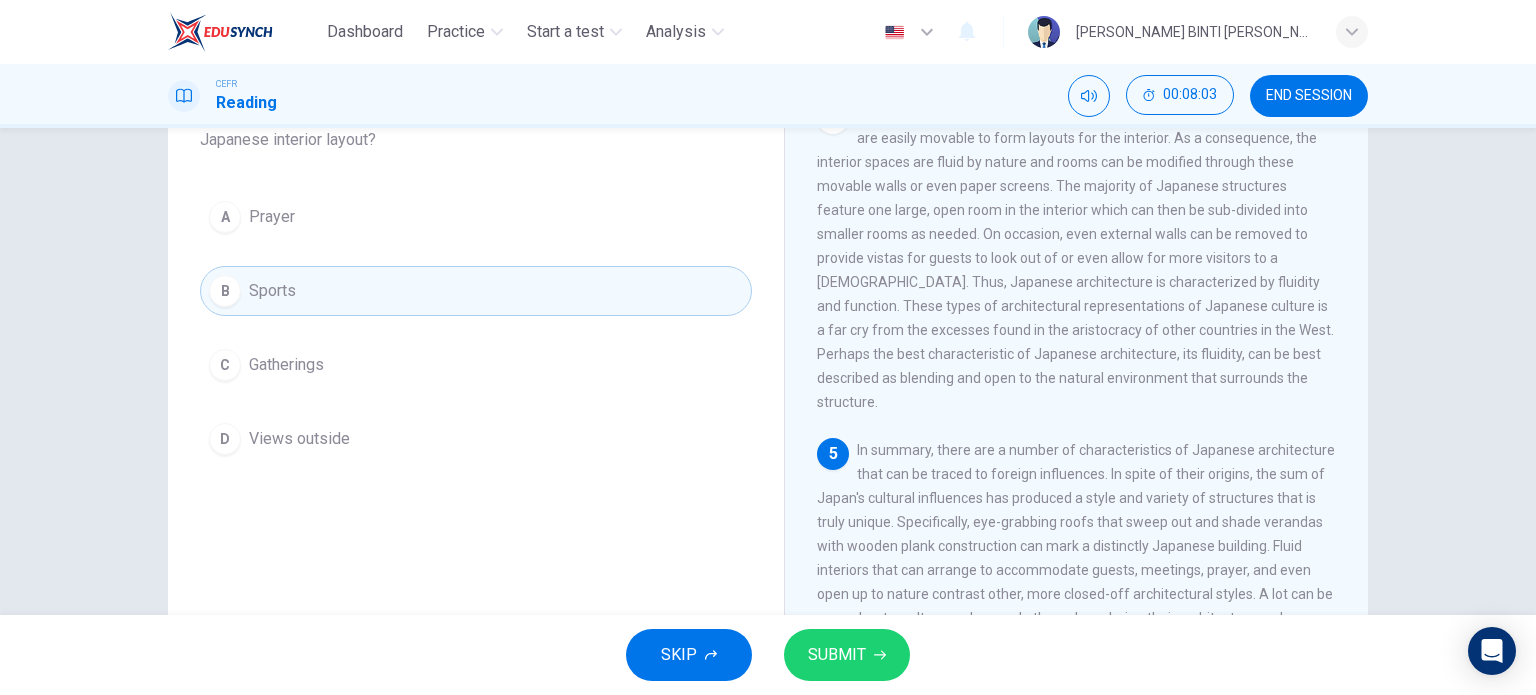 click on "SUBMIT" at bounding box center [837, 655] 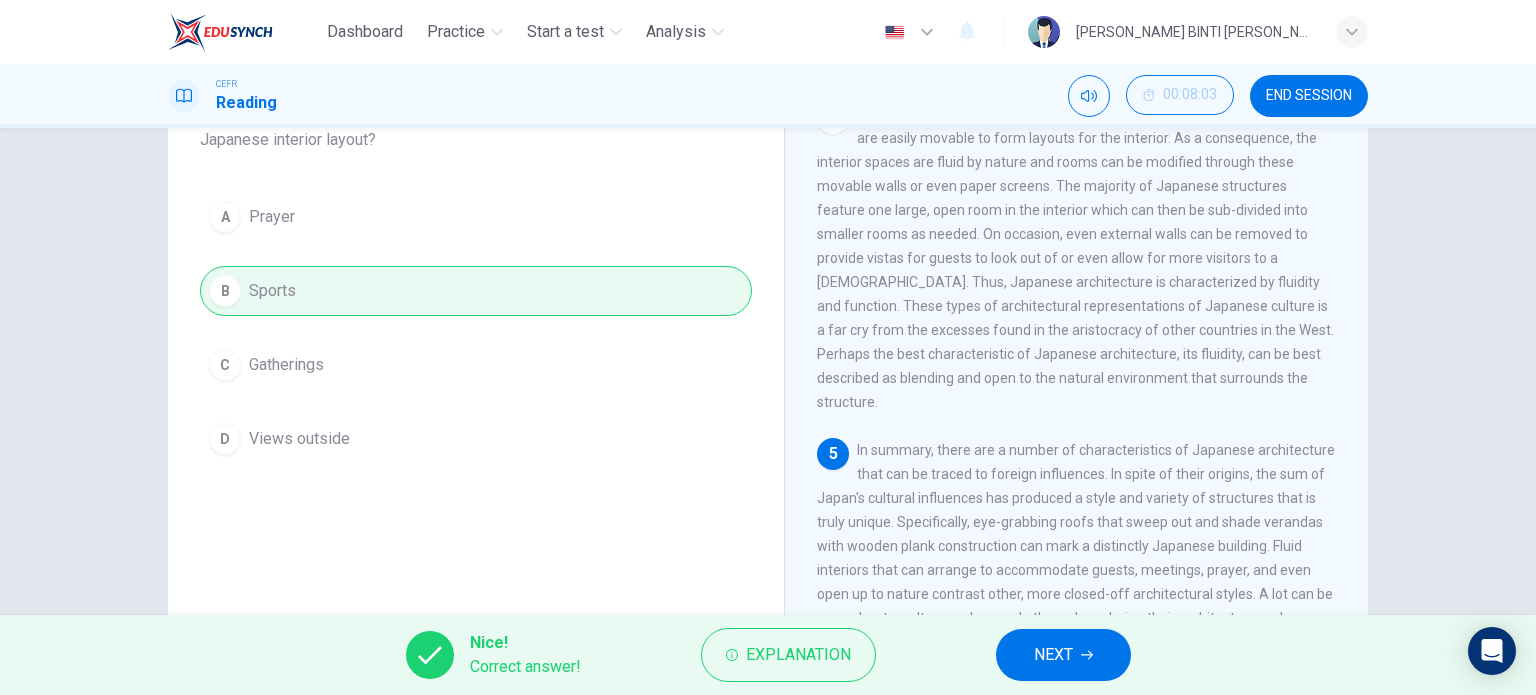 click on "NEXT" at bounding box center [1053, 655] 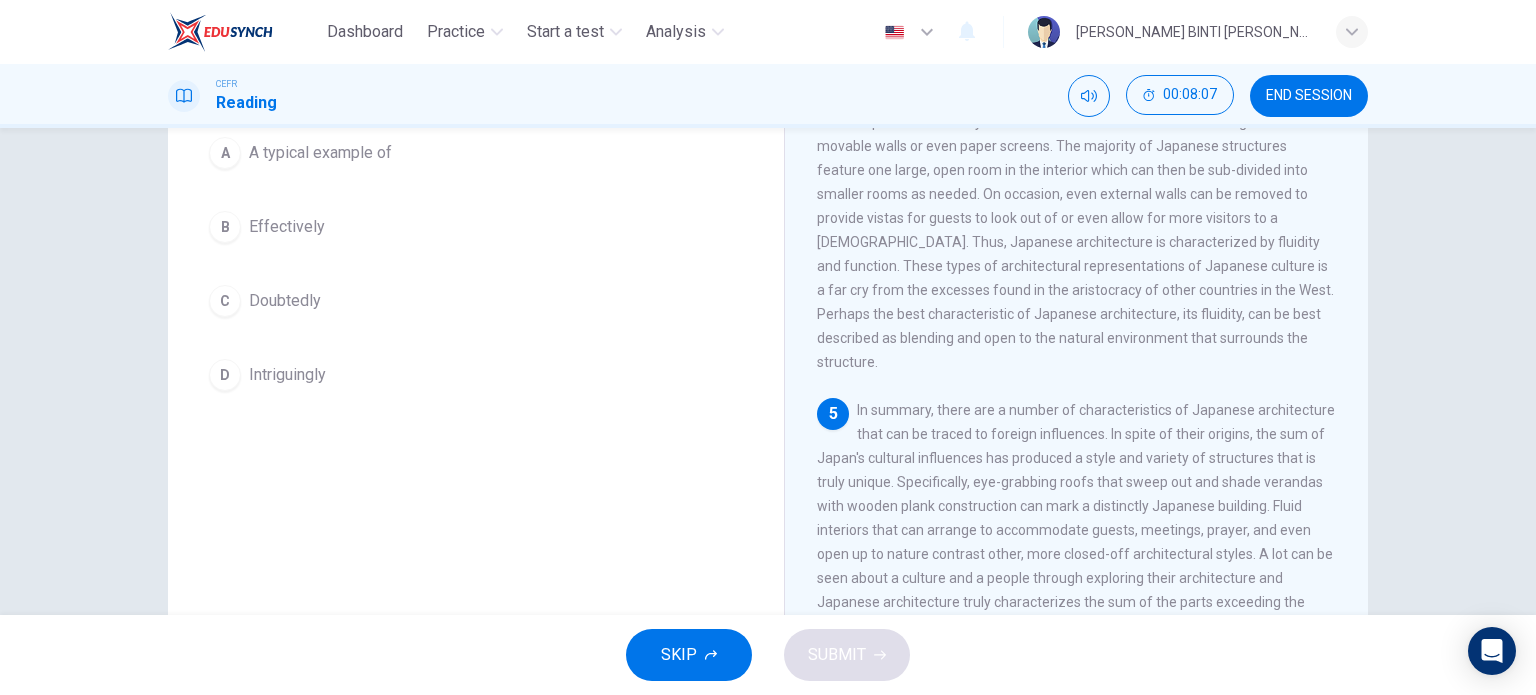 scroll, scrollTop: 288, scrollLeft: 0, axis: vertical 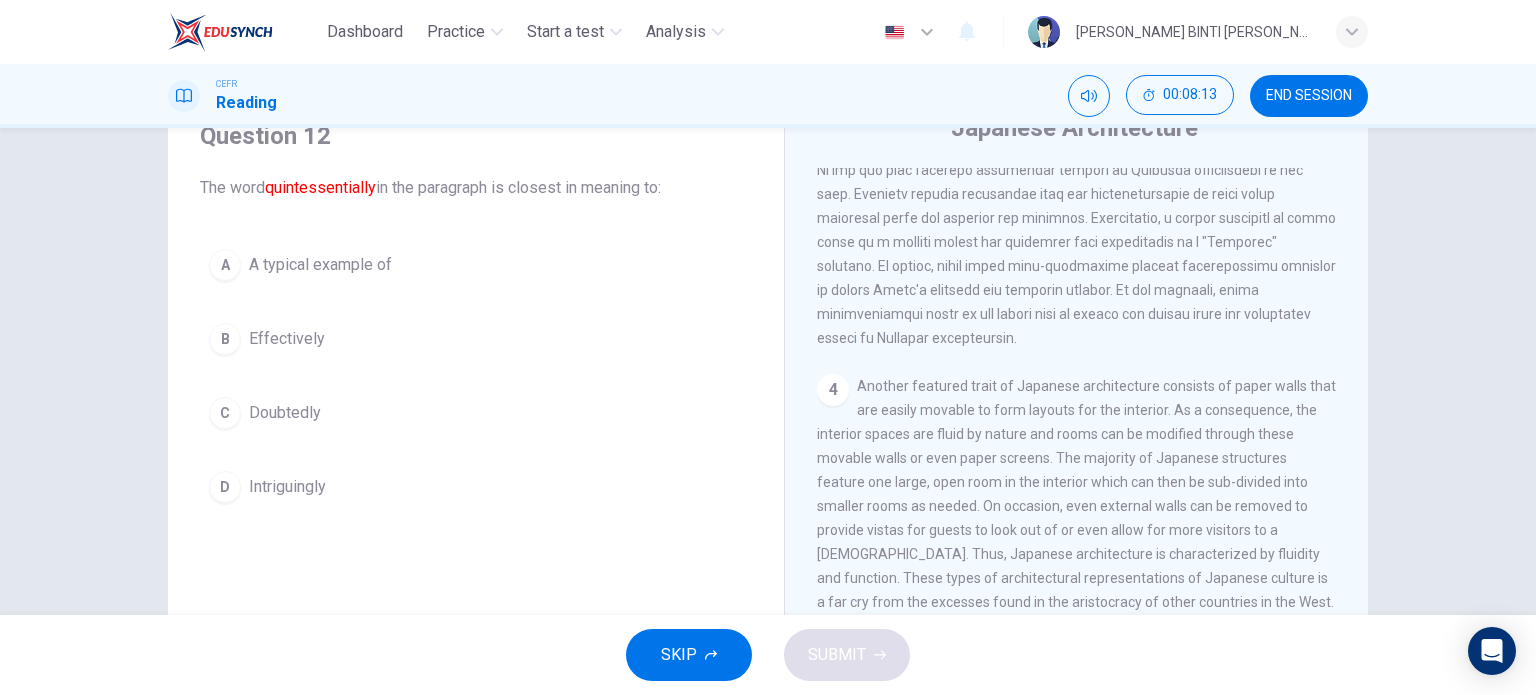 click on "A A typical example of" at bounding box center [476, 265] 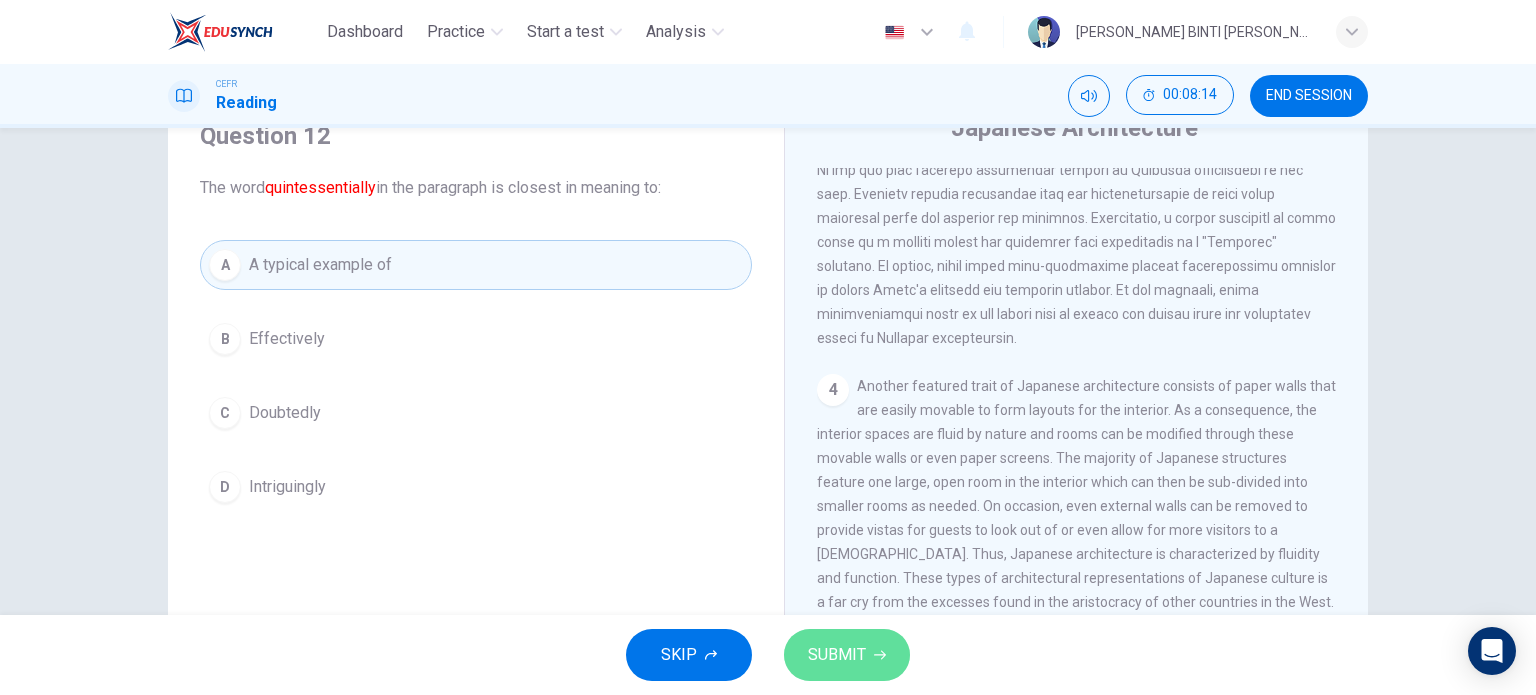 click on "SUBMIT" at bounding box center (837, 655) 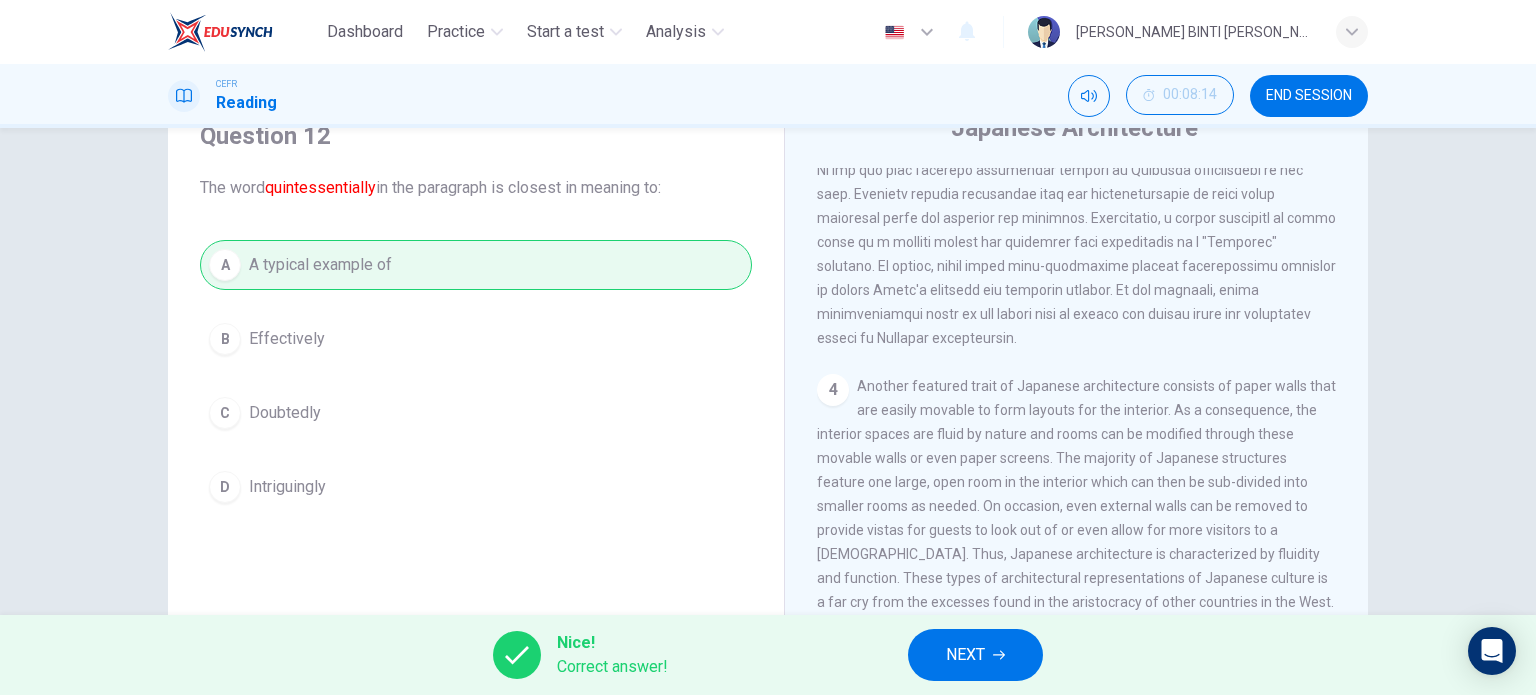 click on "NEXT" at bounding box center [975, 655] 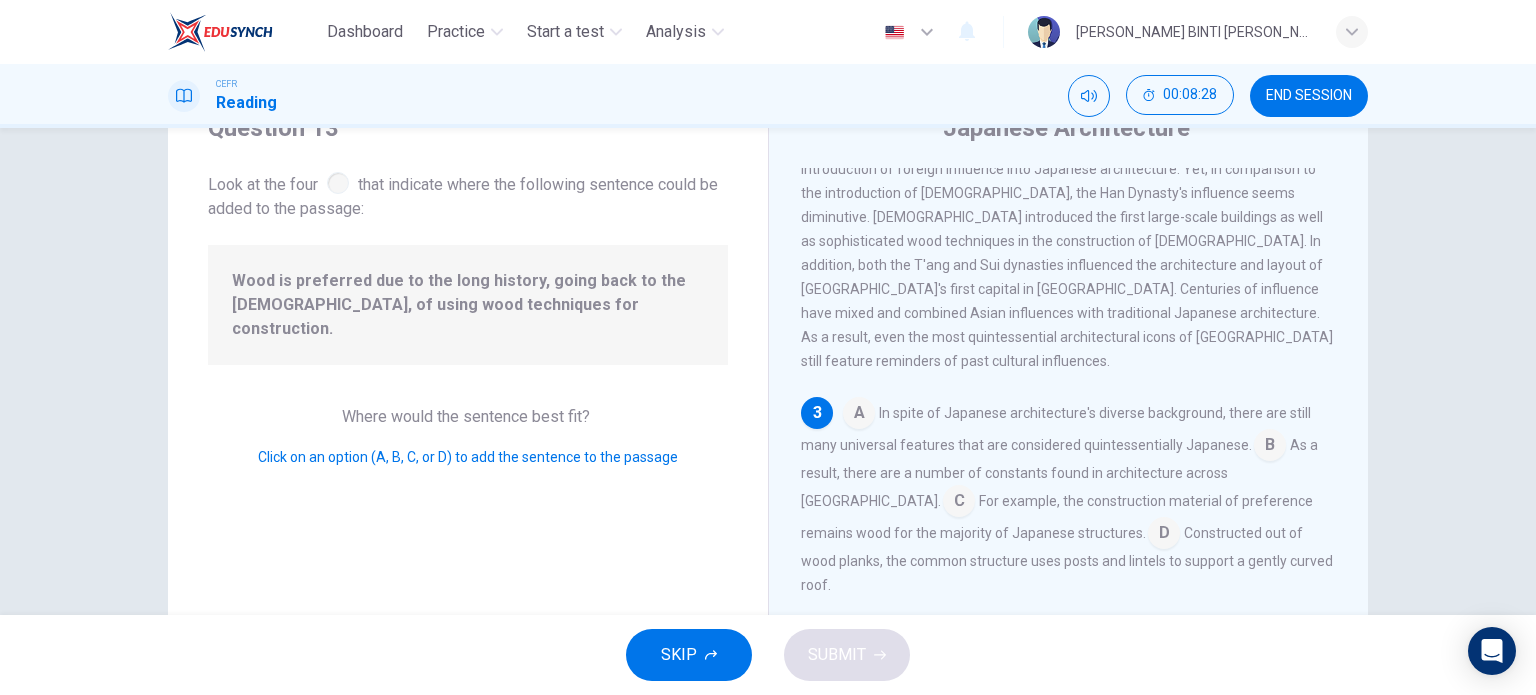 scroll, scrollTop: 519, scrollLeft: 0, axis: vertical 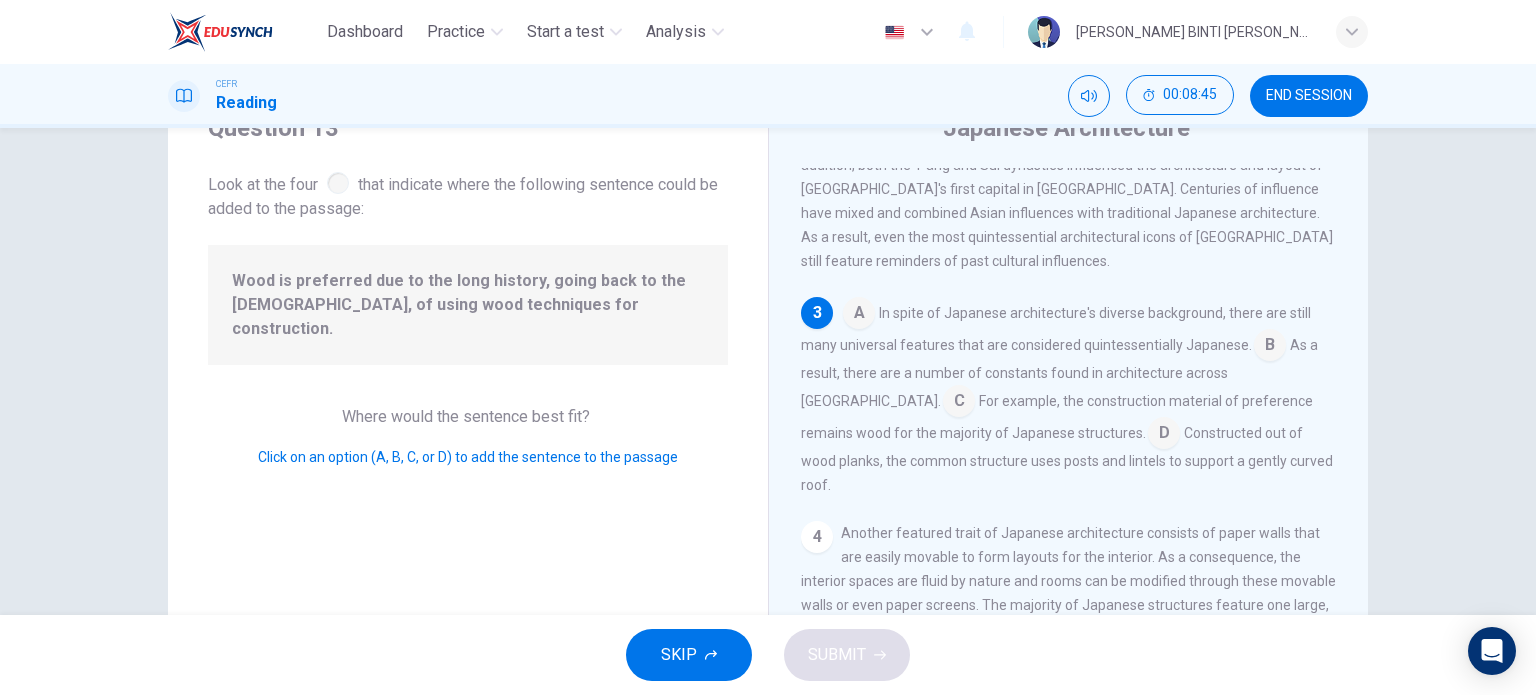 click at bounding box center (1164, 435) 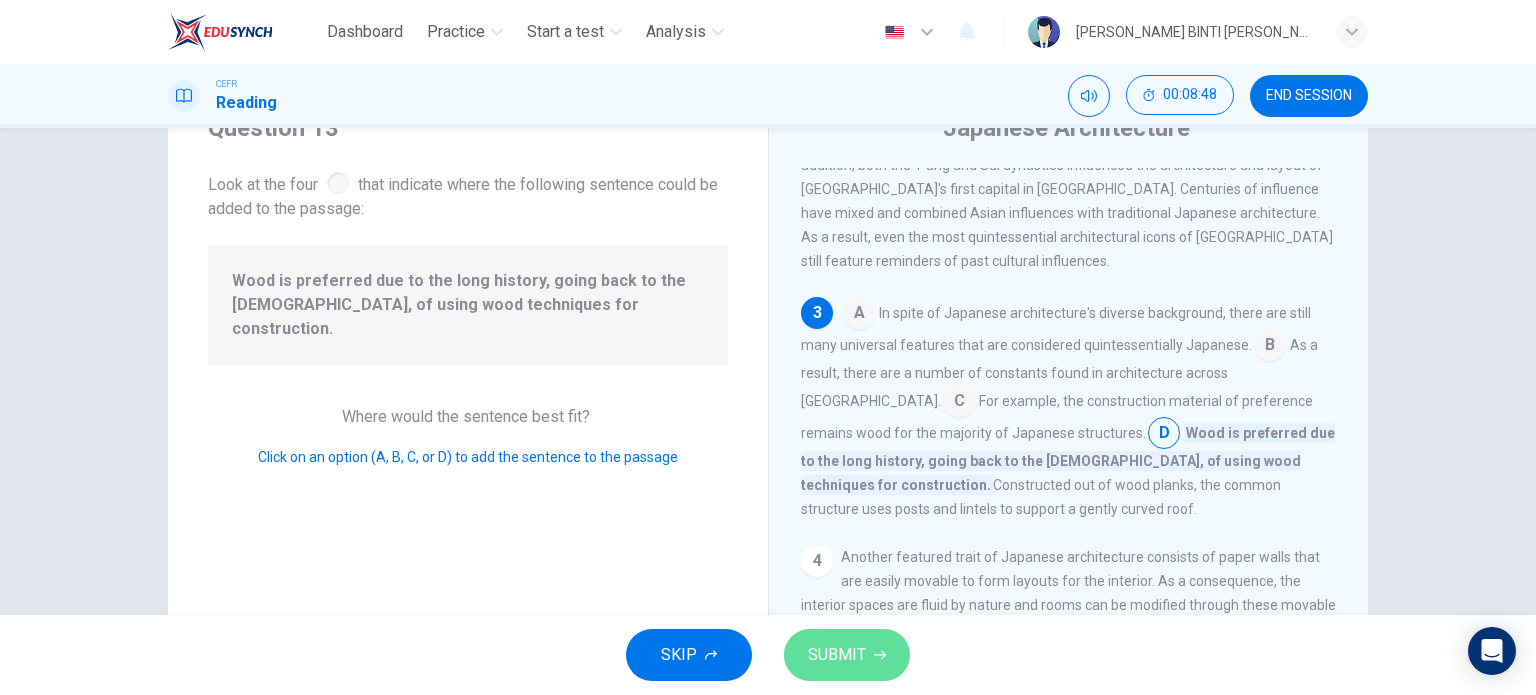 click on "SUBMIT" at bounding box center (847, 655) 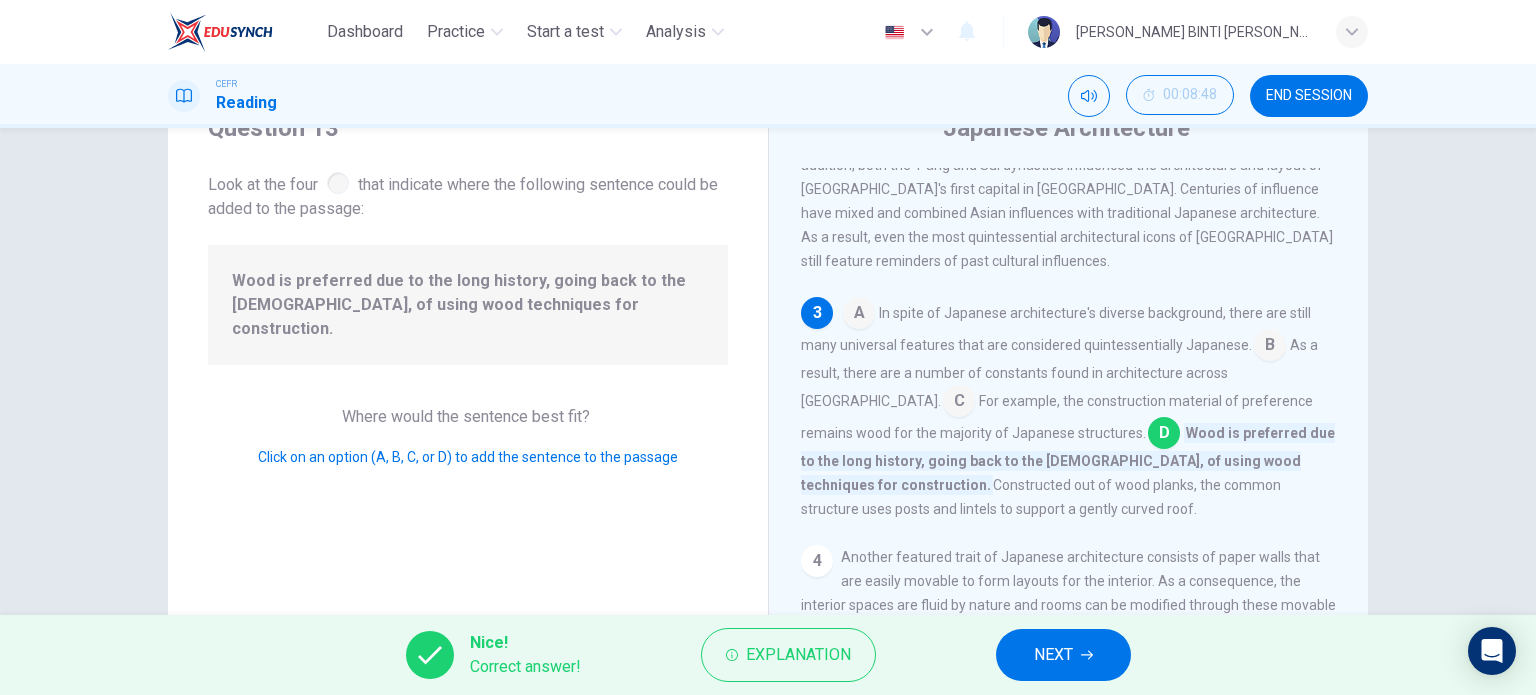 click on "NEXT" at bounding box center [1063, 655] 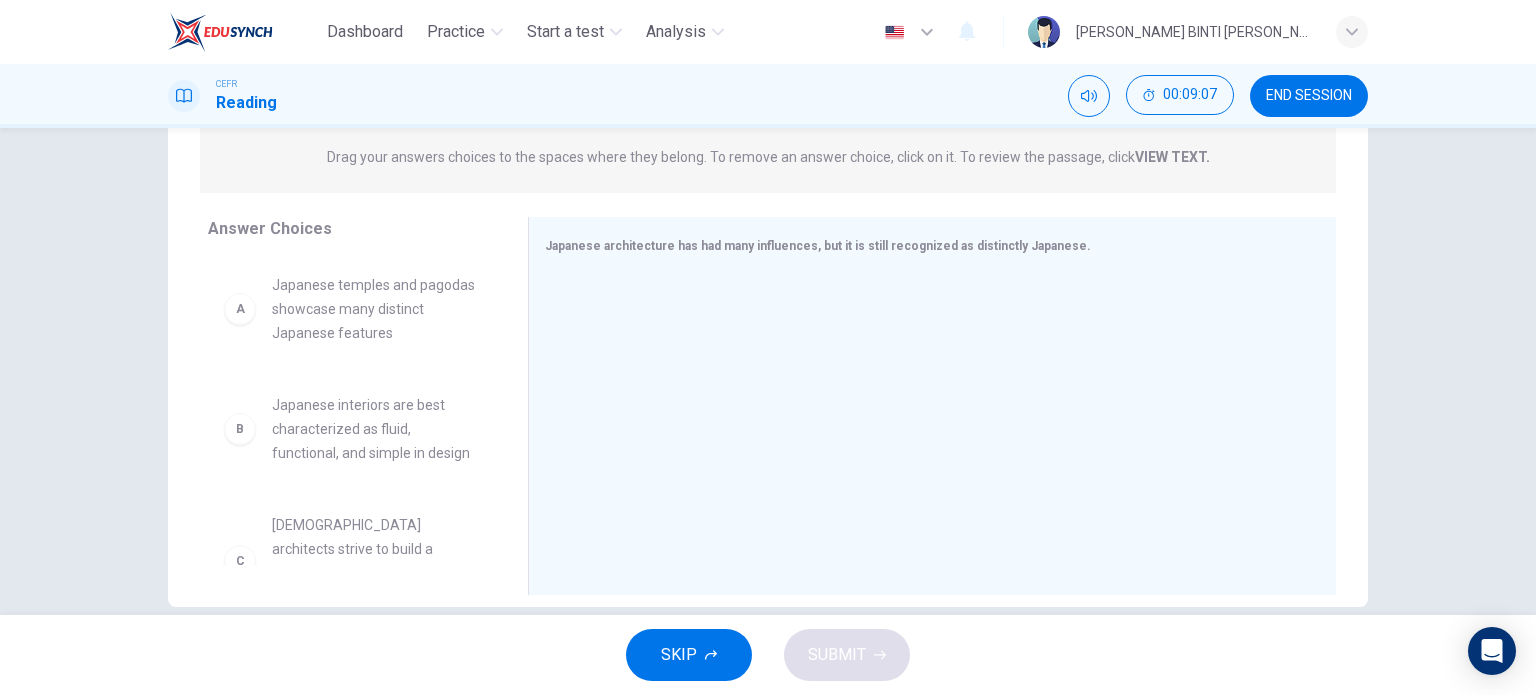 scroll, scrollTop: 288, scrollLeft: 0, axis: vertical 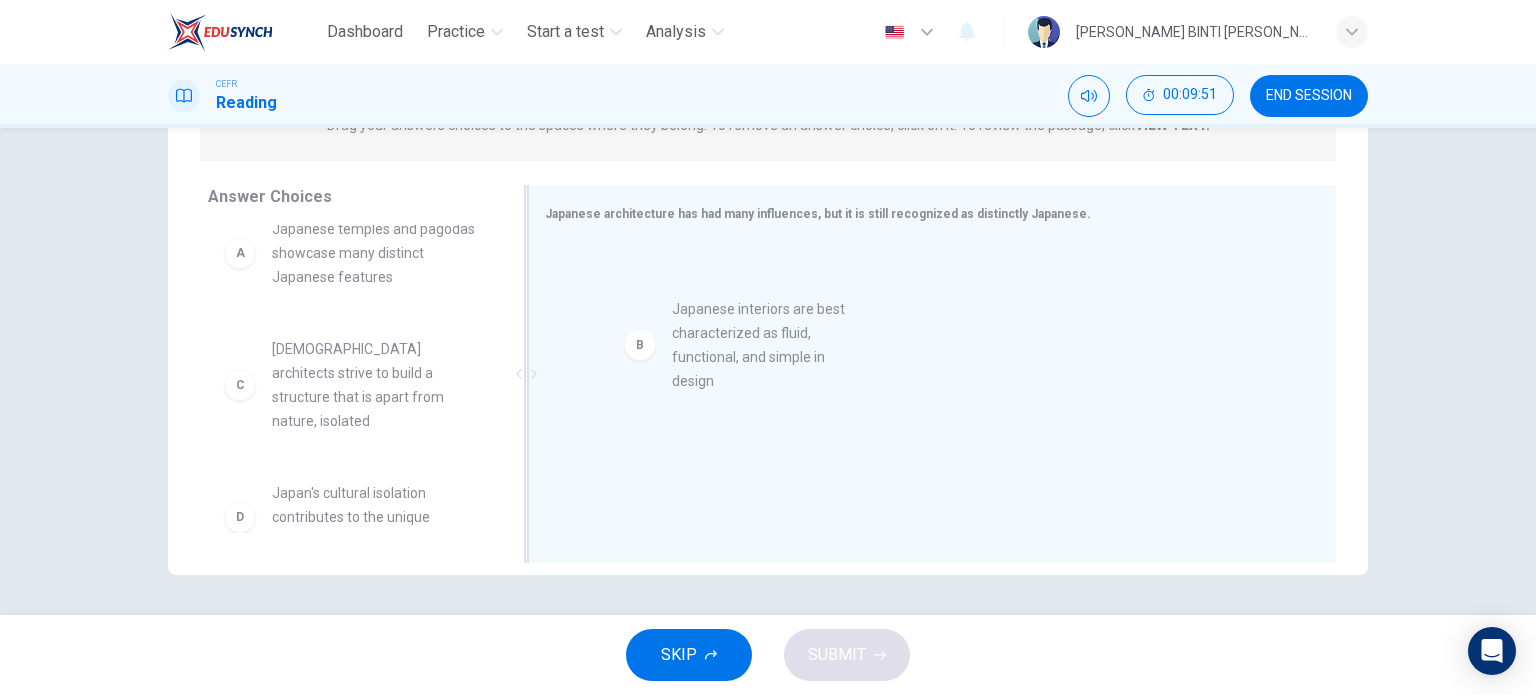 drag, startPoint x: 660, startPoint y: 332, endPoint x: 780, endPoint y: 331, distance: 120.004166 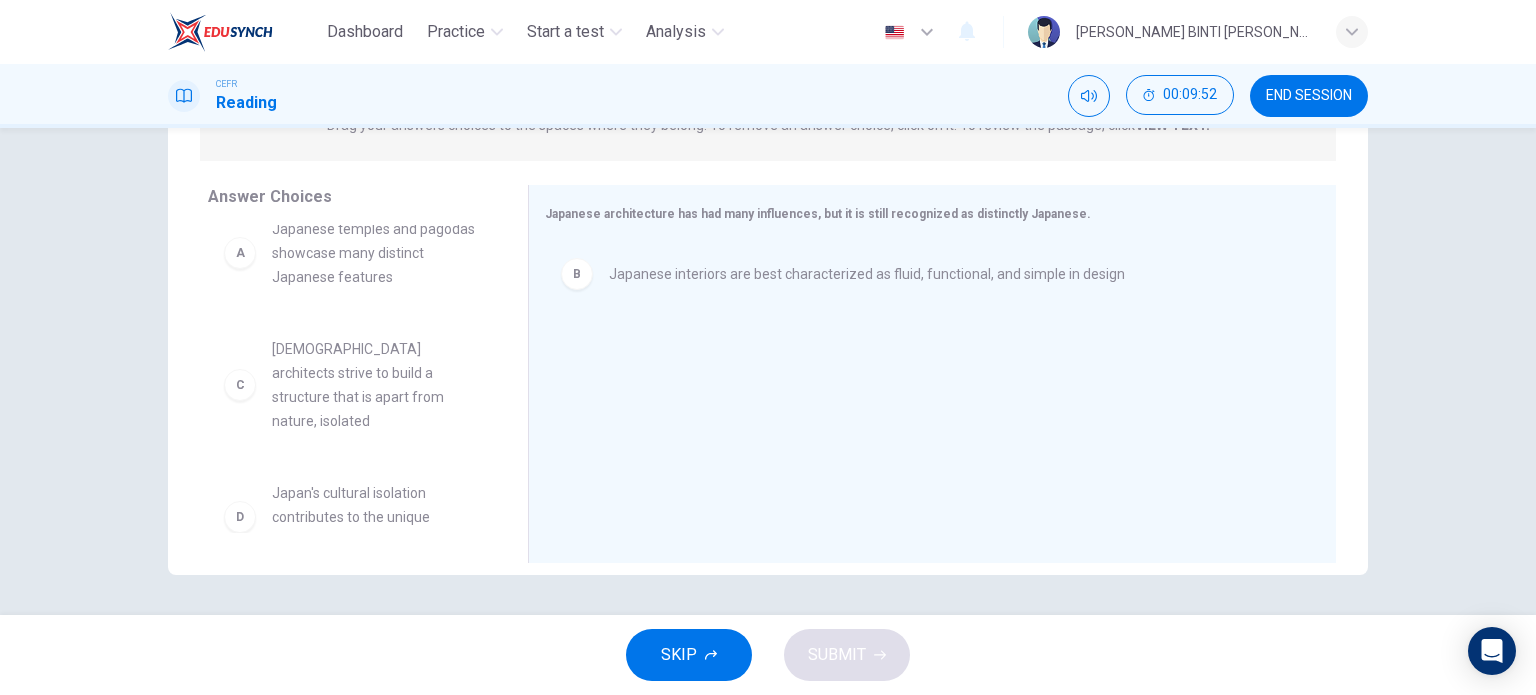scroll, scrollTop: 0, scrollLeft: 0, axis: both 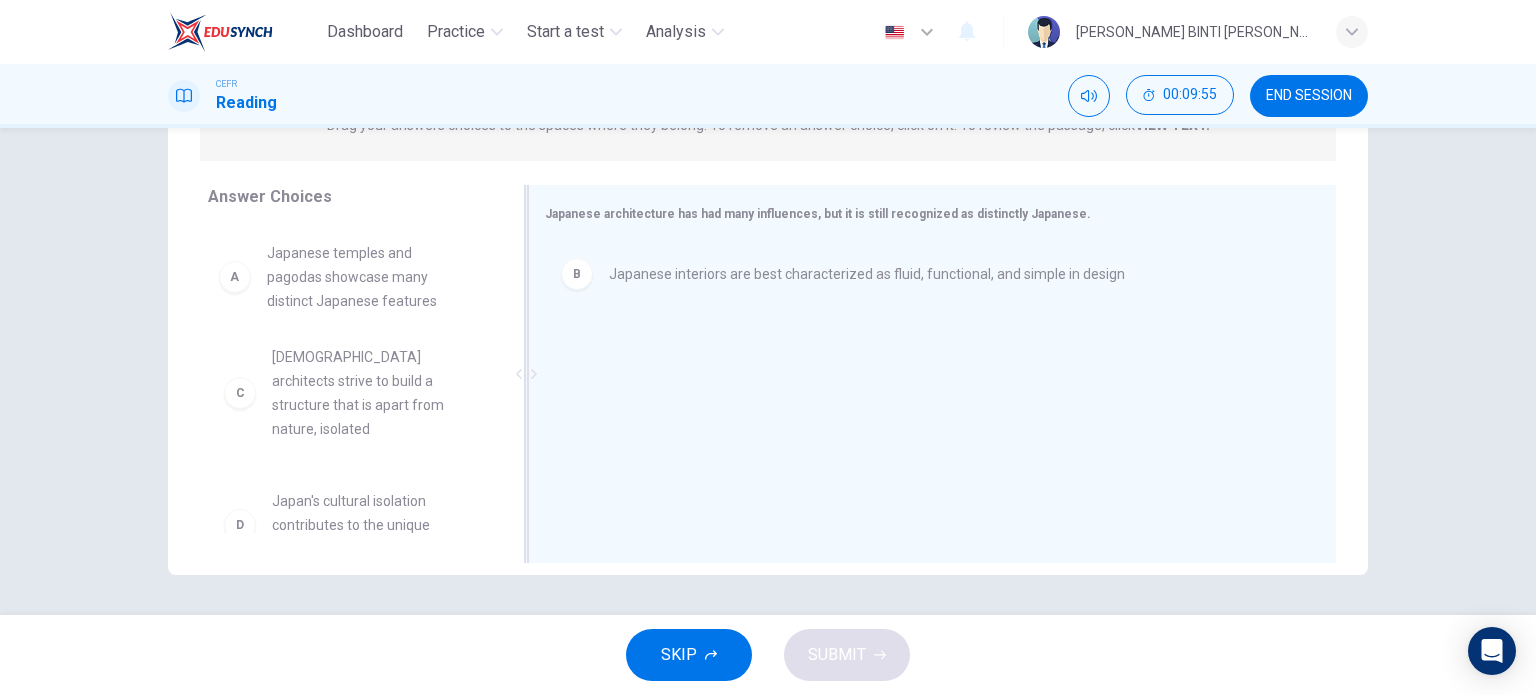 drag, startPoint x: 399, startPoint y: 281, endPoint x: 731, endPoint y: 340, distance: 337.20172 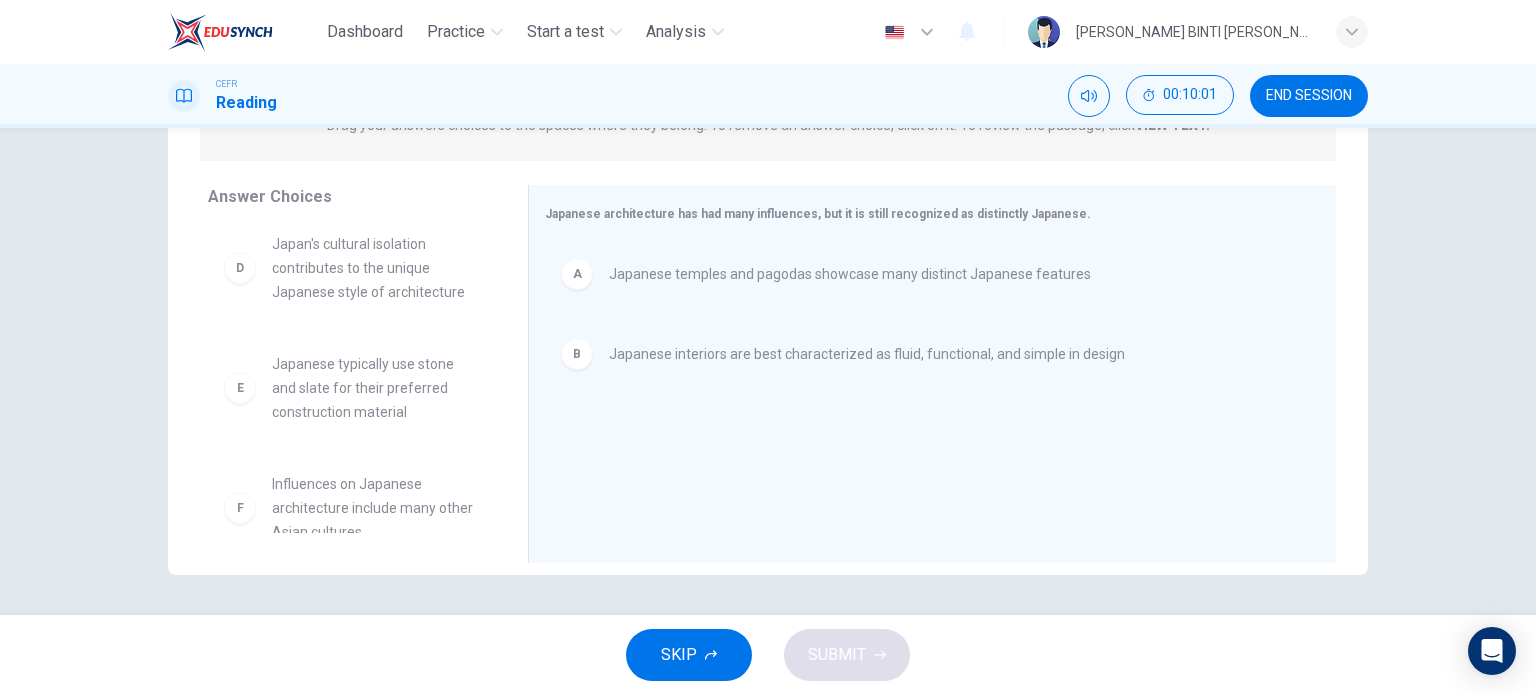 scroll, scrollTop: 156, scrollLeft: 0, axis: vertical 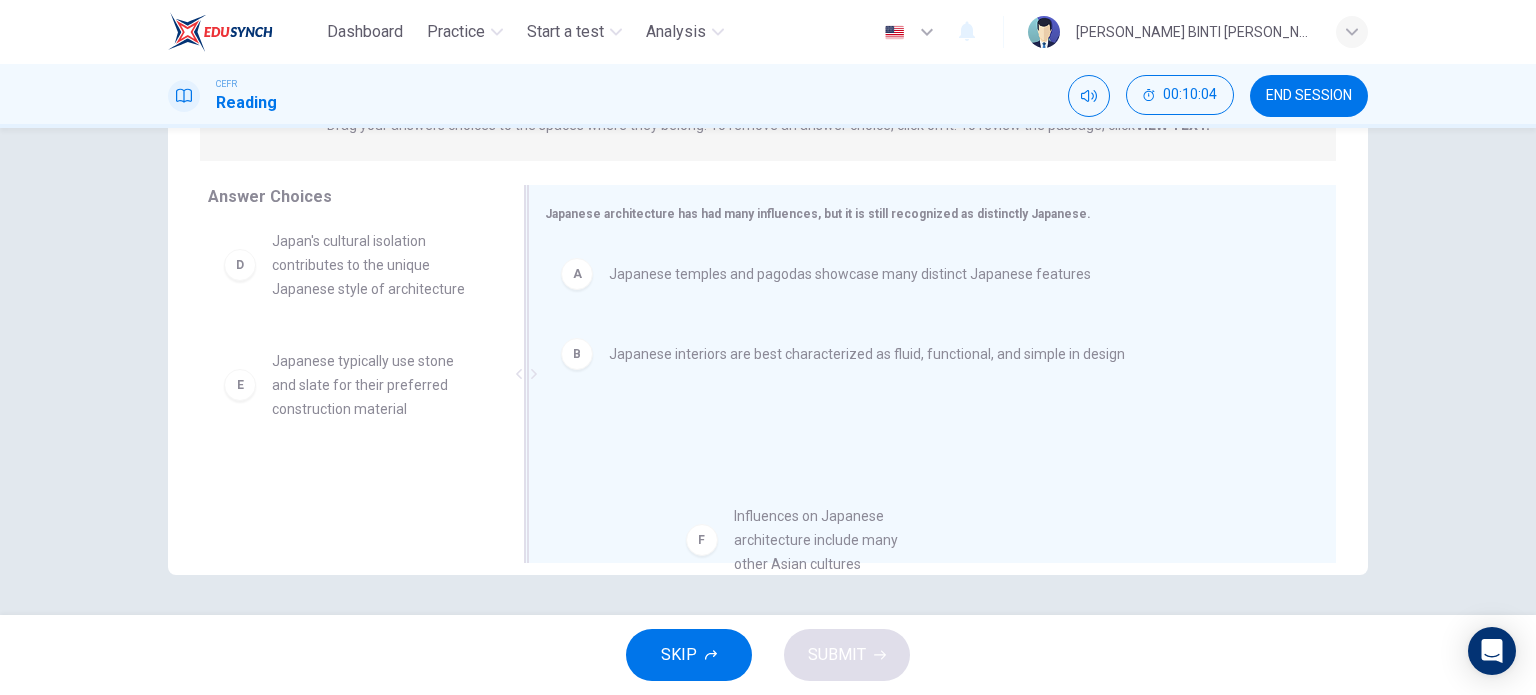 drag, startPoint x: 454, startPoint y: 468, endPoint x: 888, endPoint y: 527, distance: 437.992 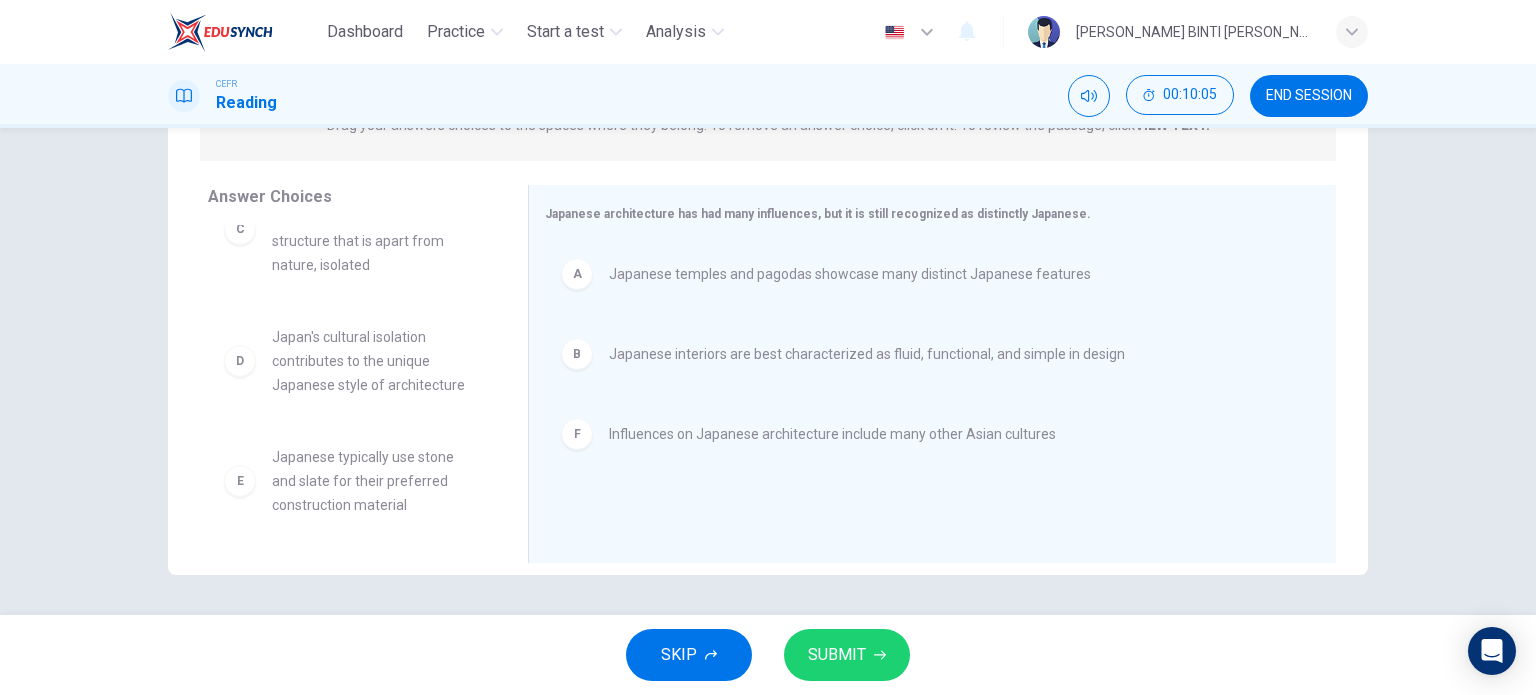 scroll, scrollTop: 36, scrollLeft: 0, axis: vertical 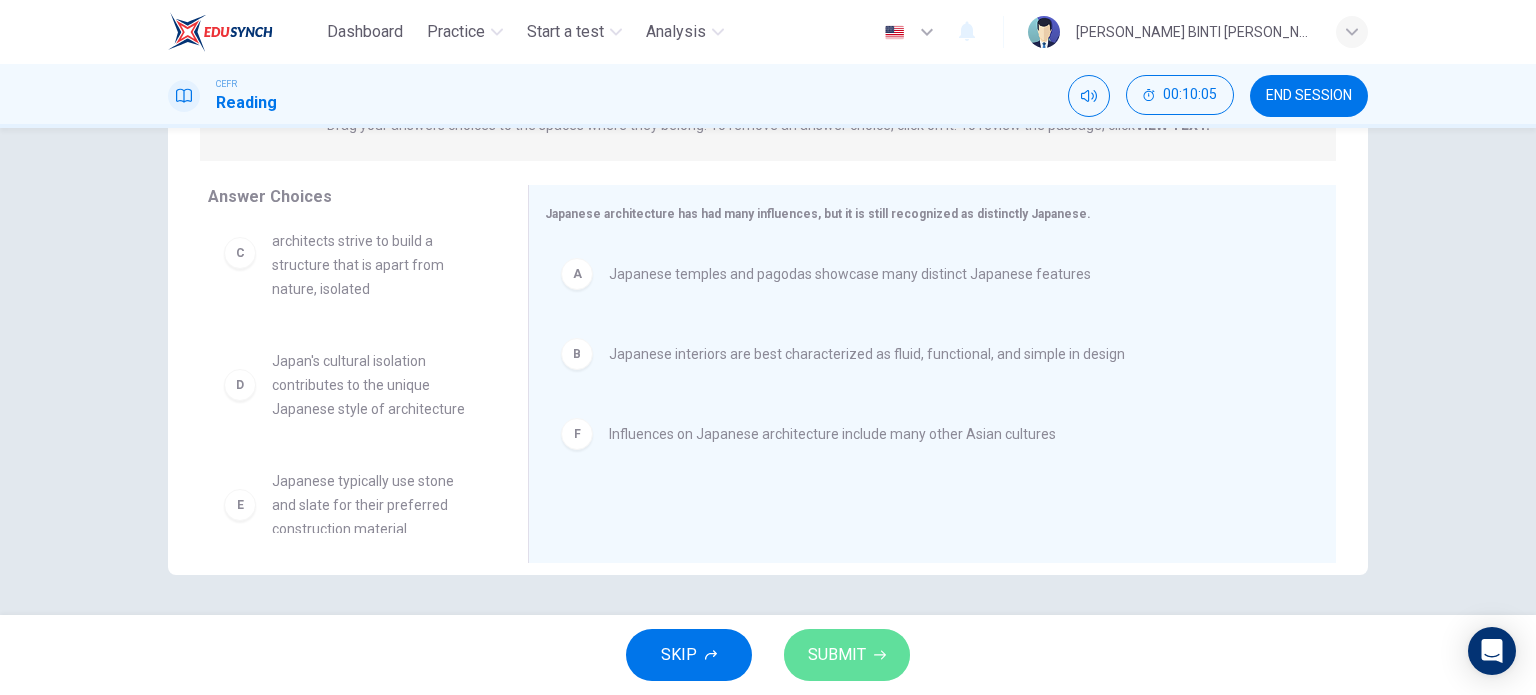 click 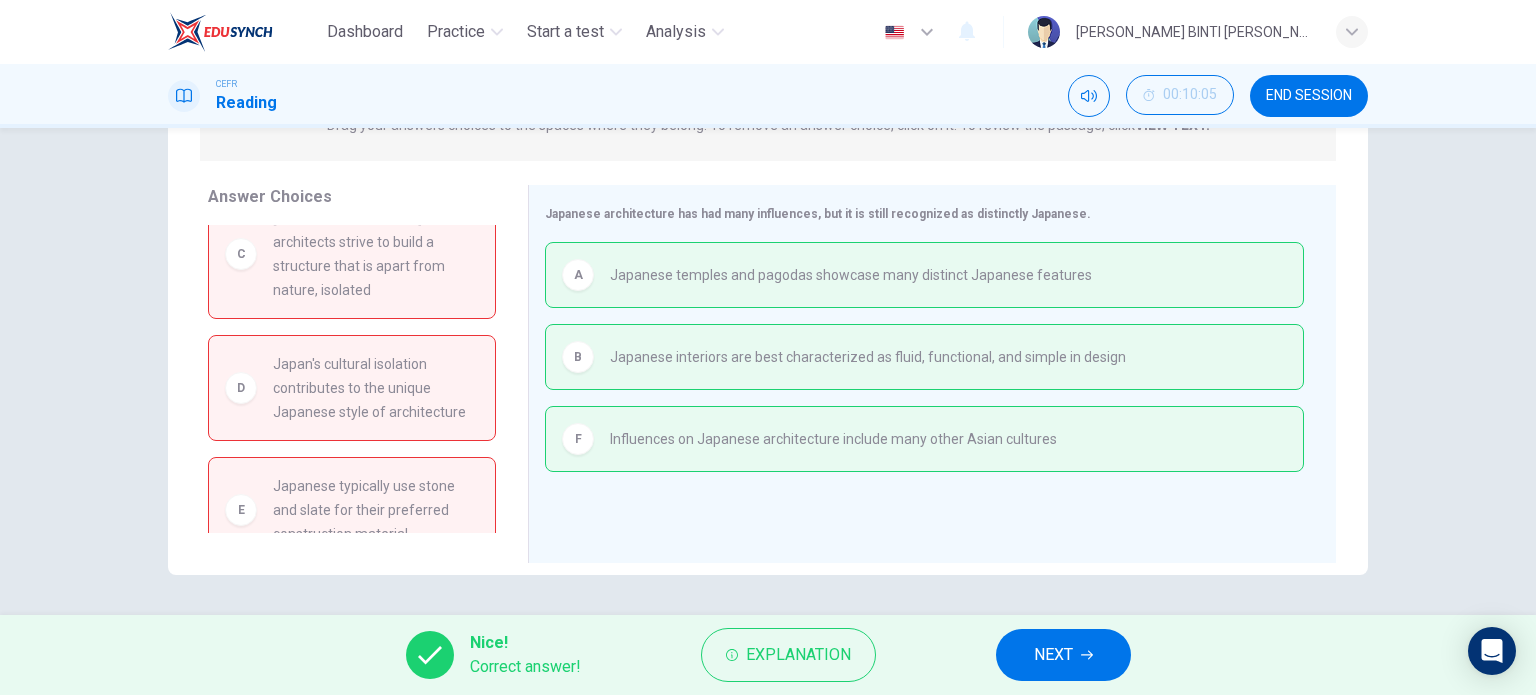 click on "NEXT" at bounding box center (1063, 655) 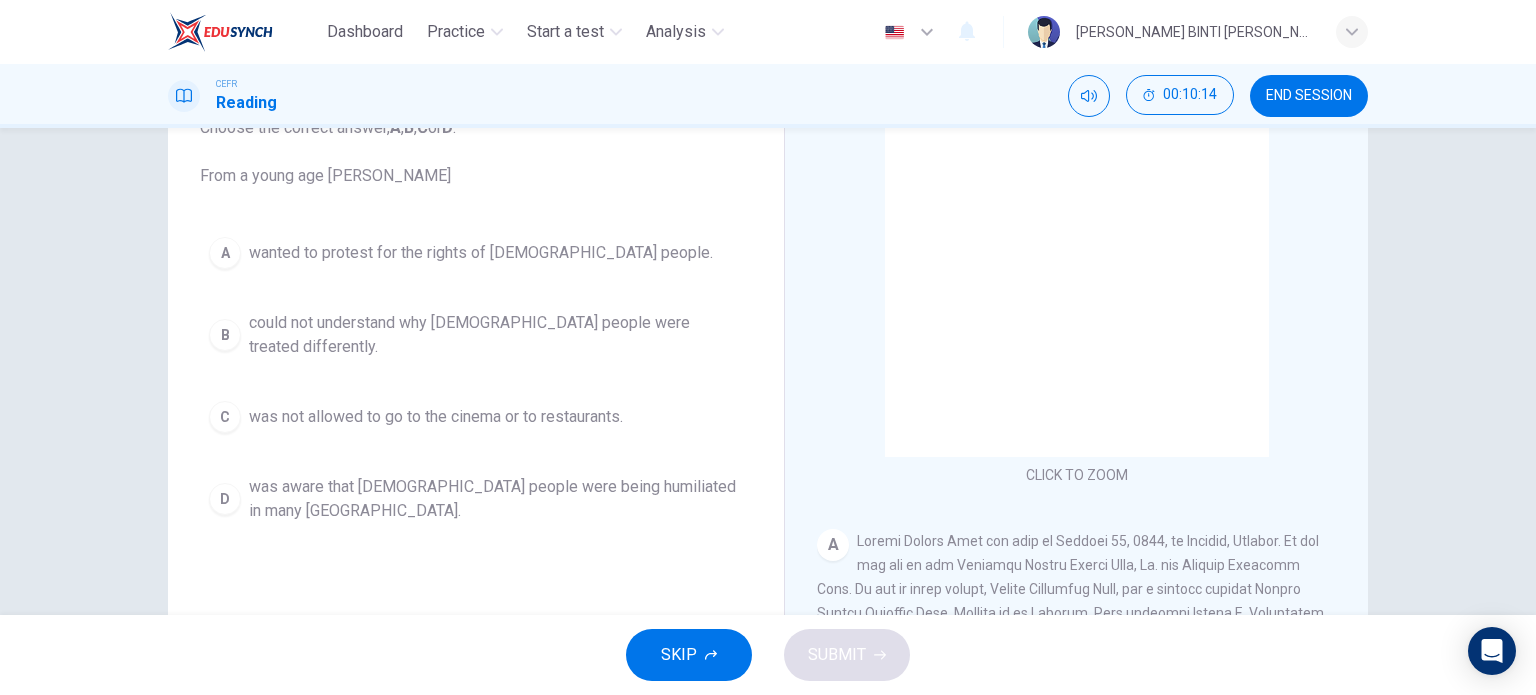 scroll, scrollTop: 100, scrollLeft: 0, axis: vertical 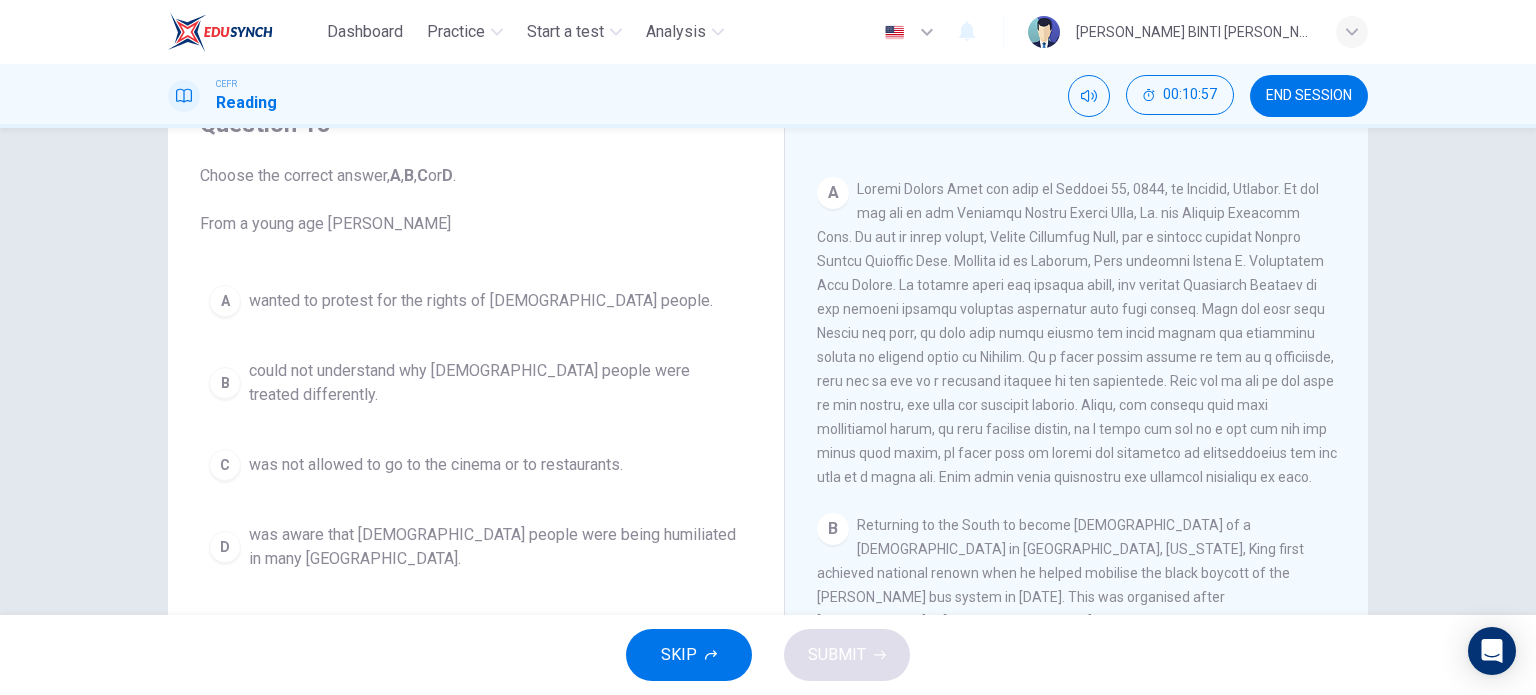click on "could not understand why [DEMOGRAPHIC_DATA] people were treated differently." at bounding box center (496, 383) 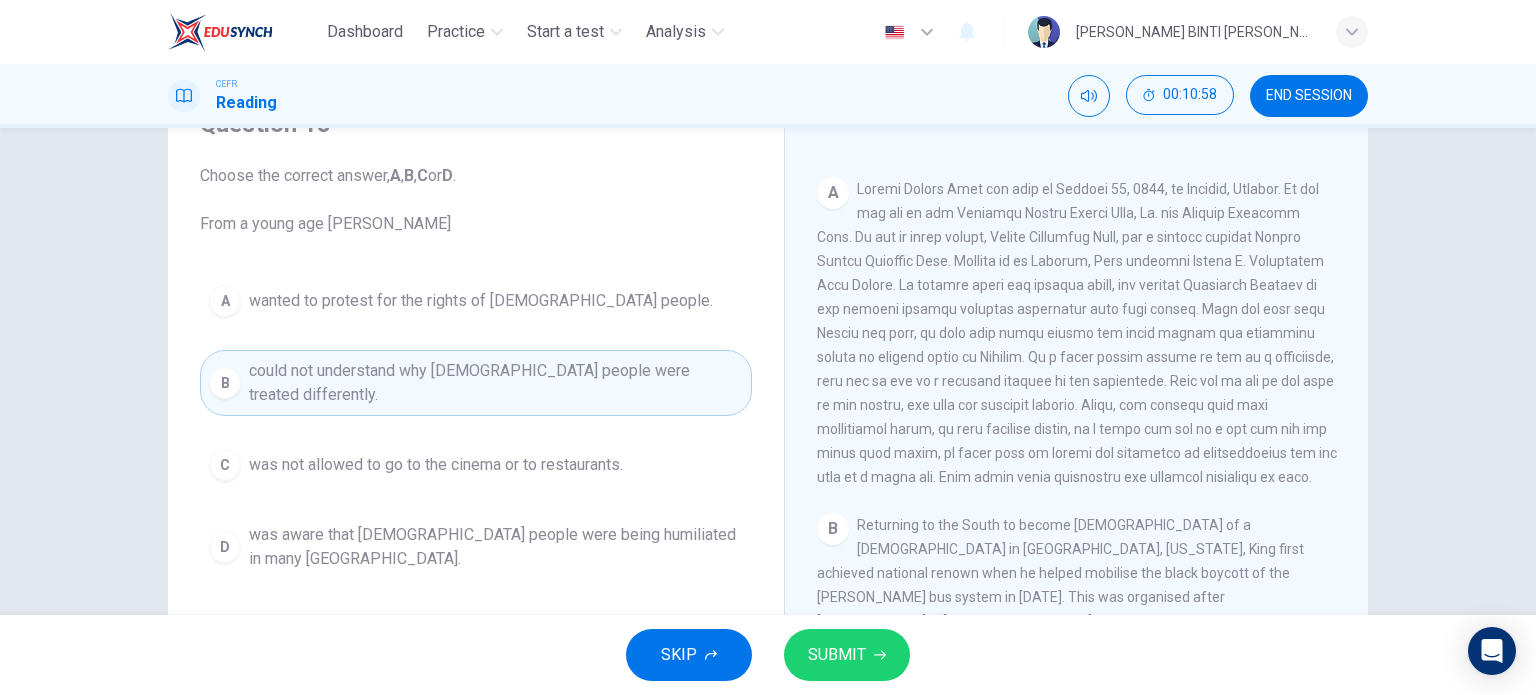 click on "SUBMIT" at bounding box center [837, 655] 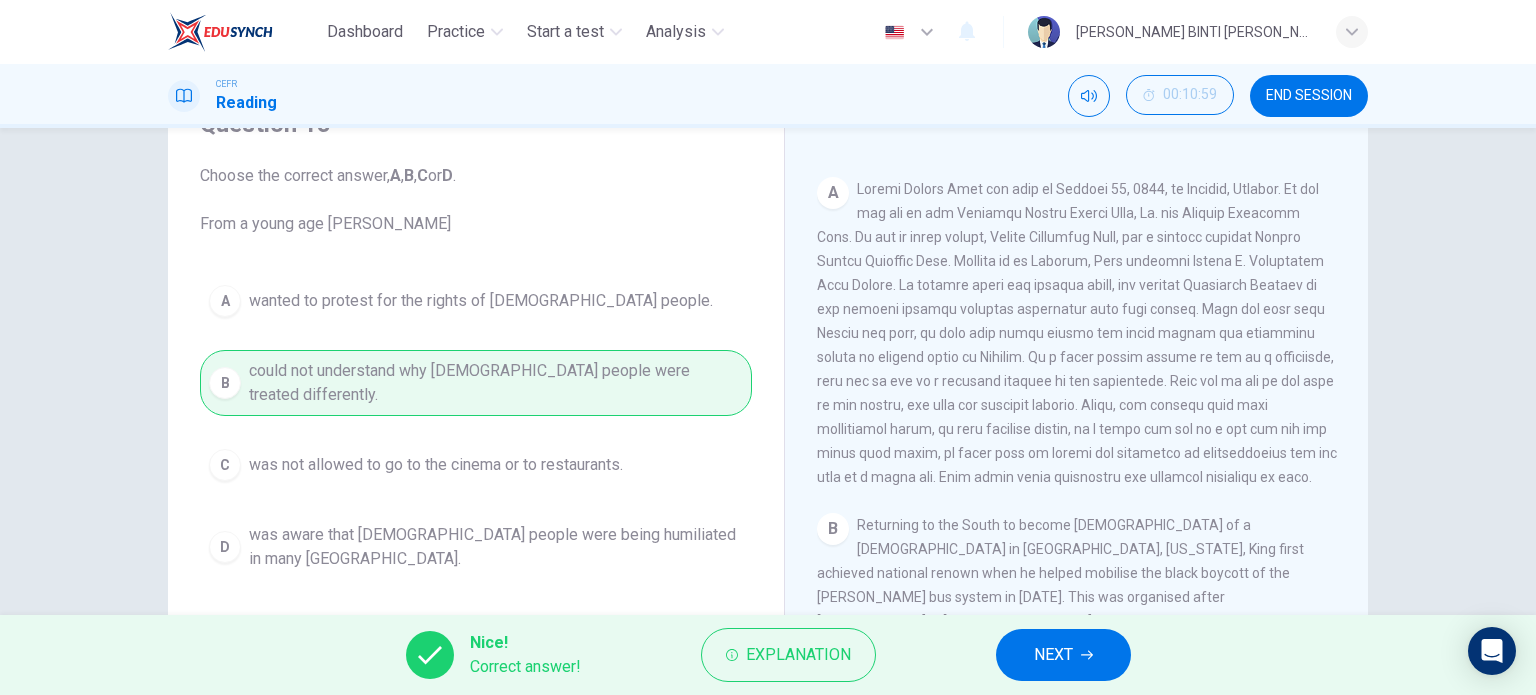 click on "NEXT" at bounding box center (1063, 655) 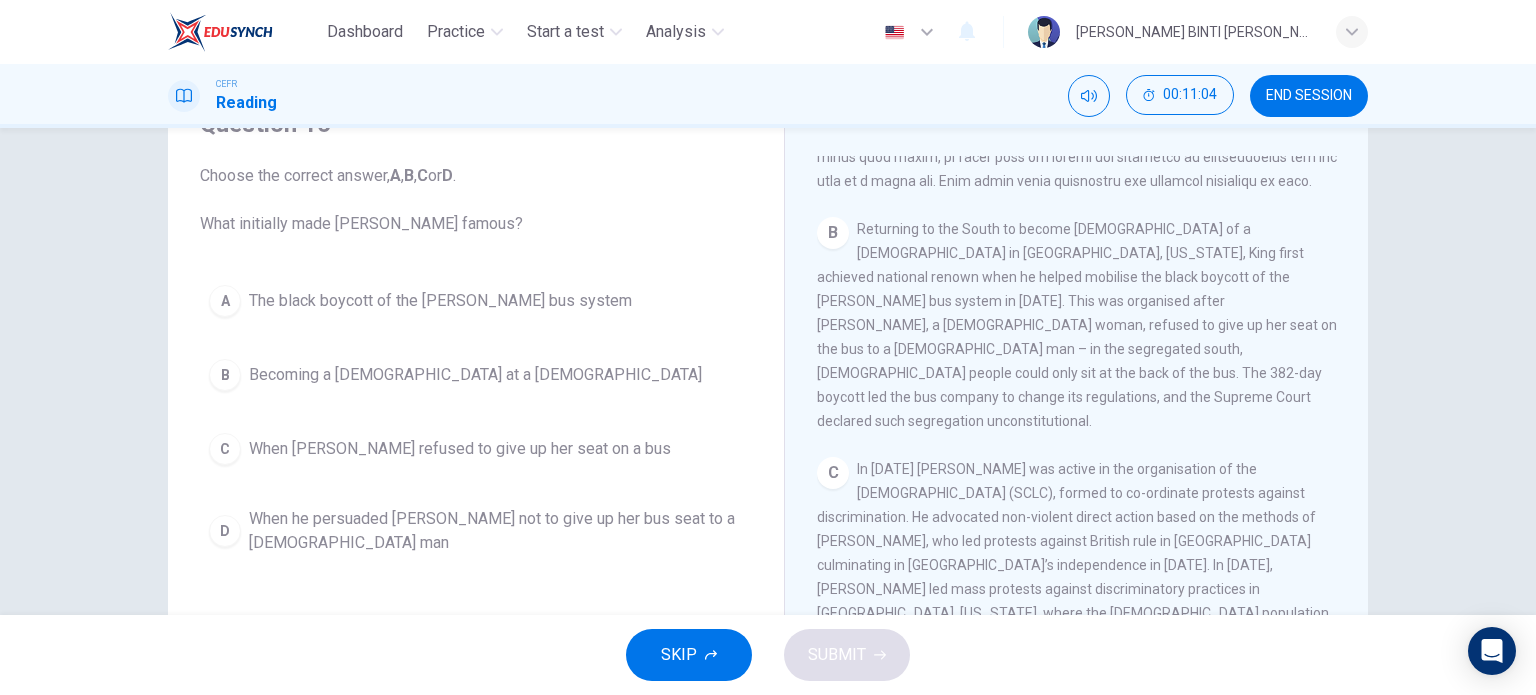 scroll, scrollTop: 700, scrollLeft: 0, axis: vertical 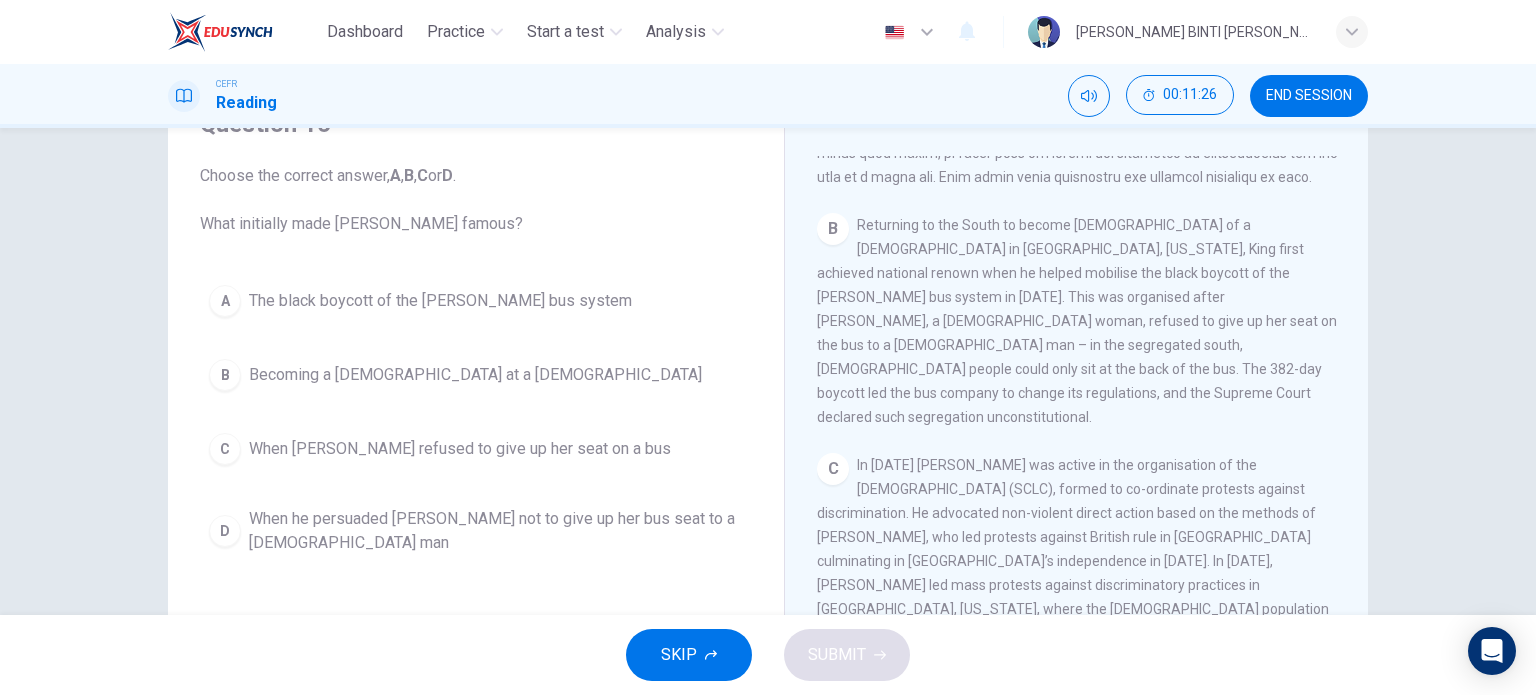click on "The black boycott of the [PERSON_NAME] bus system" at bounding box center [440, 301] 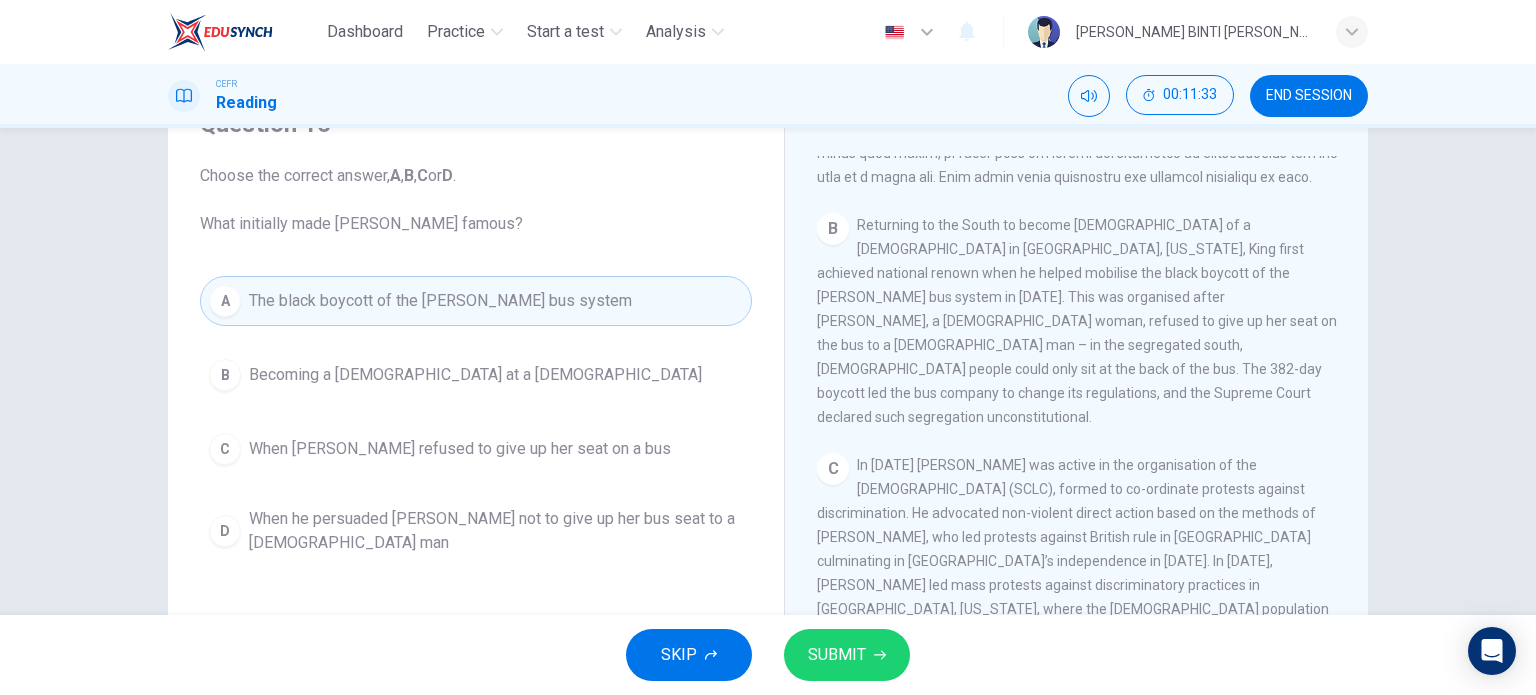 click on "SUBMIT" at bounding box center [837, 655] 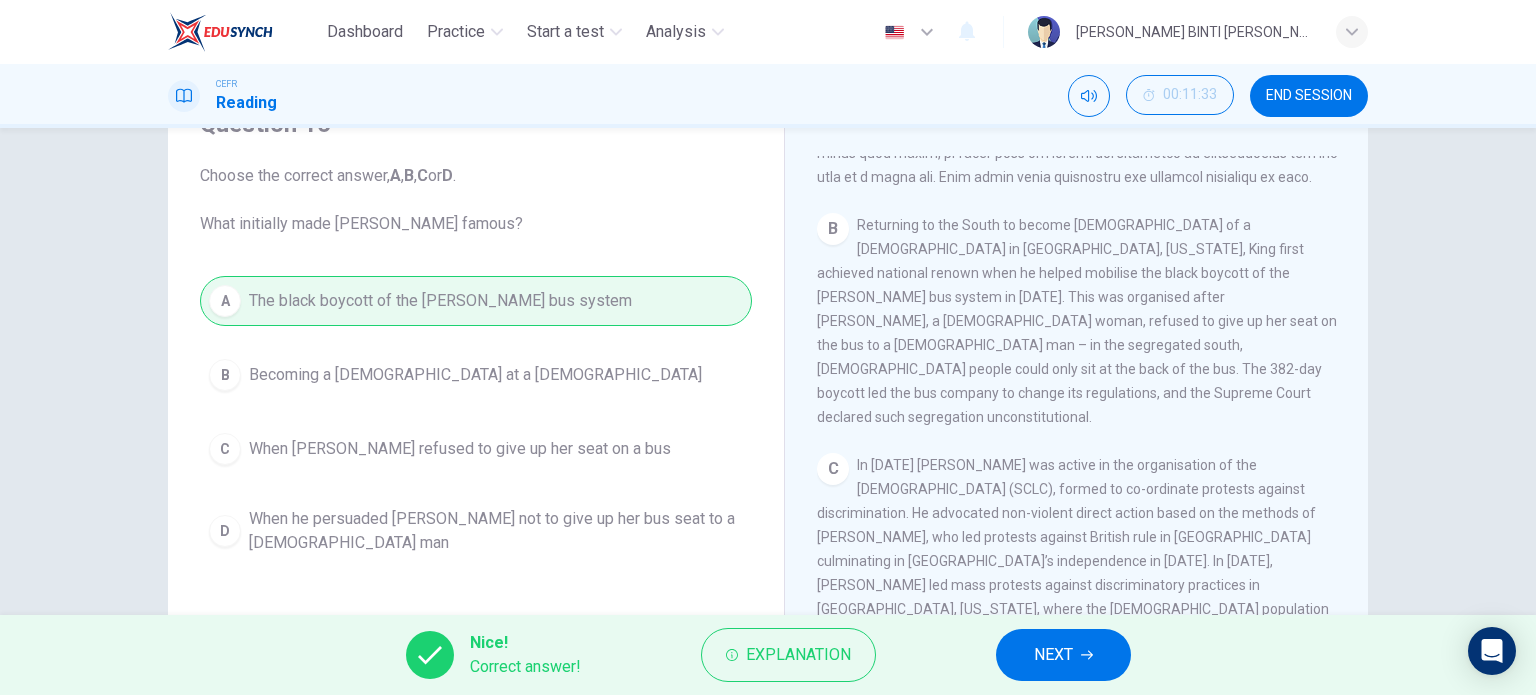 click on "NEXT" at bounding box center (1053, 655) 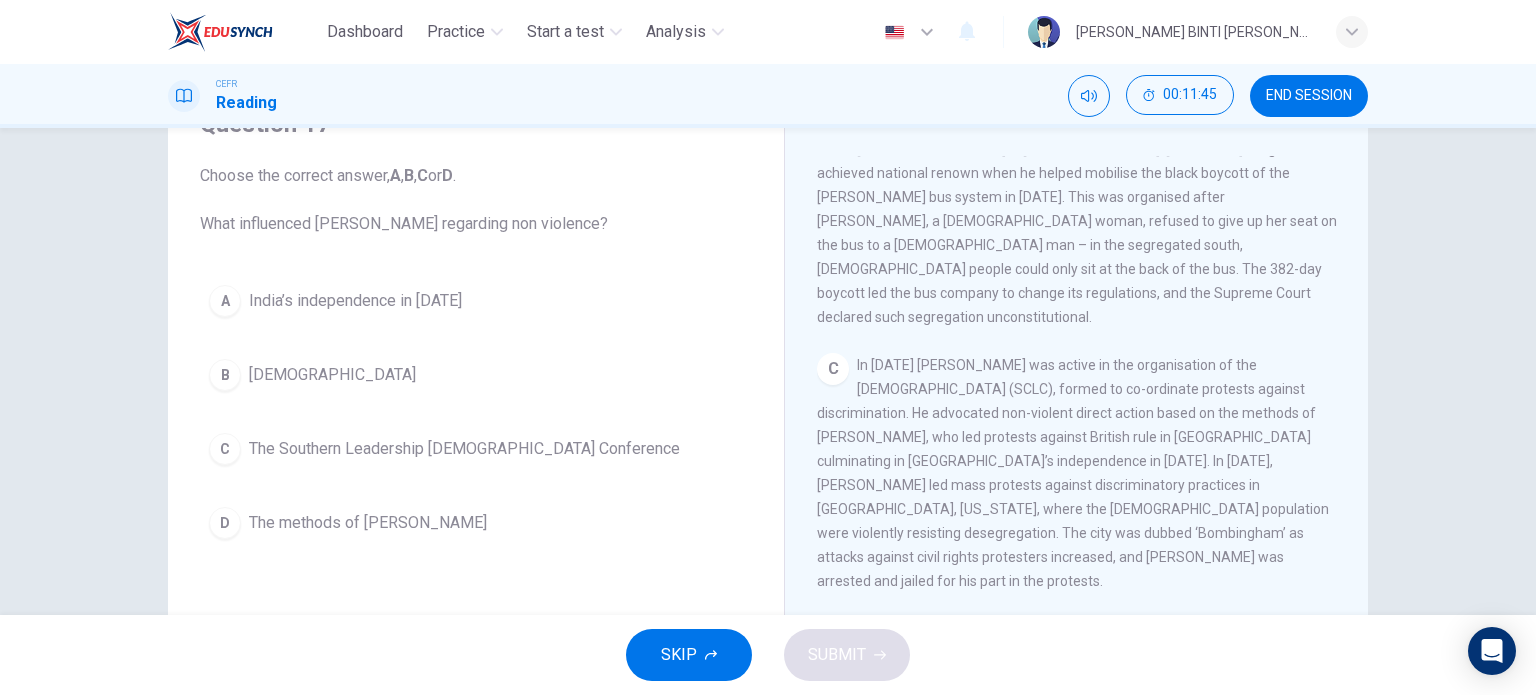 scroll, scrollTop: 900, scrollLeft: 0, axis: vertical 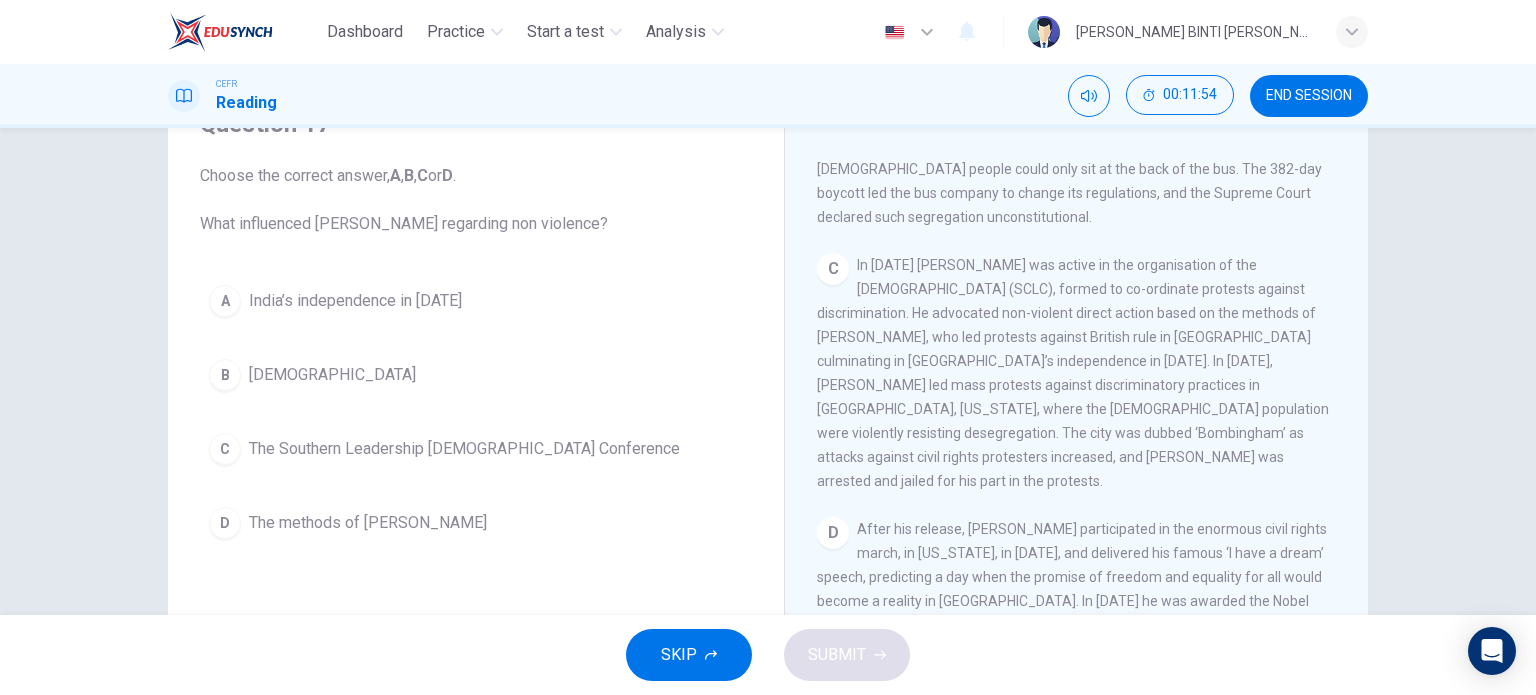 click on "The methods of [PERSON_NAME]" at bounding box center [368, 523] 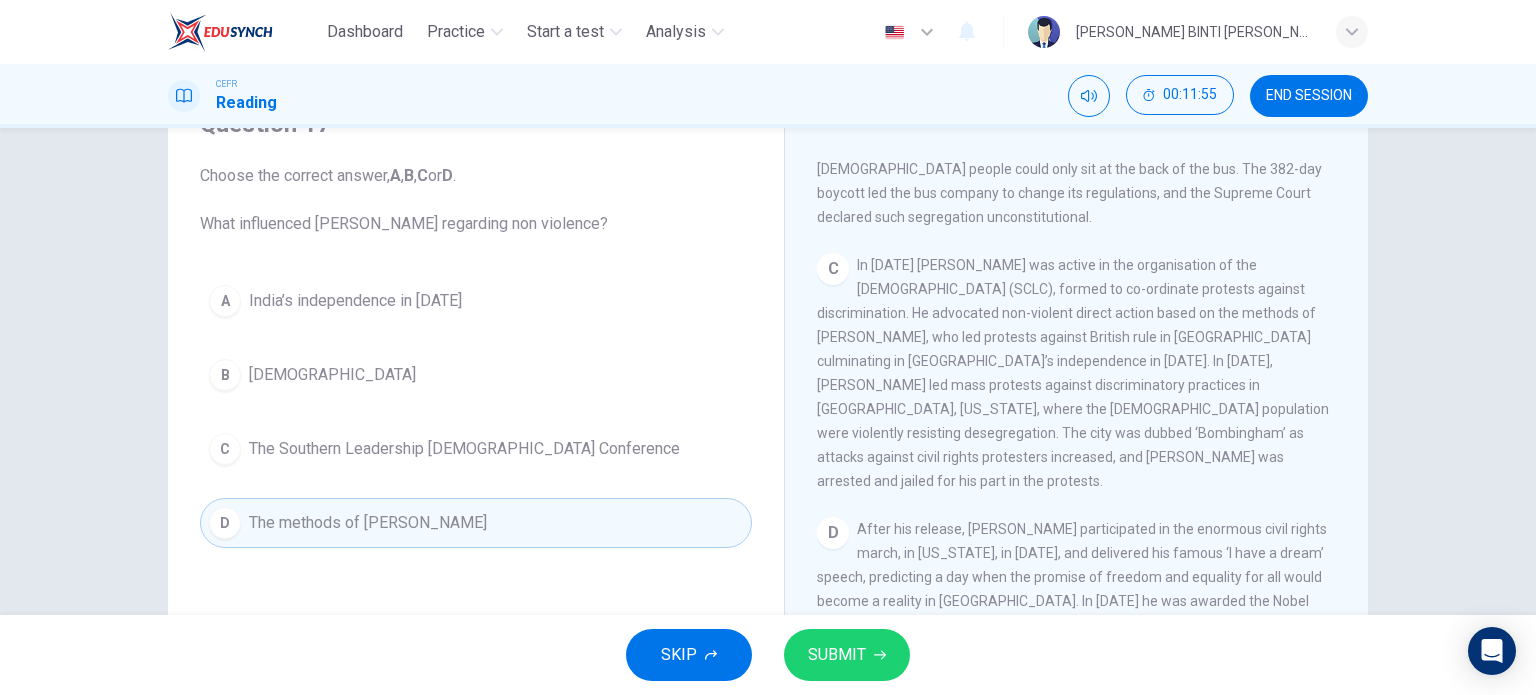 click on "SUBMIT" at bounding box center [847, 655] 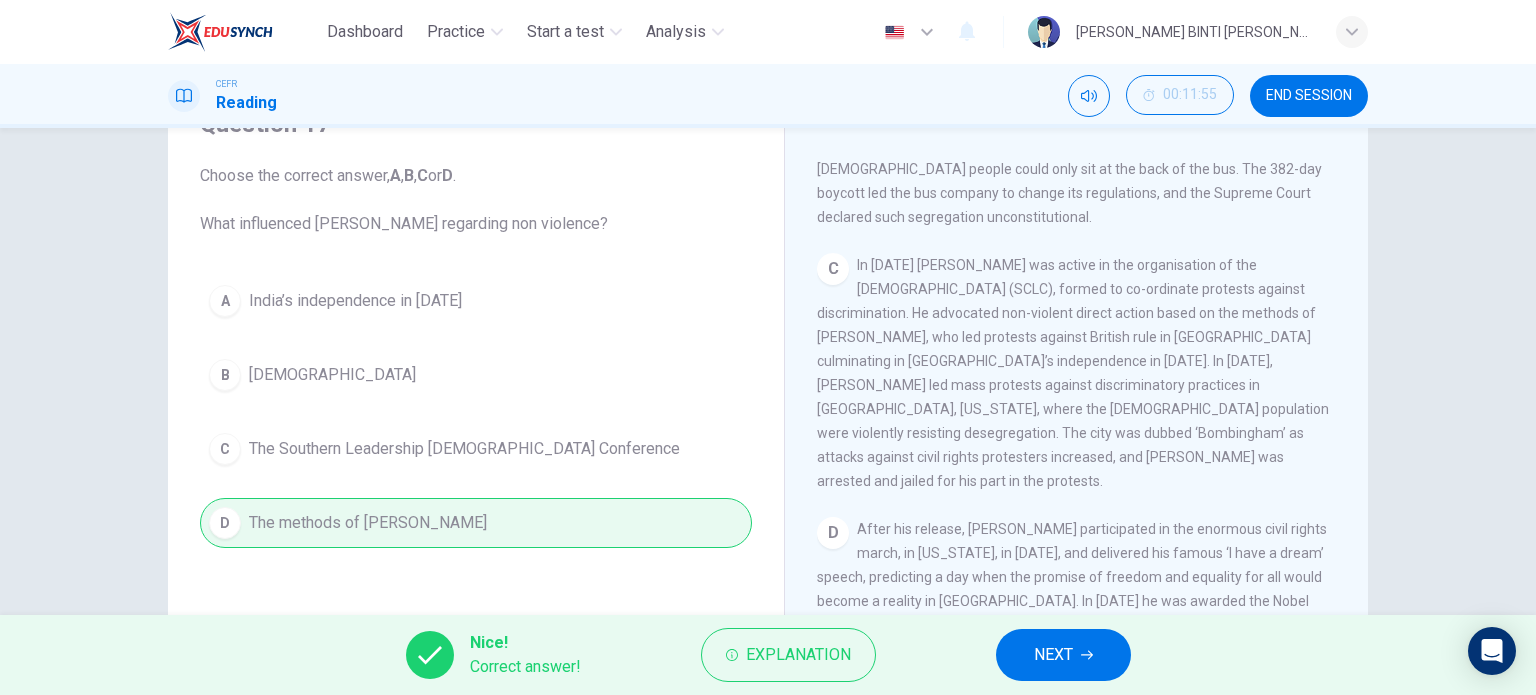 click on "NEXT" at bounding box center (1063, 655) 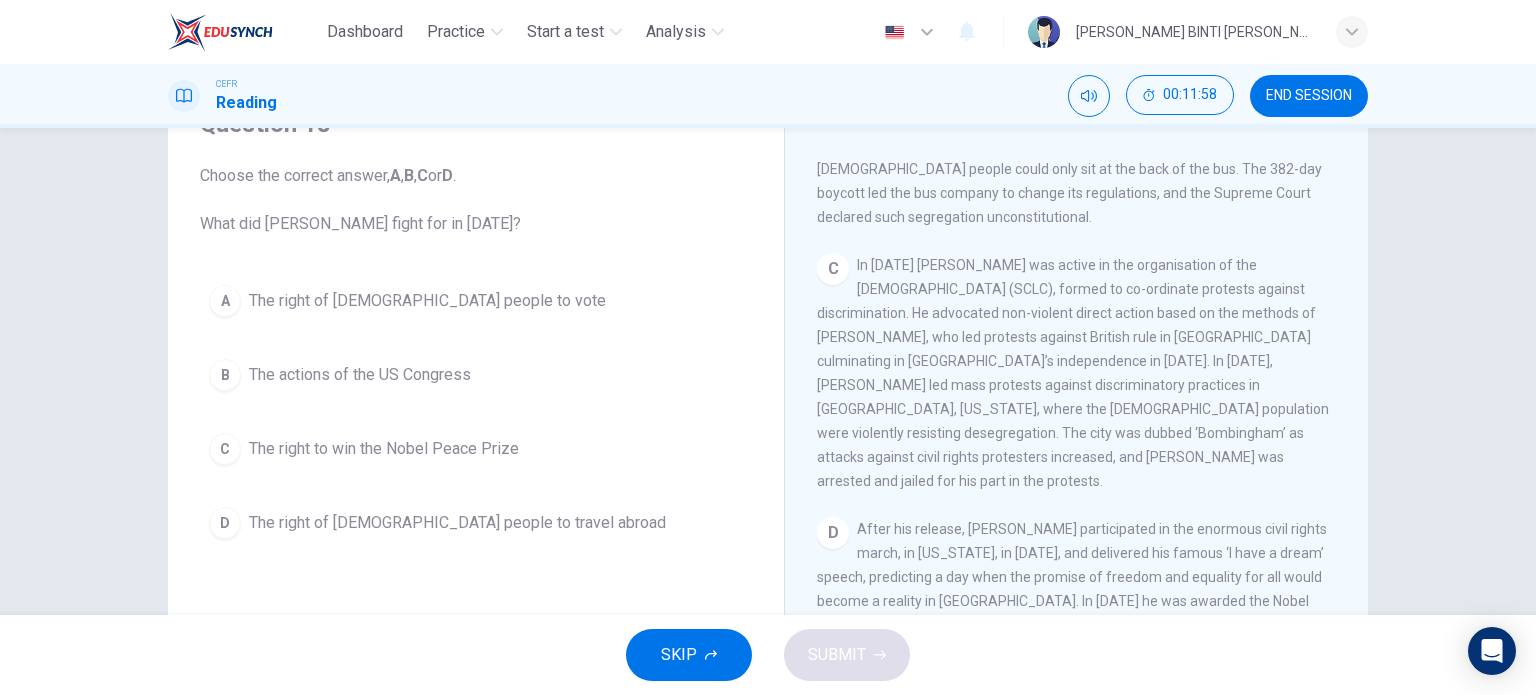 scroll, scrollTop: 1000, scrollLeft: 0, axis: vertical 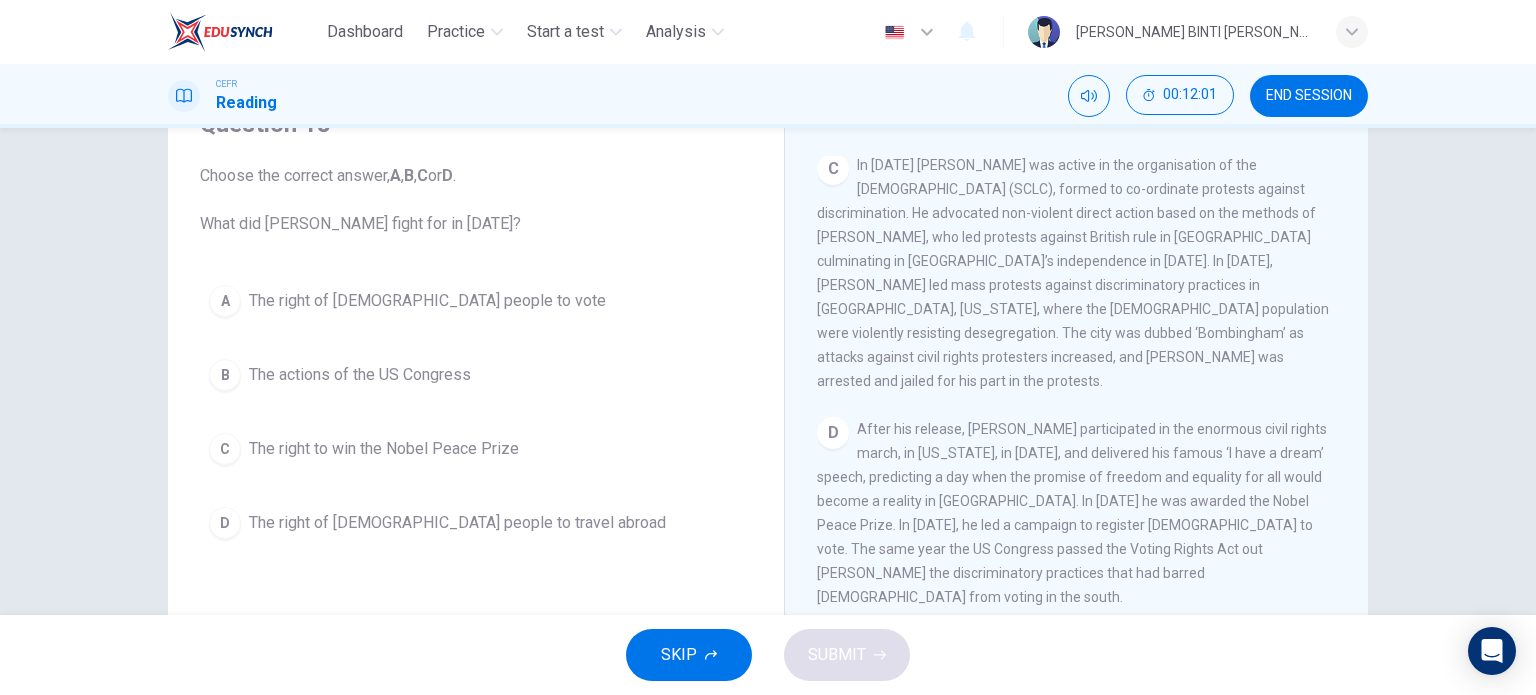 click on "The right of [DEMOGRAPHIC_DATA] people to vote" at bounding box center [427, 301] 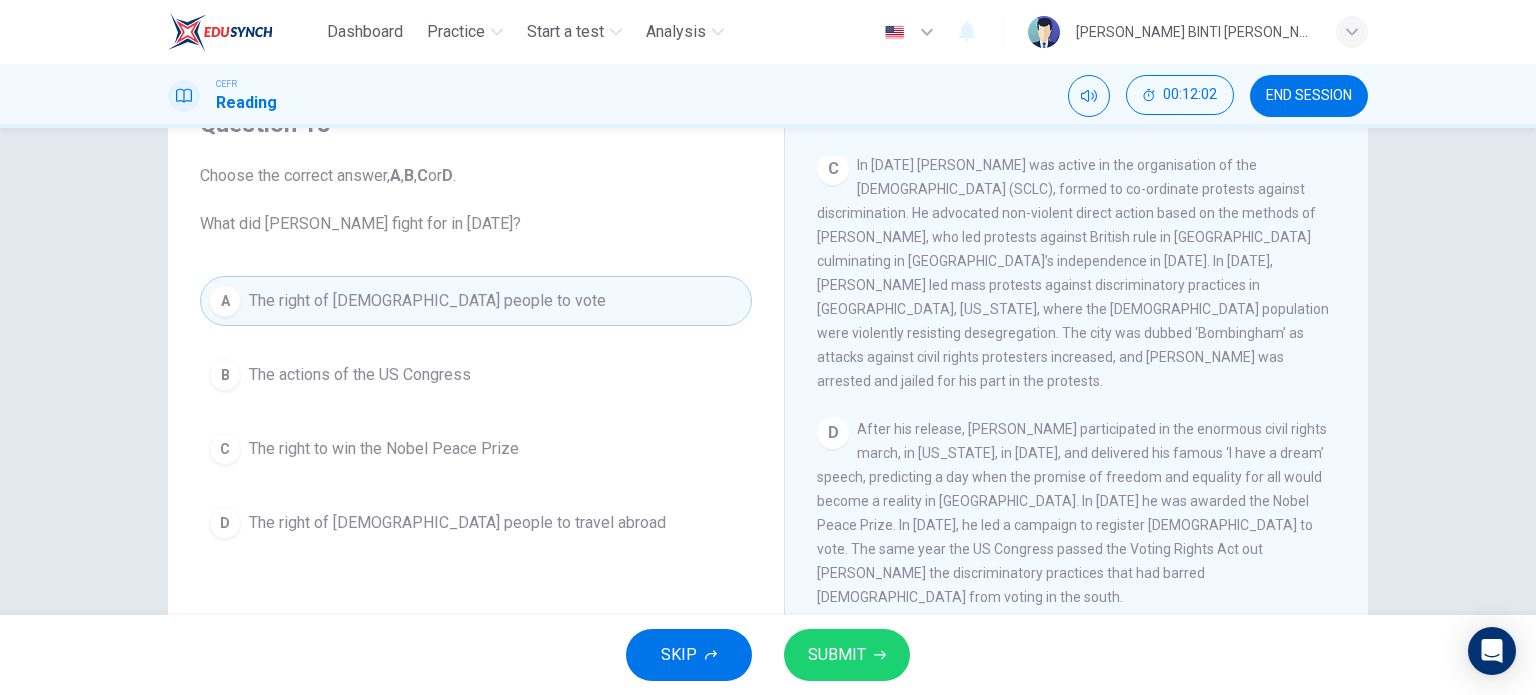 click on "SUBMIT" at bounding box center (847, 655) 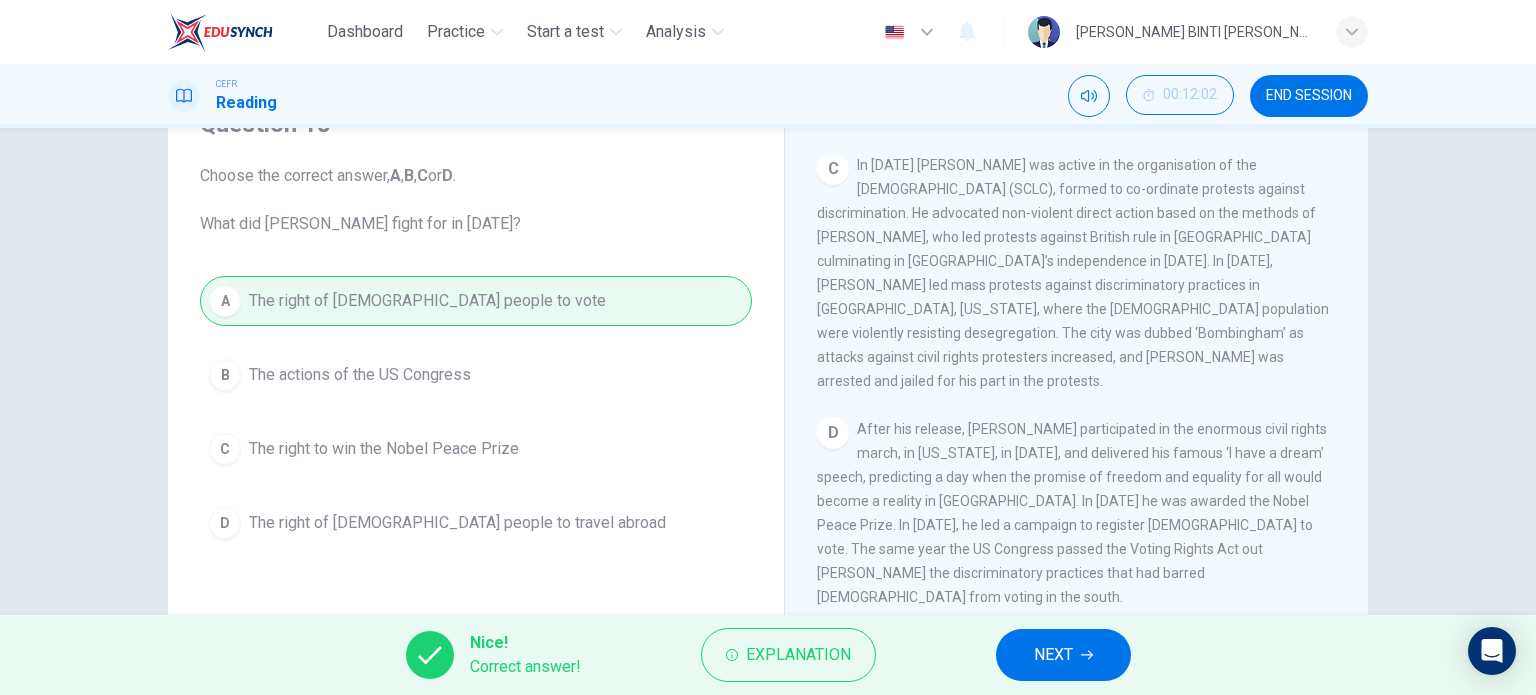 click on "NEXT" at bounding box center [1063, 655] 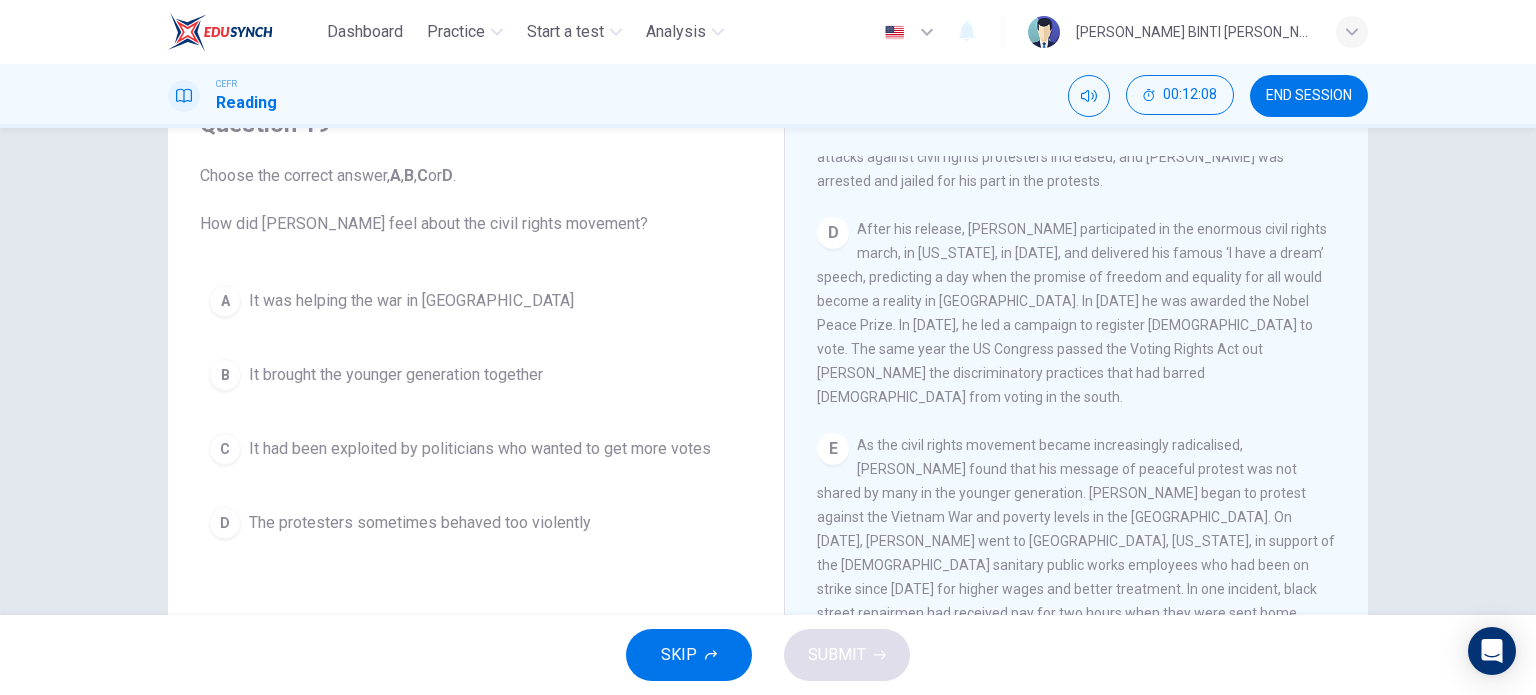 scroll, scrollTop: 1272, scrollLeft: 0, axis: vertical 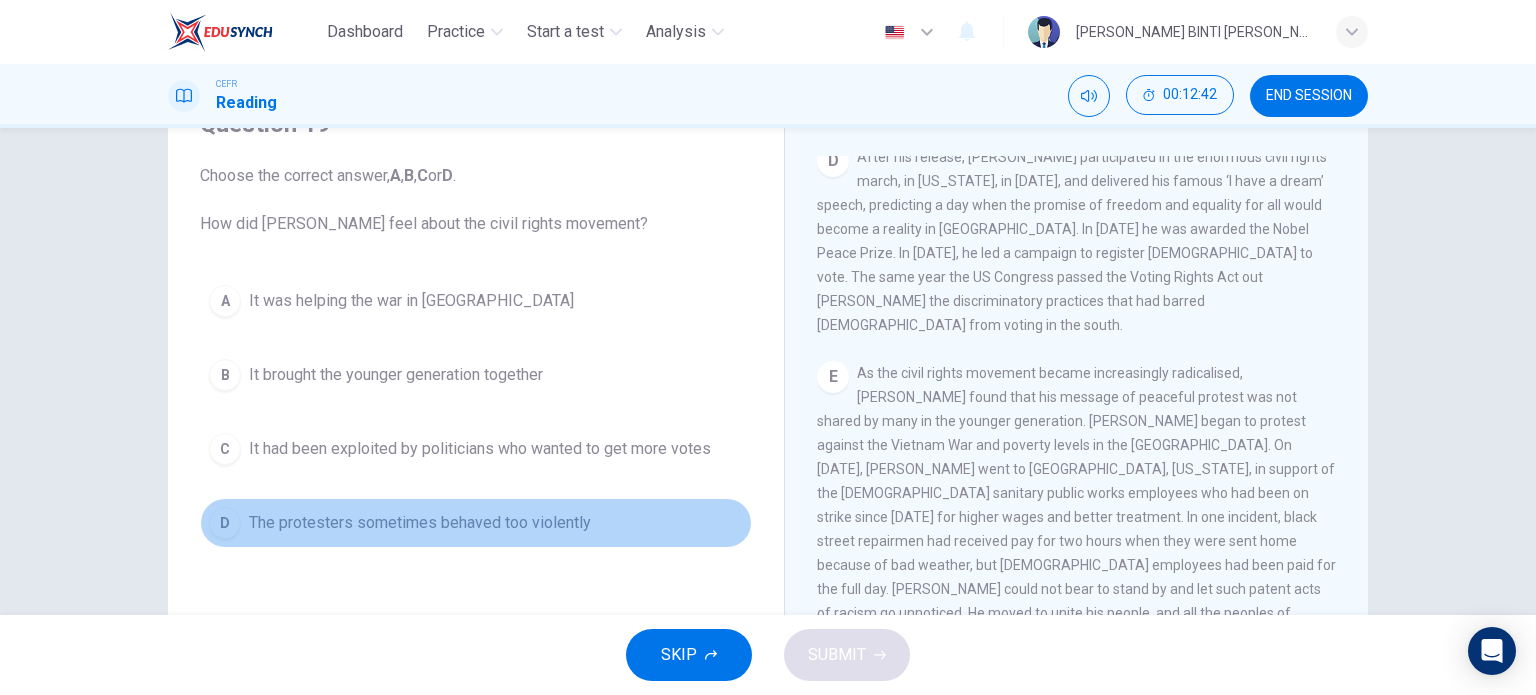 click on "D The protesters sometimes behaved too violently" at bounding box center [476, 523] 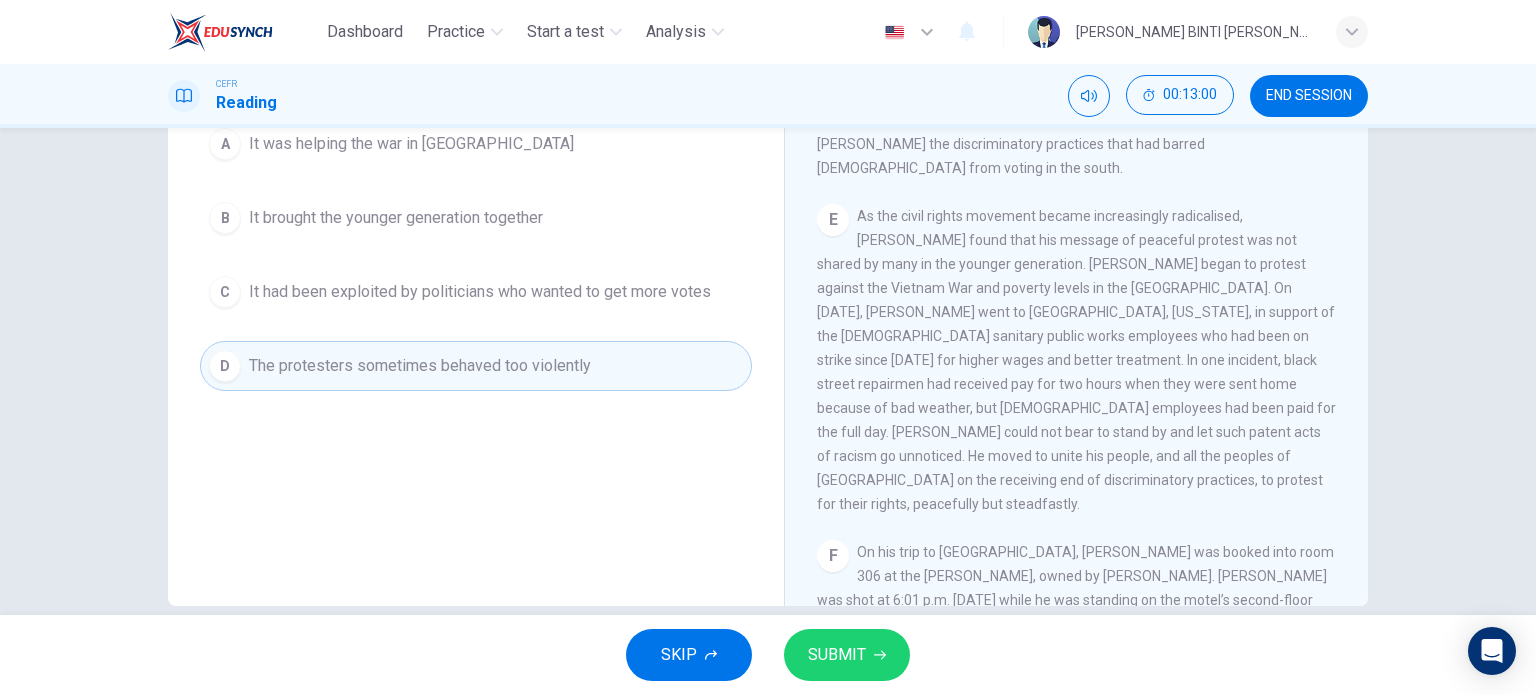 scroll, scrollTop: 288, scrollLeft: 0, axis: vertical 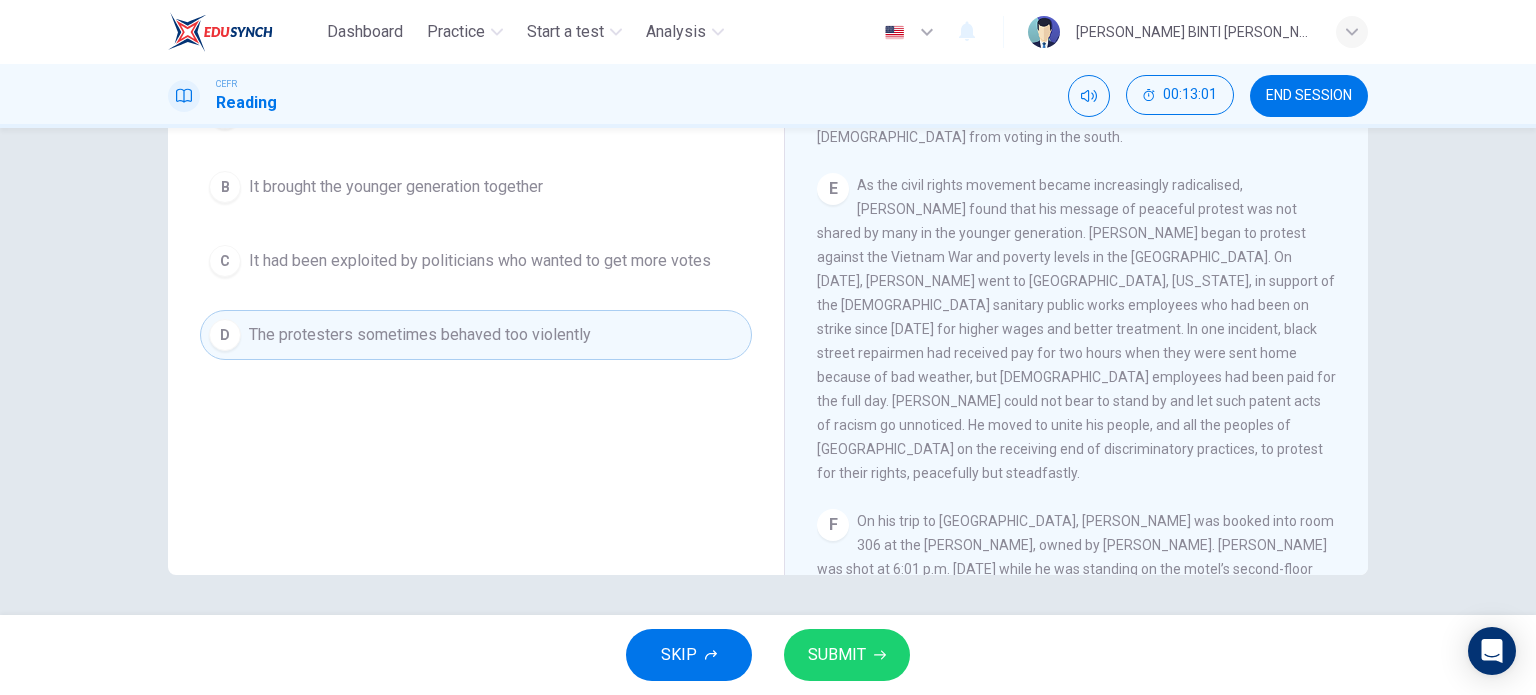 click on "SUBMIT" at bounding box center [837, 655] 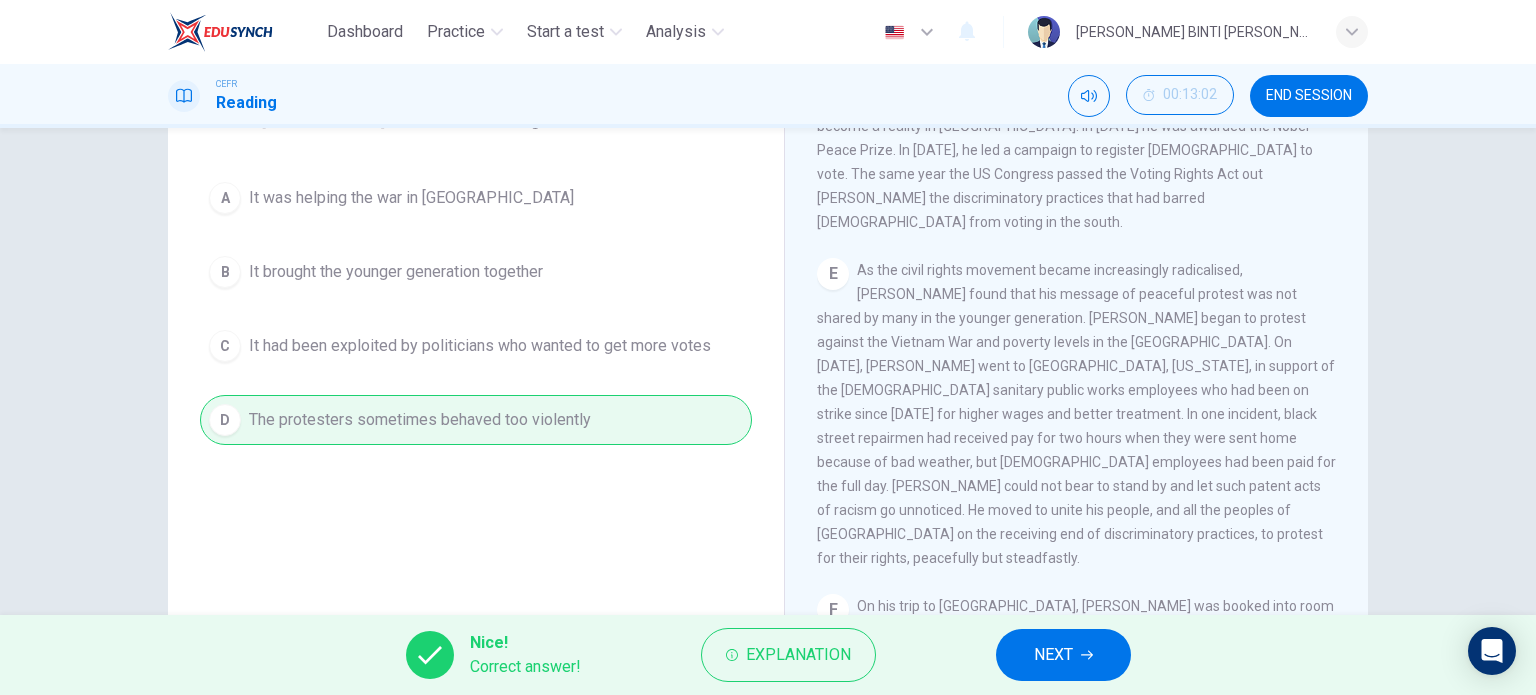 scroll, scrollTop: 88, scrollLeft: 0, axis: vertical 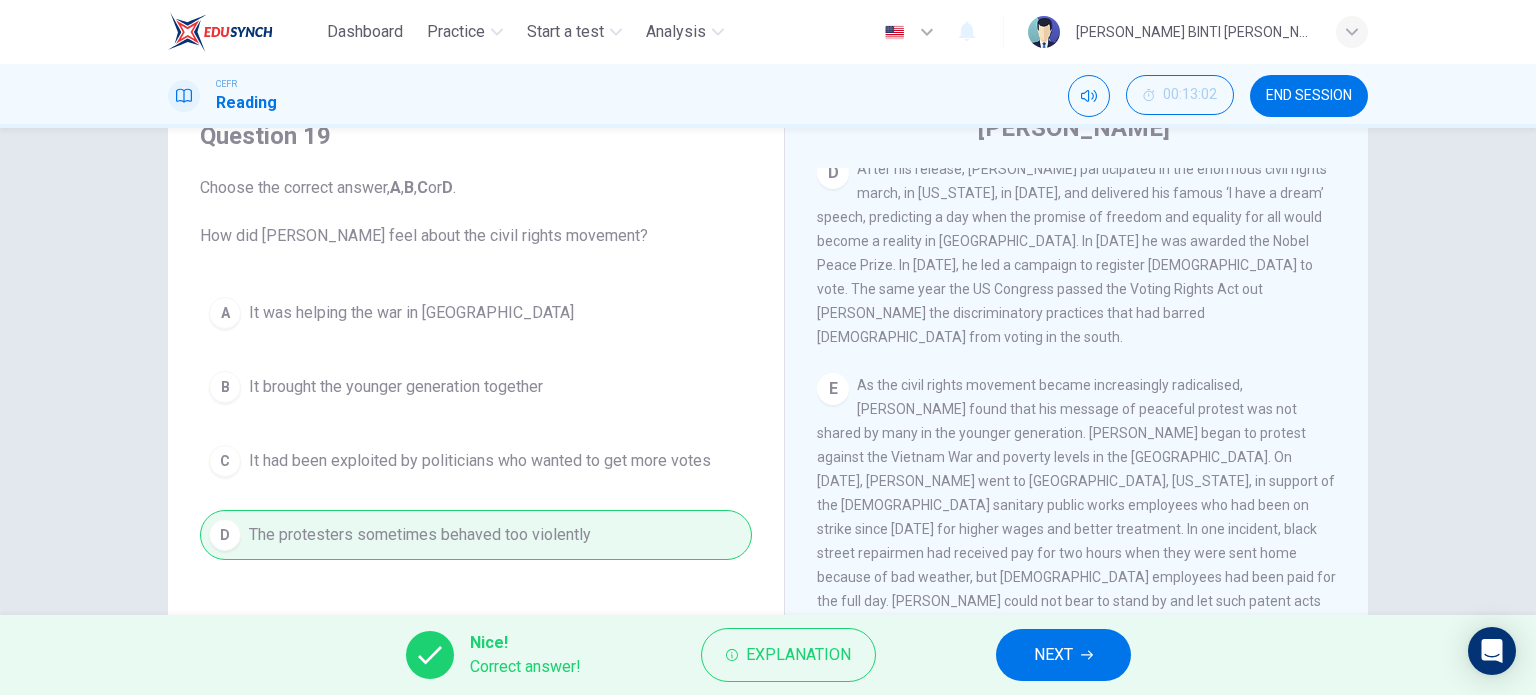click on "NEXT" at bounding box center [1063, 655] 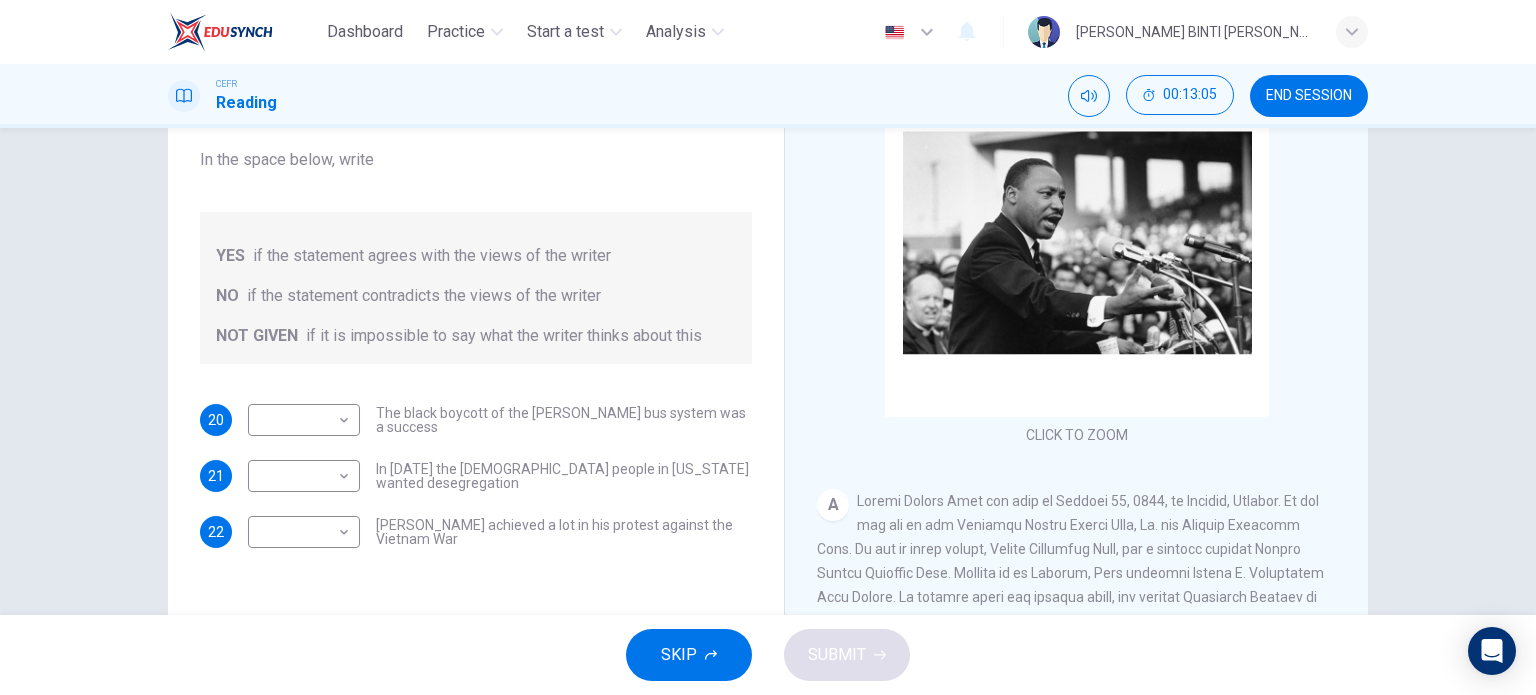 scroll, scrollTop: 288, scrollLeft: 0, axis: vertical 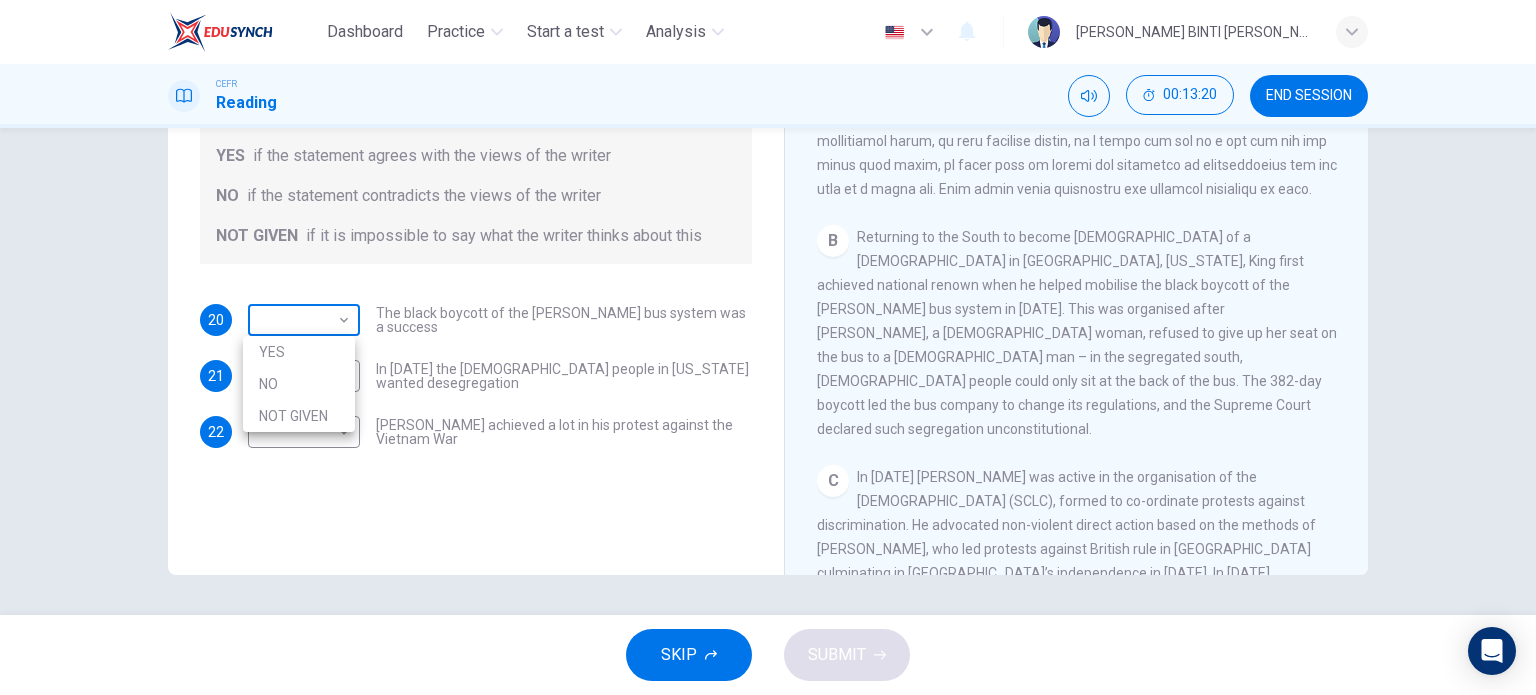 click on "Dashboard Practice Start a test Analysis English en ​ [PERSON_NAME] BINTI [PERSON_NAME] Reading 00:13:20 END SESSION Questions 20 - 22 Do the following statements agree with the information given in the Reading Passage? In the space below, write YES if the statement agrees with the views of the writer NO if the statement contradicts the views of the writer NOT GIVEN if it is impossible to say what the writer thinks about this 20 ​ ​ The black boycott of the [PERSON_NAME] bus system was a success 21 ​ ​ In [DATE] the [DEMOGRAPHIC_DATA] people in [US_STATE] wanted desegregation 22 ​ ​ [PERSON_NAME] achieved a lot in his protest against the Vietnam War [PERSON_NAME] CLICK TO ZOOM Click to Zoom A B C D E F SKIP SUBMIT EduSynch - Online Language Proficiency Testing
Dashboard Practice Start a test Analysis Notifications © Copyright  2025 YES NO NOT GIVEN" at bounding box center [768, 347] 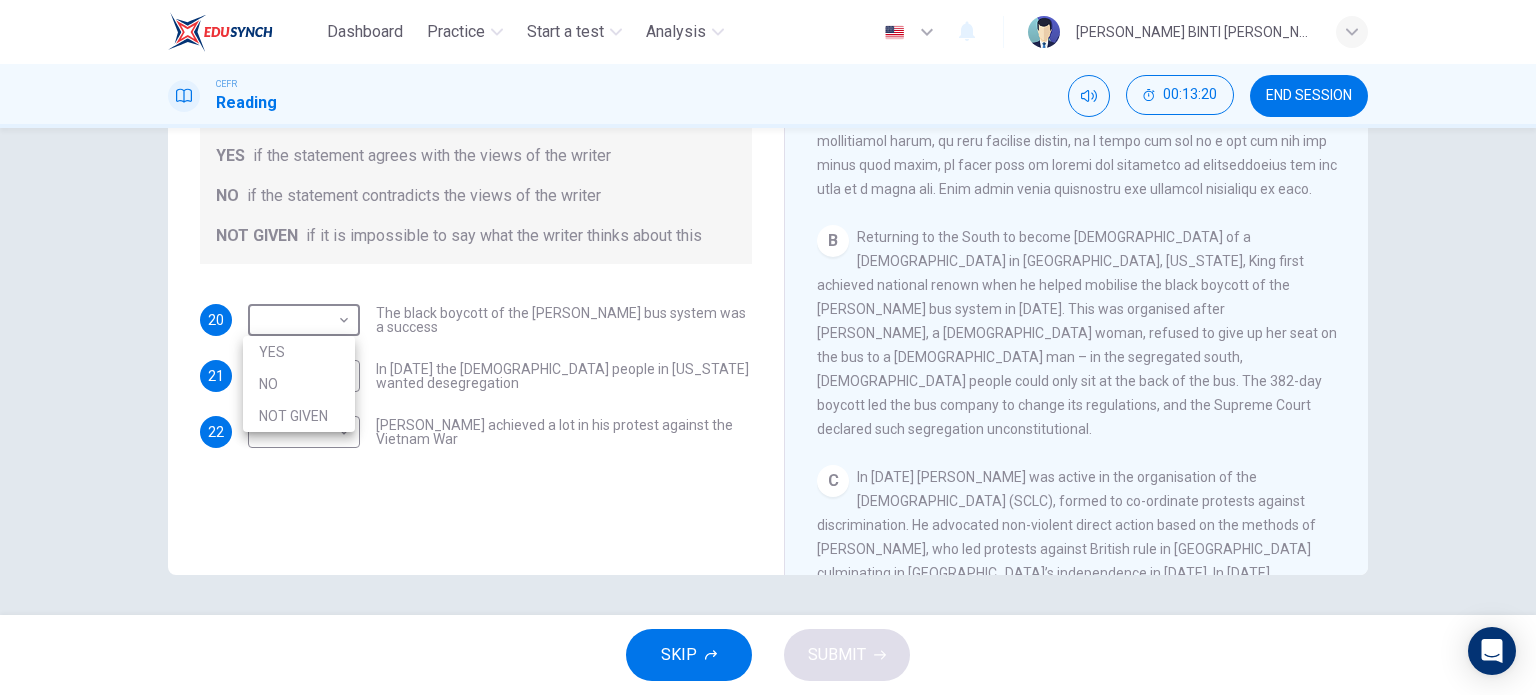 click on "YES" at bounding box center [299, 352] 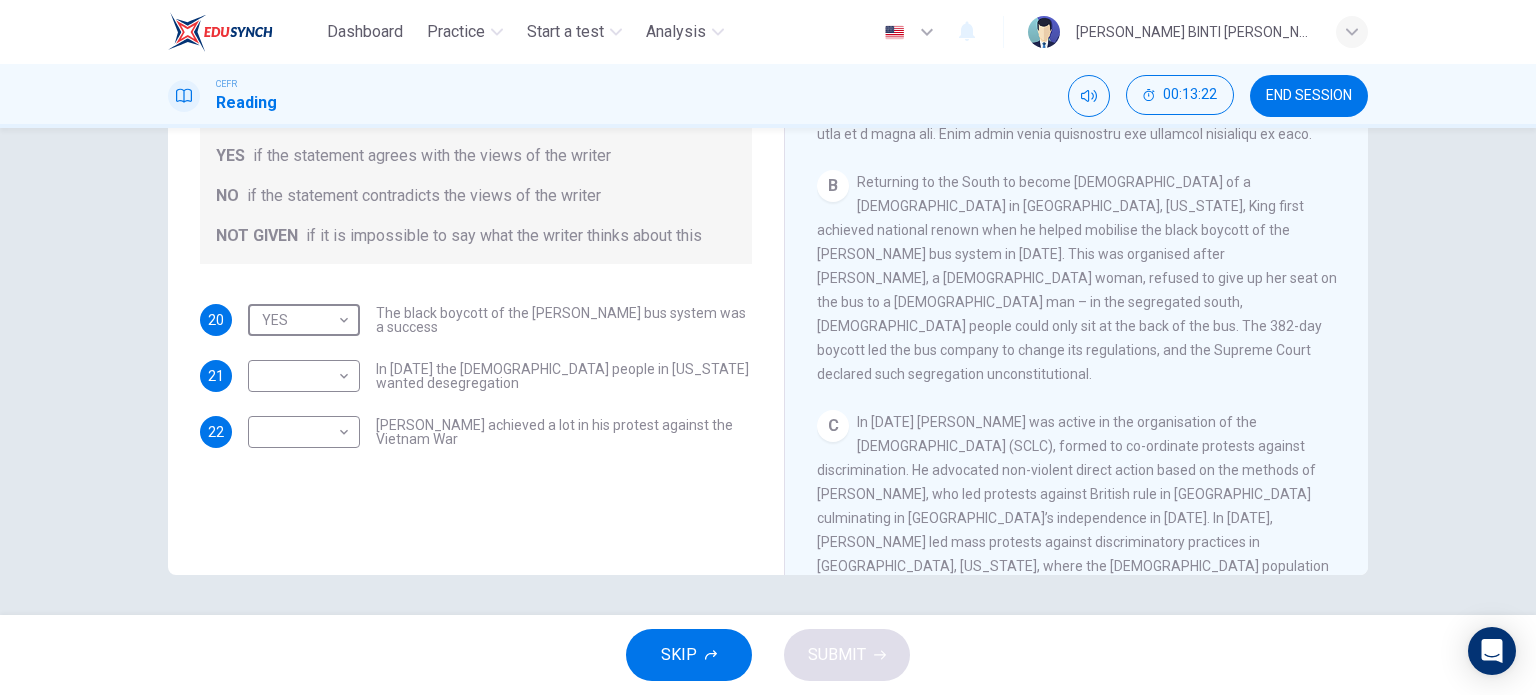 scroll, scrollTop: 600, scrollLeft: 0, axis: vertical 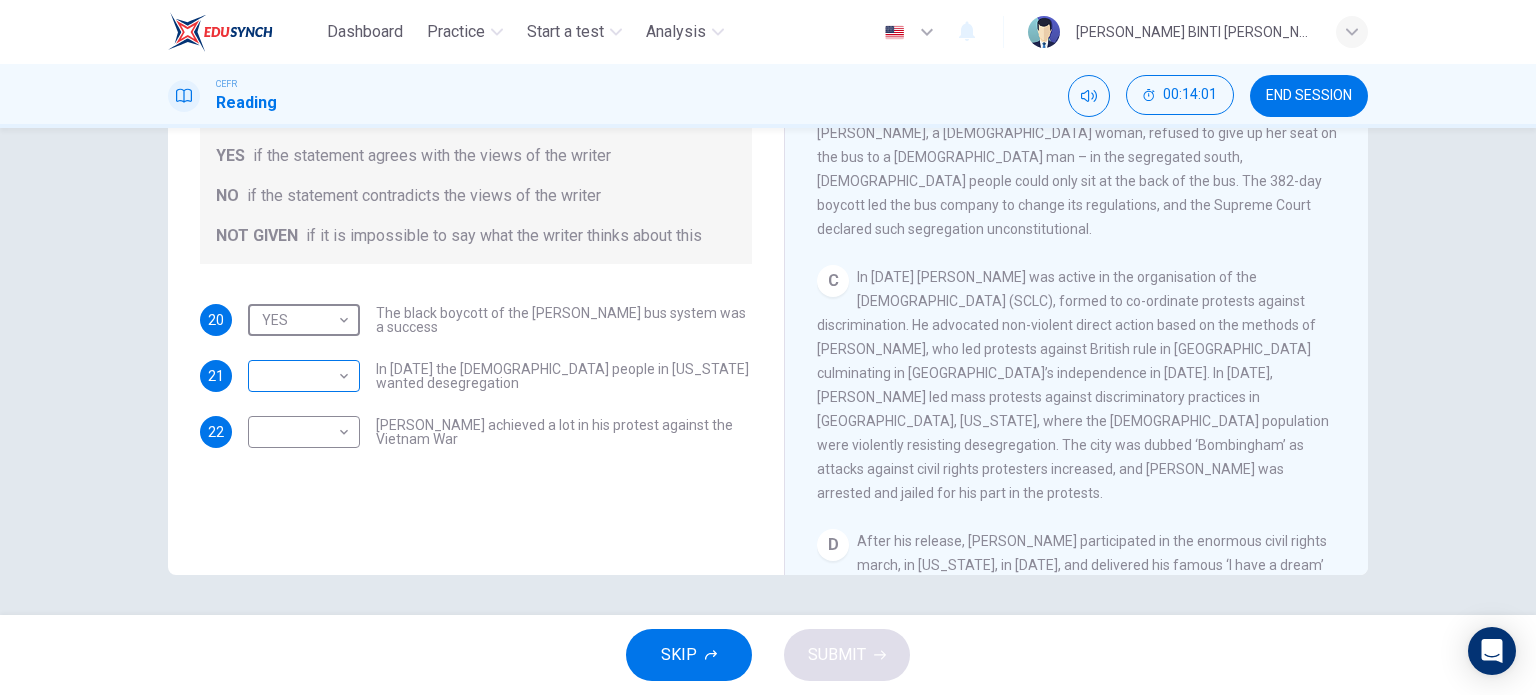click on "Dashboard Practice Start a test Analysis English en ​ [PERSON_NAME] BINTI [PERSON_NAME] Reading 00:14:01 END SESSION Questions 20 - 22 Do the following statements agree with the information given in the Reading Passage? In the space below, write YES if the statement agrees with the views of the writer NO if the statement contradicts the views of the writer NOT GIVEN if it is impossible to say what the writer thinks about this 20 YES YES ​ The black boycott of the [PERSON_NAME] bus system was a success 21 ​ ​ In [DATE] the [DEMOGRAPHIC_DATA] people in [US_STATE] wanted desegregation 22 ​ ​ [PERSON_NAME] achieved a lot in his protest against the Vietnam War [PERSON_NAME] CLICK TO ZOOM Click to Zoom A B C D E F SKIP SUBMIT EduSynch - Online Language Proficiency Testing
Dashboard Practice Start a test Analysis Notifications © Copyright  2025" at bounding box center (768, 347) 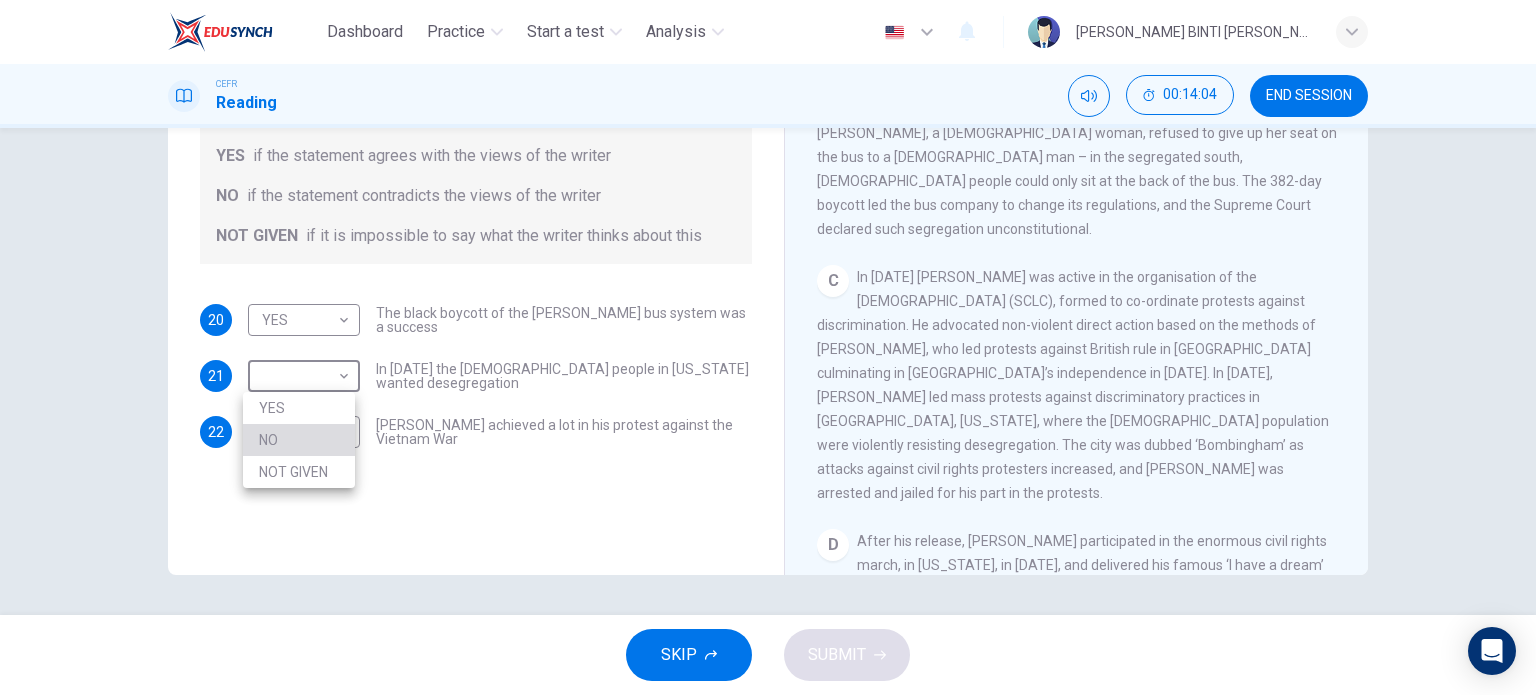 click on "NO" at bounding box center (299, 440) 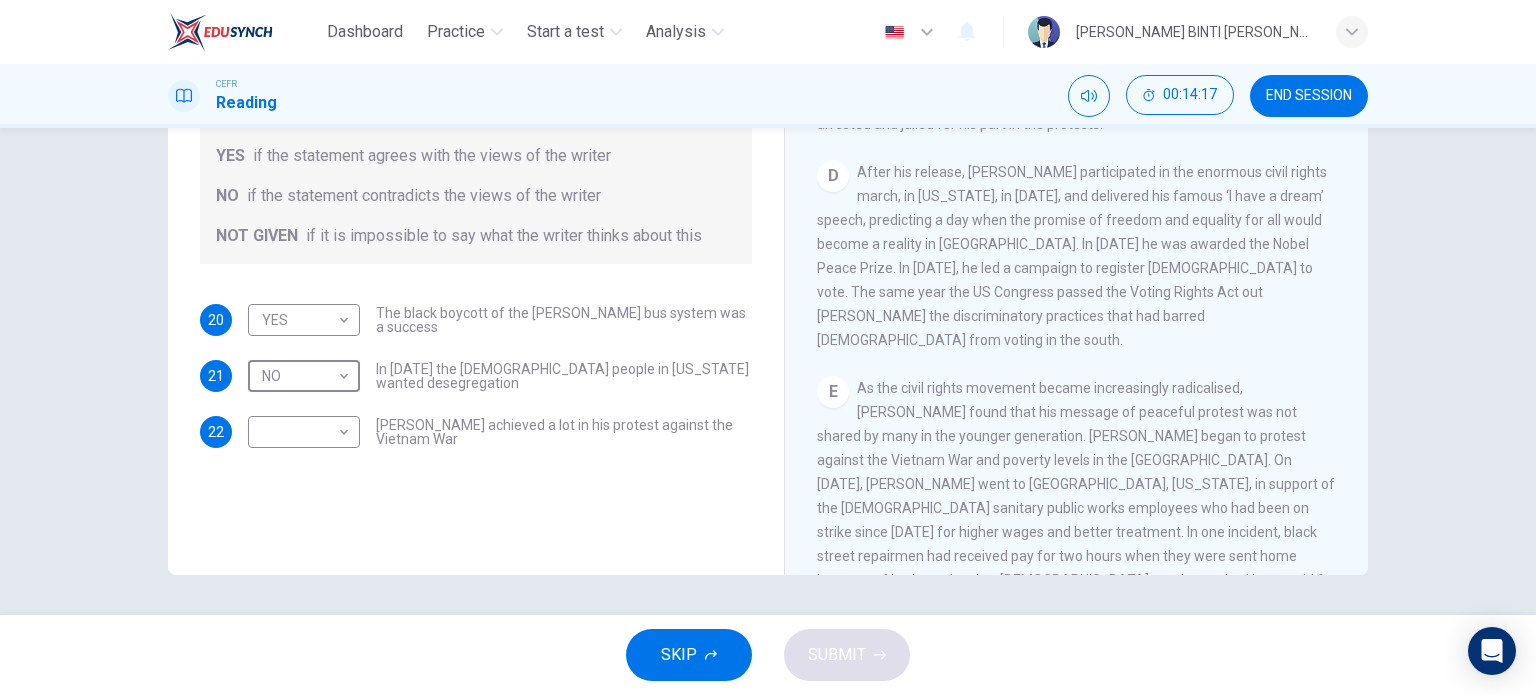 scroll, scrollTop: 1100, scrollLeft: 0, axis: vertical 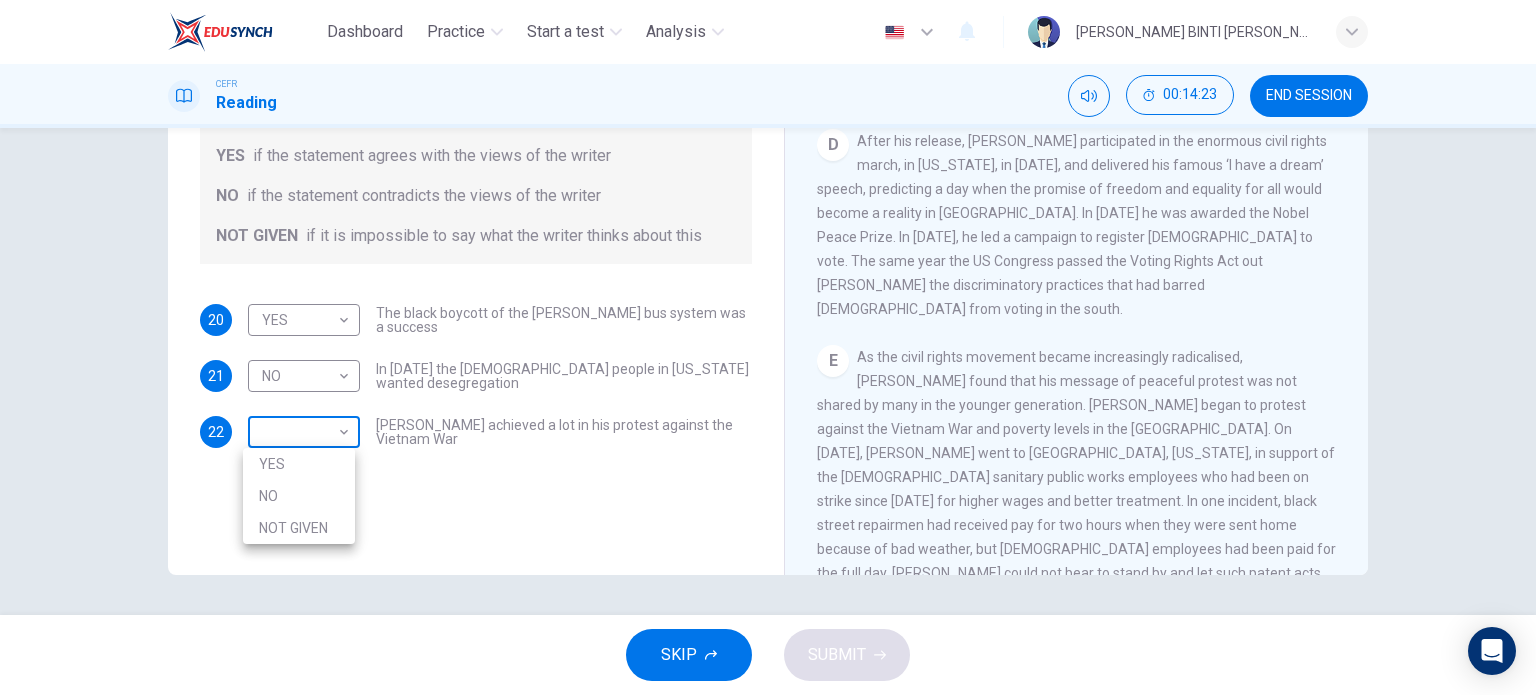 click on "Dashboard Practice Start a test Analysis English en ​ [PERSON_NAME] BINTI [PERSON_NAME] Reading 00:14:23 END SESSION Questions 20 - 22 Do the following statements agree with the information given in the Reading Passage? In the space below, write YES if the statement agrees with the views of the writer NO if the statement contradicts the views of the writer NOT GIVEN if it is impossible to say what the writer thinks about this 20 YES YES ​ The black boycott of the [PERSON_NAME] bus system was a success 21 NO NO ​ In [DATE] the [DEMOGRAPHIC_DATA] people in [US_STATE] wanted desegregation 22 ​ ​ [PERSON_NAME] achieved a lot in his protest against the Vietnam War [PERSON_NAME] CLICK TO ZOOM Click to Zoom A B C D E F SKIP SUBMIT EduSynch - Online Language Proficiency Testing
Dashboard Practice Start a test Analysis Notifications © Copyright  2025 YES NO NOT GIVEN" at bounding box center [768, 347] 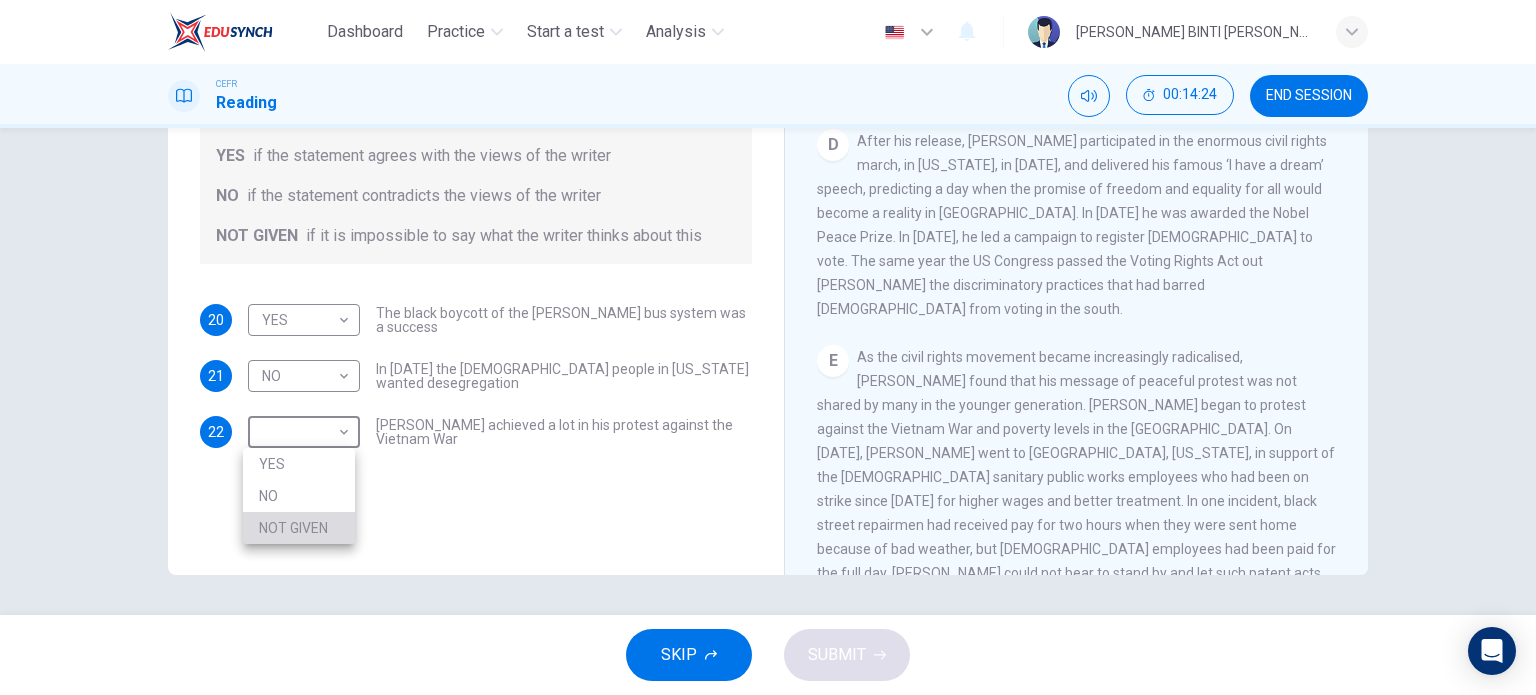 click on "NOT GIVEN" at bounding box center [299, 528] 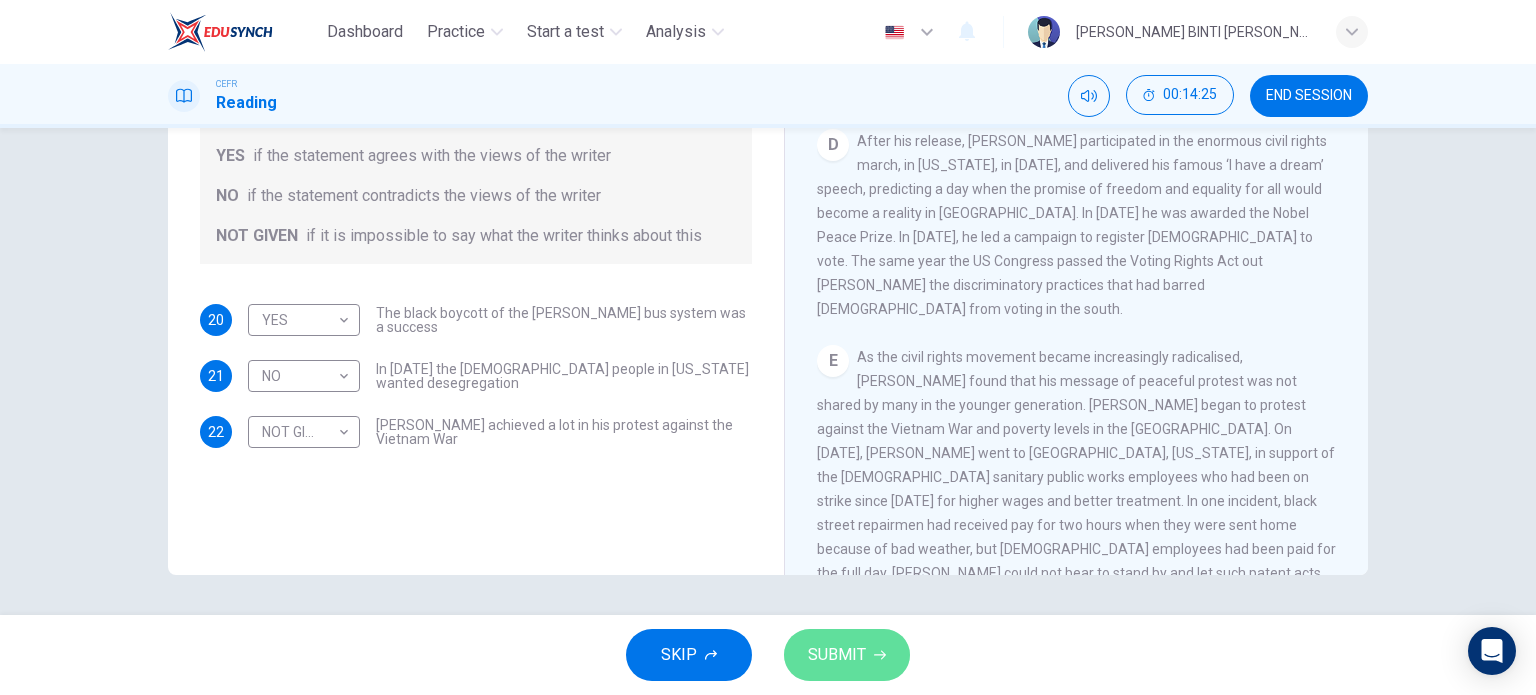 drag, startPoint x: 857, startPoint y: 645, endPoint x: 777, endPoint y: 611, distance: 86.925255 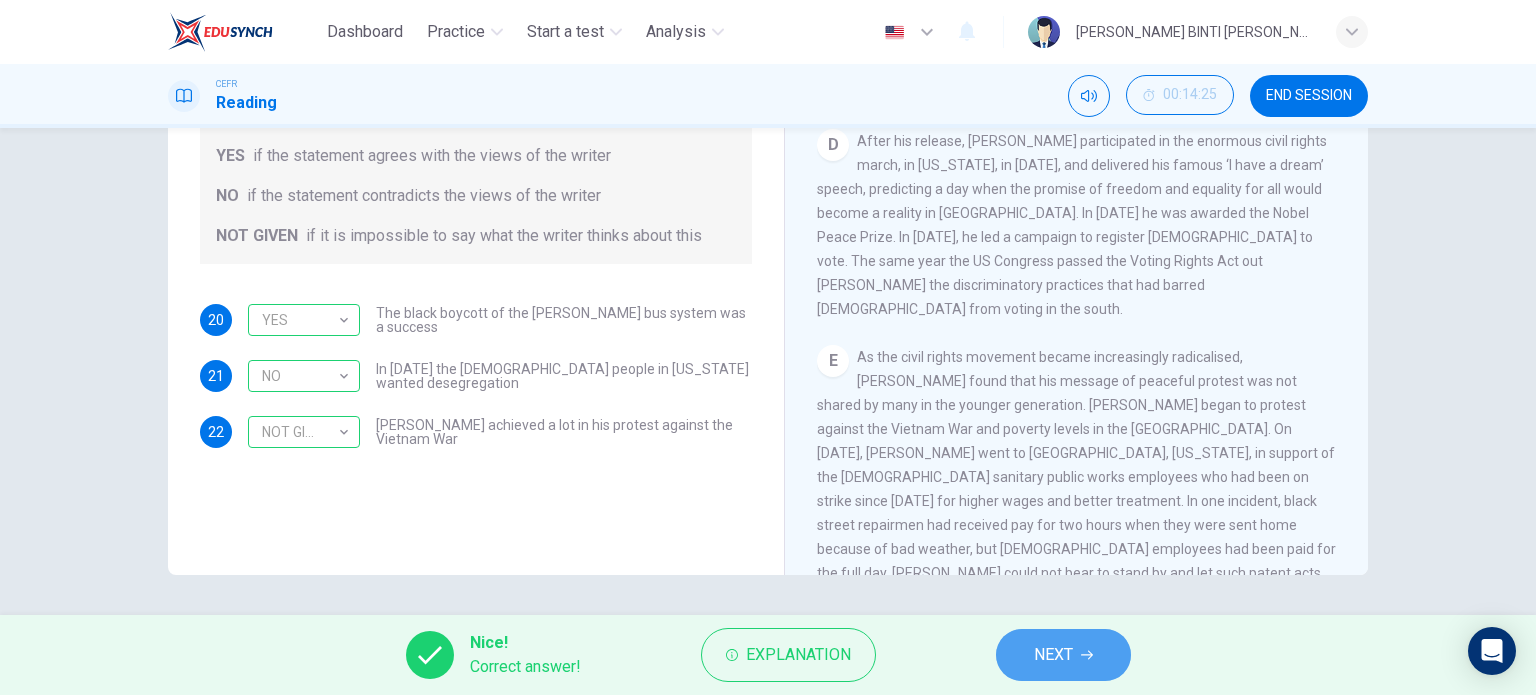 click on "NEXT" at bounding box center (1053, 655) 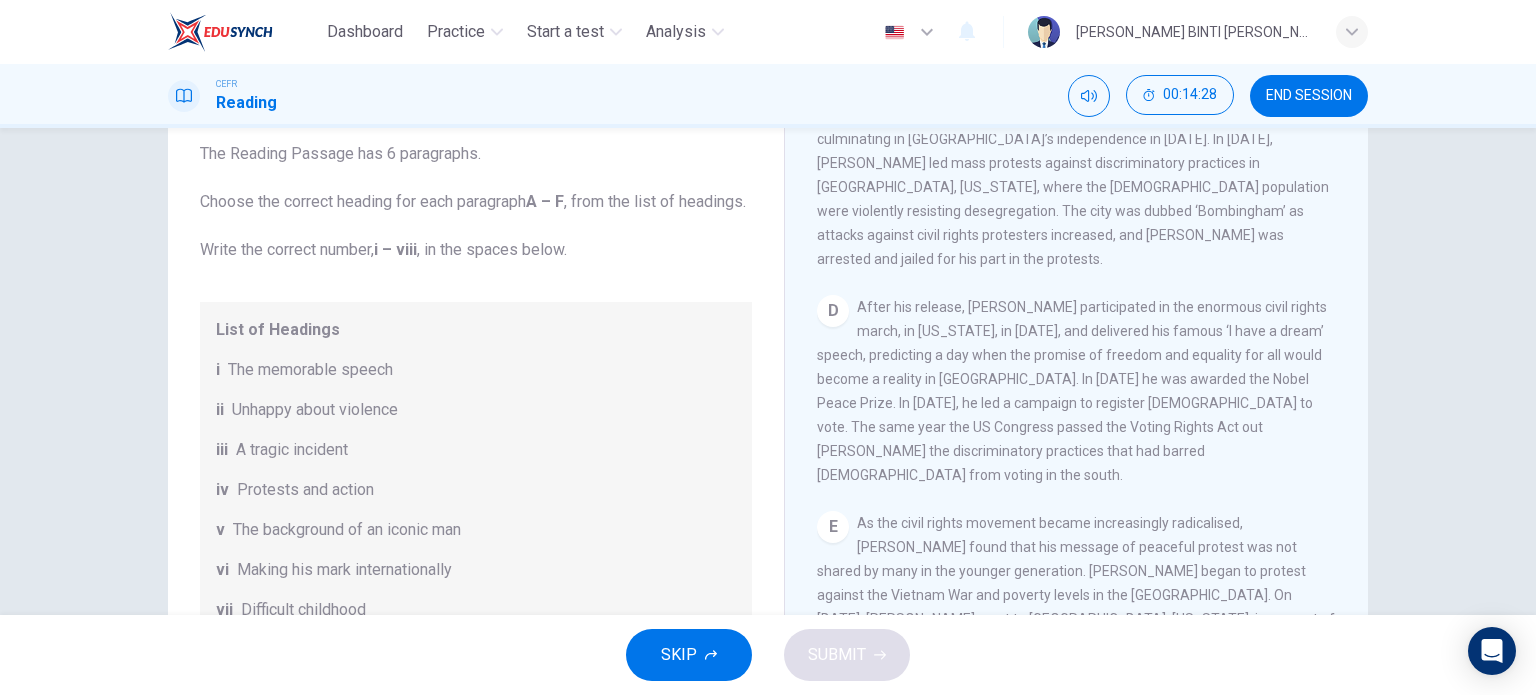 scroll, scrollTop: 88, scrollLeft: 0, axis: vertical 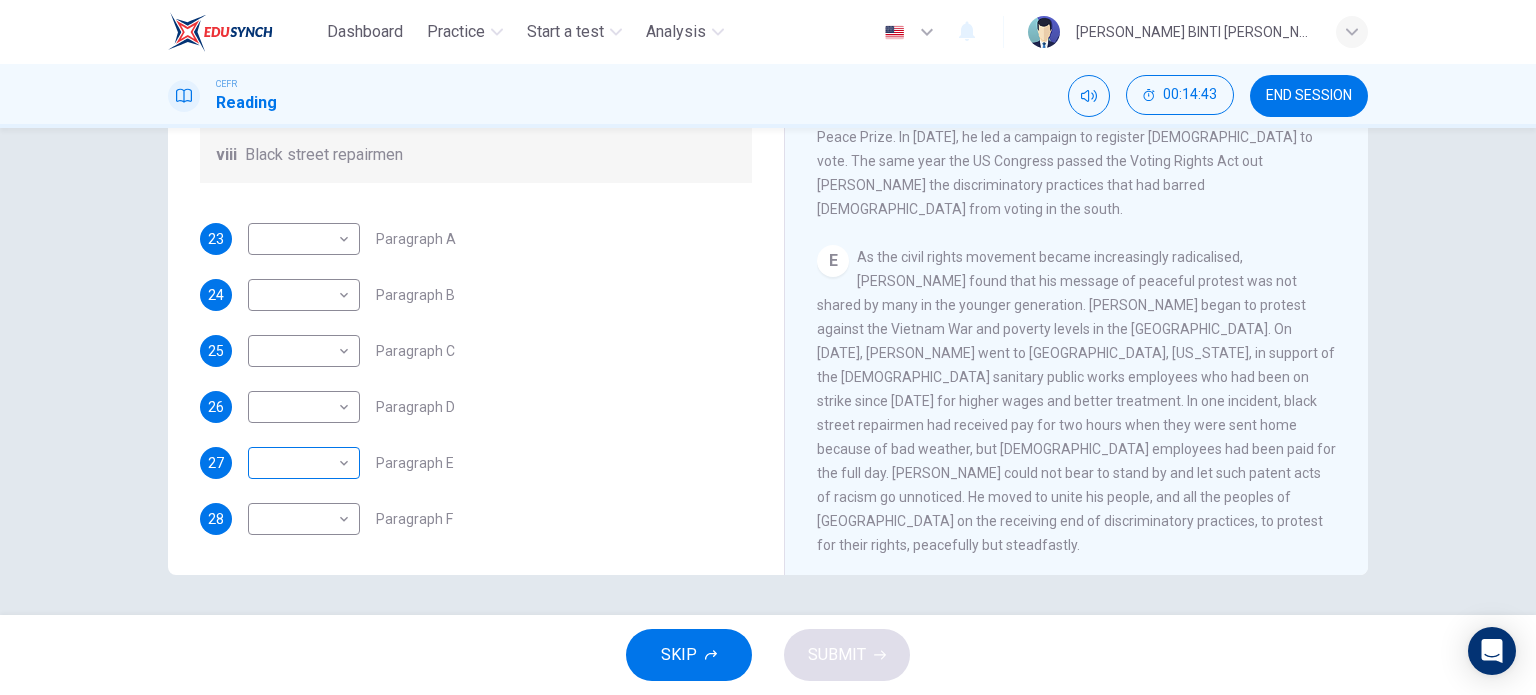 click on "Dashboard Practice Start a test Analysis English en ​ [PERSON_NAME] BINTI [PERSON_NAME] Reading 00:14:43 END SESSION Questions 23 - 28 The Reading Passage has 6 paragraphs.
Choose the correct heading for each paragraph  A – F , from the list of headings.
Write the correct number,  i – viii , in the spaces below. List of Headings i The memorable speech ii Unhappy about violence iii A tragic incident iv Protests and action v The background of an iconic man vi Making his mark internationally vii Difficult childhood viii Black street repairmen 23 ​ ​ Paragraph A 24 ​ ​ Paragraph B 25 ​ ​ Paragraph C 26 ​ ​ Paragraph D 27 ​ ​ Paragraph E 28 ​ ​ Paragraph F [PERSON_NAME] CLICK TO ZOOM Click to Zoom A B C D E F SKIP SUBMIT EduSynch - Online Language Proficiency Testing
Dashboard Practice Start a test Analysis Notifications © Copyright  2025" at bounding box center [768, 347] 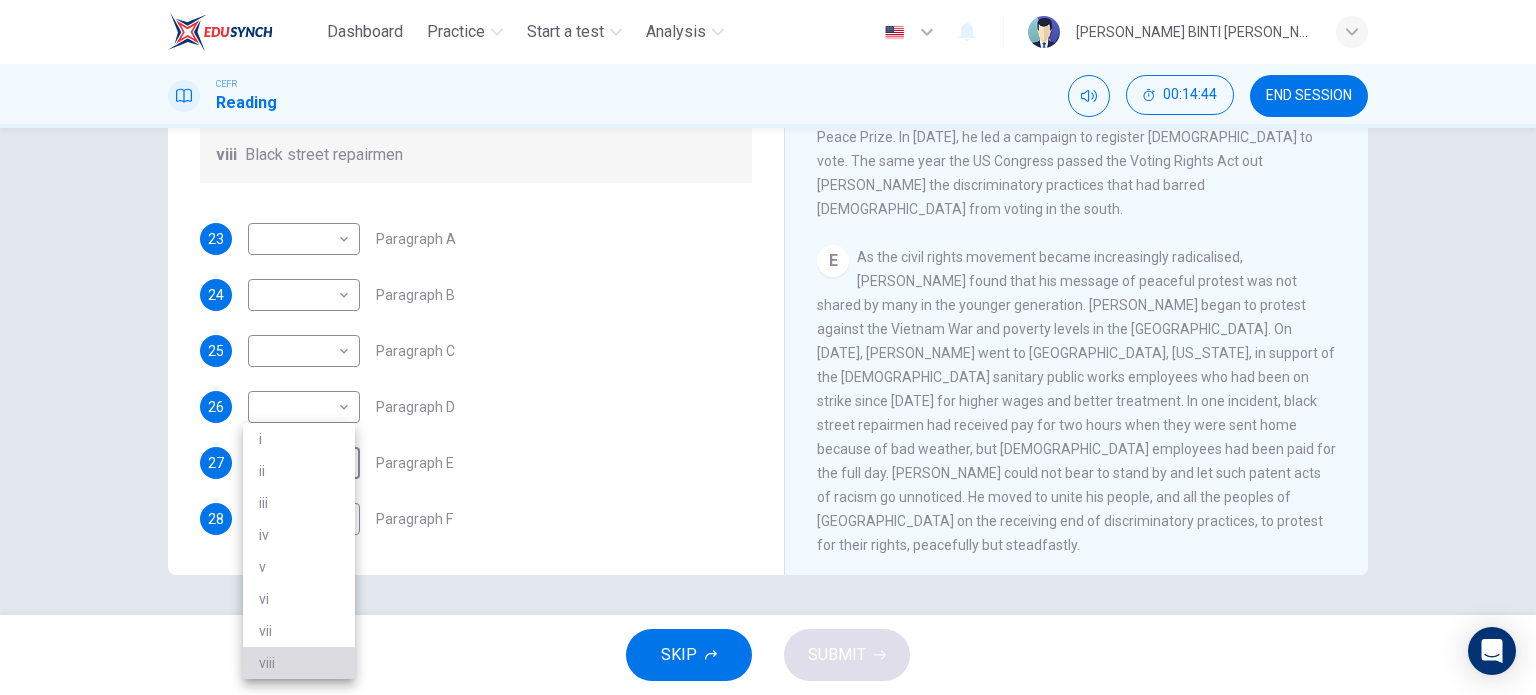 click on "viii" at bounding box center [299, 663] 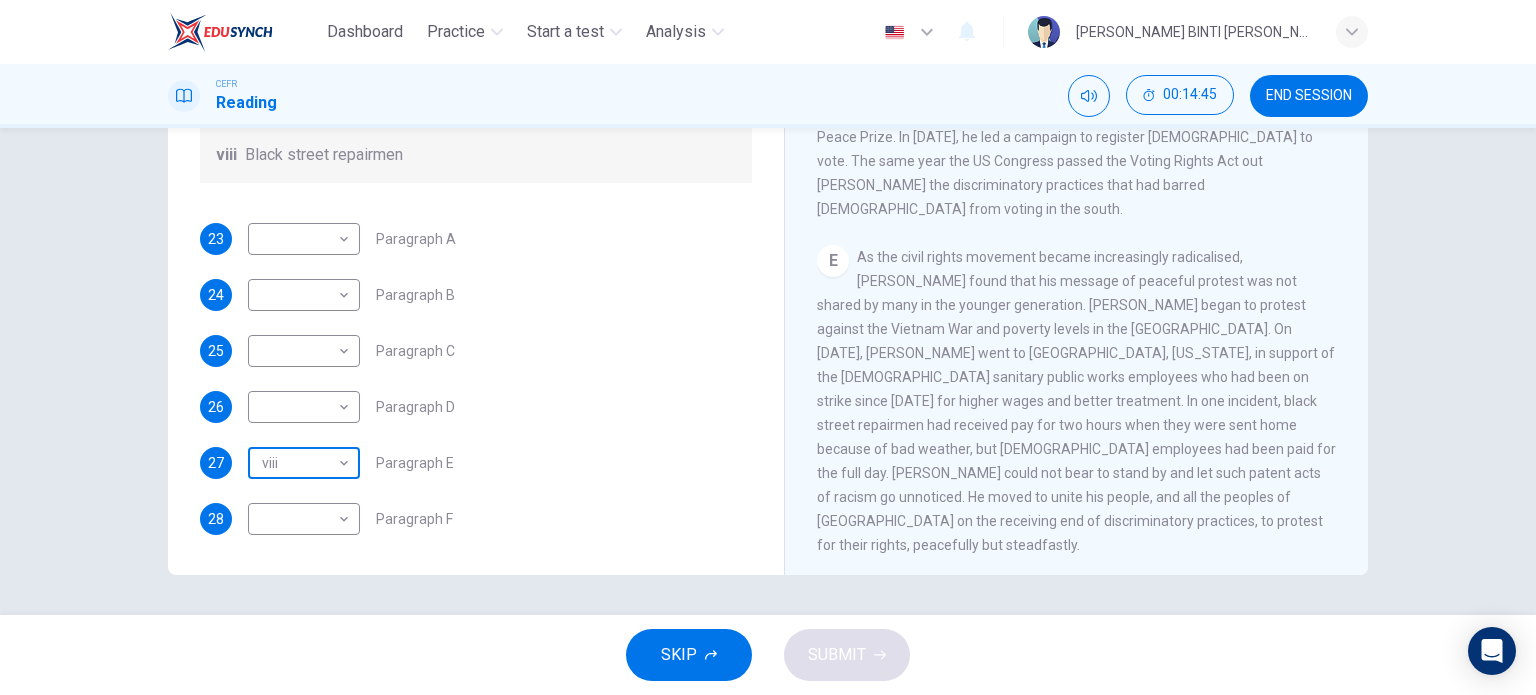 click on "Dashboard Practice Start a test Analysis English en ​ [PERSON_NAME] BINTI [PERSON_NAME] Reading 00:14:45 END SESSION Questions 23 - 28 The Reading Passage has 6 paragraphs.
Choose the correct heading for each paragraph  A – F , from the list of headings.
Write the correct number,  i – viii , in the spaces below. List of Headings i The memorable speech ii Unhappy about violence iii A tragic incident iv Protests and action v The background of an iconic man vi Making his mark internationally vii Difficult childhood viii Black street repairmen 23 ​ ​ Paragraph A 24 ​ ​ Paragraph B 25 ​ ​ Paragraph C 26 ​ ​ Paragraph D 27 viii viii ​ Paragraph E 28 ​ ​ Paragraph F [PERSON_NAME] CLICK TO ZOOM Click to Zoom A B C D E F SKIP SUBMIT EduSynch - Online Language Proficiency Testing
Dashboard Practice Start a test Analysis Notifications © Copyright  2025" at bounding box center [768, 347] 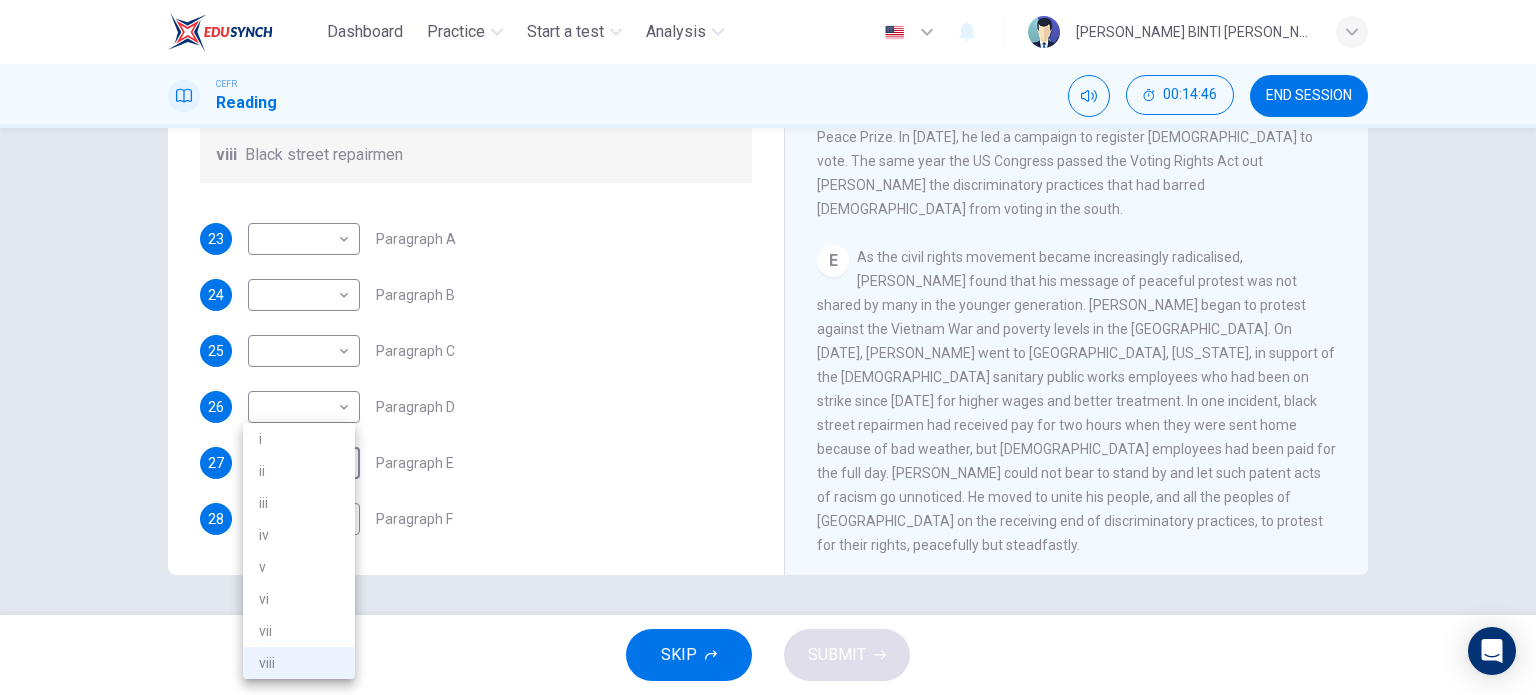 click on "vii" at bounding box center [299, 631] 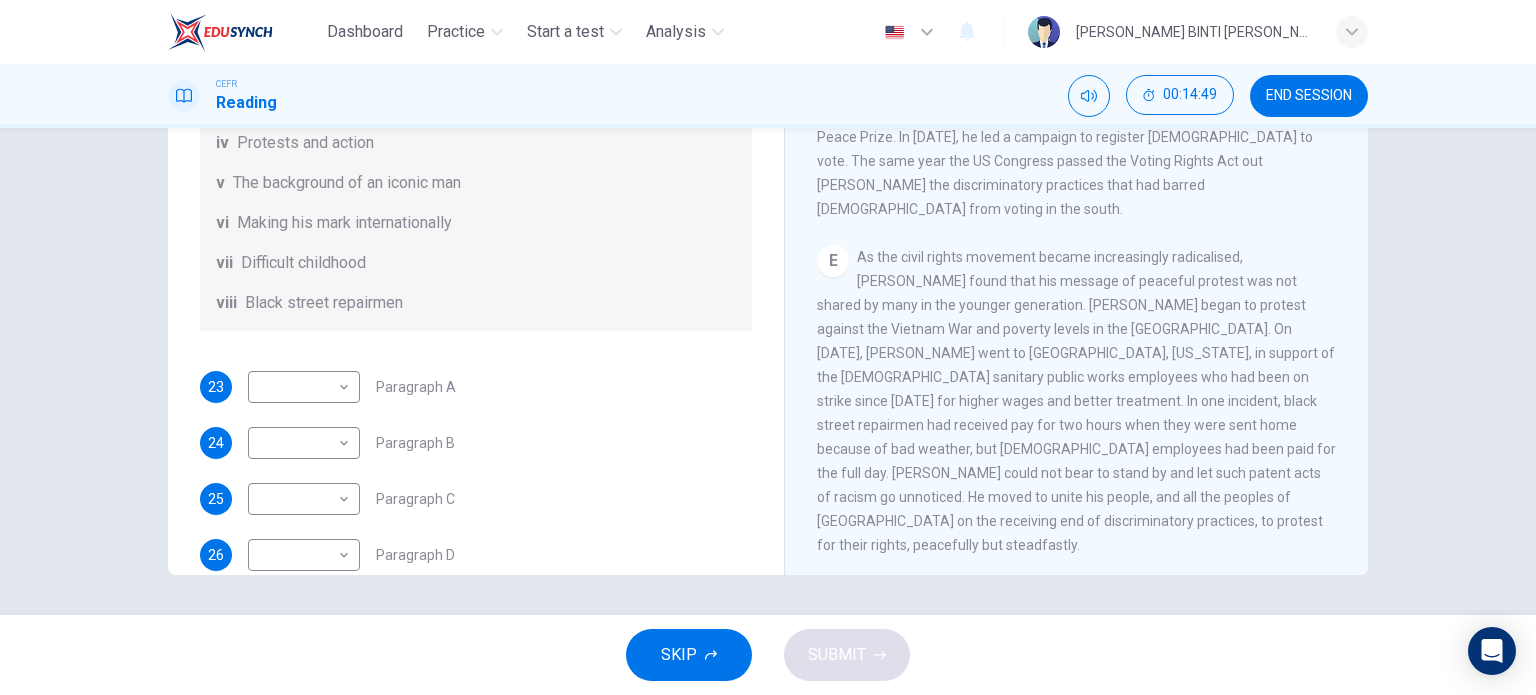 scroll, scrollTop: 52, scrollLeft: 0, axis: vertical 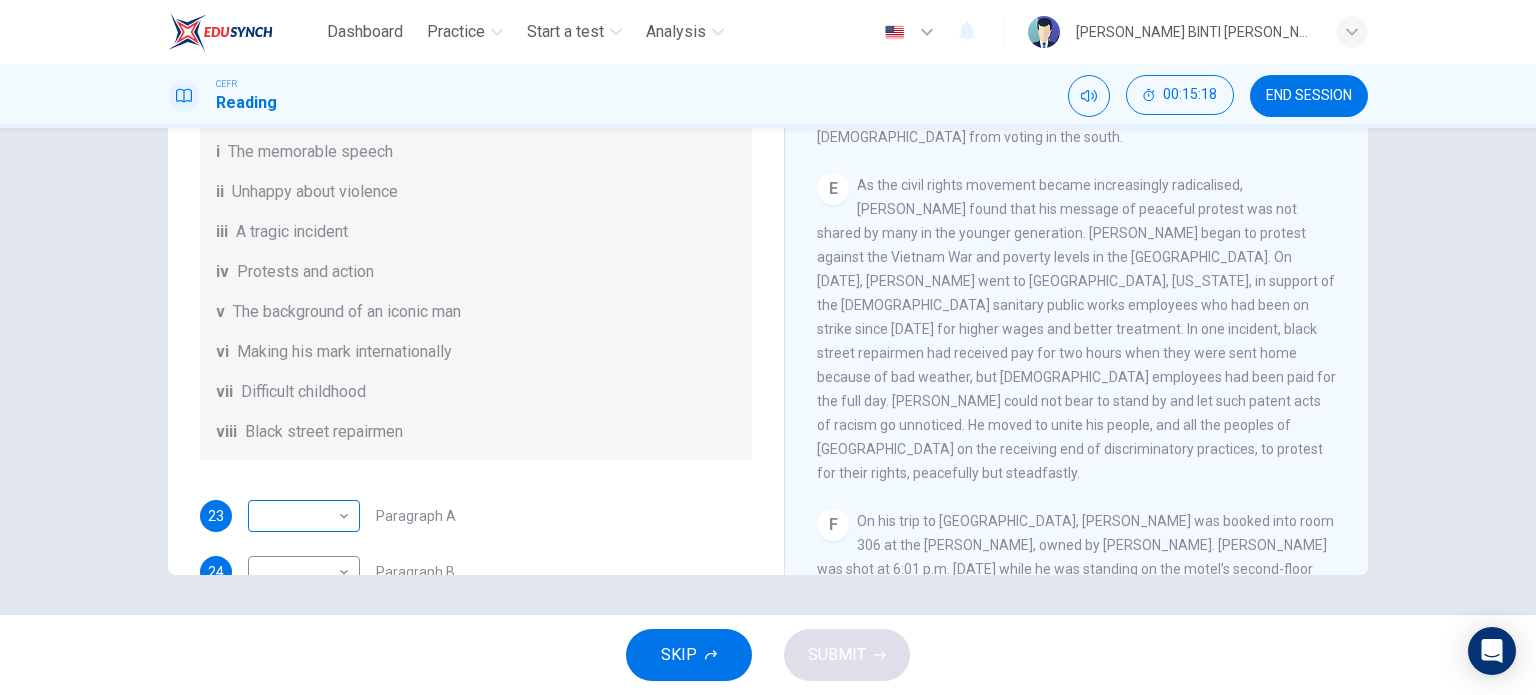 click on "Dashboard Practice Start a test Analysis English en ​ [PERSON_NAME] BINTI [PERSON_NAME] Reading 00:15:18 END SESSION Questions 23 - 28 The Reading Passage has 6 paragraphs.
Choose the correct heading for each paragraph  A – F , from the list of headings.
Write the correct number,  i – viii , in the spaces below. List of Headings i The memorable speech ii Unhappy about violence iii A tragic incident iv Protests and action v The background of an iconic man vi Making his mark internationally vii Difficult childhood viii Black street repairmen 23 ​ ​ Paragraph A 24 ​ ​ Paragraph B 25 ​ ​ Paragraph C 26 ​ ​ Paragraph D 27 vii vii ​ Paragraph E 28 ​ ​ Paragraph F [PERSON_NAME] CLICK TO ZOOM Click to Zoom A B C D E F SKIP SUBMIT EduSynch - Online Language Proficiency Testing
Dashboard Practice Start a test Analysis Notifications © Copyright  2025" at bounding box center (768, 347) 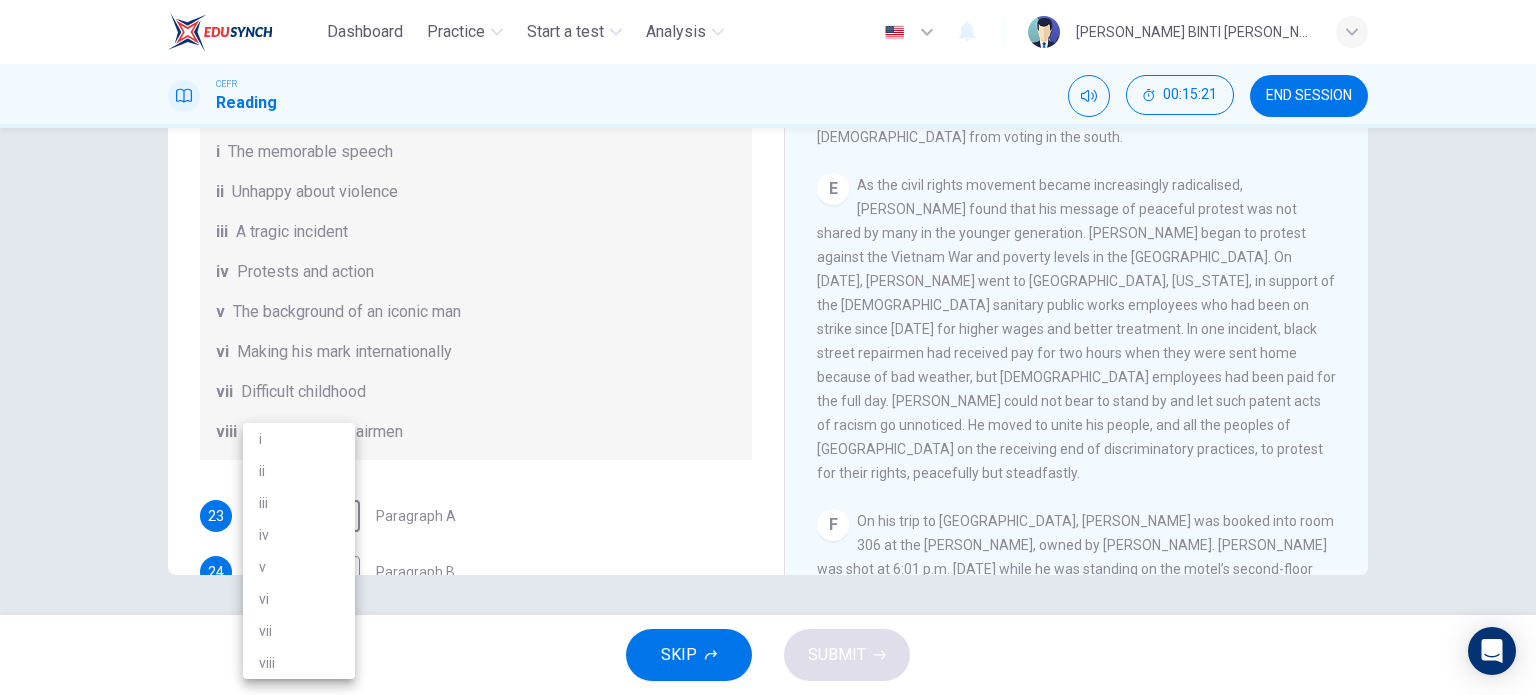 click on "v" at bounding box center (299, 567) 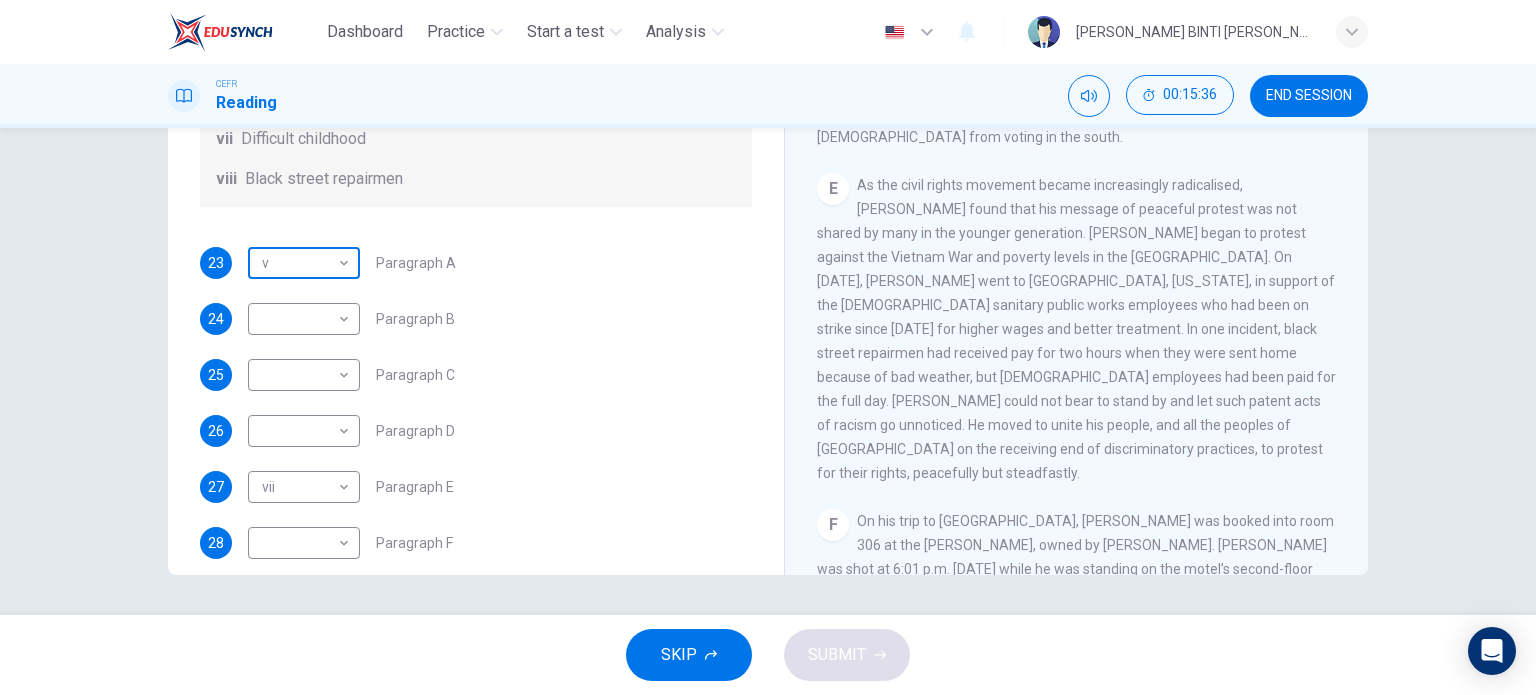 scroll, scrollTop: 352, scrollLeft: 0, axis: vertical 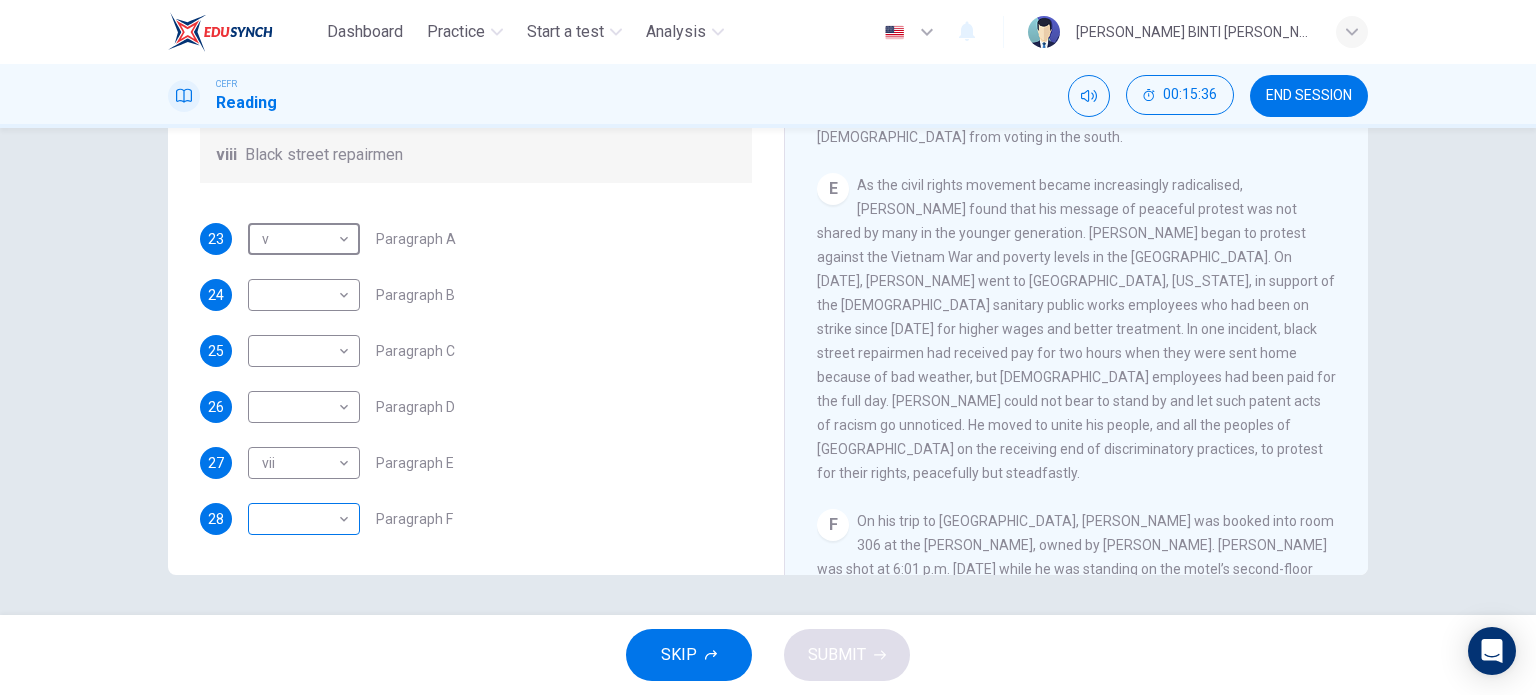 click on "Dashboard Practice Start a test Analysis English en ​ [PERSON_NAME] BINTI [PERSON_NAME] Reading 00:15:36 END SESSION Questions 23 - 28 The Reading Passage has 6 paragraphs.
Choose the correct heading for each paragraph  A – F , from the list of headings.
Write the correct number,  i – viii , in the spaces below. List of Headings i The memorable speech ii Unhappy about violence iii A tragic incident iv Protests and action v The background of an iconic man vi Making his mark internationally vii Difficult childhood viii Black street repairmen 23 v v ​ Paragraph A 24 ​ ​ Paragraph B 25 ​ ​ Paragraph C 26 ​ ​ Paragraph D 27 vii vii ​ Paragraph E 28 ​ ​ Paragraph F [PERSON_NAME] CLICK TO ZOOM Click to Zoom A B C D E F SKIP SUBMIT EduSynch - Online Language Proficiency Testing
Dashboard Practice Start a test Analysis Notifications © Copyright  2025" at bounding box center (768, 347) 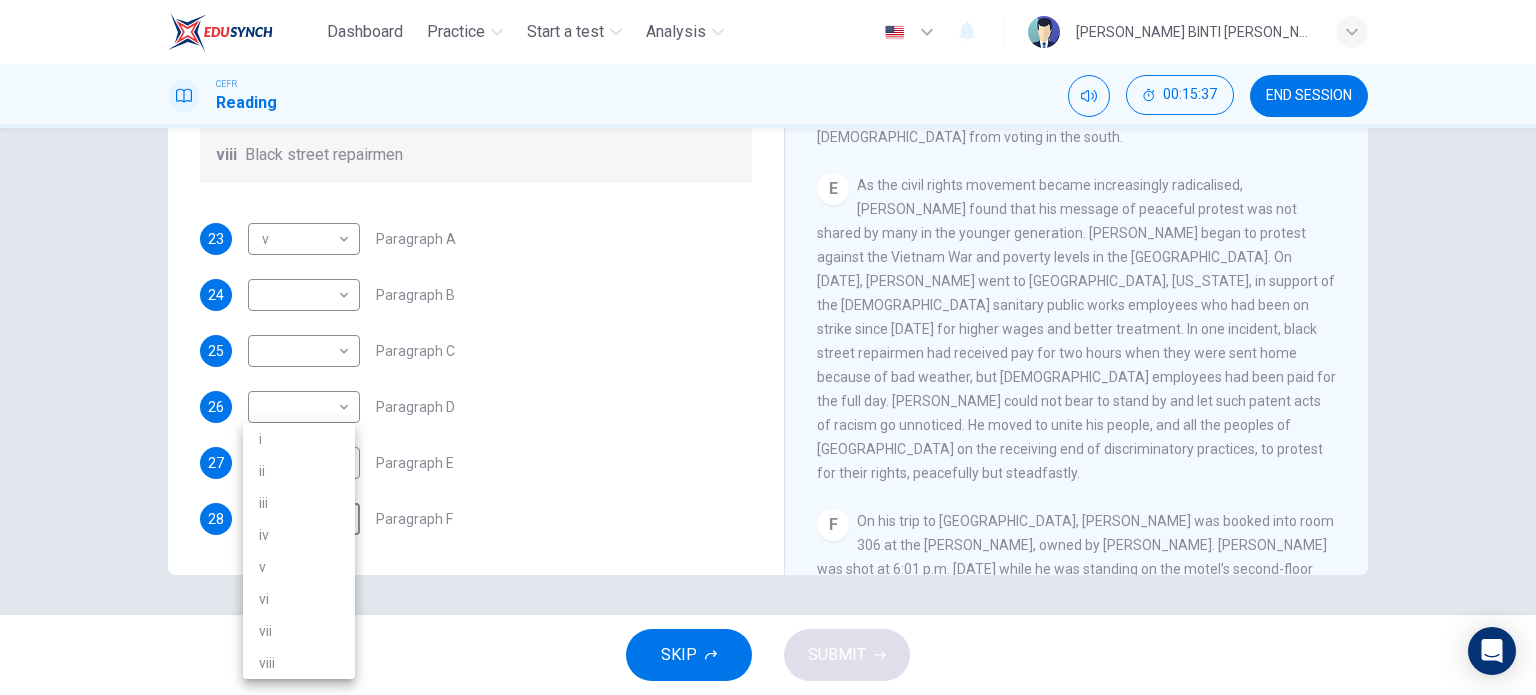 click on "iii" at bounding box center (299, 503) 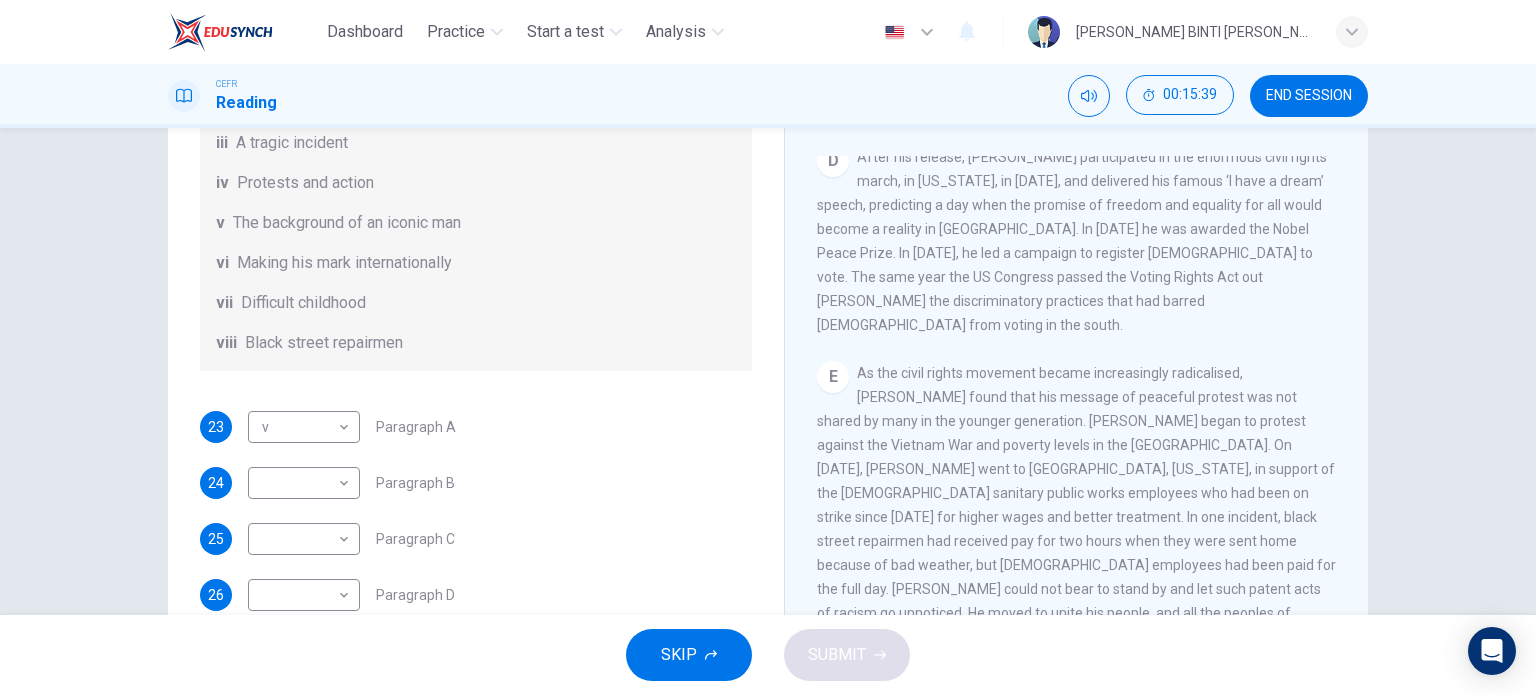 scroll, scrollTop: 88, scrollLeft: 0, axis: vertical 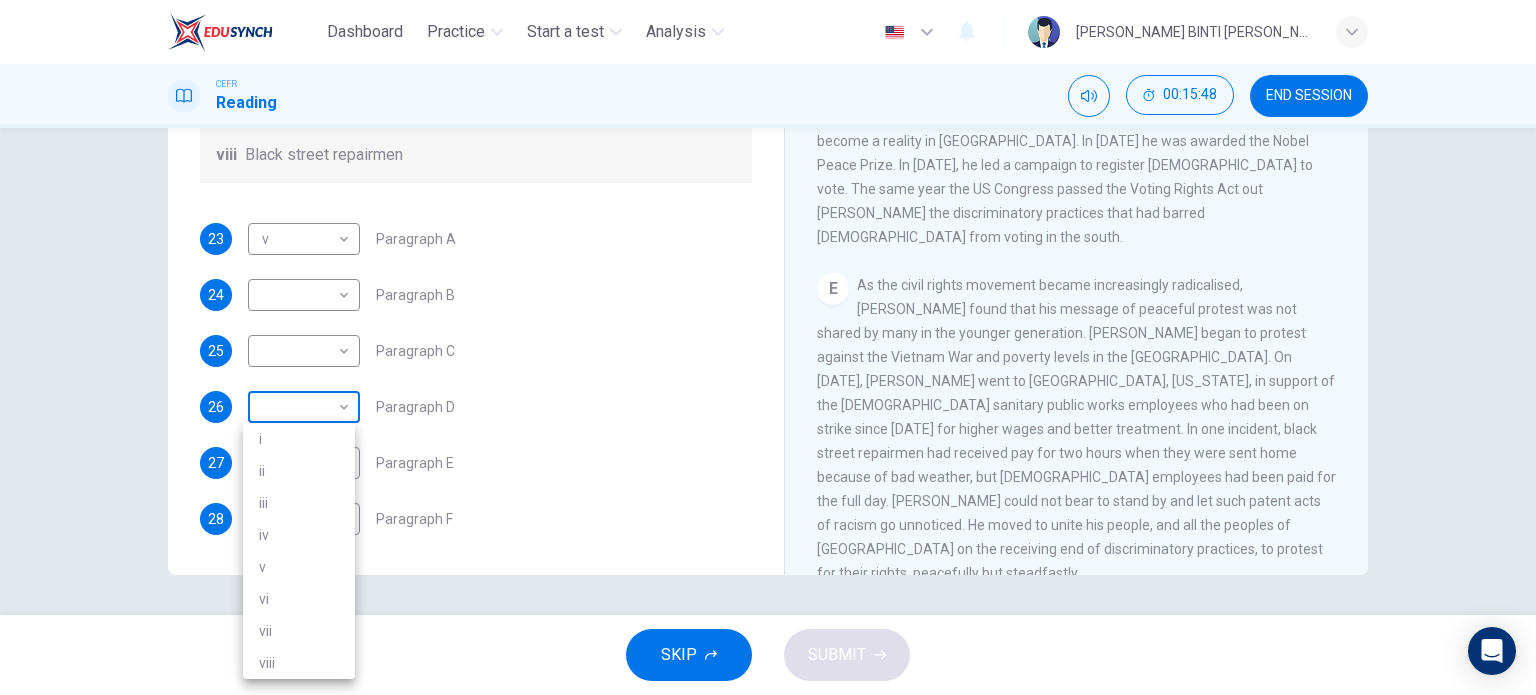 click on "Dashboard Practice Start a test Analysis English en ​ [PERSON_NAME] BINTI [PERSON_NAME] Reading 00:15:48 END SESSION Questions 23 - 28 The Reading Passage has 6 paragraphs.
Choose the correct heading for each paragraph  A – F , from the list of headings.
Write the correct number,  i – viii , in the spaces below. List of Headings i The memorable speech ii Unhappy about violence iii A tragic incident iv Protests and action v The background of an iconic man vi Making his mark internationally vii Difficult childhood viii Black street repairmen 23 v v ​ Paragraph A 24 ​ ​ Paragraph B 25 ​ ​ Paragraph C 26 ​ ​ Paragraph D 27 vii vii ​ Paragraph E 28 iii iii ​ Paragraph F [PERSON_NAME] CLICK TO ZOOM Click to Zoom A B C D E F SKIP SUBMIT EduSynch - Online Language Proficiency Testing
Dashboard Practice Start a test Analysis Notifications © Copyright  2025 i ii iii iv v vi vii viii" at bounding box center (768, 347) 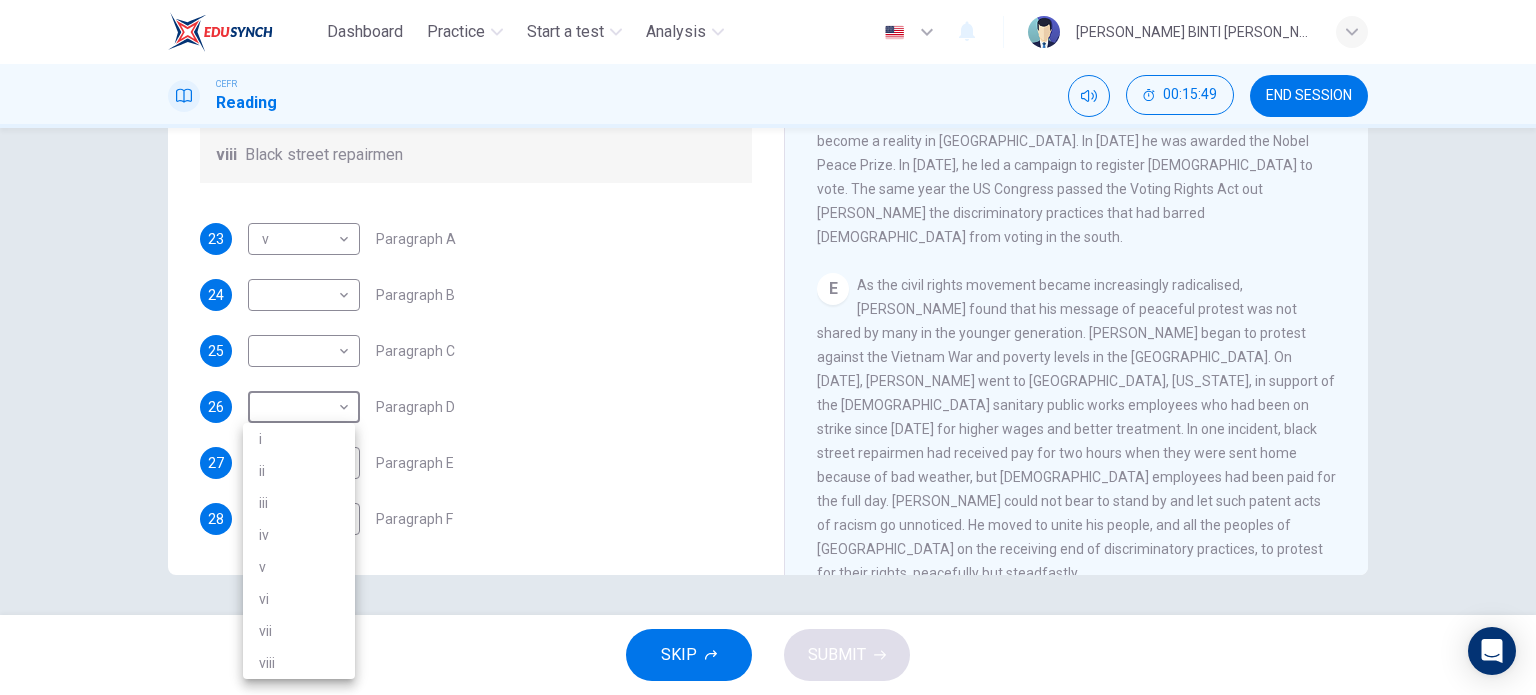 click on "i" at bounding box center (299, 439) 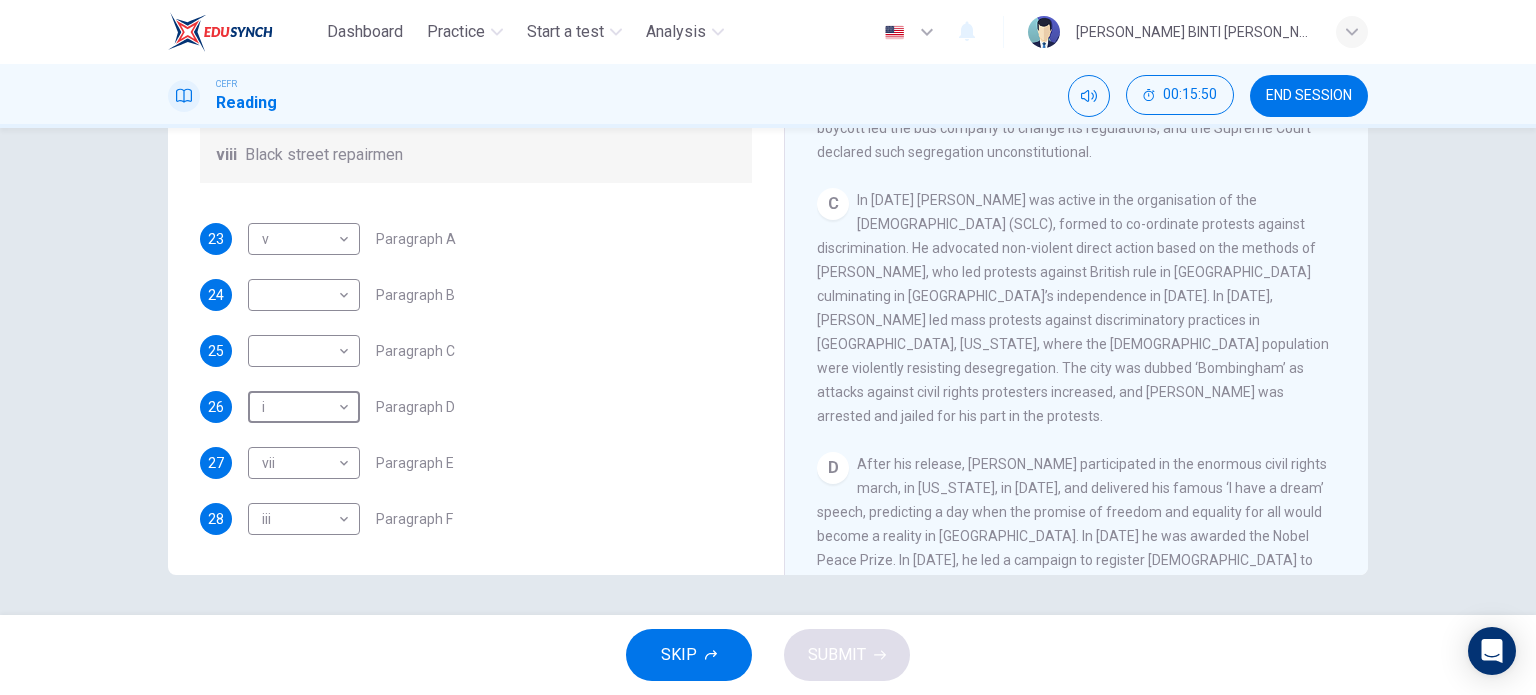 scroll, scrollTop: 772, scrollLeft: 0, axis: vertical 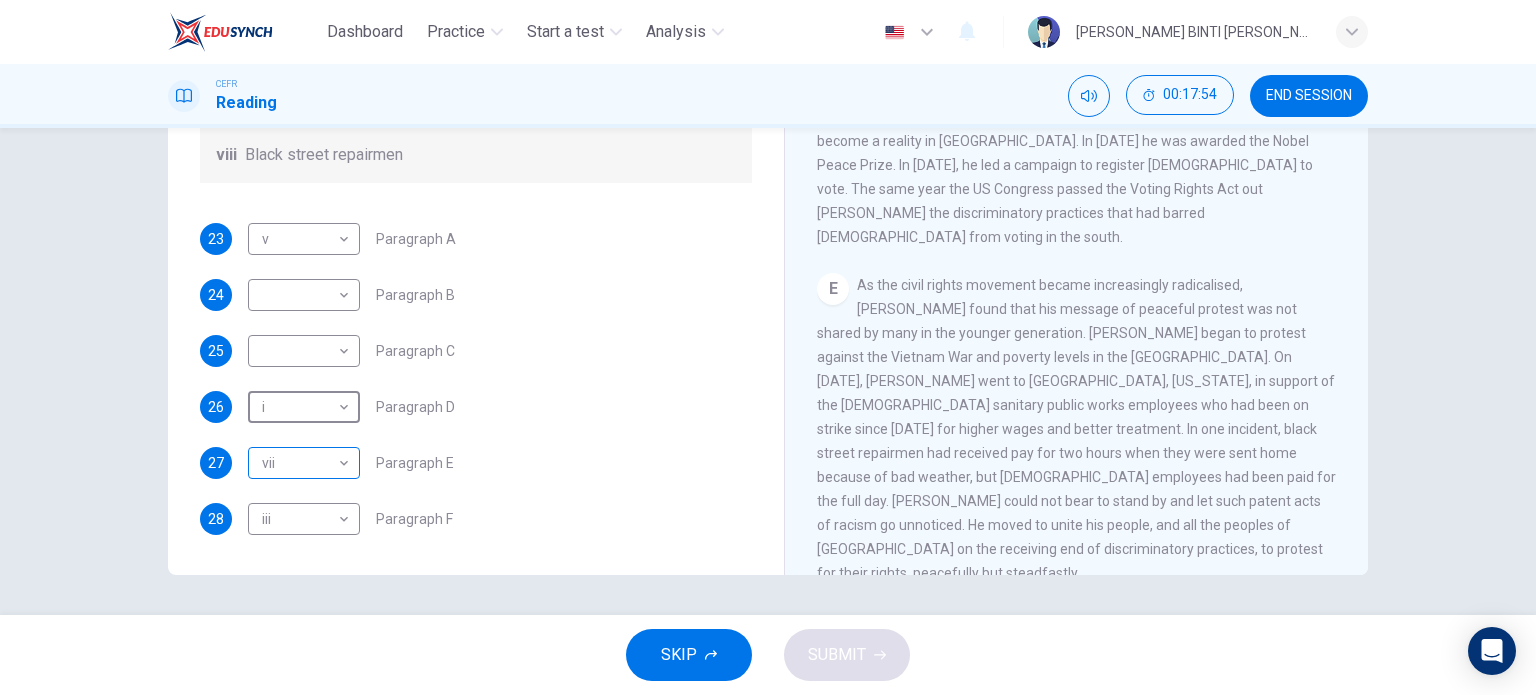 click on "Dashboard Practice Start a test Analysis English en ​ [PERSON_NAME] BINTI [PERSON_NAME] Reading 00:17:54 END SESSION Questions 23 - 28 The Reading Passage has 6 paragraphs.
Choose the correct heading for each paragraph  A – F , from the list of headings.
Write the correct number,  i – viii , in the spaces below. List of Headings i The memorable speech ii Unhappy about violence iii A tragic incident iv Protests and action v The background of an iconic man vi Making his mark internationally vii Difficult childhood viii Black street repairmen 23 v v ​ Paragraph A 24 ​ ​ Paragraph B 25 ​ ​ Paragraph C 26 i i ​ Paragraph D 27 vii vii ​ Paragraph E 28 iii iii ​ Paragraph F [PERSON_NAME] CLICK TO ZOOM Click to Zoom A B C D E F SKIP SUBMIT EduSynch - Online Language Proficiency Testing
Dashboard Practice Start a test Analysis Notifications © Copyright  2025" at bounding box center [768, 347] 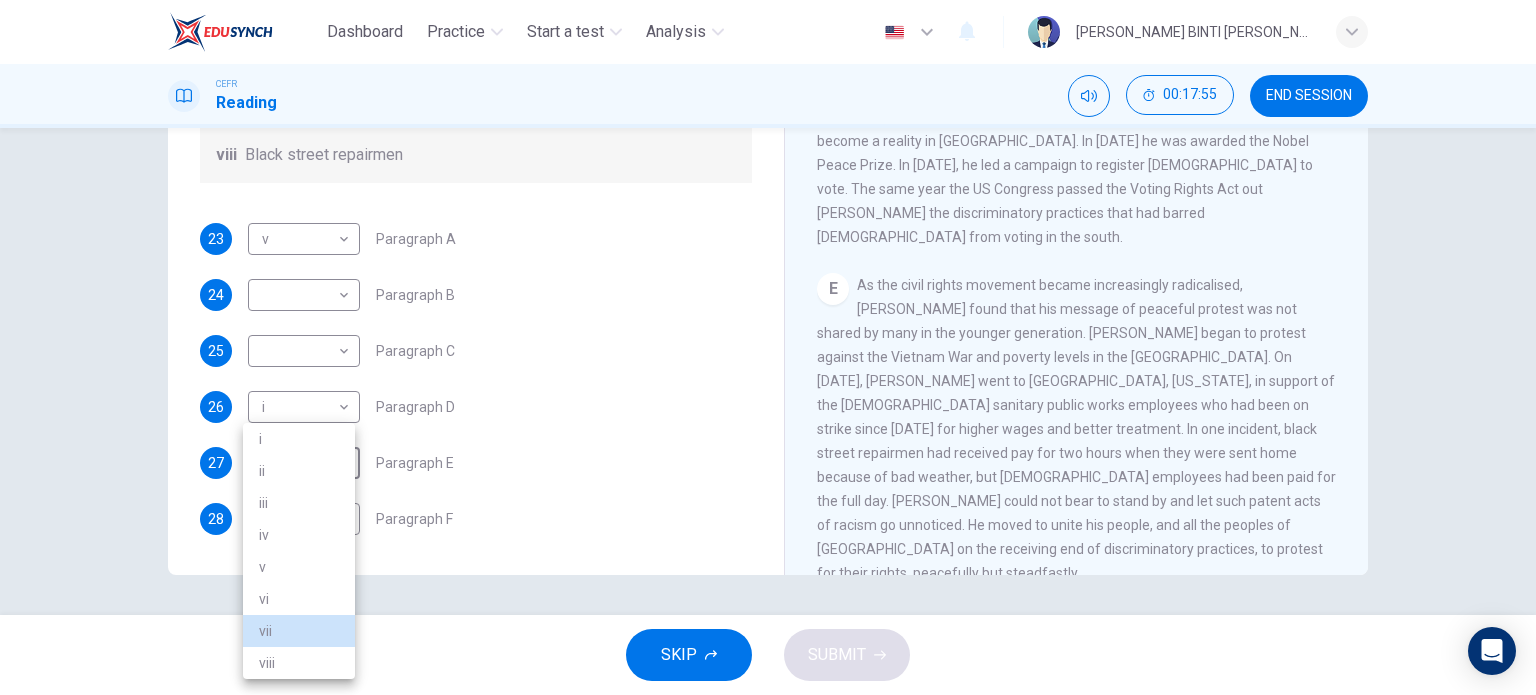 click on "viii" at bounding box center (299, 663) 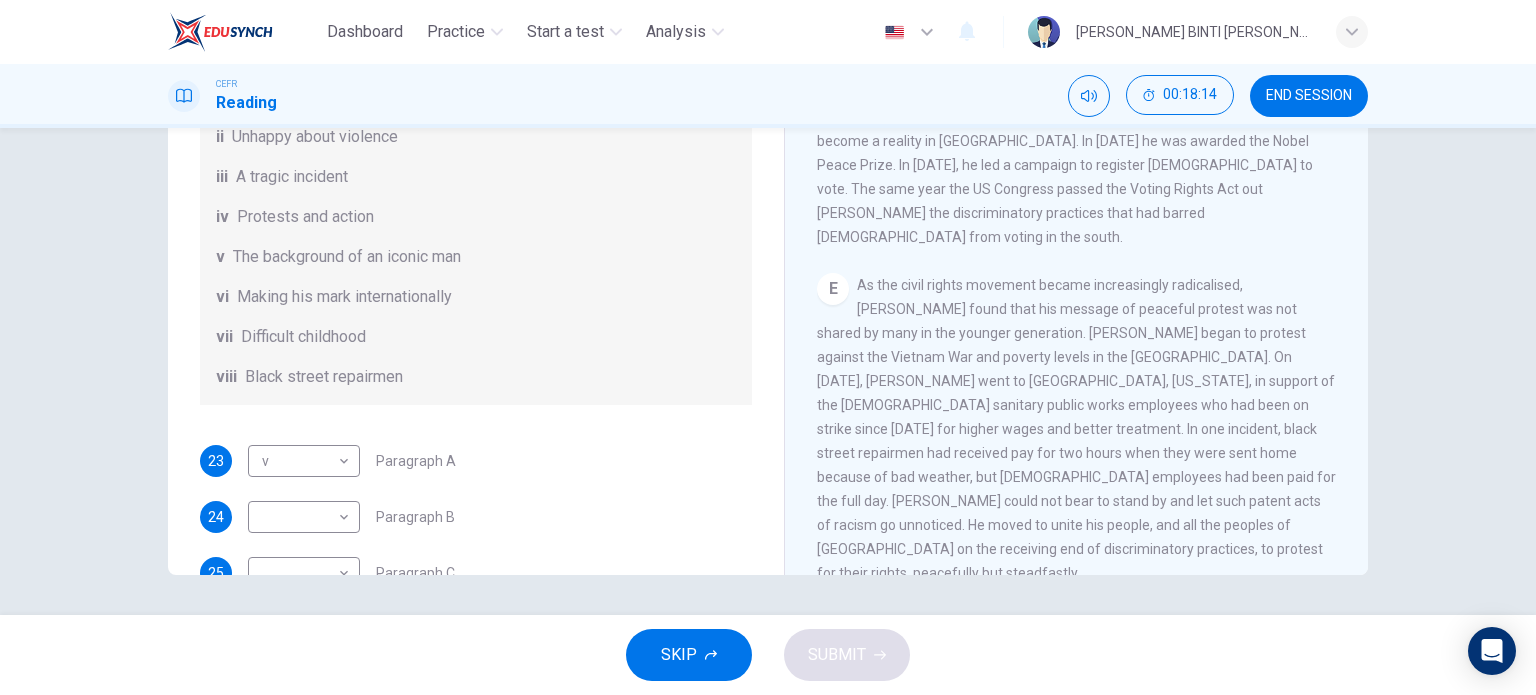 scroll, scrollTop: 152, scrollLeft: 0, axis: vertical 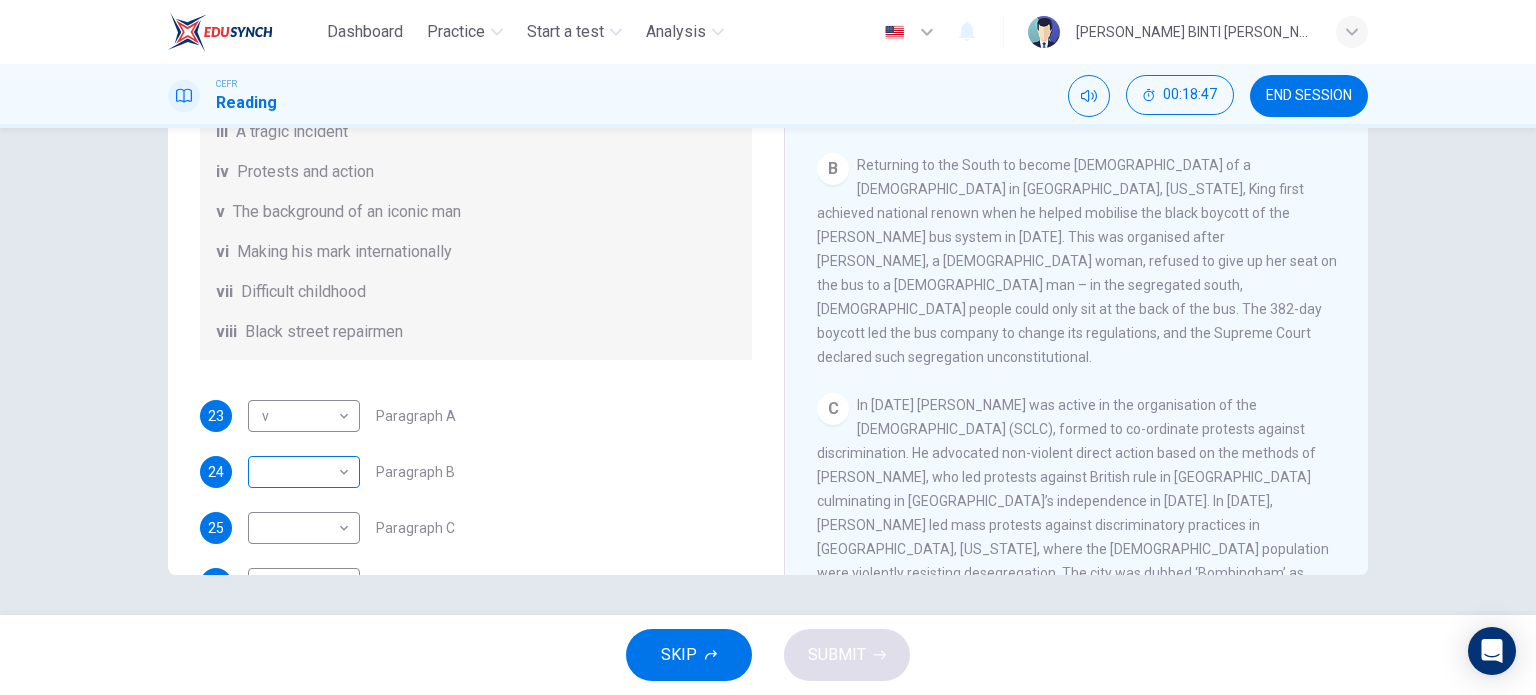 click on "Dashboard Practice Start a test Analysis English en ​ [PERSON_NAME] BINTI [PERSON_NAME] Reading 00:18:47 END SESSION Questions 23 - 28 The Reading Passage has 6 paragraphs.
Choose the correct heading for each paragraph  A – F , from the list of headings.
Write the correct number,  i – viii , in the spaces below. List of Headings i The memorable speech ii Unhappy about violence iii A tragic incident iv Protests and action v The background of an iconic man vi Making his mark internationally vii Difficult childhood viii Black street repairmen 23 v v ​ Paragraph A 24 ​ ​ Paragraph B 25 ​ ​ Paragraph C 26 i i ​ Paragraph D 27 viii viii ​ Paragraph E 28 iii iii ​ Paragraph F [PERSON_NAME] CLICK TO ZOOM Click to Zoom A B C D E F SKIP SUBMIT EduSynch - Online Language Proficiency Testing
Dashboard Practice Start a test Analysis Notifications © Copyright  2025" at bounding box center [768, 347] 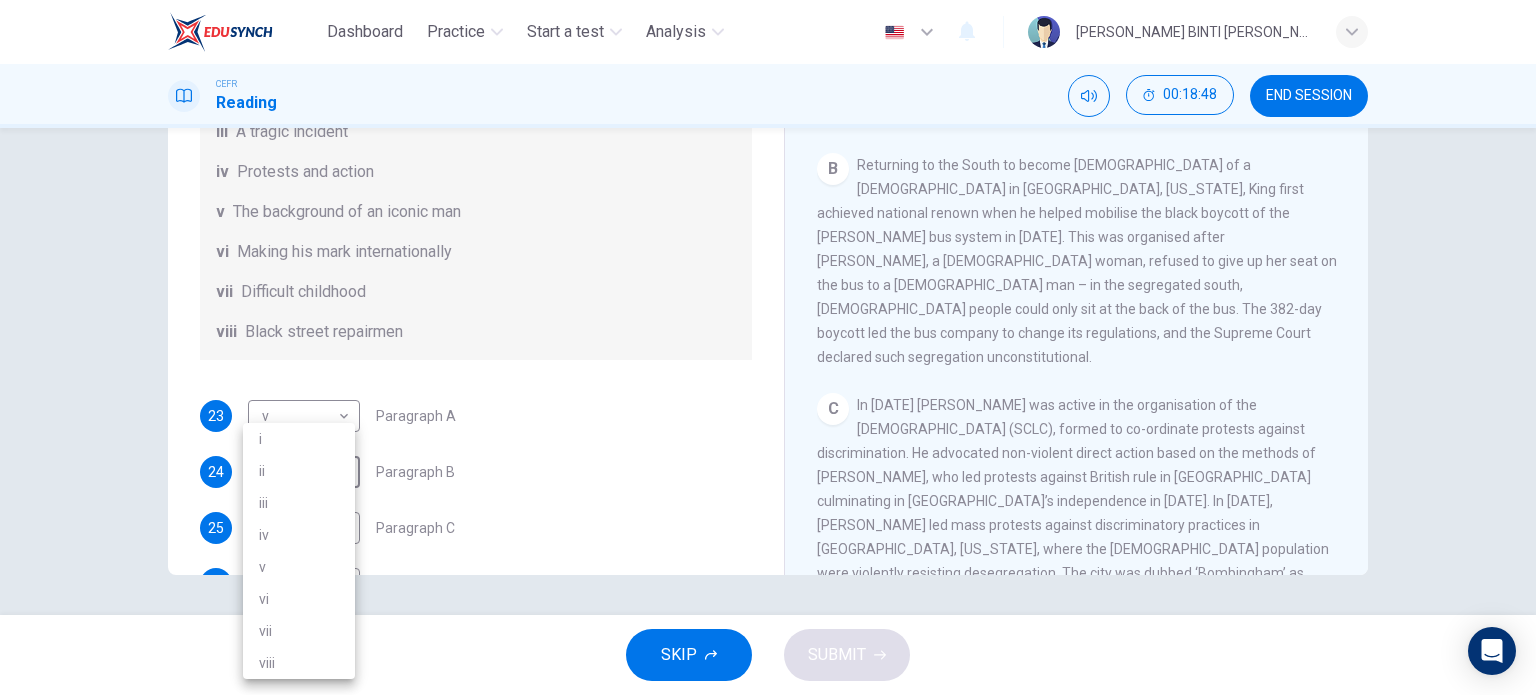 click on "iv" at bounding box center [299, 535] 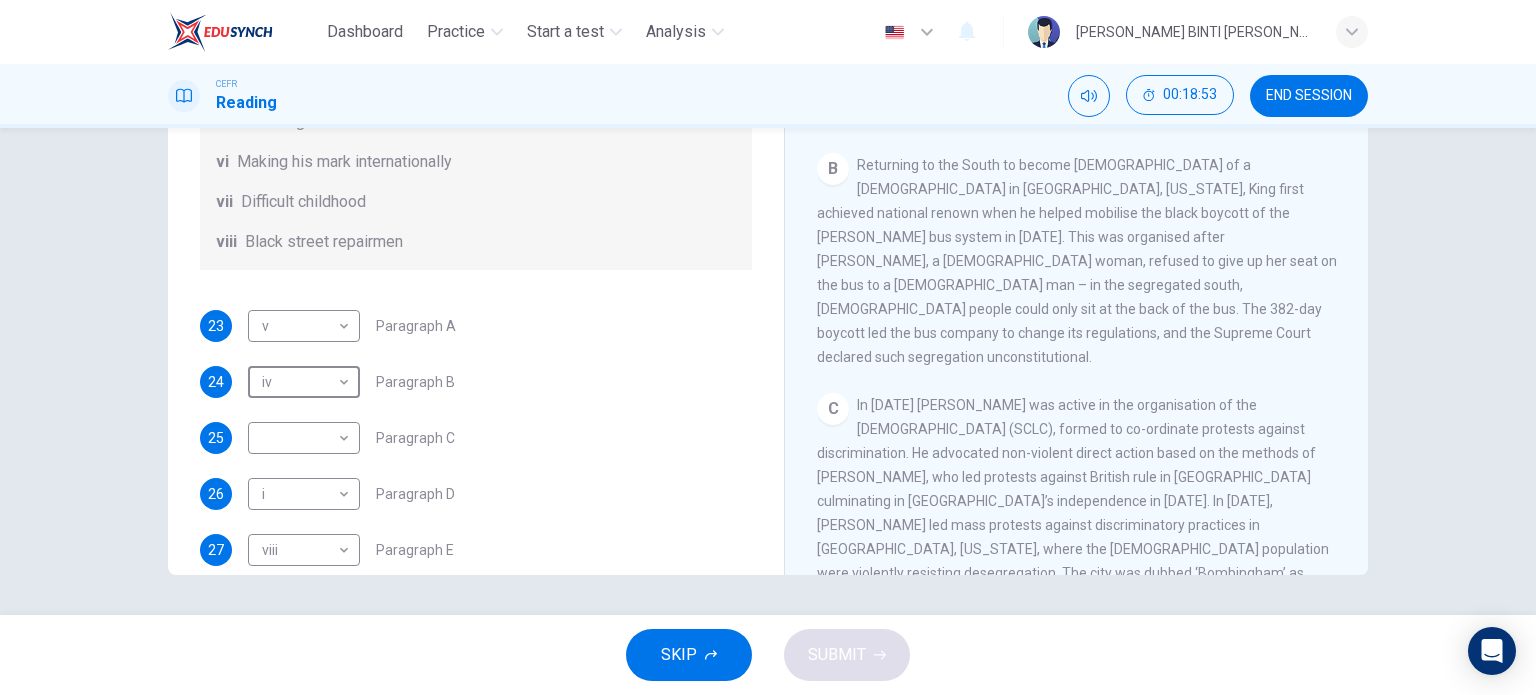scroll, scrollTop: 252, scrollLeft: 0, axis: vertical 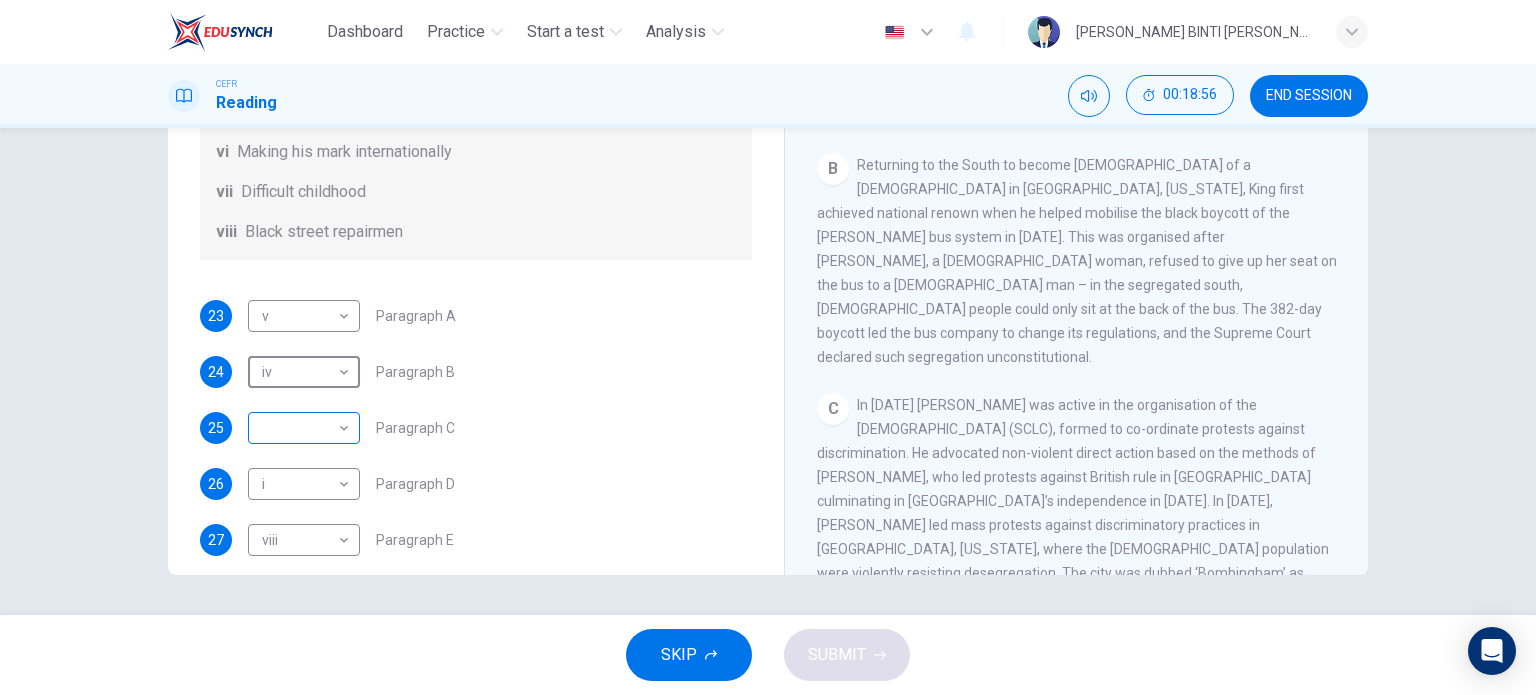 click on "Dashboard Practice Start a test Analysis English en ​ [PERSON_NAME] BINTI [PERSON_NAME] Reading 00:18:56 END SESSION Questions 23 - 28 The Reading Passage has 6 paragraphs.
Choose the correct heading for each paragraph  A – F , from the list of headings.
Write the correct number,  i – viii , in the spaces below. List of Headings i The memorable speech ii Unhappy about violence iii A tragic incident iv Protests and action v The background of an iconic man vi Making his mark internationally vii Difficult childhood viii Black street repairmen 23 v v ​ Paragraph A 24 iv iv ​ Paragraph B 25 ​ ​ Paragraph C 26 i i ​ Paragraph D 27 viii viii ​ Paragraph E 28 iii iii ​ Paragraph F [PERSON_NAME] CLICK TO ZOOM Click to Zoom A B C D E F SKIP SUBMIT EduSynch - Online Language Proficiency Testing
Dashboard Practice Start a test Analysis Notifications © Copyright  2025" at bounding box center (768, 347) 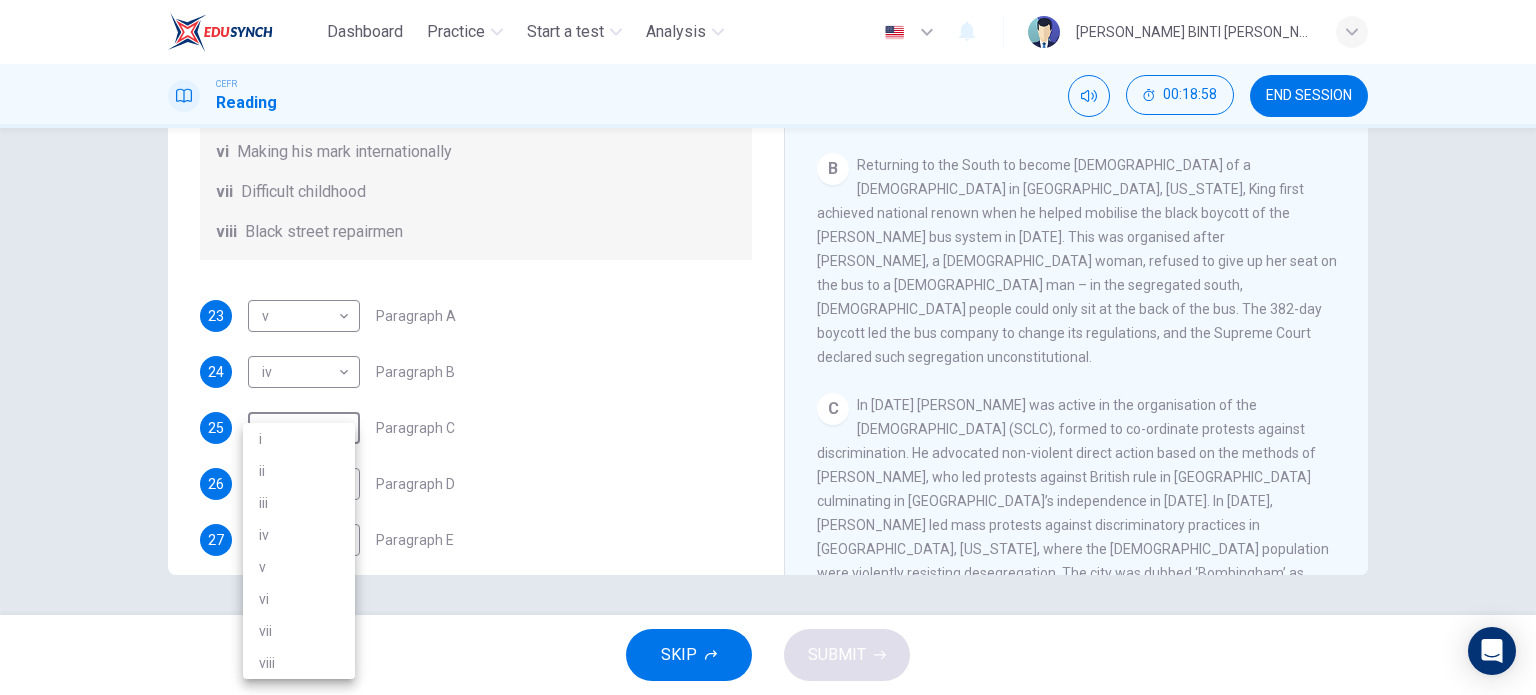 click at bounding box center (768, 347) 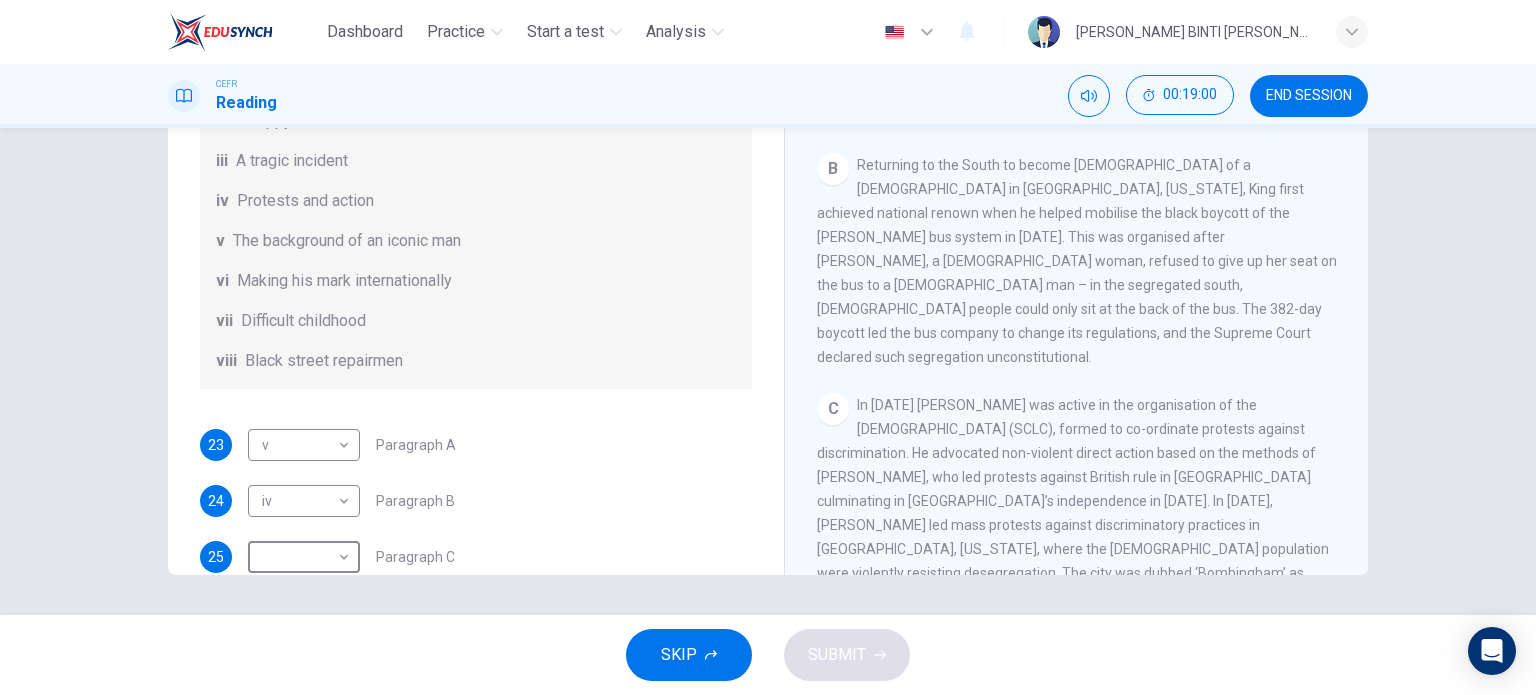 scroll, scrollTop: 152, scrollLeft: 0, axis: vertical 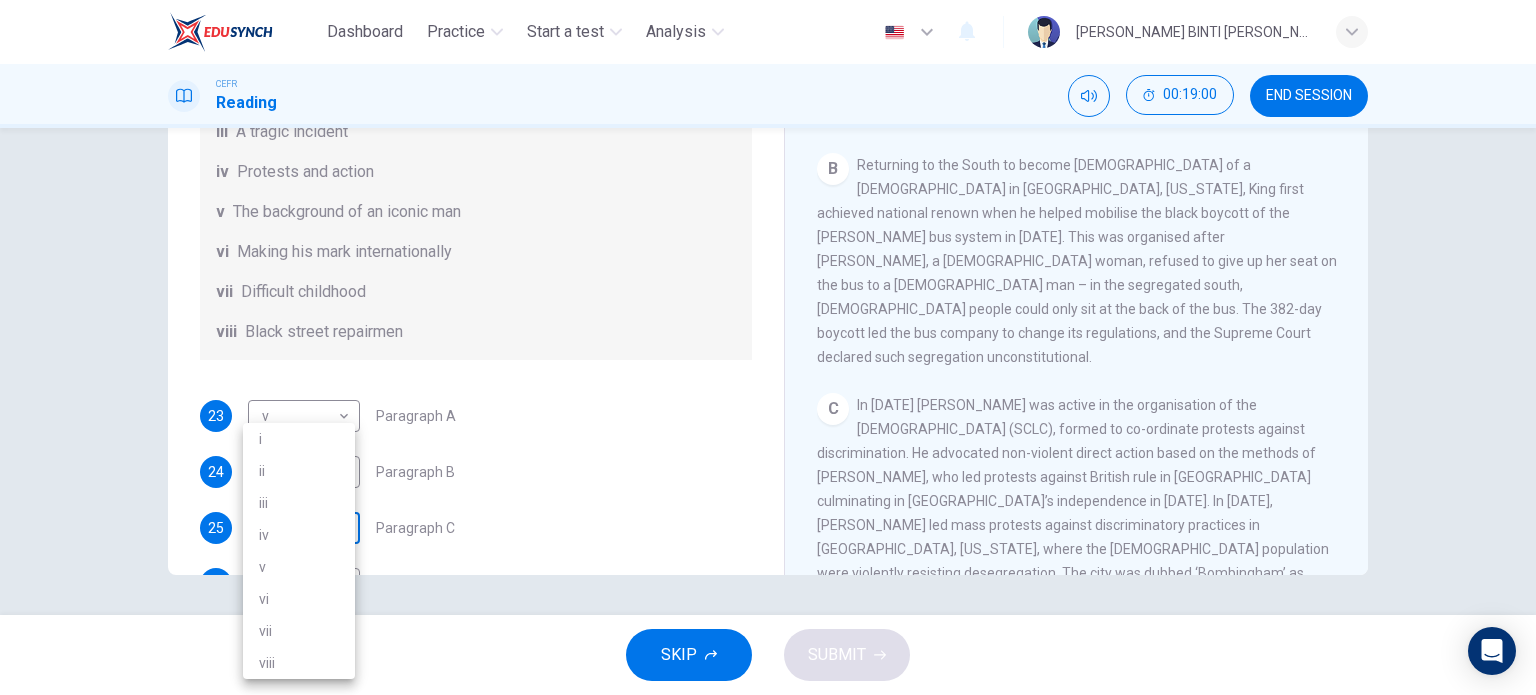 click on "Dashboard Practice Start a test Analysis English en ​ [PERSON_NAME] BINTI [PERSON_NAME] Reading 00:19:00 END SESSION Questions 23 - 28 The Reading Passage has 6 paragraphs.
Choose the correct heading for each paragraph  A – F , from the list of headings.
Write the correct number,  i – viii , in the spaces below. List of Headings i The memorable speech ii Unhappy about violence iii A tragic incident iv Protests and action v The background of an iconic man vi Making his mark internationally vii Difficult childhood viii Black street repairmen 23 v v ​ Paragraph A 24 iv iv ​ Paragraph B 25 ​ ​ Paragraph C 26 i i ​ Paragraph D 27 viii viii ​ Paragraph E 28 iii iii ​ Paragraph F [PERSON_NAME] CLICK TO ZOOM Click to Zoom A B C D E F SKIP SUBMIT EduSynch - Online Language Proficiency Testing
Dashboard Practice Start a test Analysis Notifications © Copyright  2025 i ii iii iv v vi vii viii" at bounding box center [768, 347] 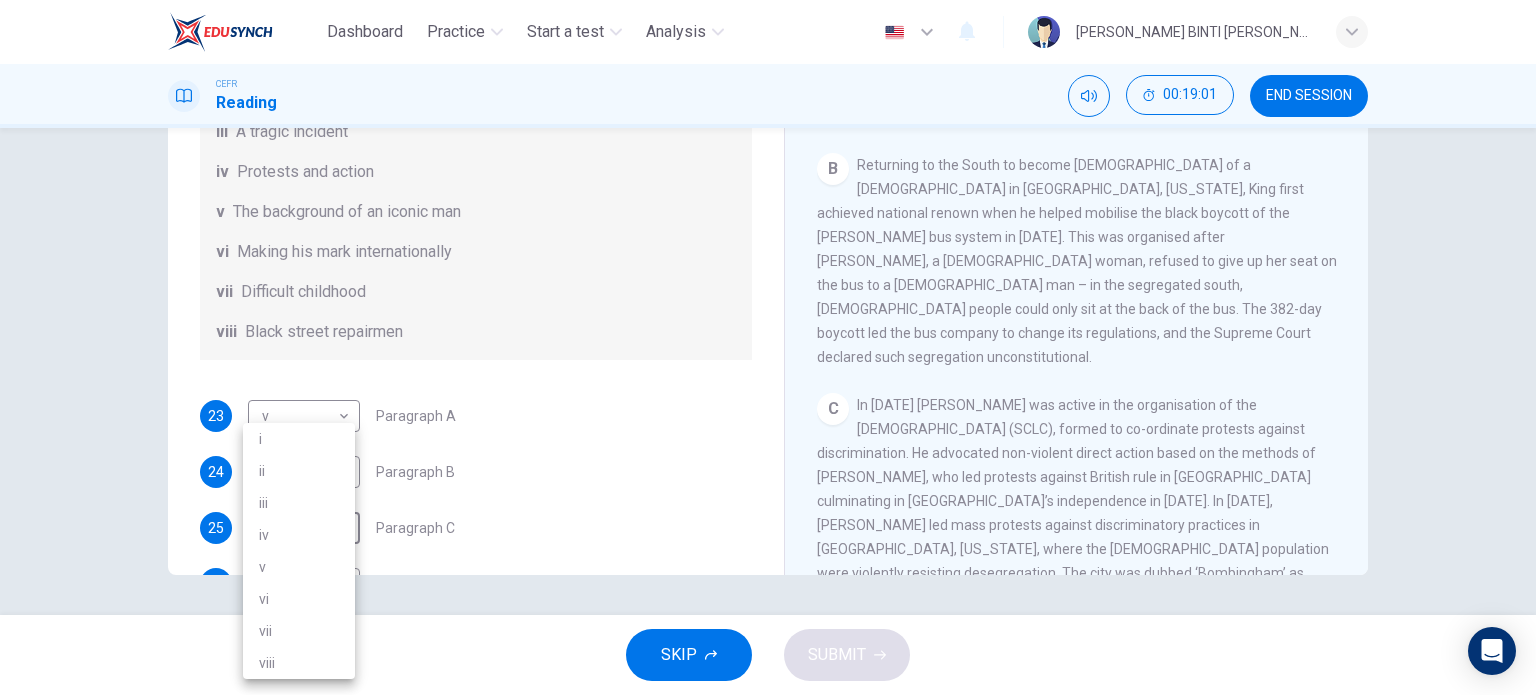 click on "ii" at bounding box center (299, 471) 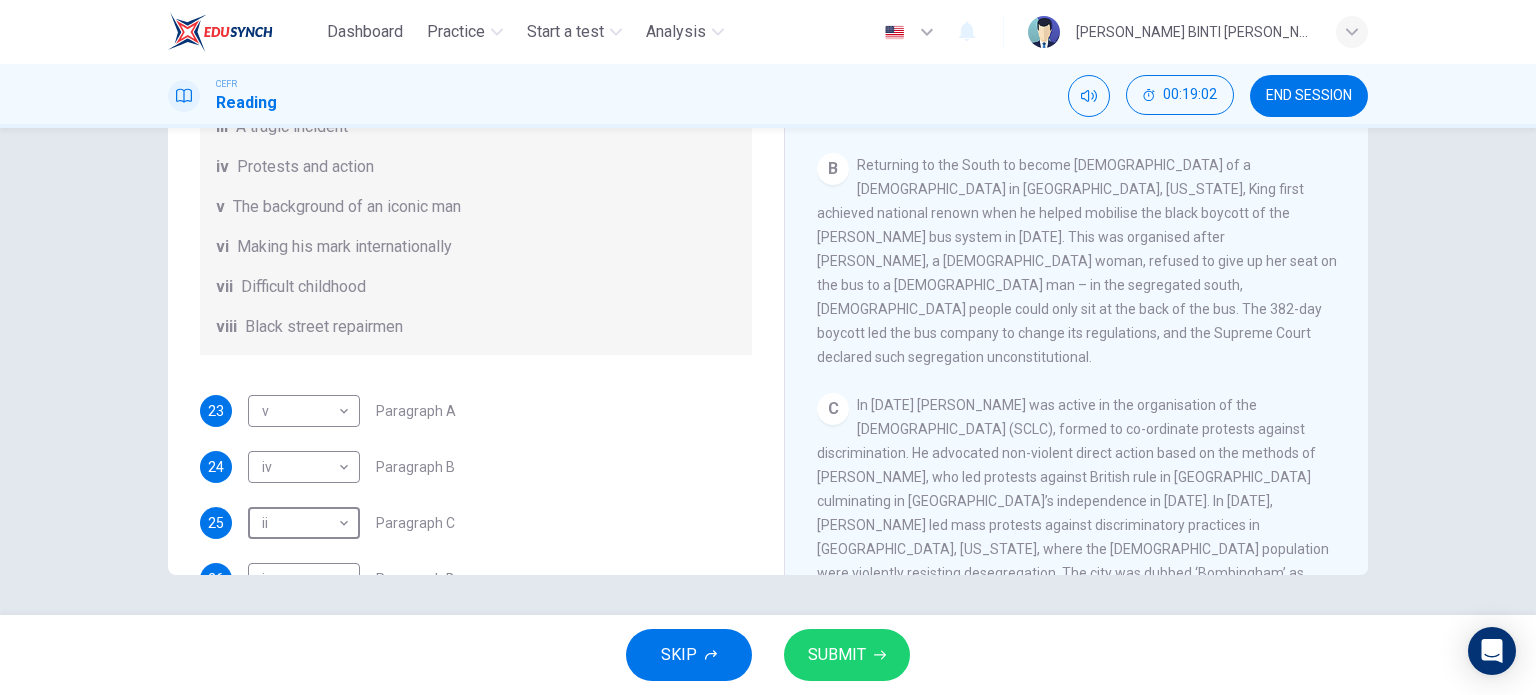 scroll, scrollTop: 352, scrollLeft: 0, axis: vertical 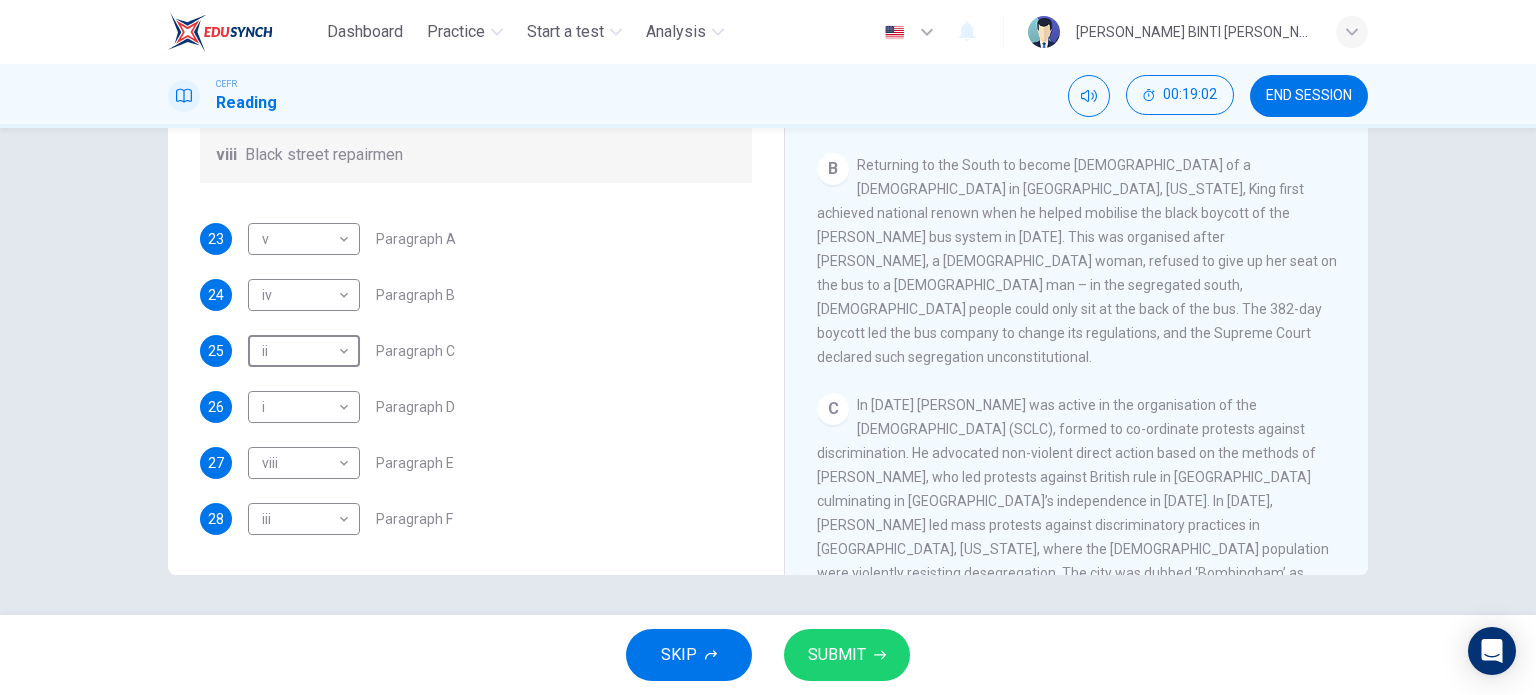 click 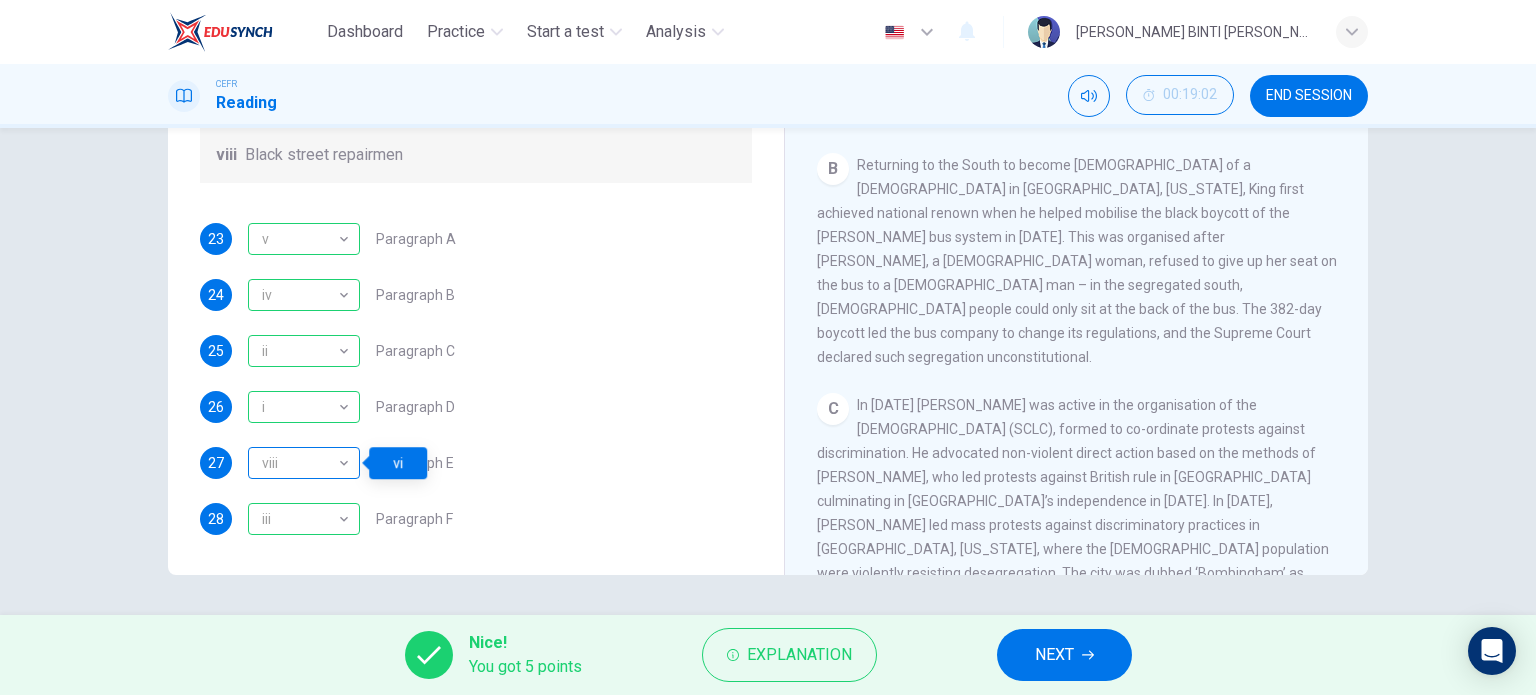 click on "viii" at bounding box center [300, 463] 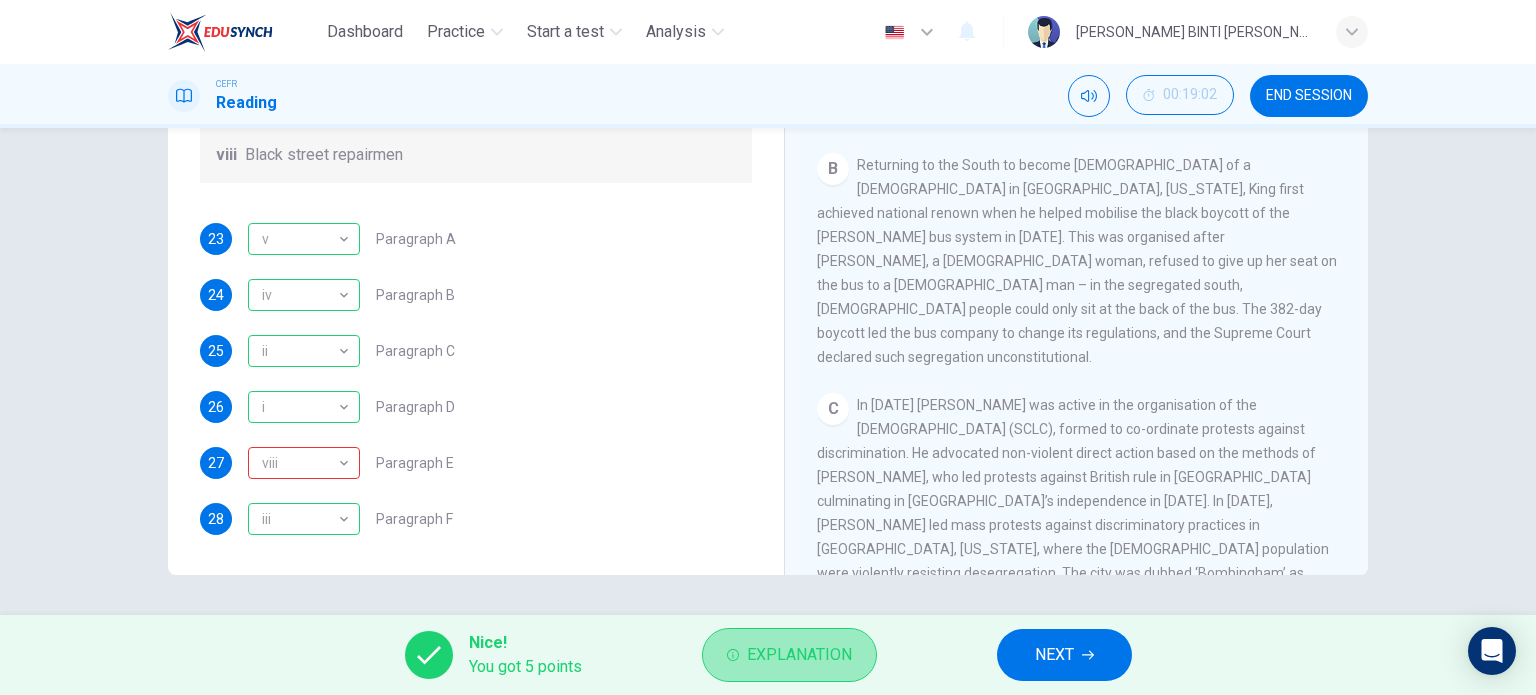 click on "Explanation" at bounding box center [799, 655] 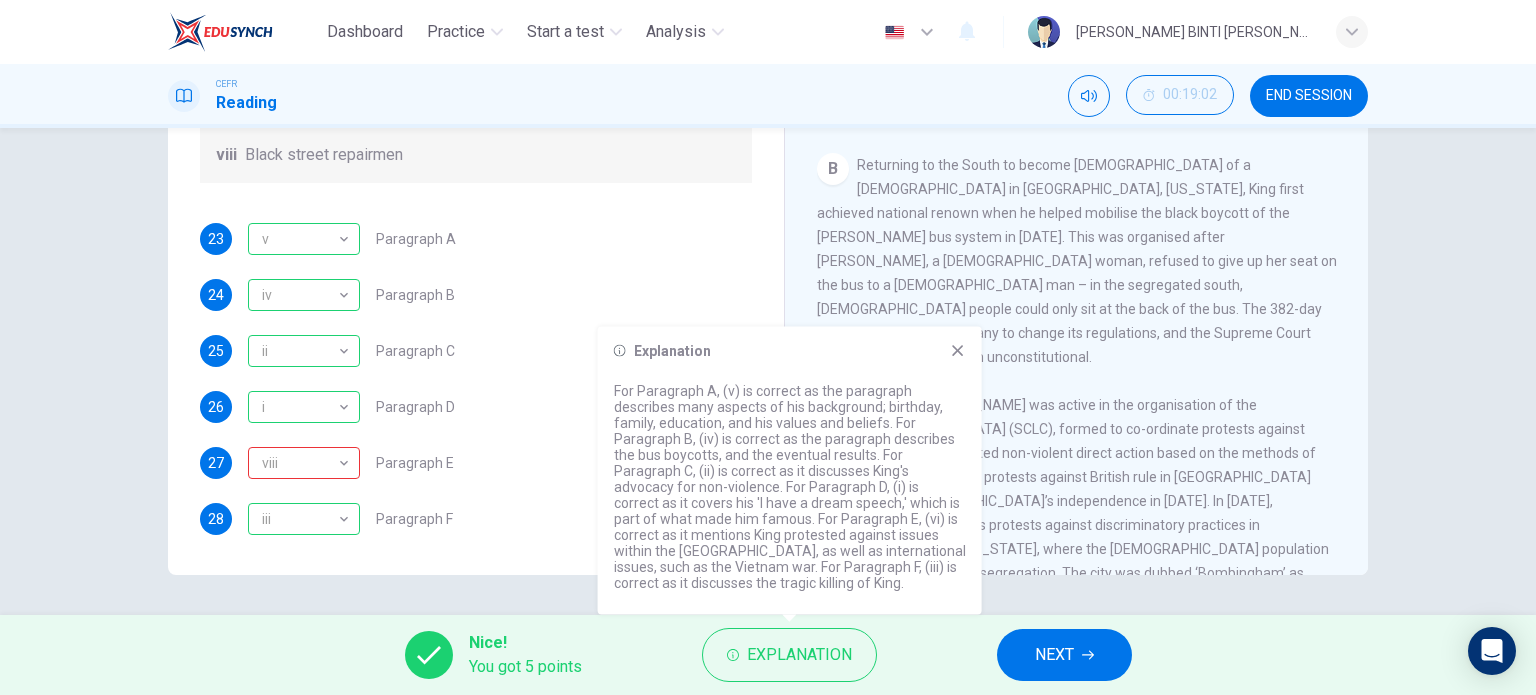 click on "27 viii viii ​ Paragraph E" at bounding box center (476, 463) 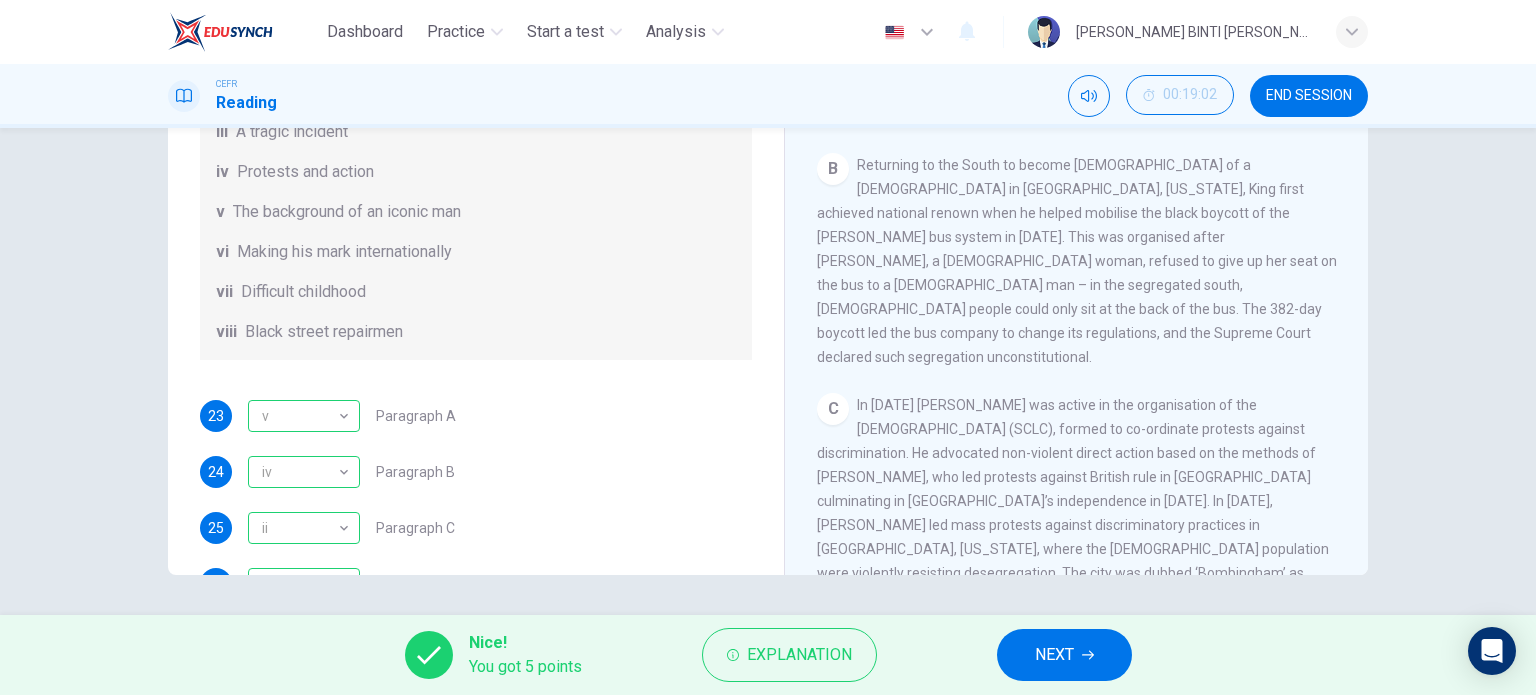 scroll, scrollTop: 352, scrollLeft: 0, axis: vertical 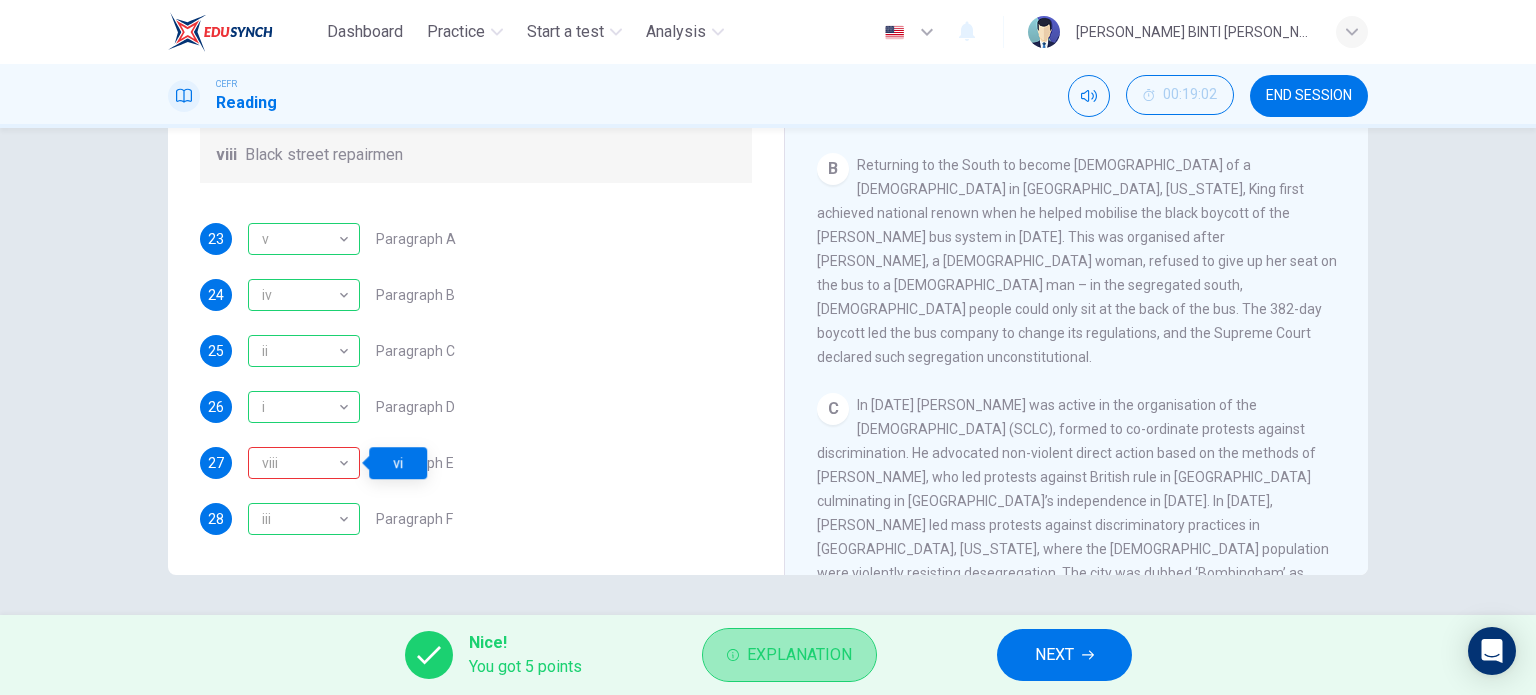 click on "Explanation" at bounding box center [789, 655] 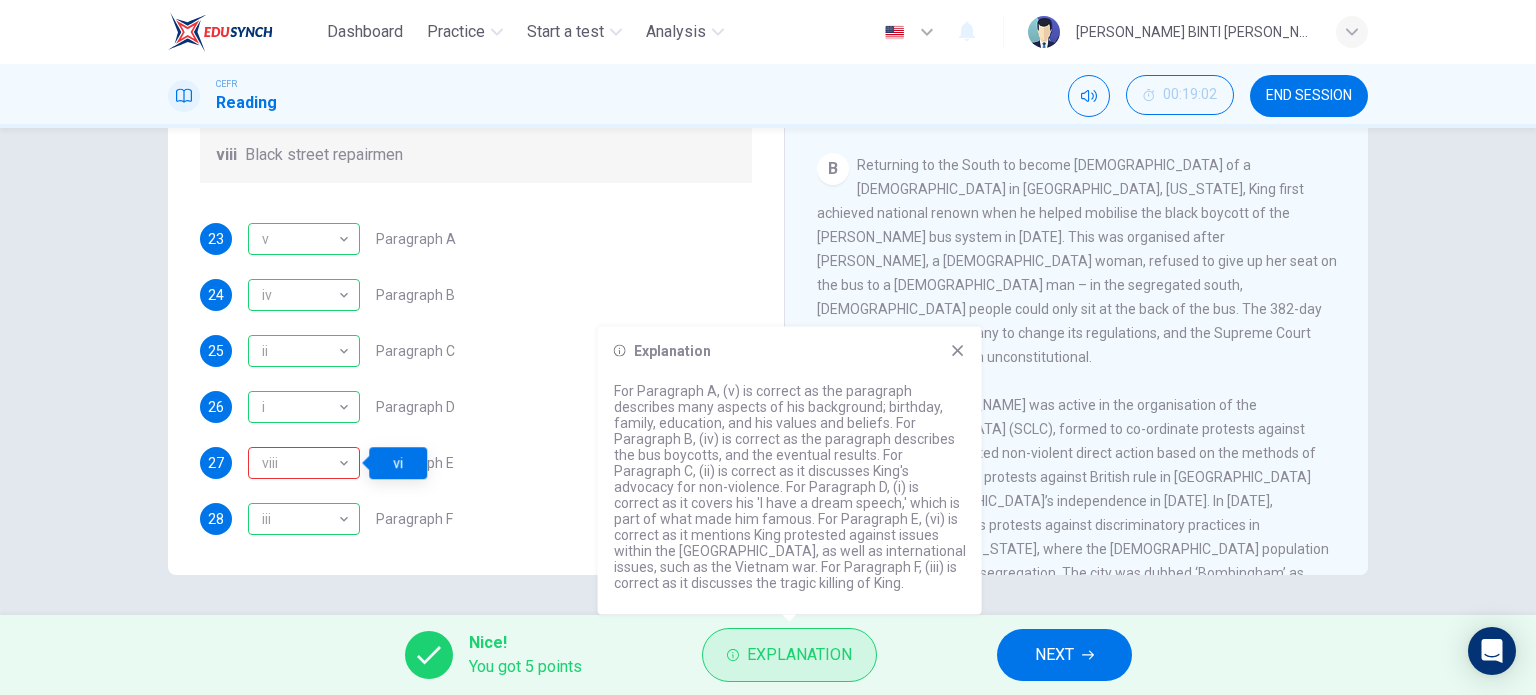 click on "Explanation" at bounding box center (789, 655) 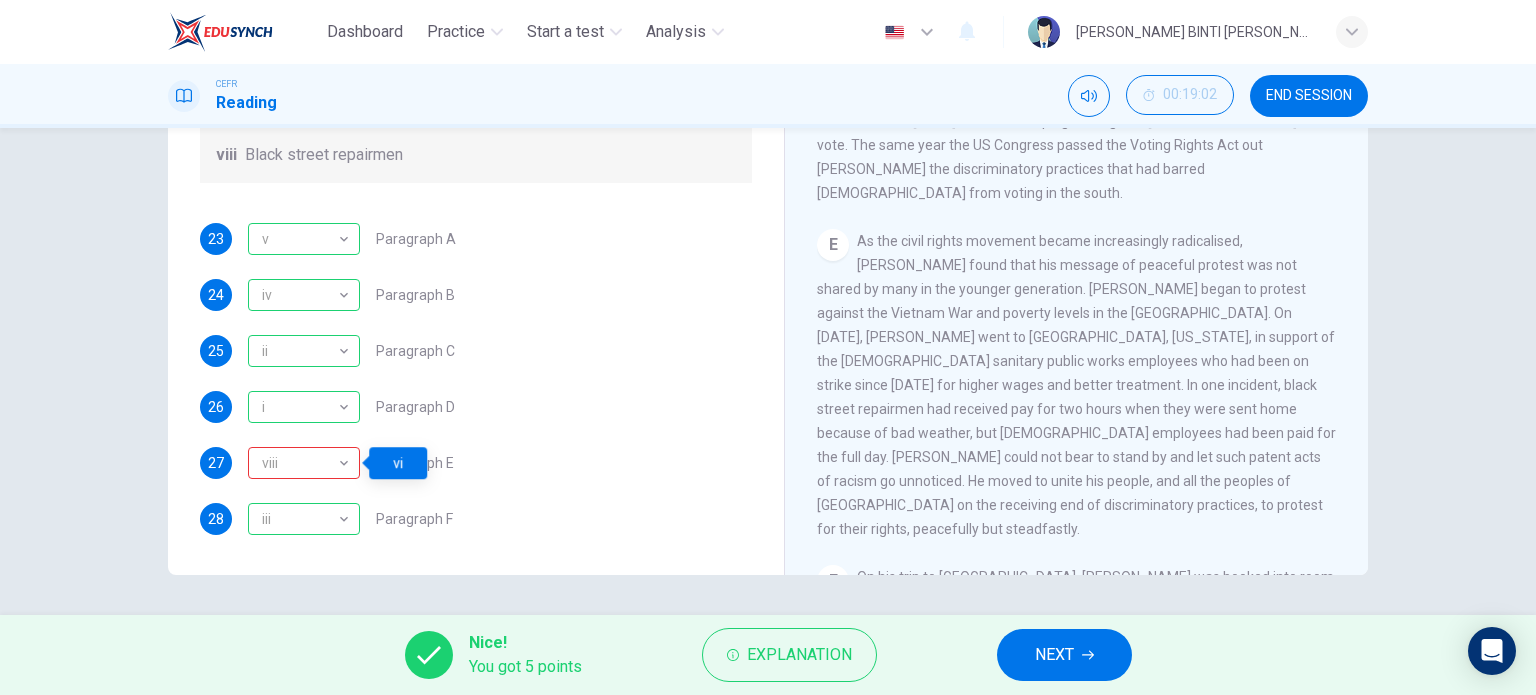 scroll, scrollTop: 1172, scrollLeft: 0, axis: vertical 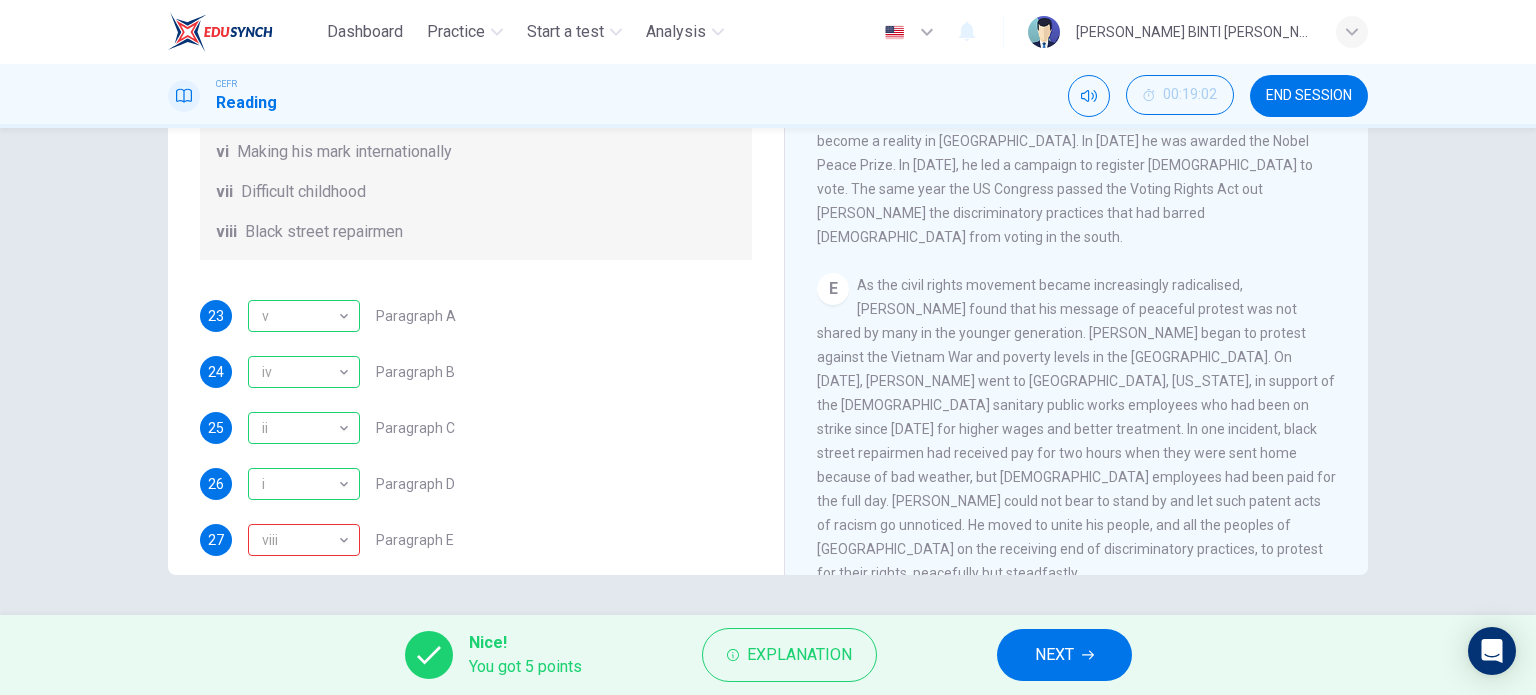 click on "NEXT" at bounding box center (1064, 655) 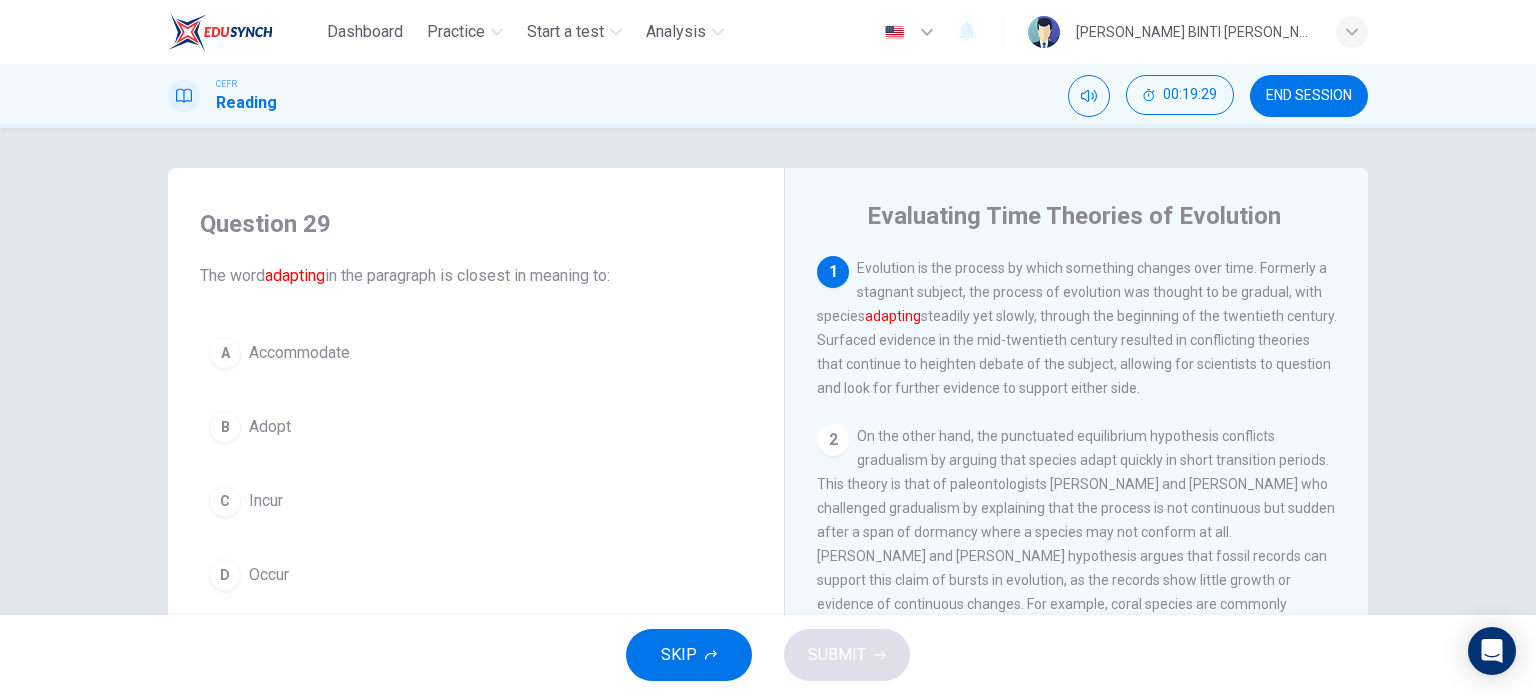 scroll, scrollTop: 100, scrollLeft: 0, axis: vertical 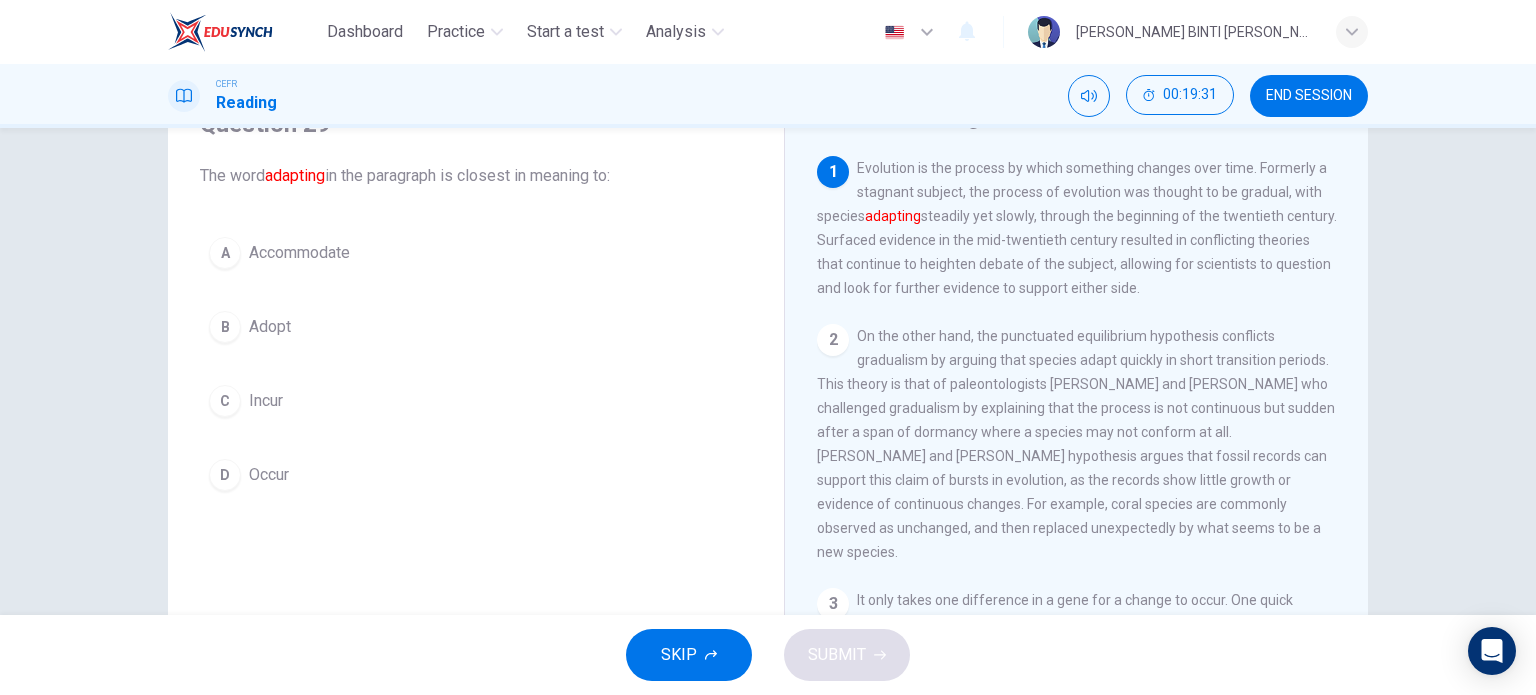 click on "A Accommodate" at bounding box center [476, 253] 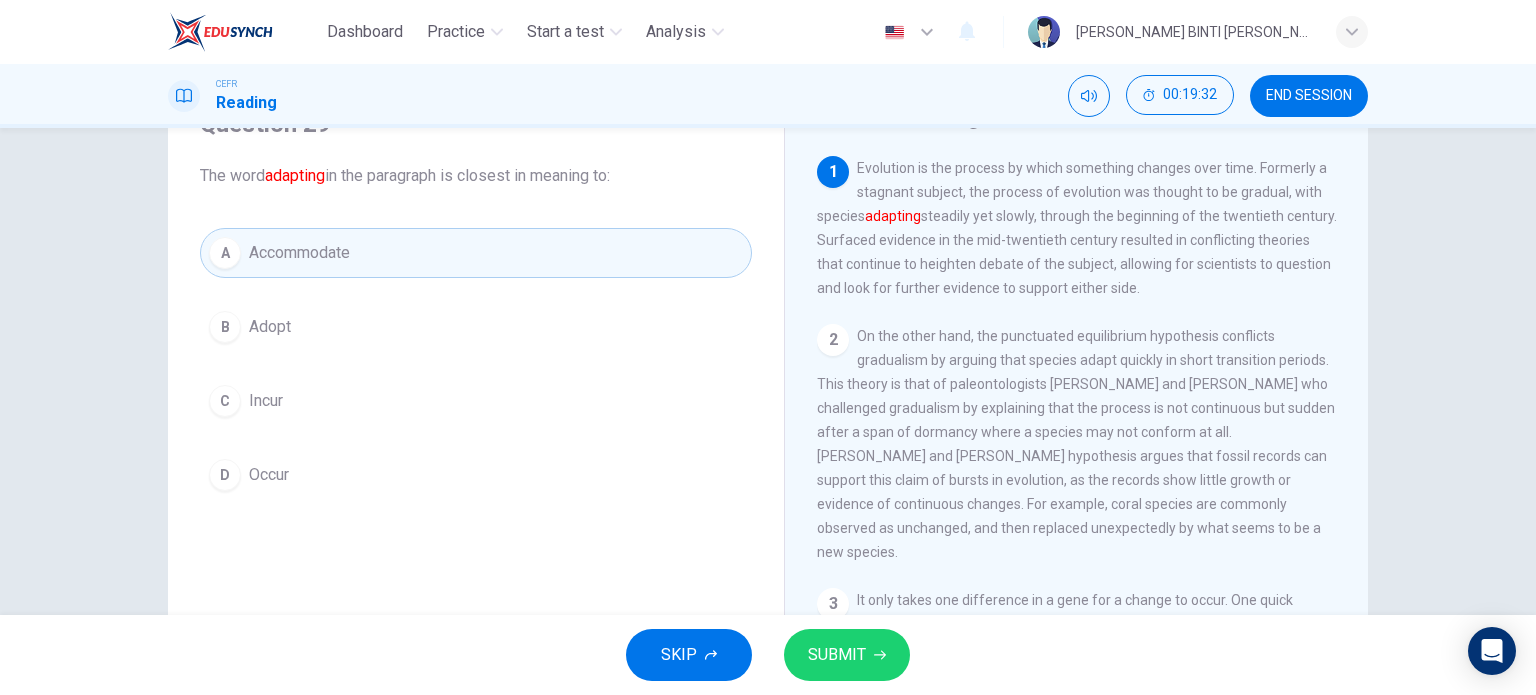 click on "SUBMIT" at bounding box center [847, 655] 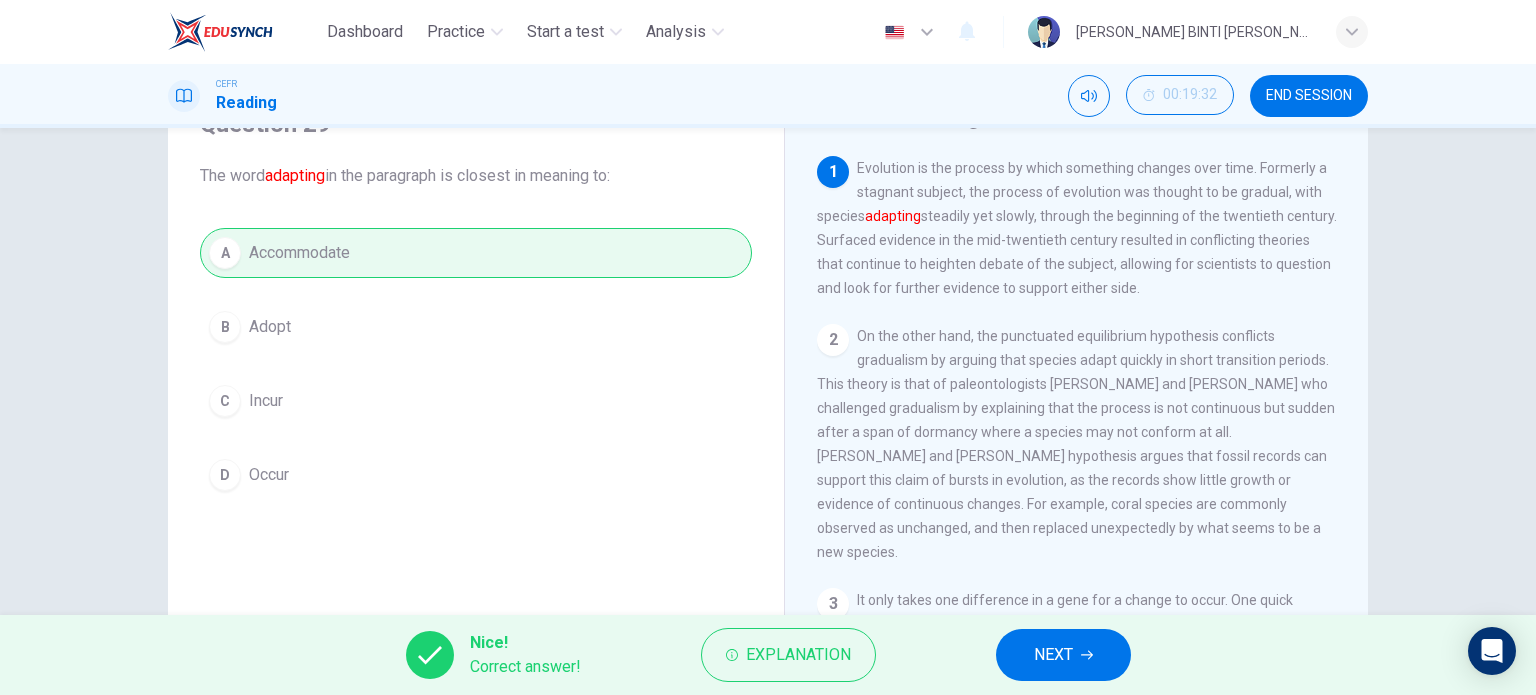 click on "NEXT" at bounding box center [1053, 655] 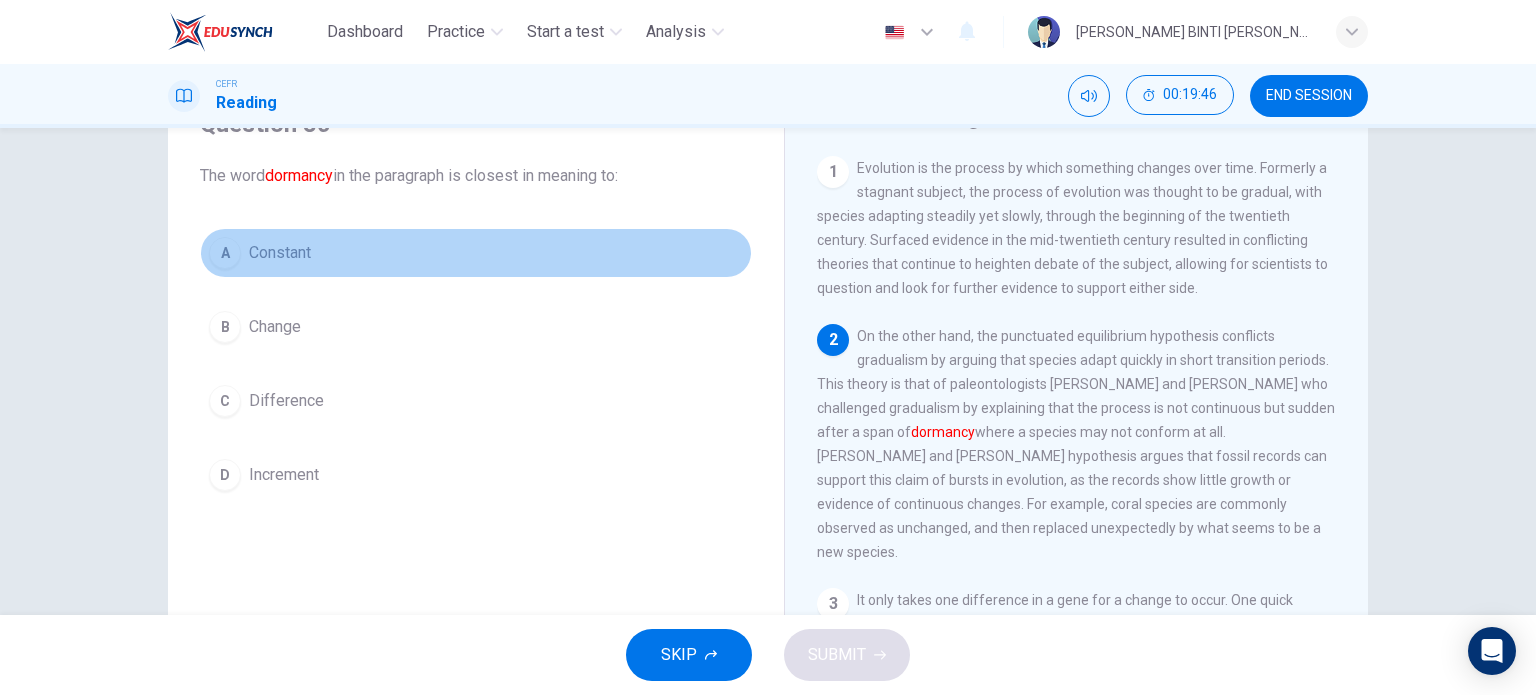 click on "Constant" at bounding box center [280, 253] 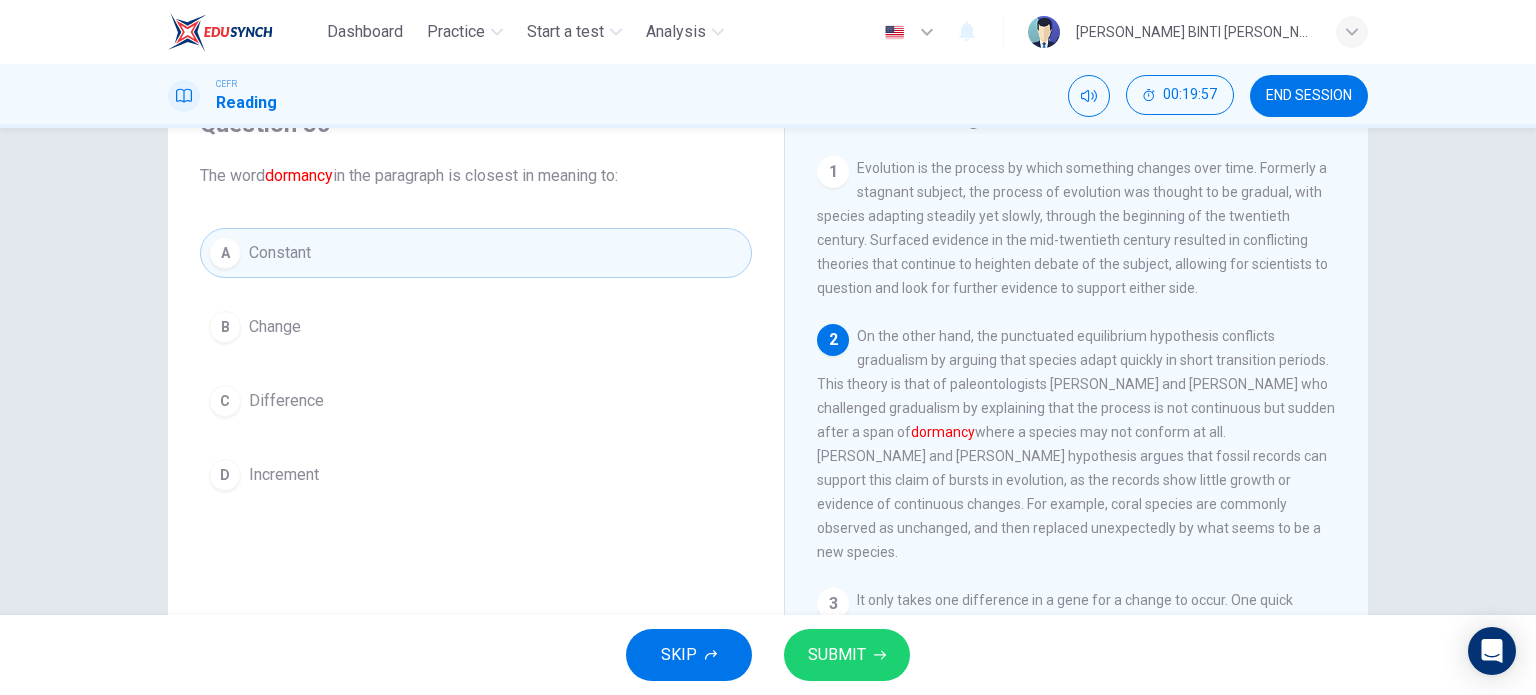 click on "SUBMIT" at bounding box center [837, 655] 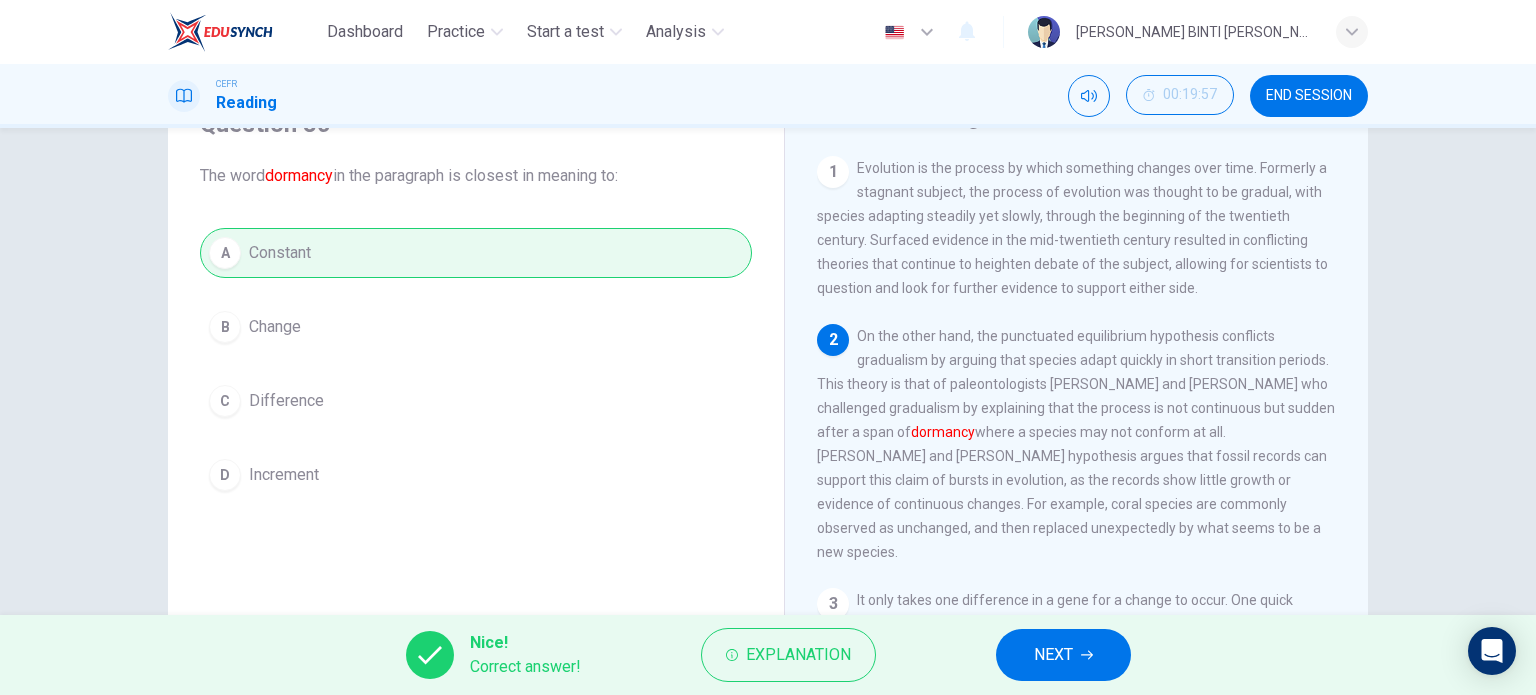 click on "NEXT" at bounding box center [1053, 655] 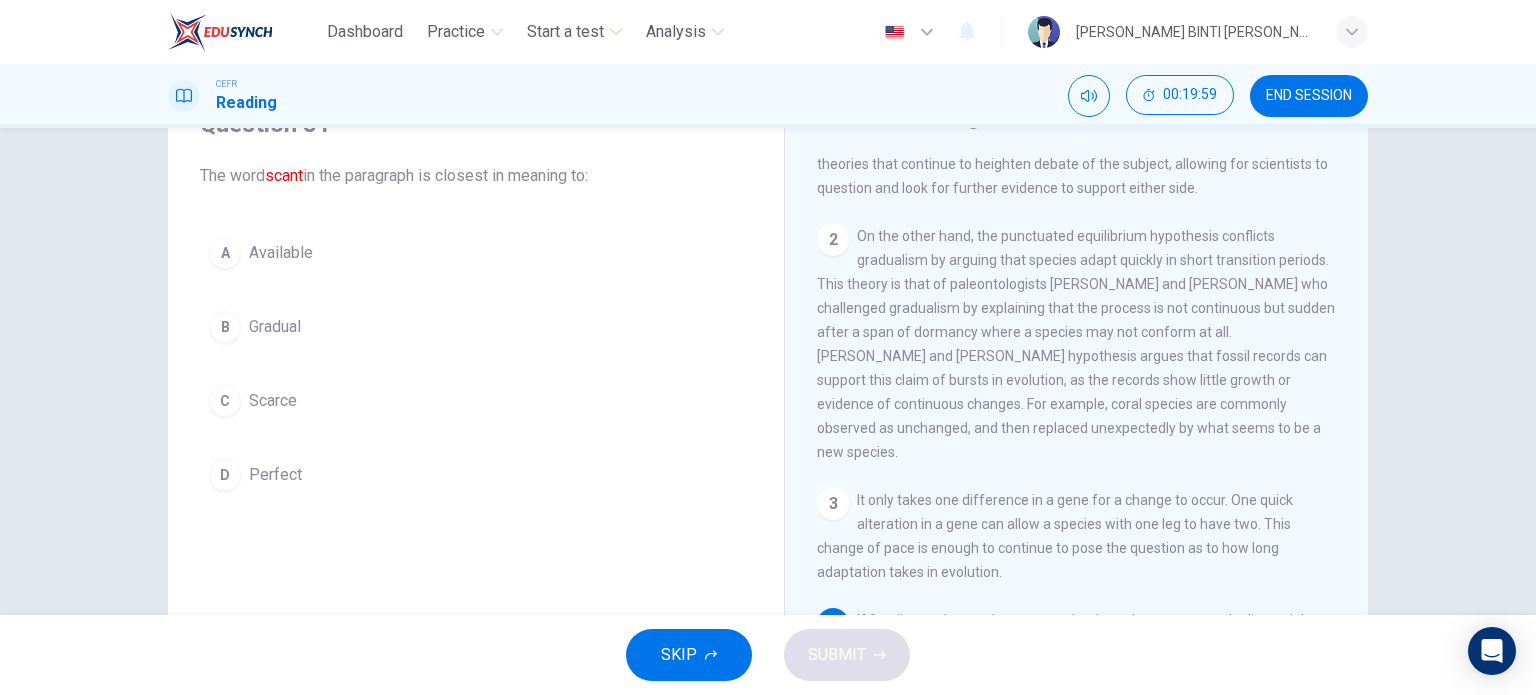 scroll, scrollTop: 300, scrollLeft: 0, axis: vertical 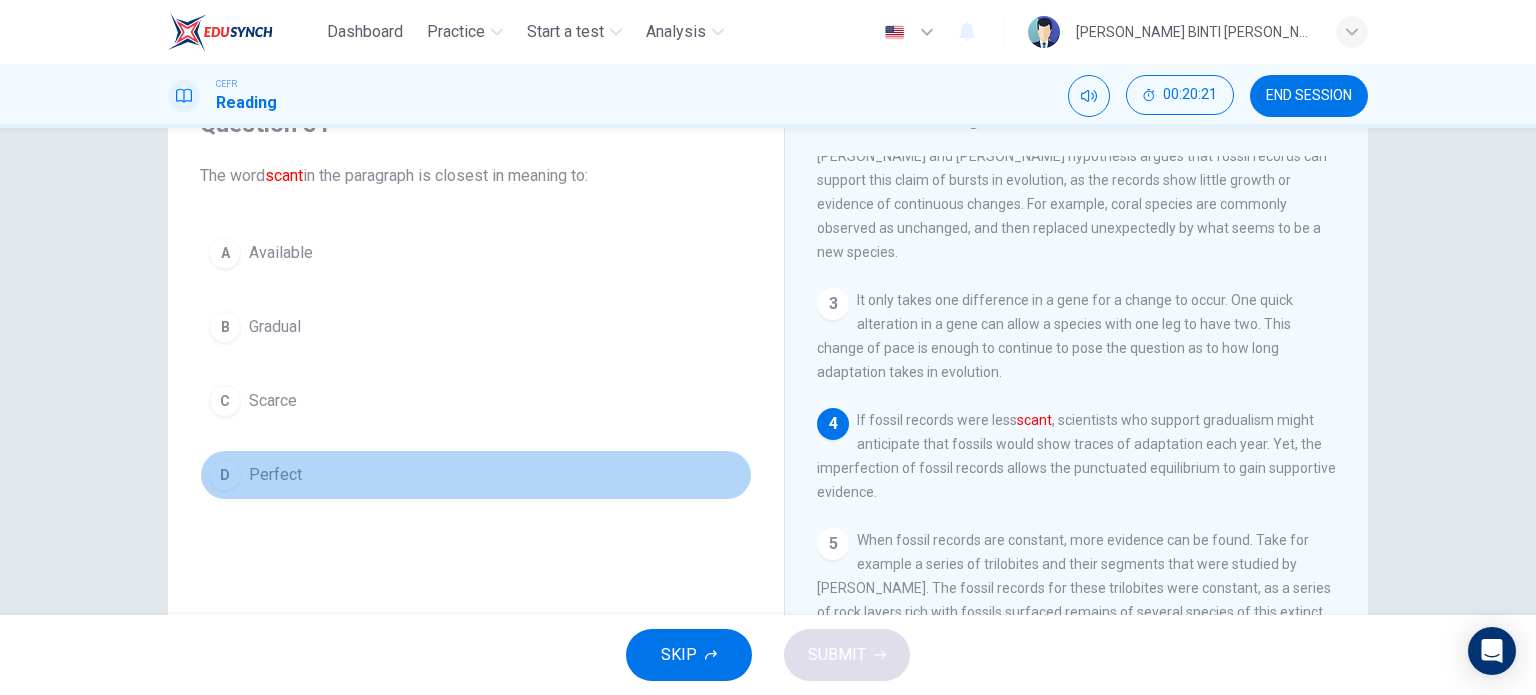 click on "D" at bounding box center (225, 475) 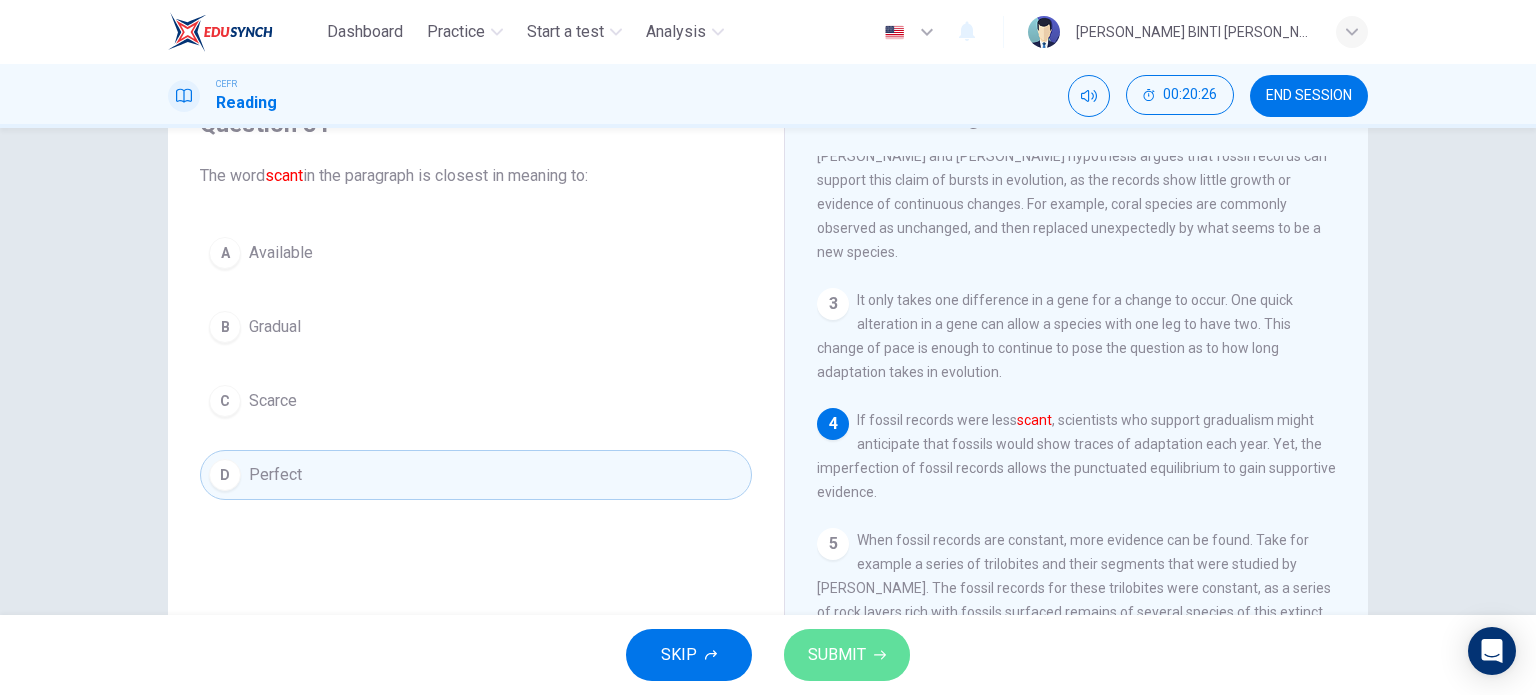 click on "SUBMIT" at bounding box center [847, 655] 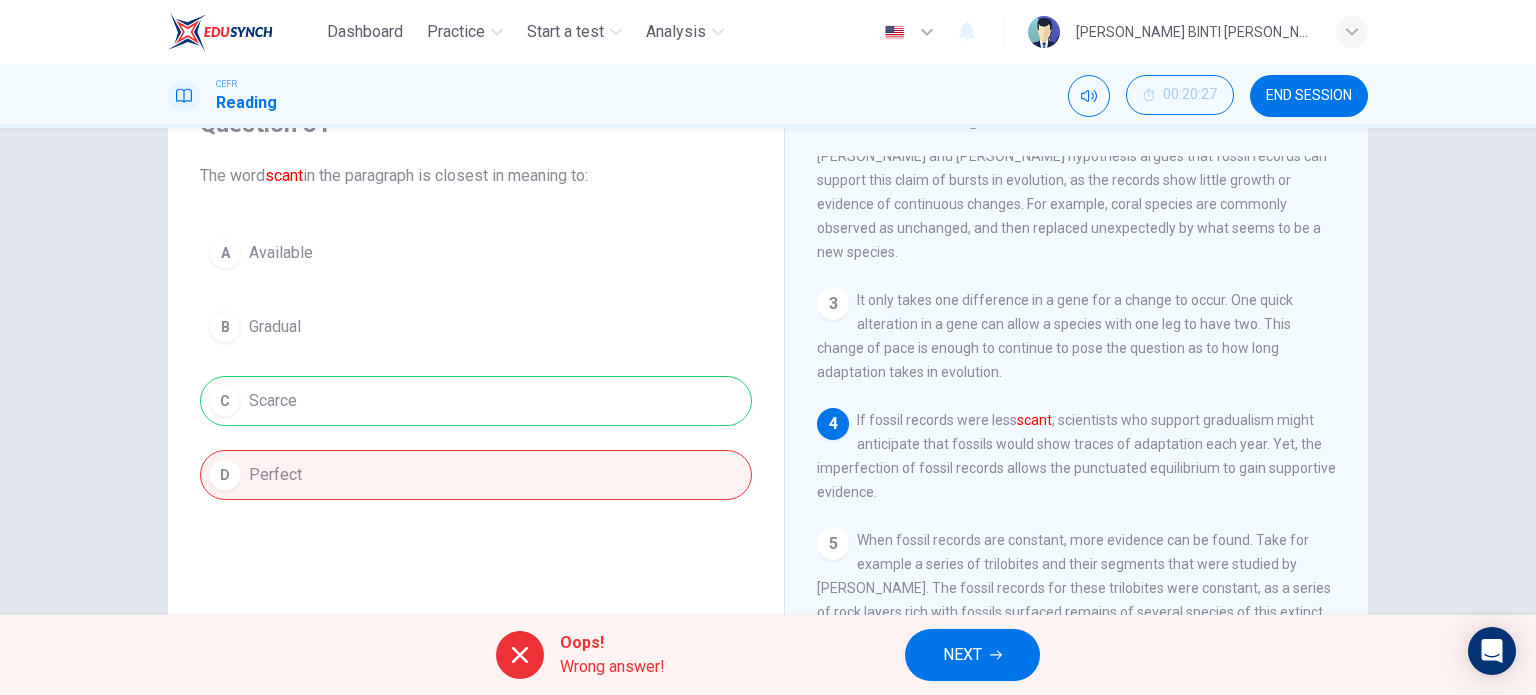 click on "A Available B Gradual C Scarce D Perfect" at bounding box center (476, 364) 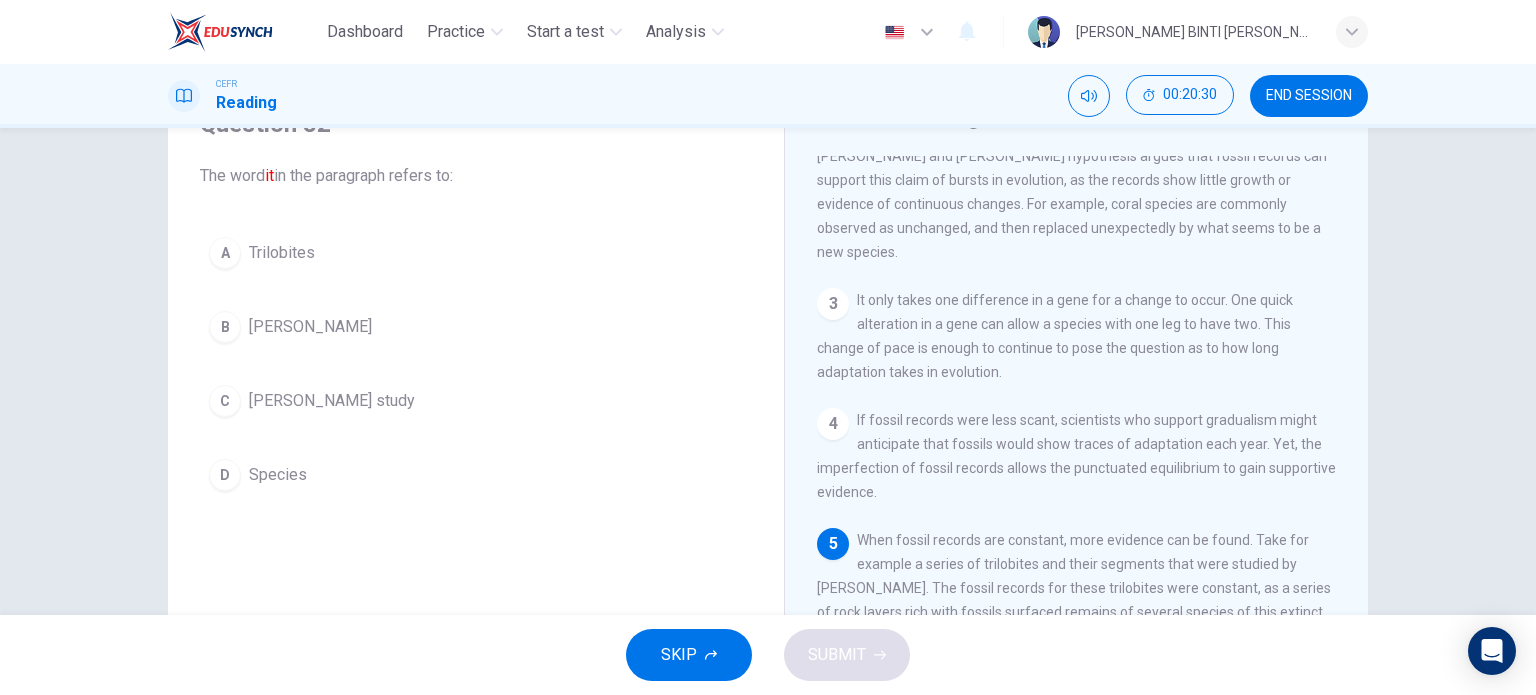 scroll, scrollTop: 200, scrollLeft: 0, axis: vertical 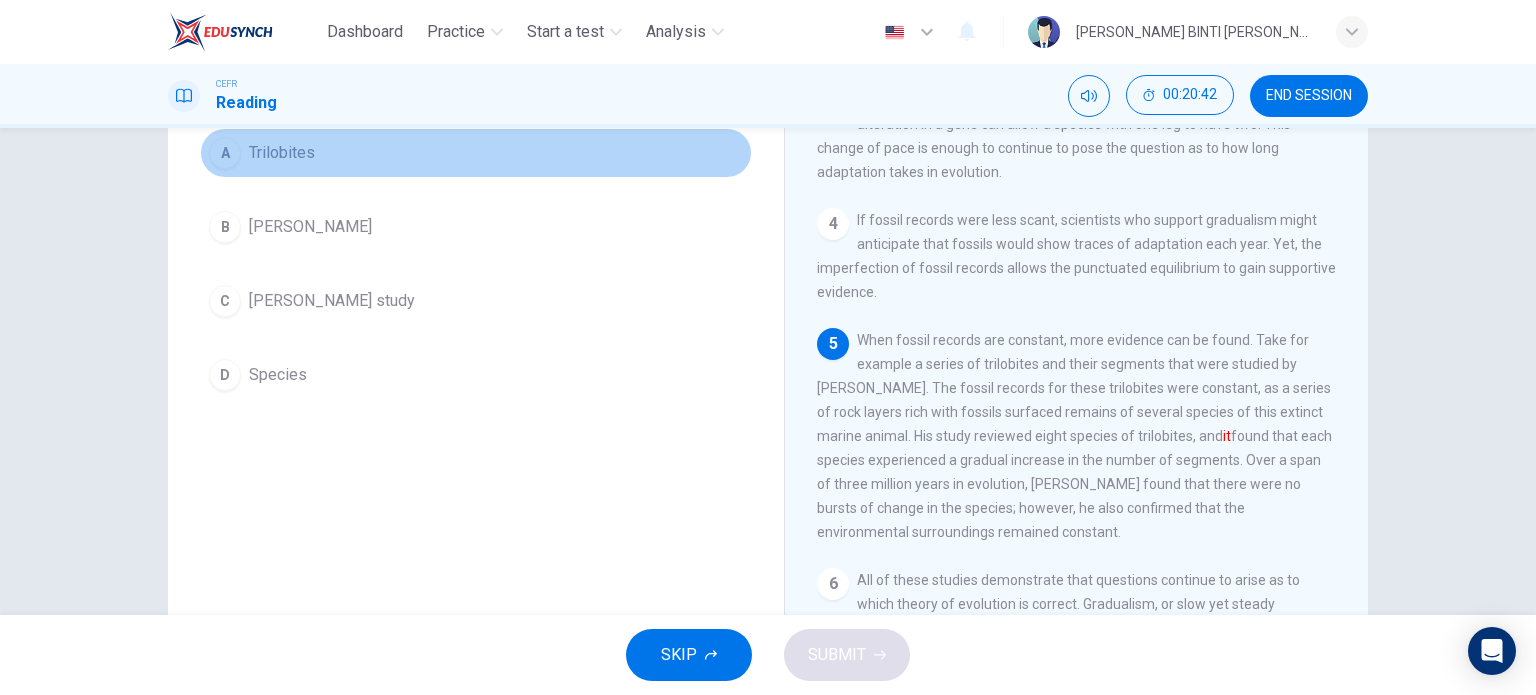 click on "Trilobites" at bounding box center [282, 153] 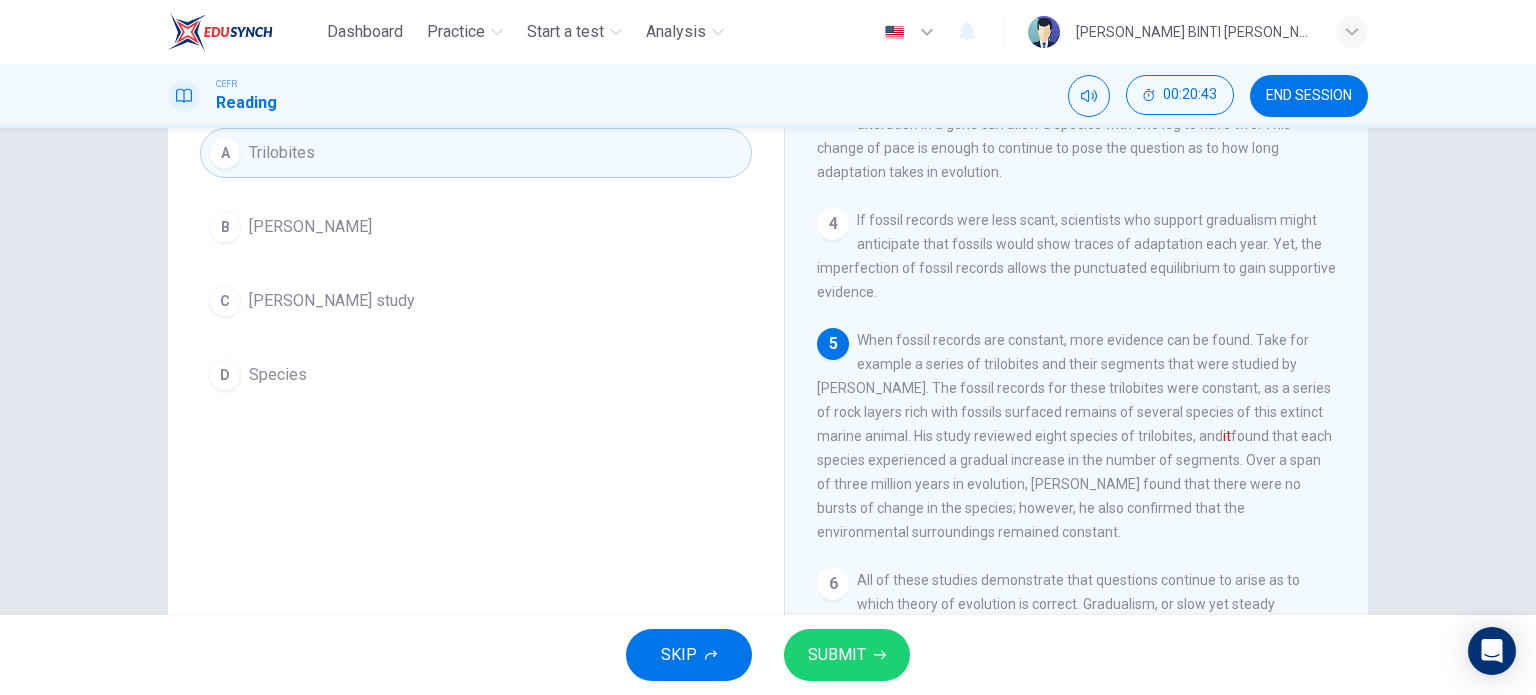 click on "SUBMIT" at bounding box center (847, 655) 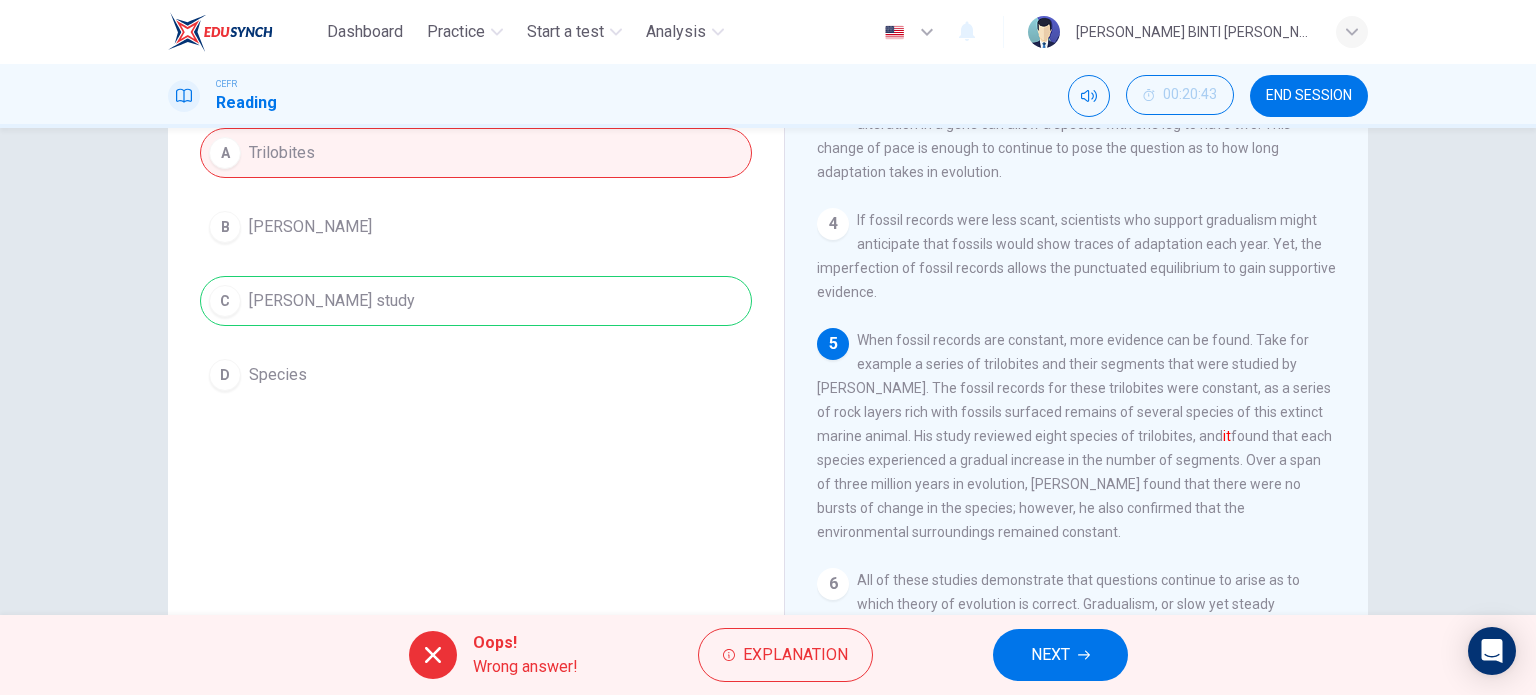 click on "NEXT" at bounding box center (1050, 655) 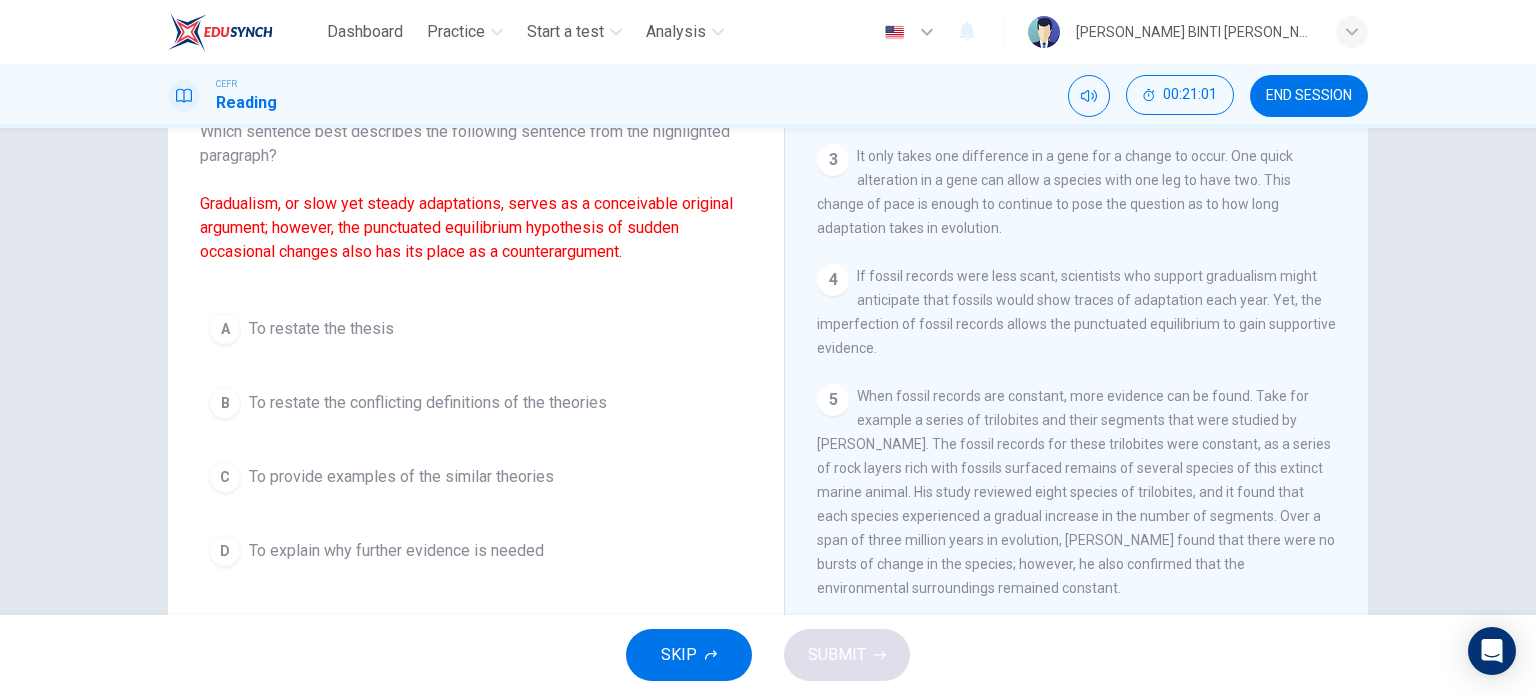 scroll, scrollTop: 288, scrollLeft: 0, axis: vertical 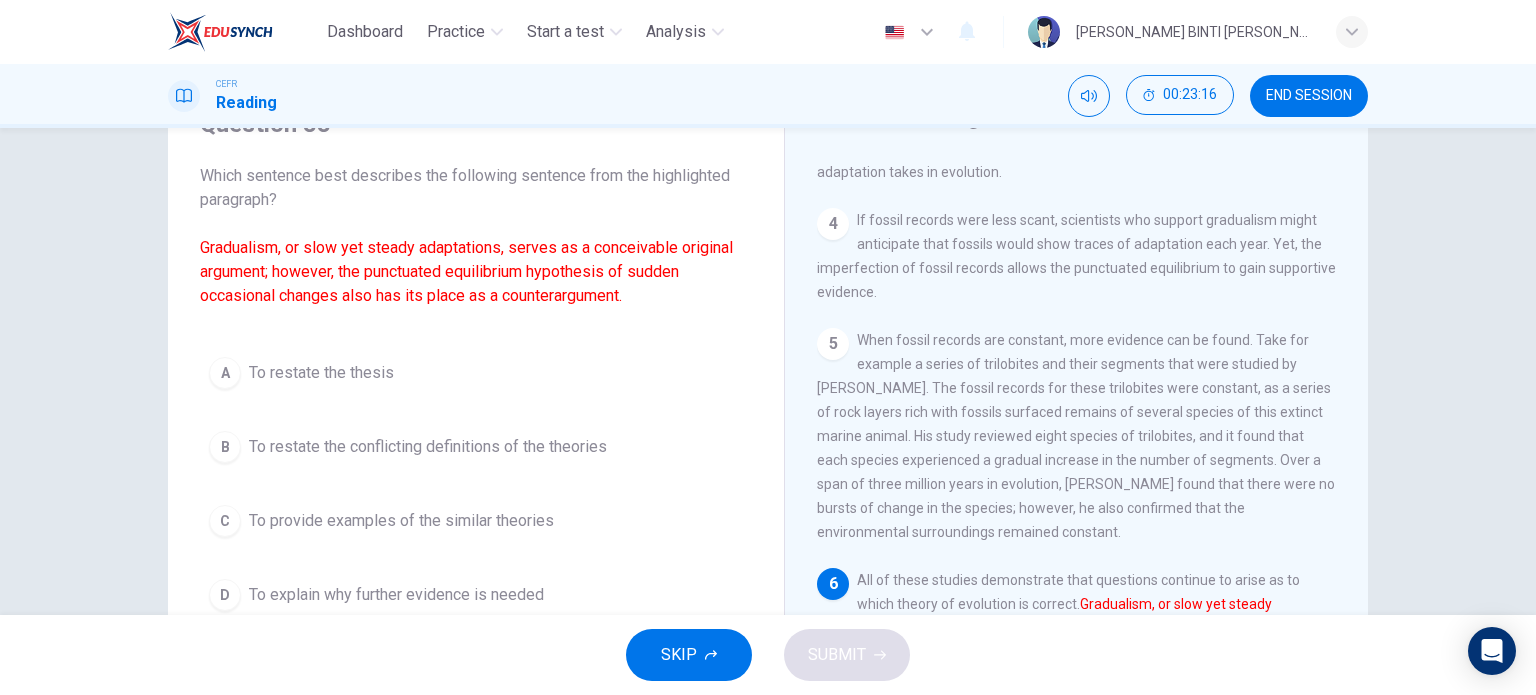 click on "To restate the conflicting definitions of the theories" at bounding box center [428, 447] 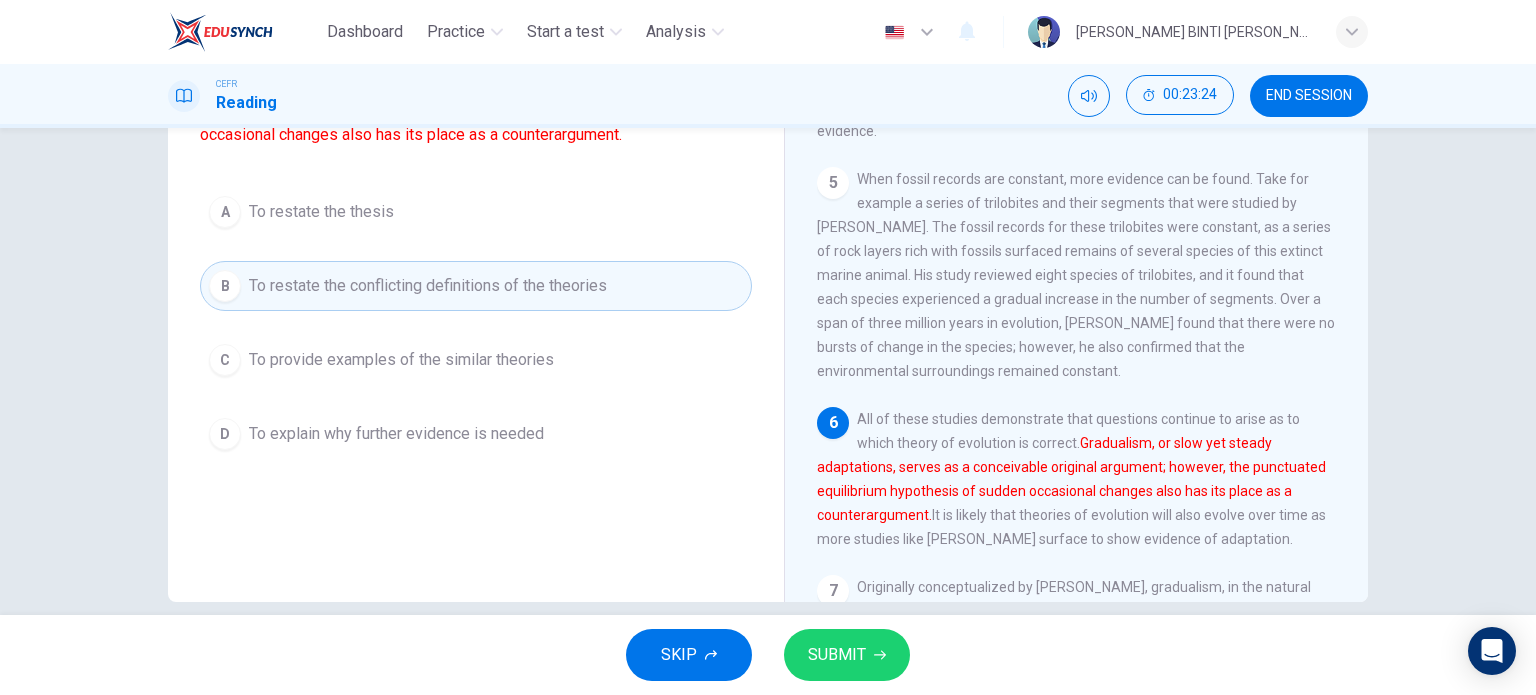 scroll, scrollTop: 288, scrollLeft: 0, axis: vertical 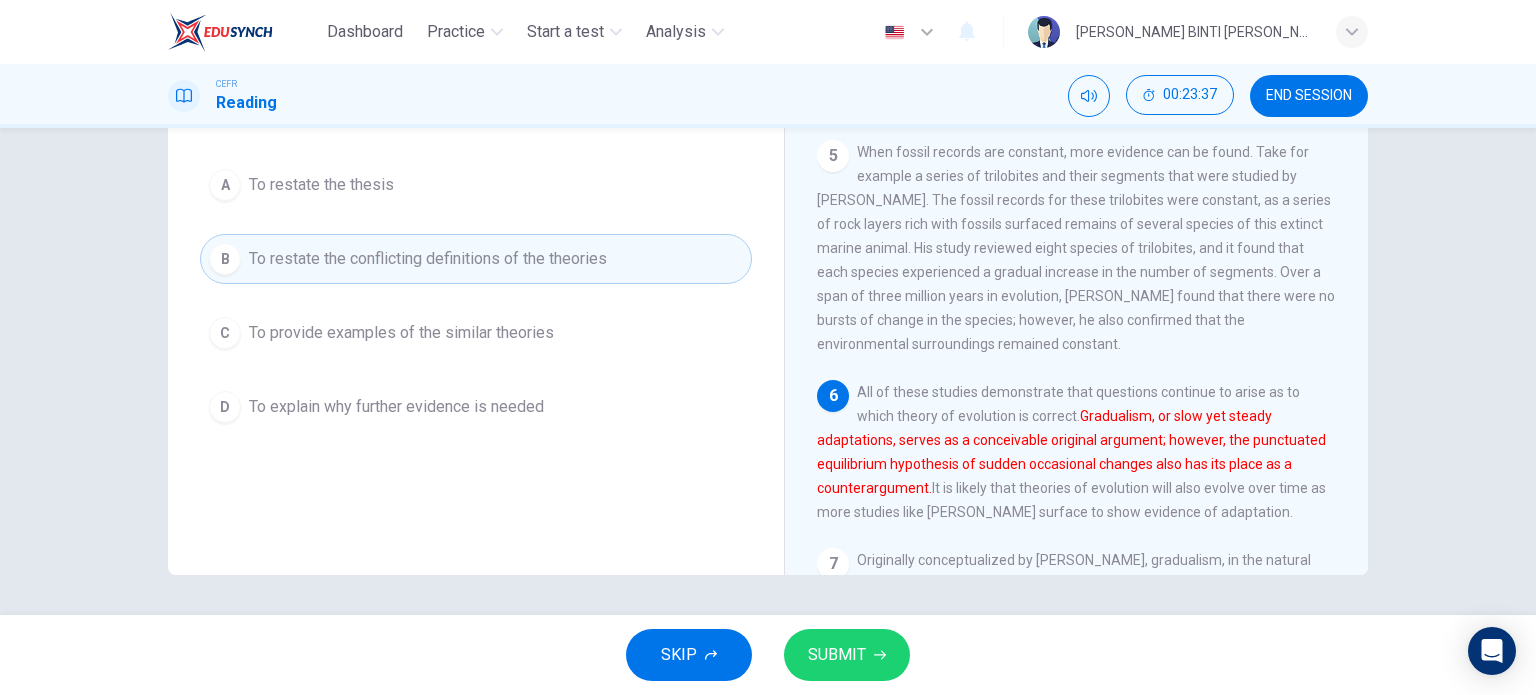 click on "D To explain why further evidence is needed" at bounding box center [476, 407] 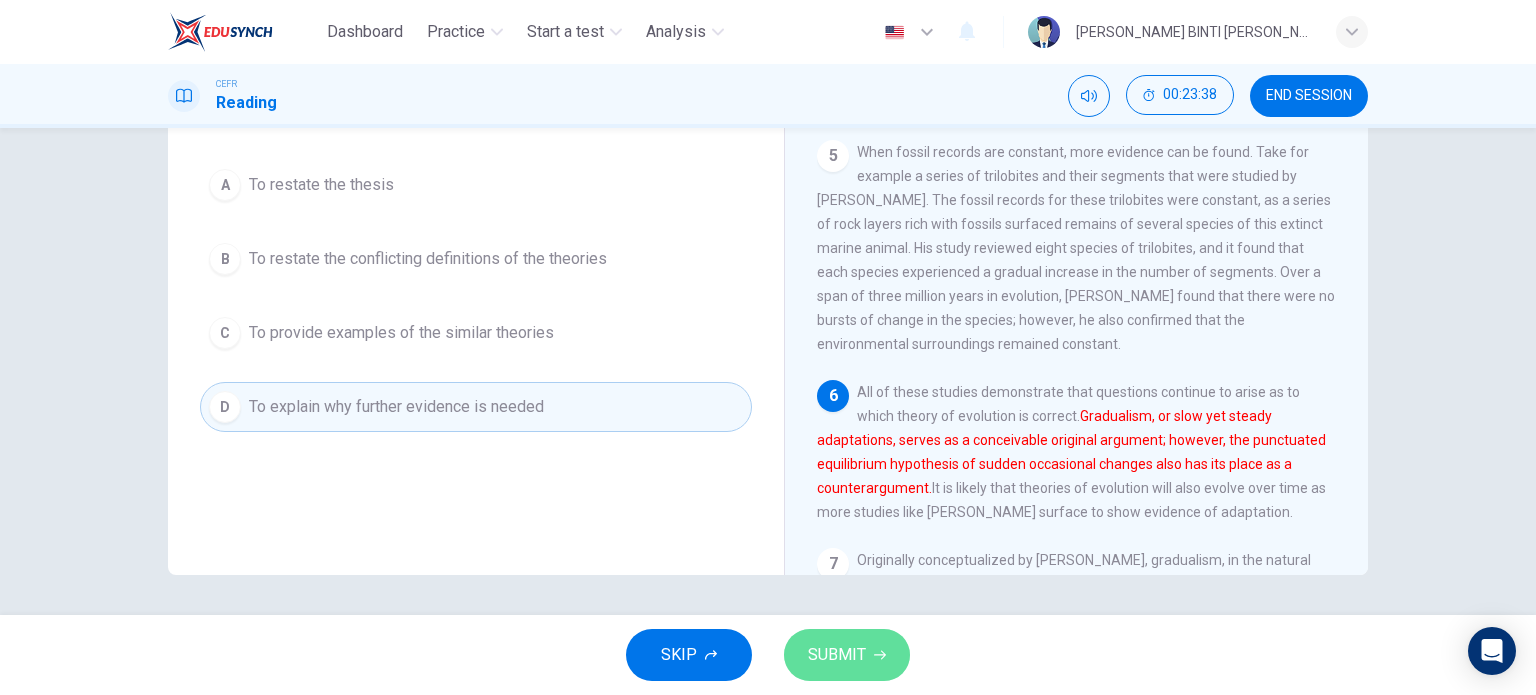 click 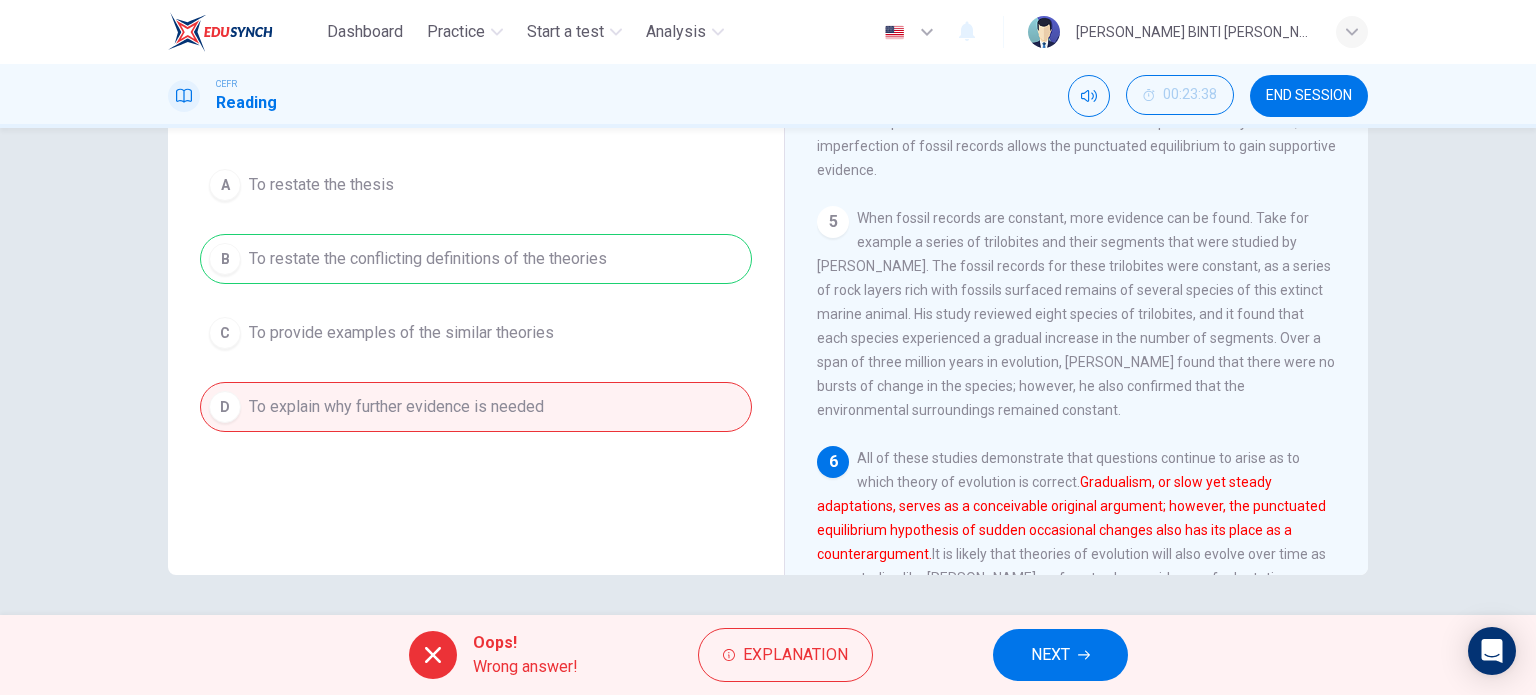 scroll, scrollTop: 400, scrollLeft: 0, axis: vertical 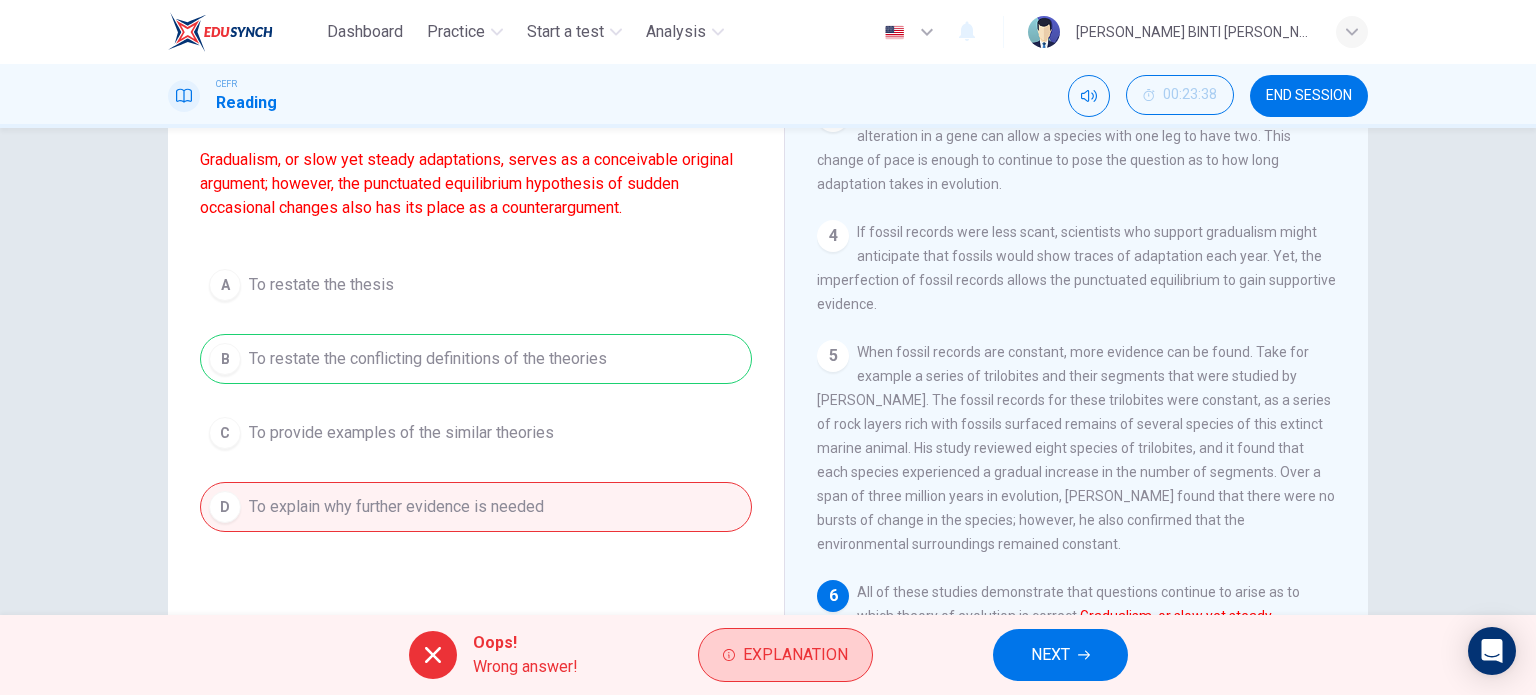 click on "Explanation" at bounding box center (785, 655) 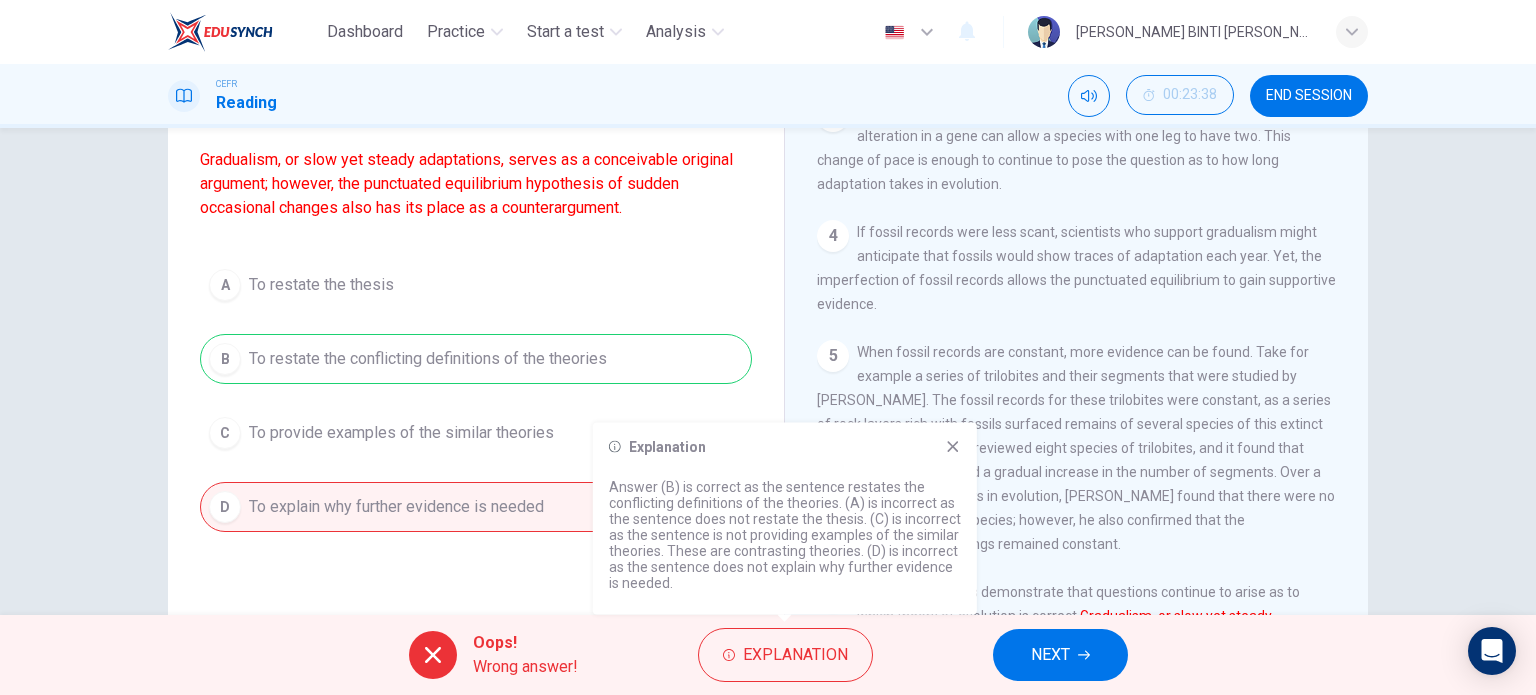 click on "NEXT" at bounding box center (1050, 655) 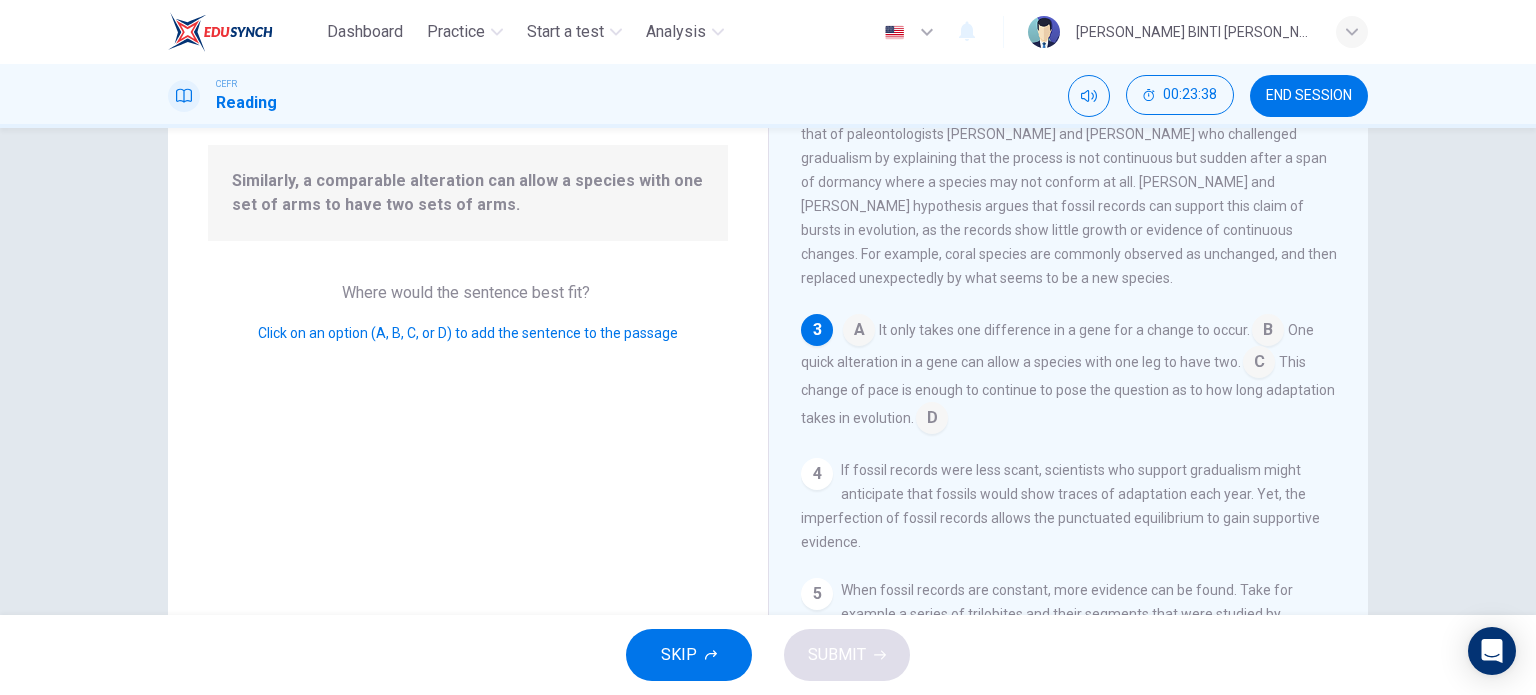 scroll, scrollTop: 164, scrollLeft: 0, axis: vertical 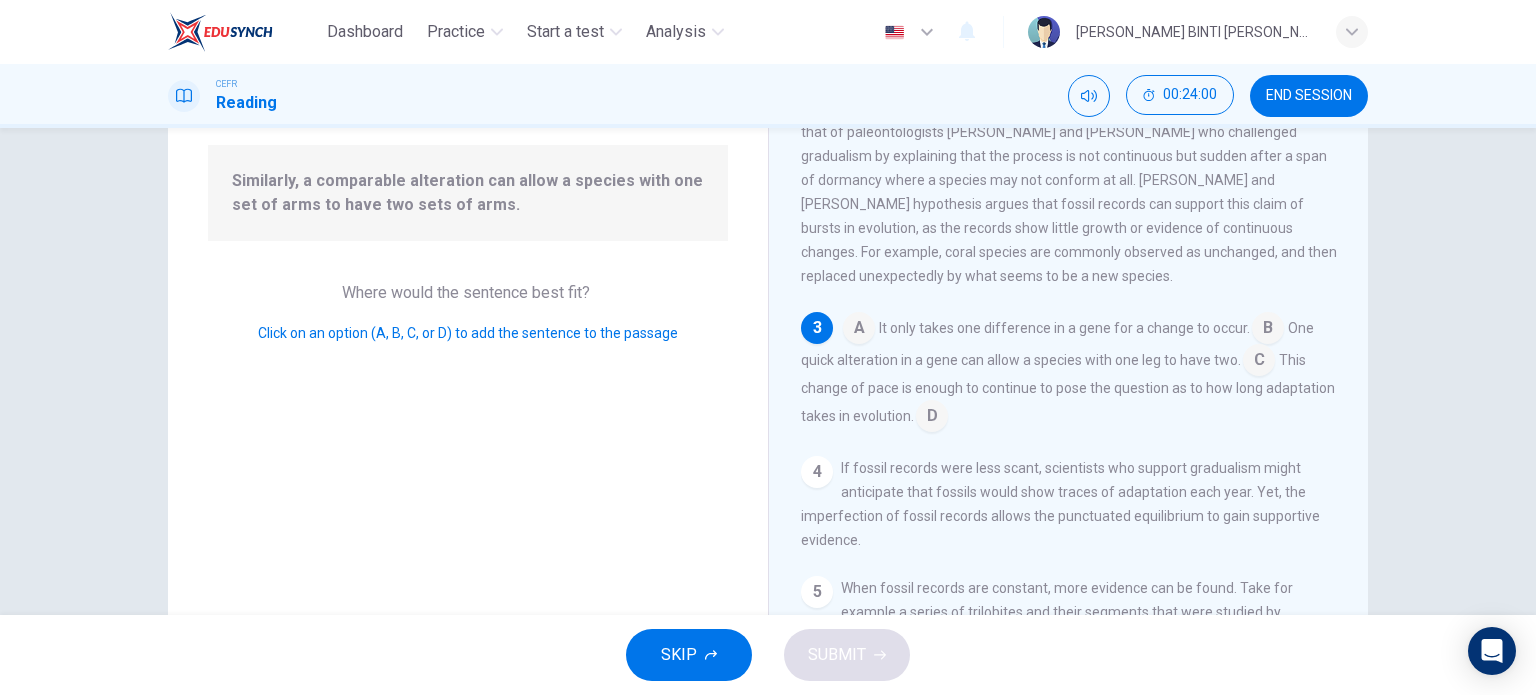 click at bounding box center (1259, 362) 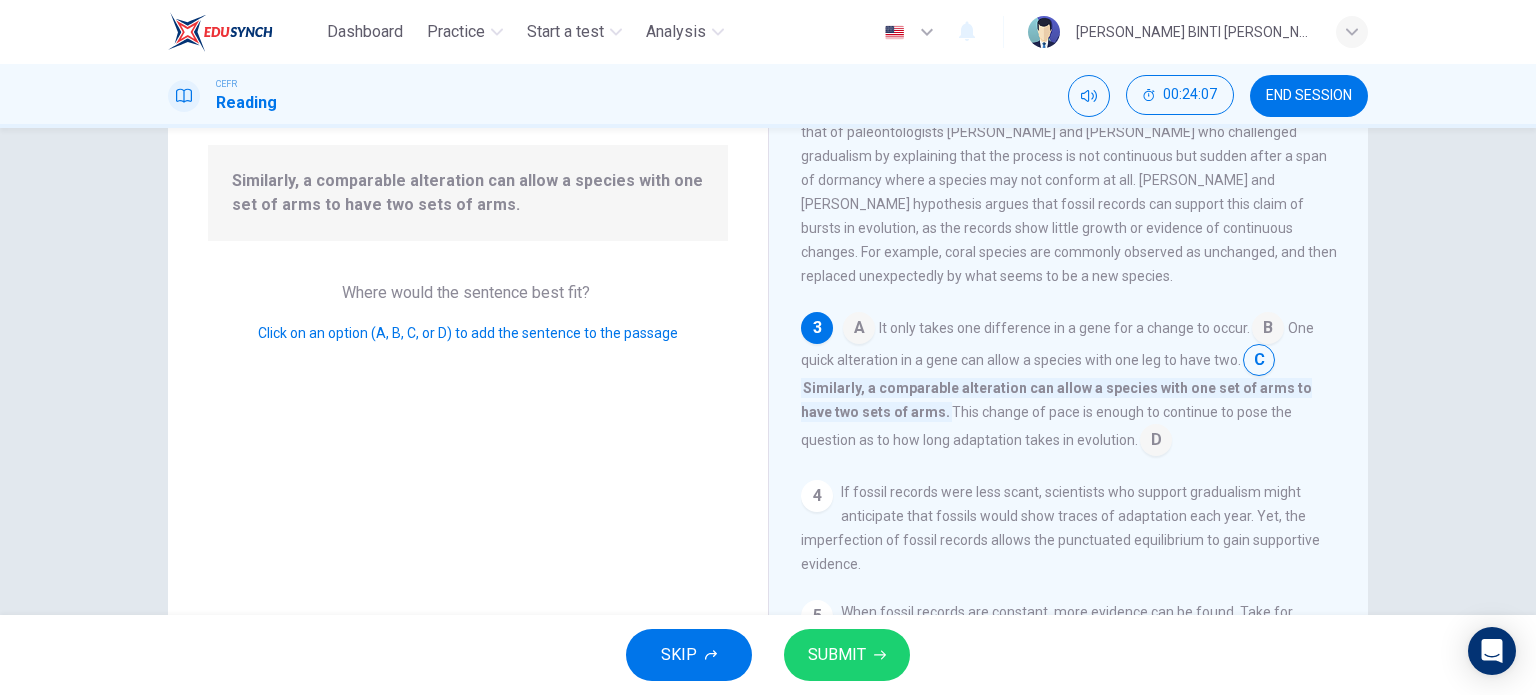 click on "SUBMIT" at bounding box center (837, 655) 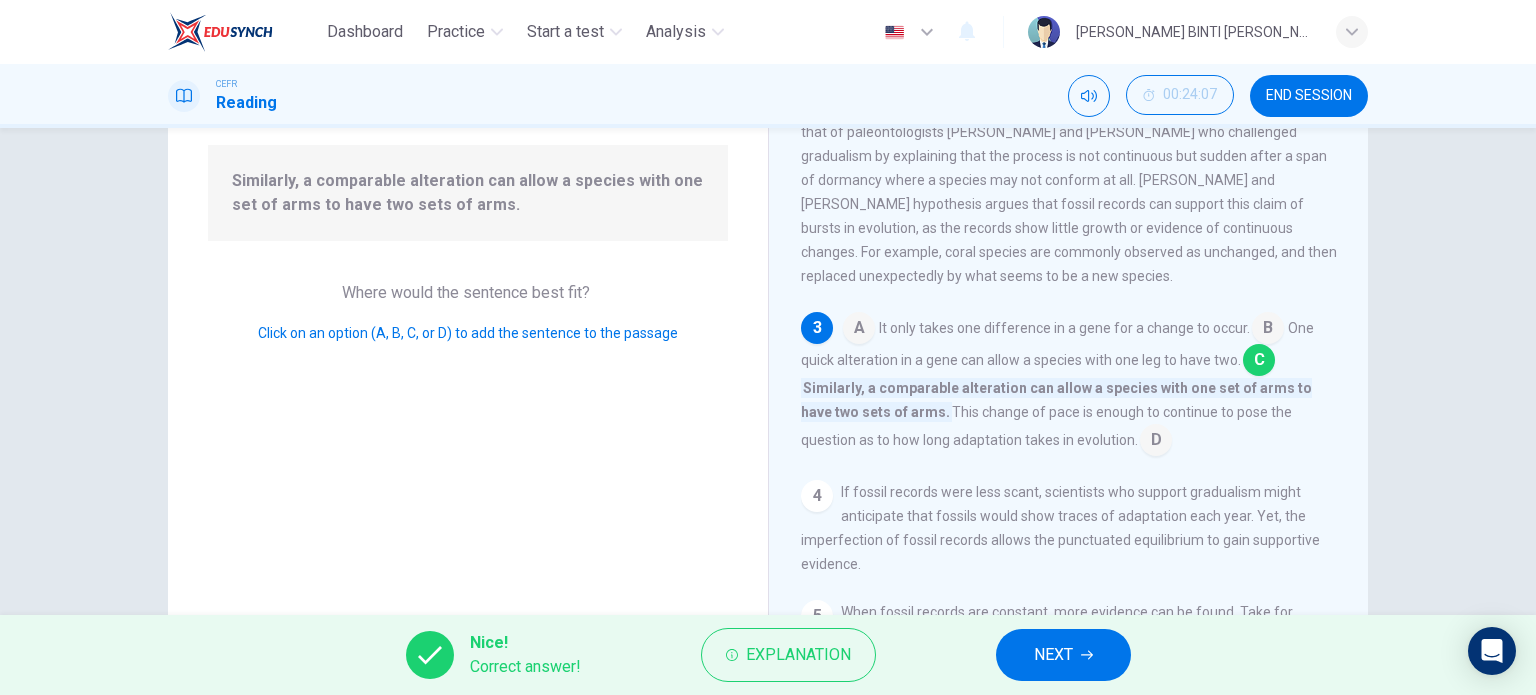 click 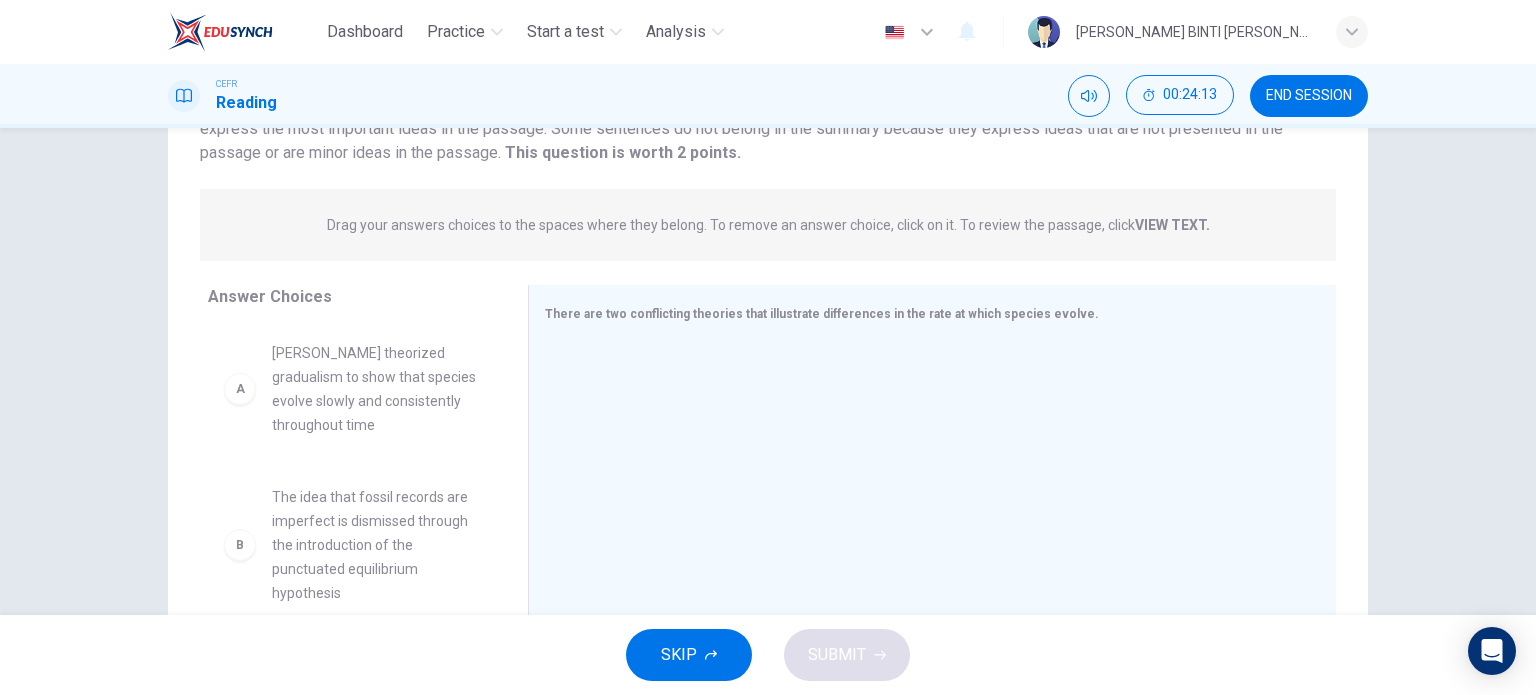 click on "[PERSON_NAME] theorized gradualism to show that species evolve slowly and consistently throughout time" at bounding box center (376, 389) 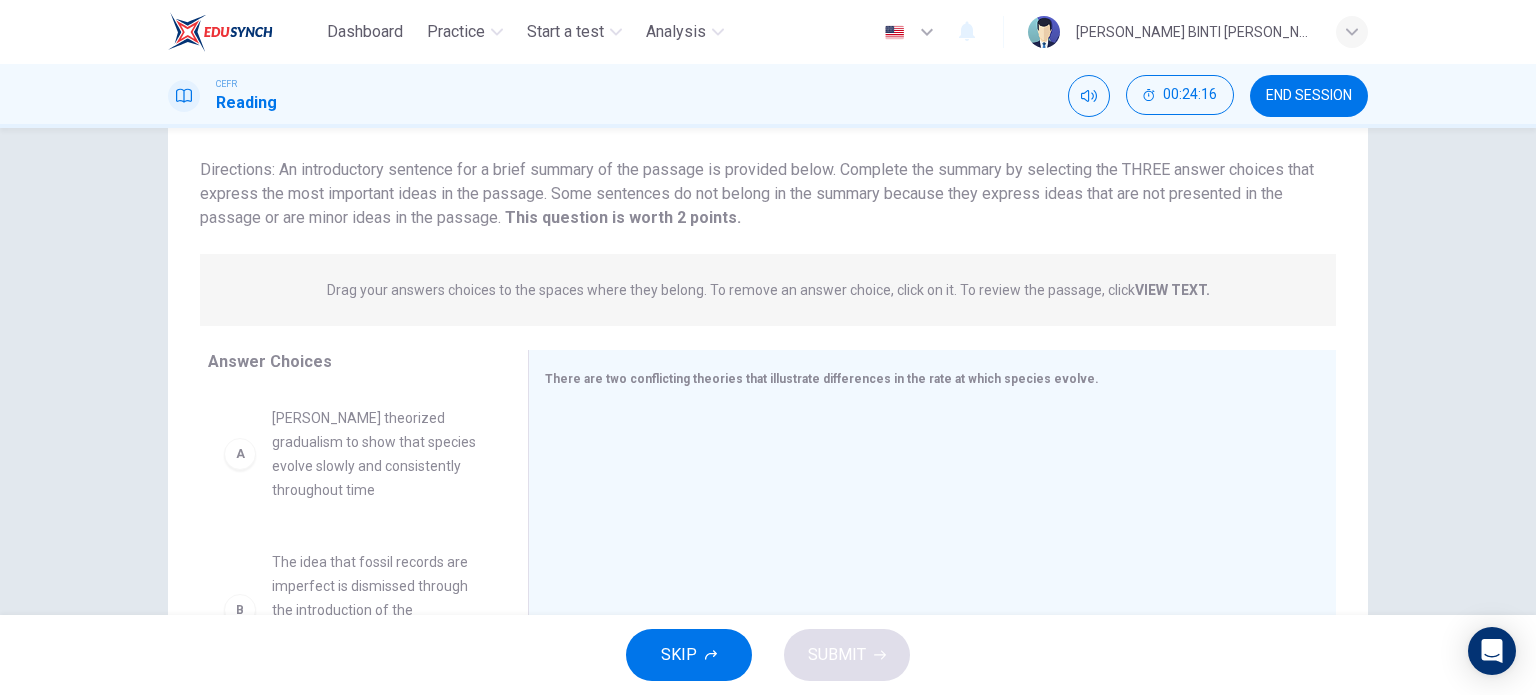 scroll, scrollTop: 288, scrollLeft: 0, axis: vertical 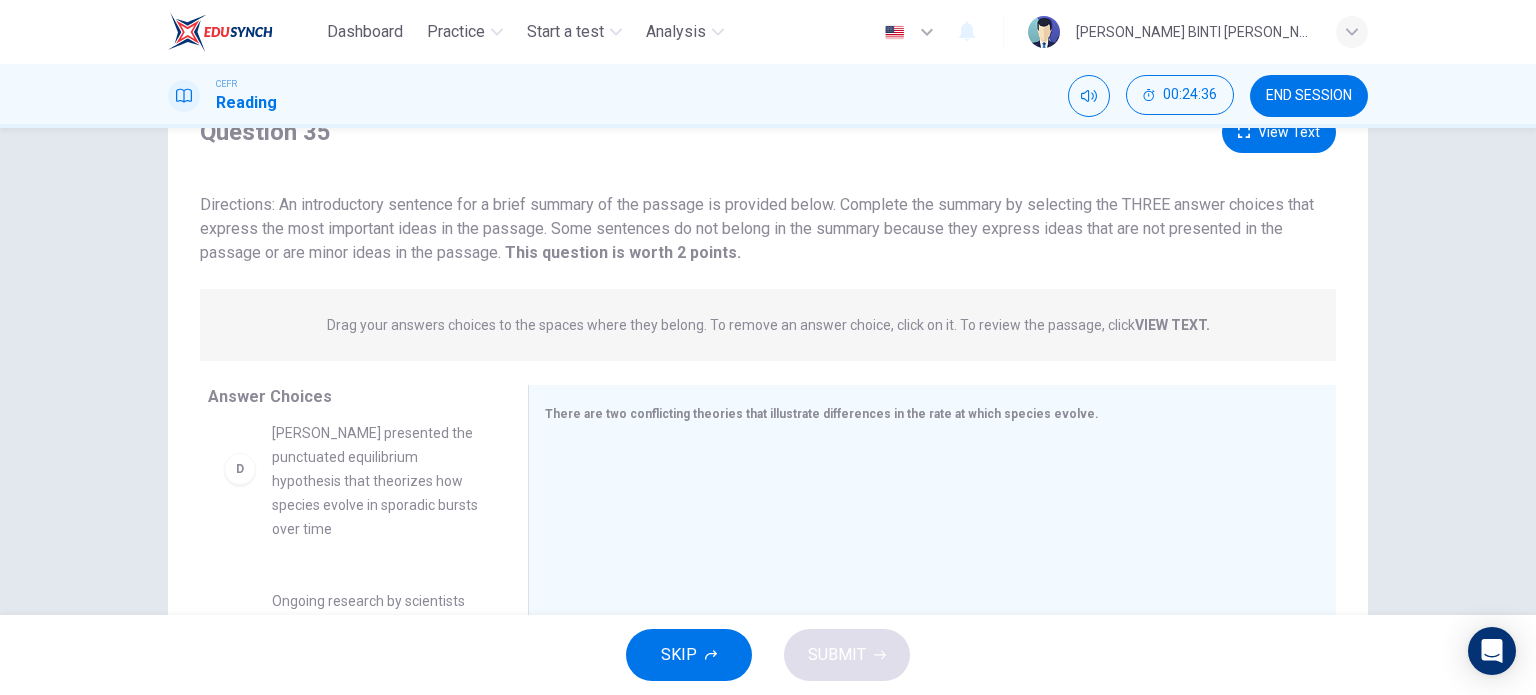 click on "Drag your answers choices to the spaces where they belong. To remove an answer choice, click on it. To review the passage, click   VIEW TEXT. Click on the answer choices below to select your answers. To remove an answer choice, go to the Answers tab and click on it. To review the passage, click the PASSAGE tab." at bounding box center [768, 325] 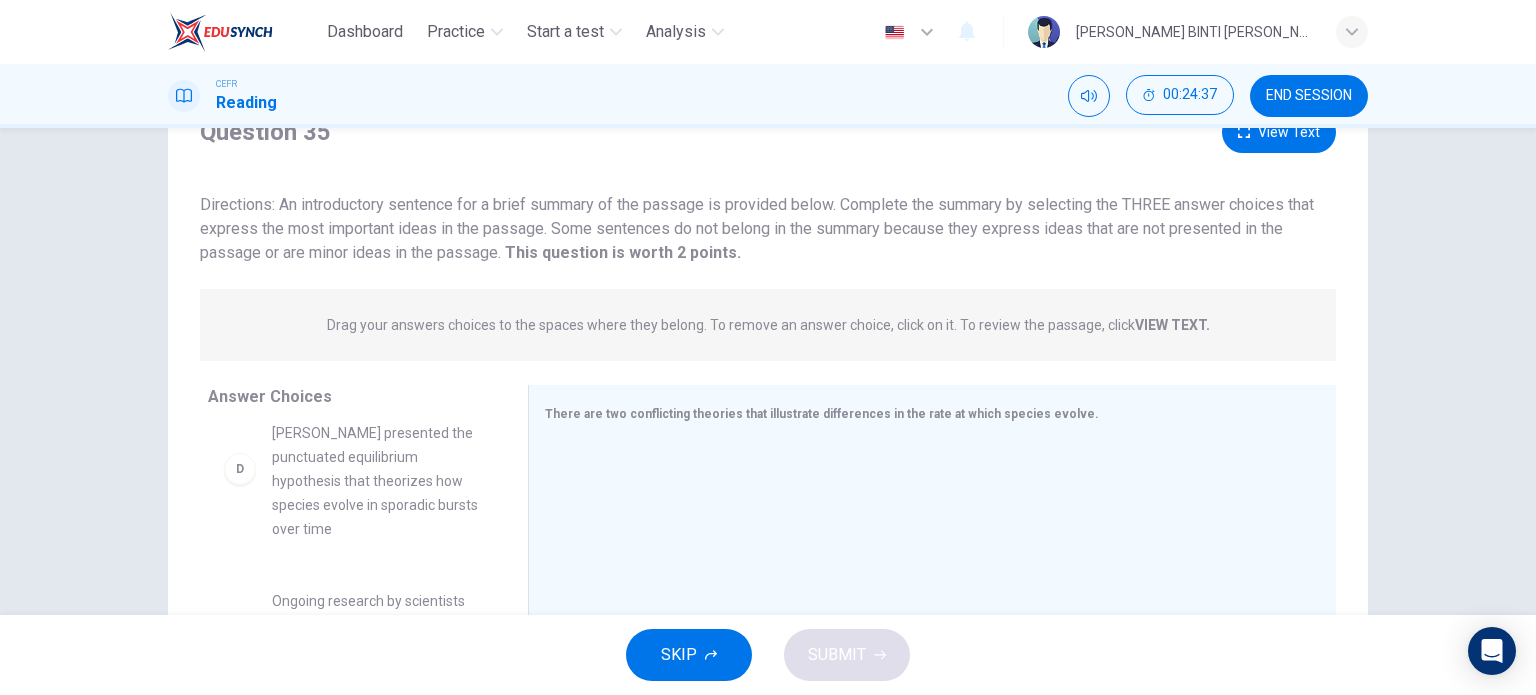 click on "VIEW TEXT." at bounding box center (1172, 325) 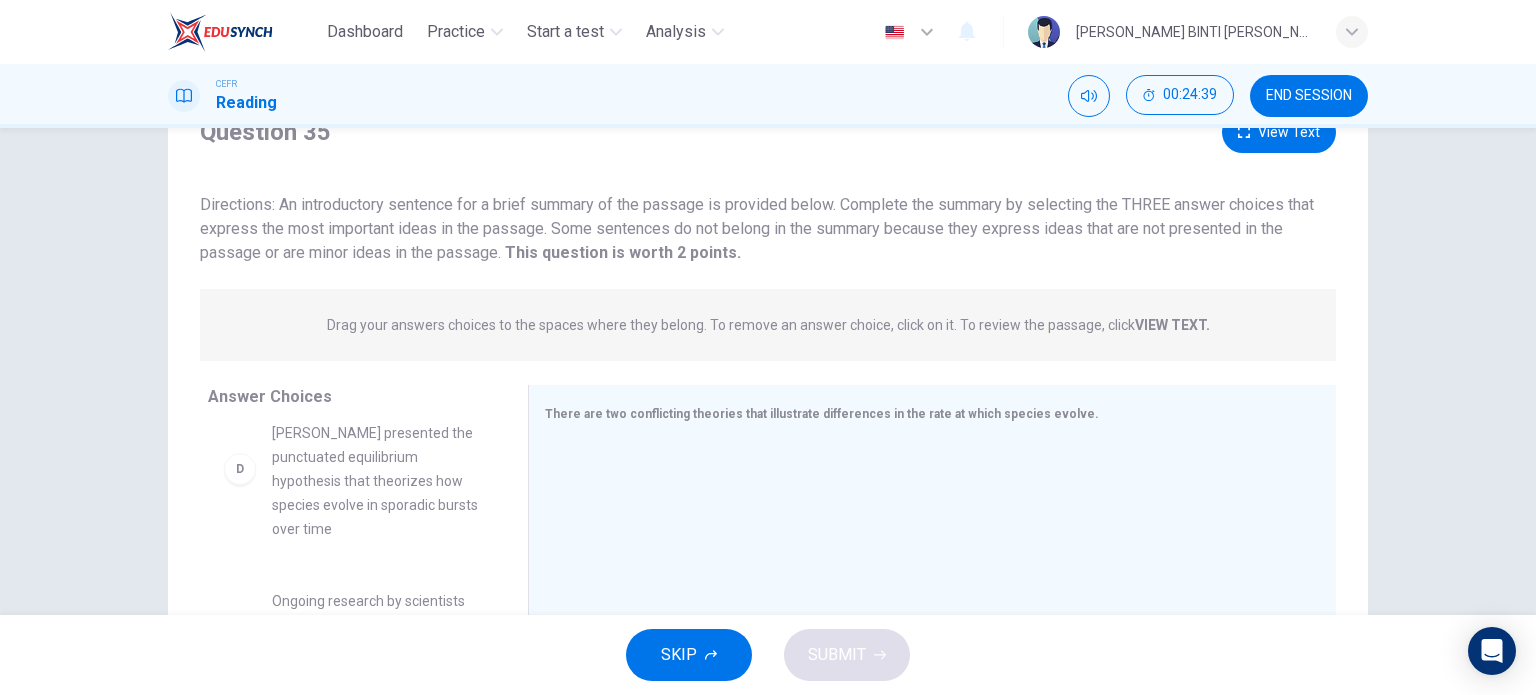 click on "VIEW TEXT." at bounding box center (1172, 325) 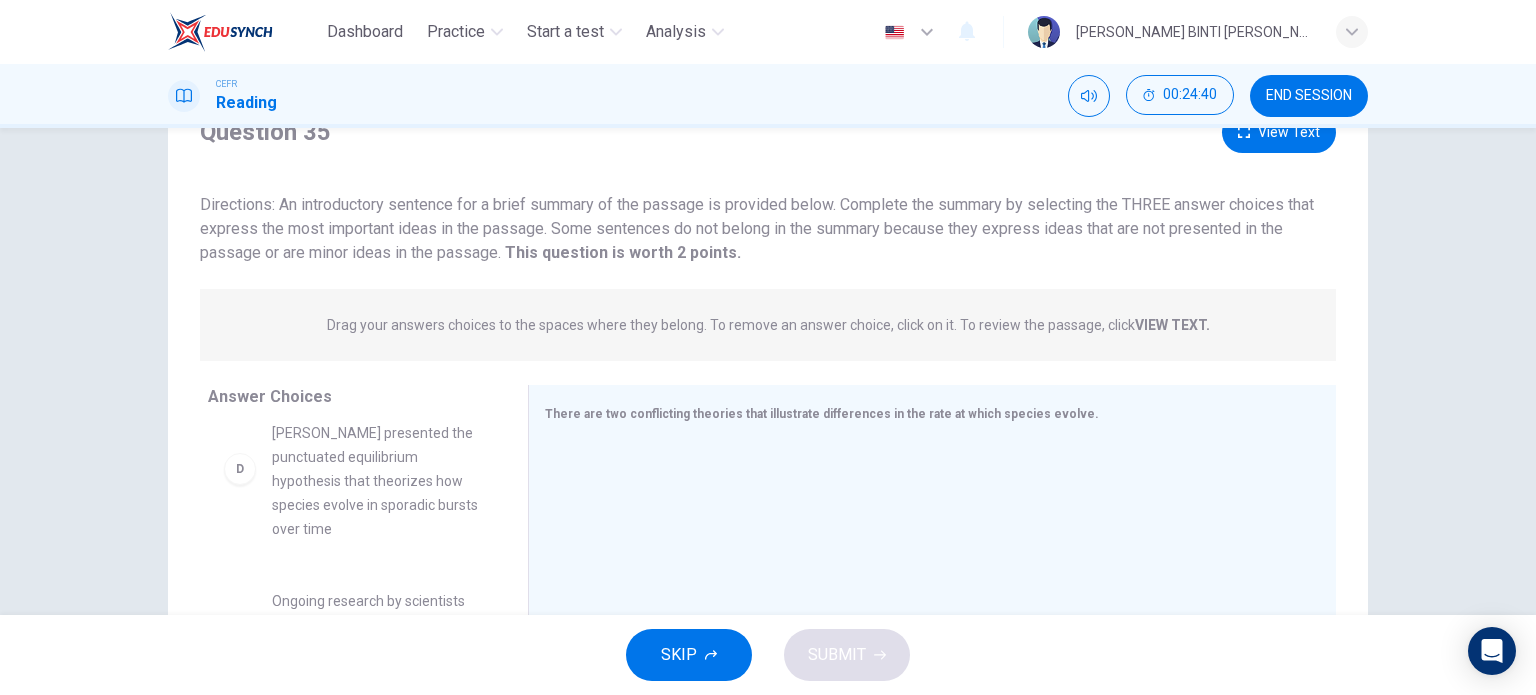 click on "VIEW TEXT." at bounding box center (1172, 325) 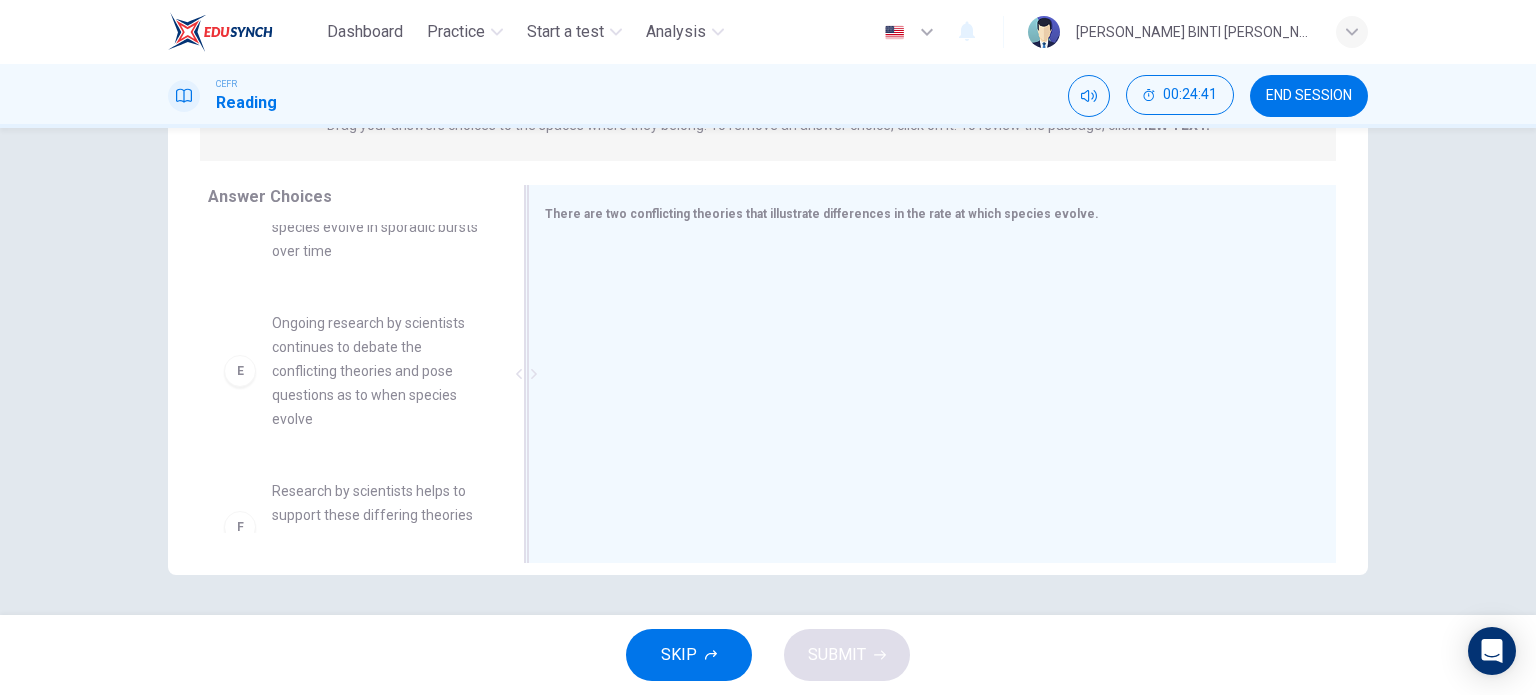 scroll, scrollTop: 660, scrollLeft: 0, axis: vertical 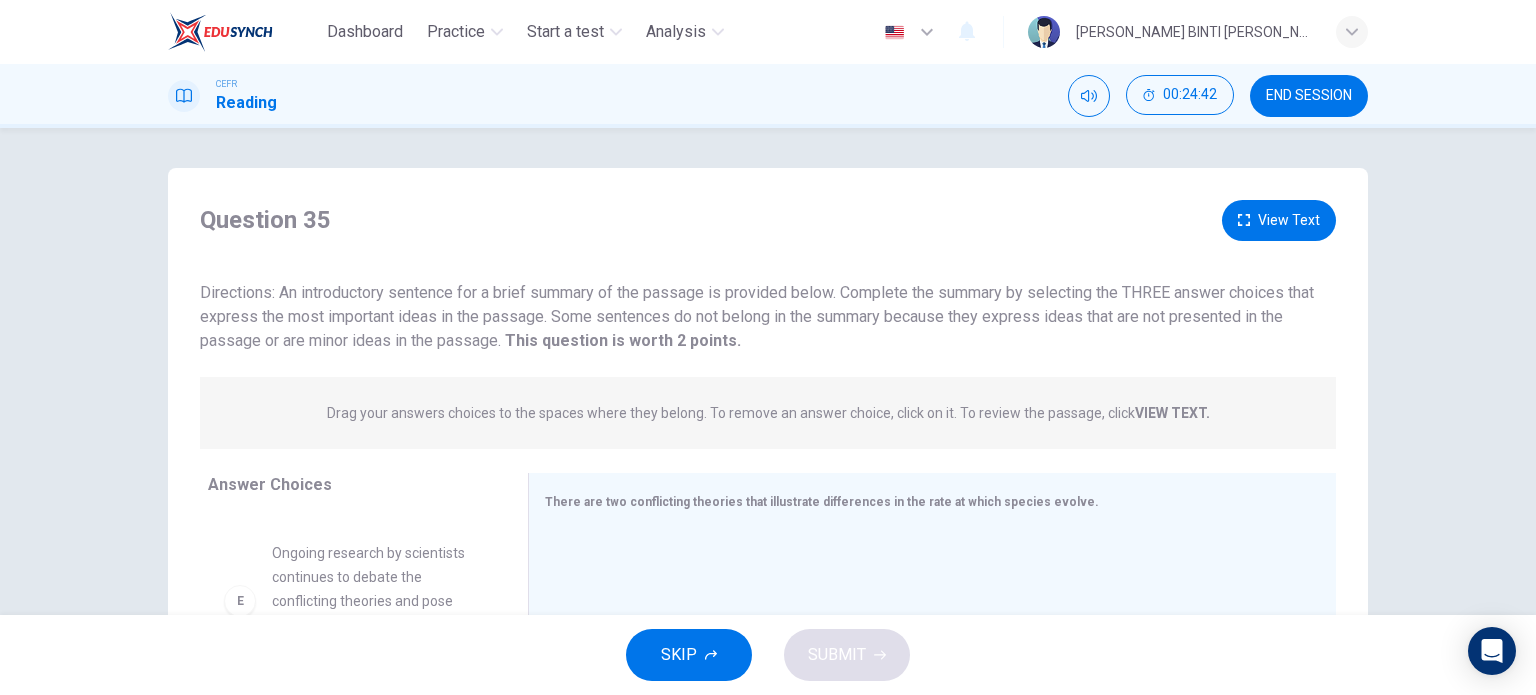 click on "VIEW TEXT." at bounding box center (1172, 413) 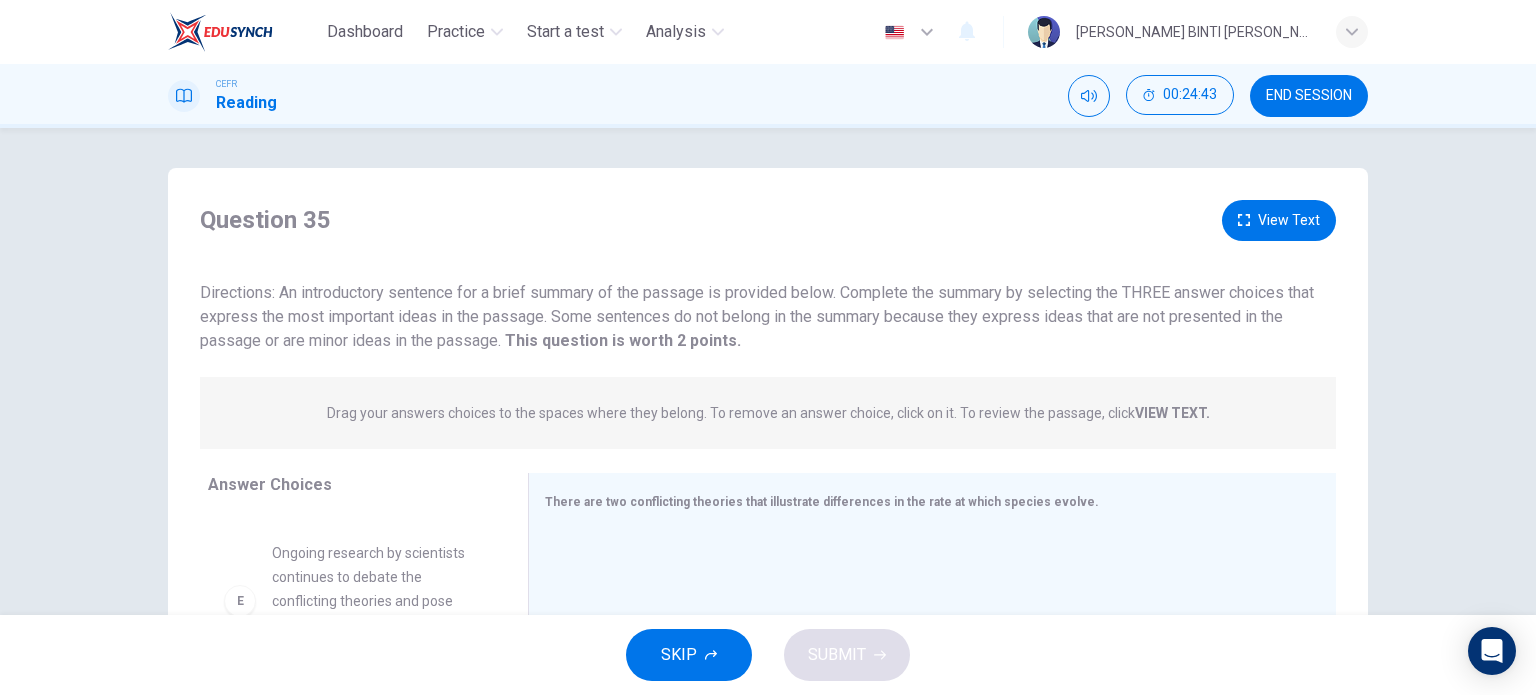 click on "Drag your answers choices to the spaces where they belong. To remove an answer choice, click on it. To review the passage, click   VIEW TEXT." at bounding box center [768, 413] 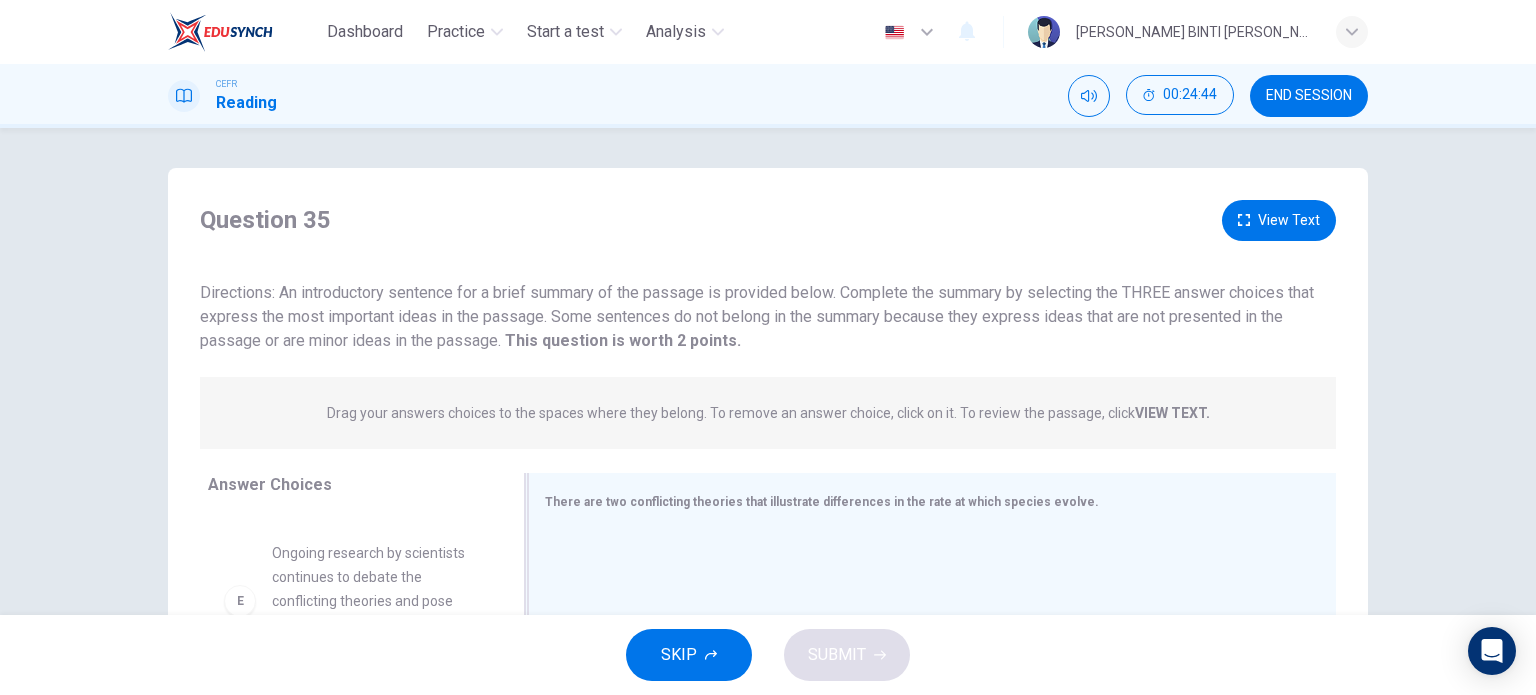 click on "There are two conflicting theories that illustrate differences in the rate at which species evolve." at bounding box center (932, 662) 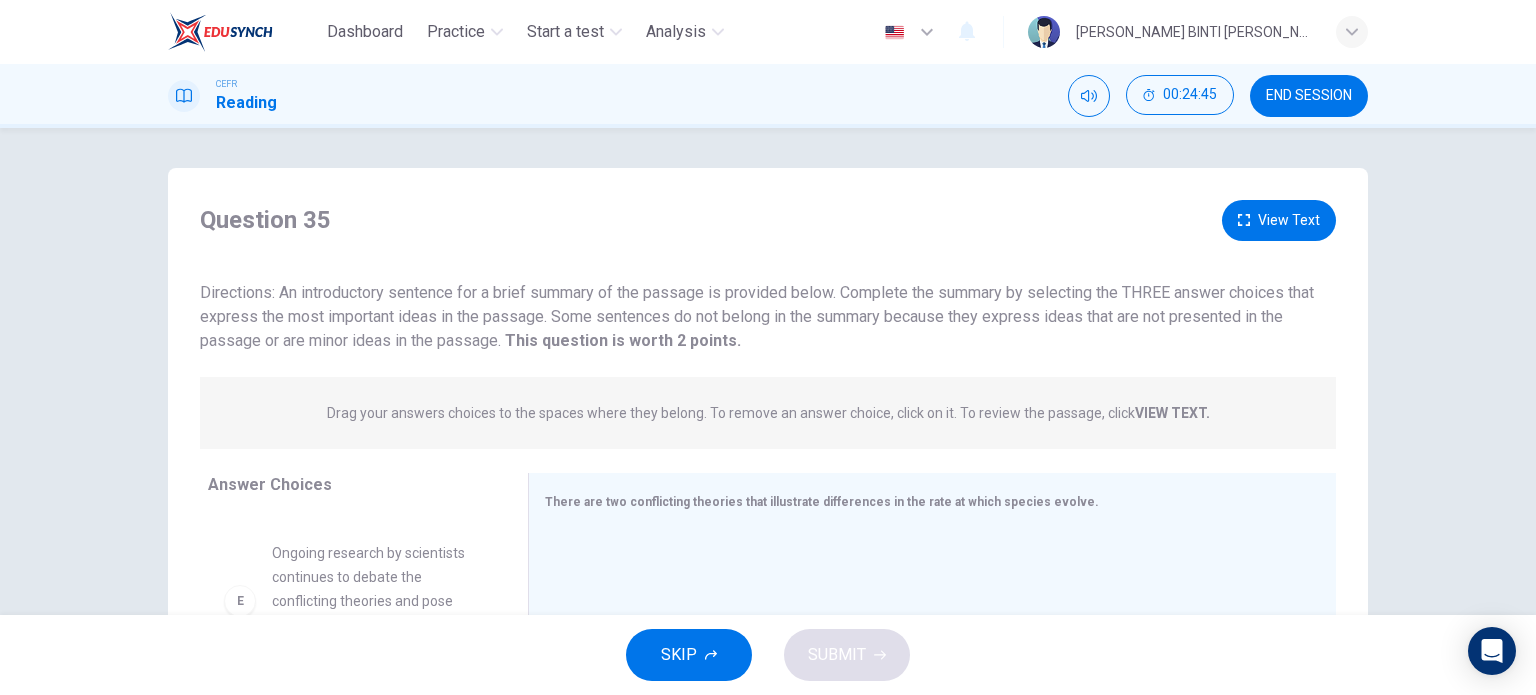 click on "Drag your answers choices to the spaces where they belong. To remove an answer choice, click on it. To review the passage, click   VIEW TEXT." at bounding box center (768, 413) 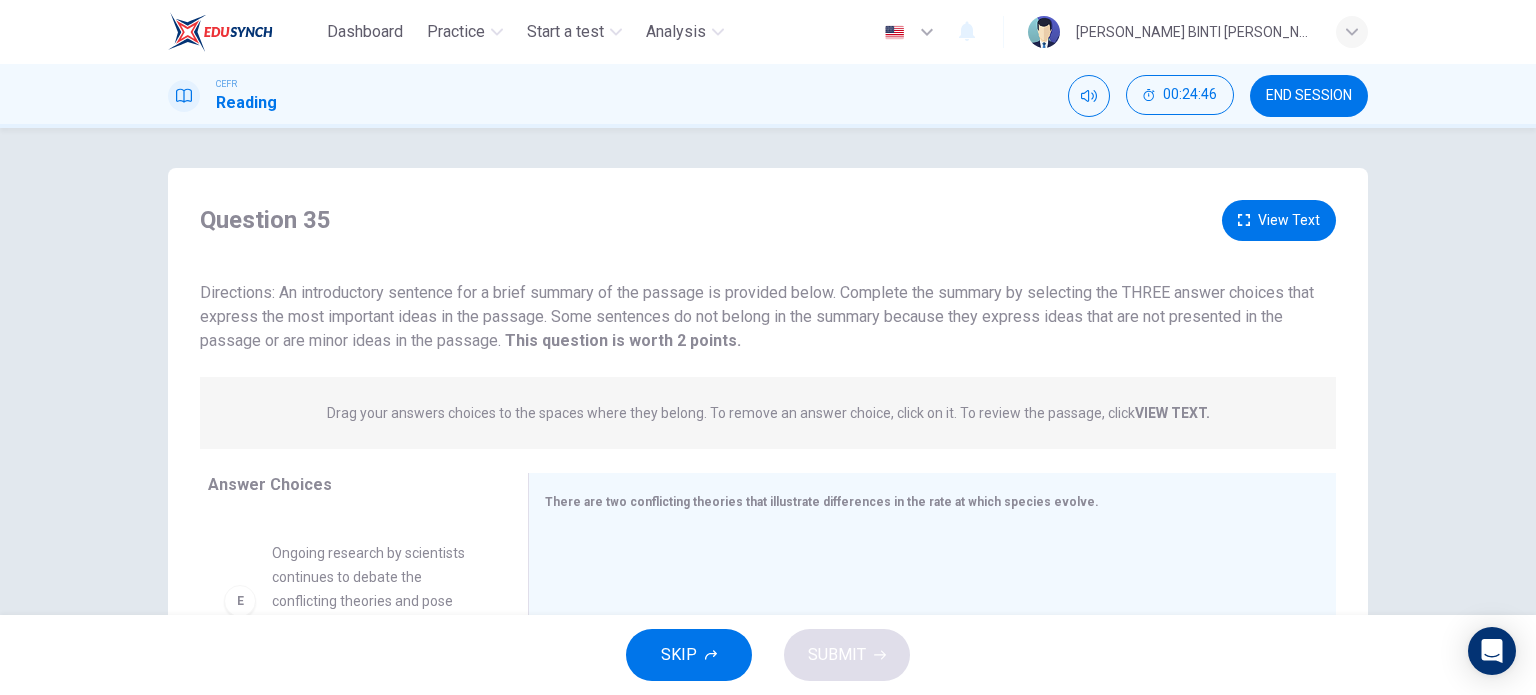 click on "VIEW TEXT." at bounding box center (1172, 413) 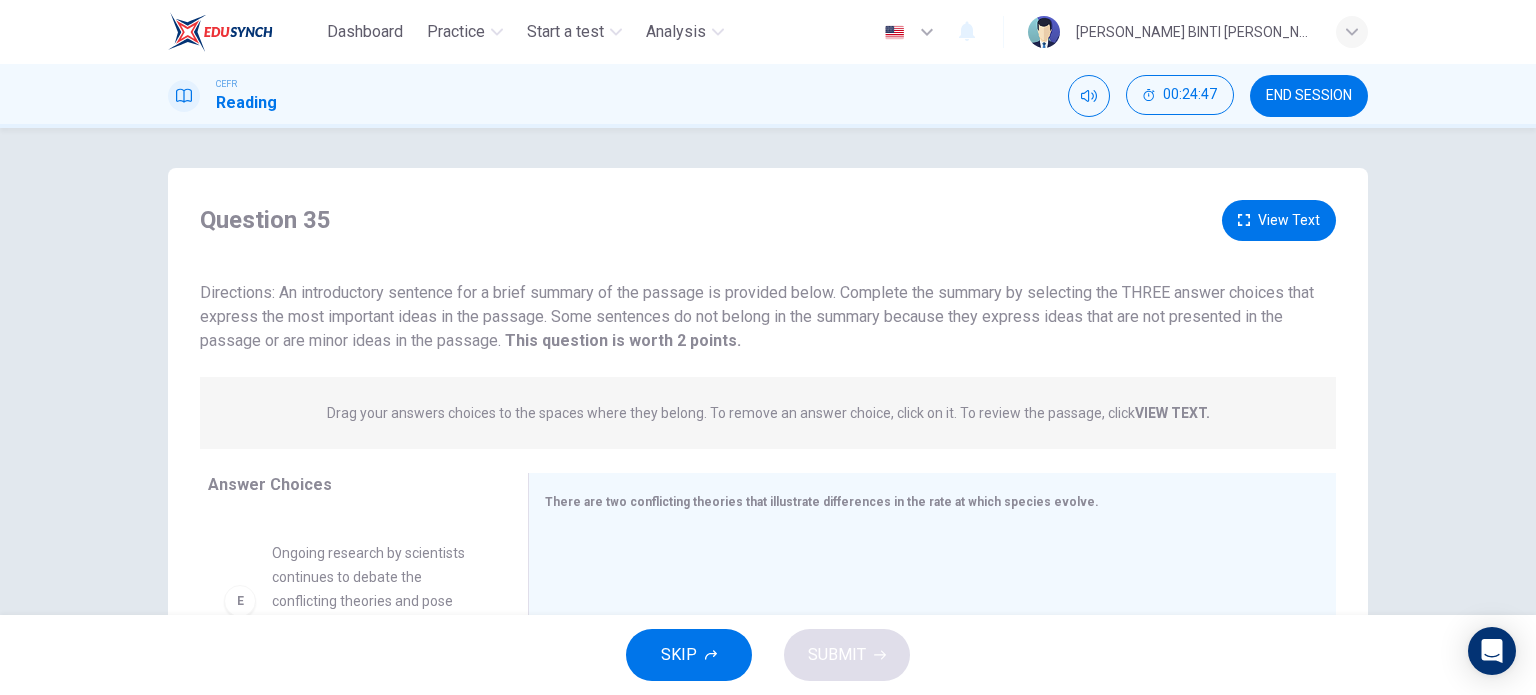 drag, startPoint x: 1145, startPoint y: 406, endPoint x: 1191, endPoint y: 407, distance: 46.010868 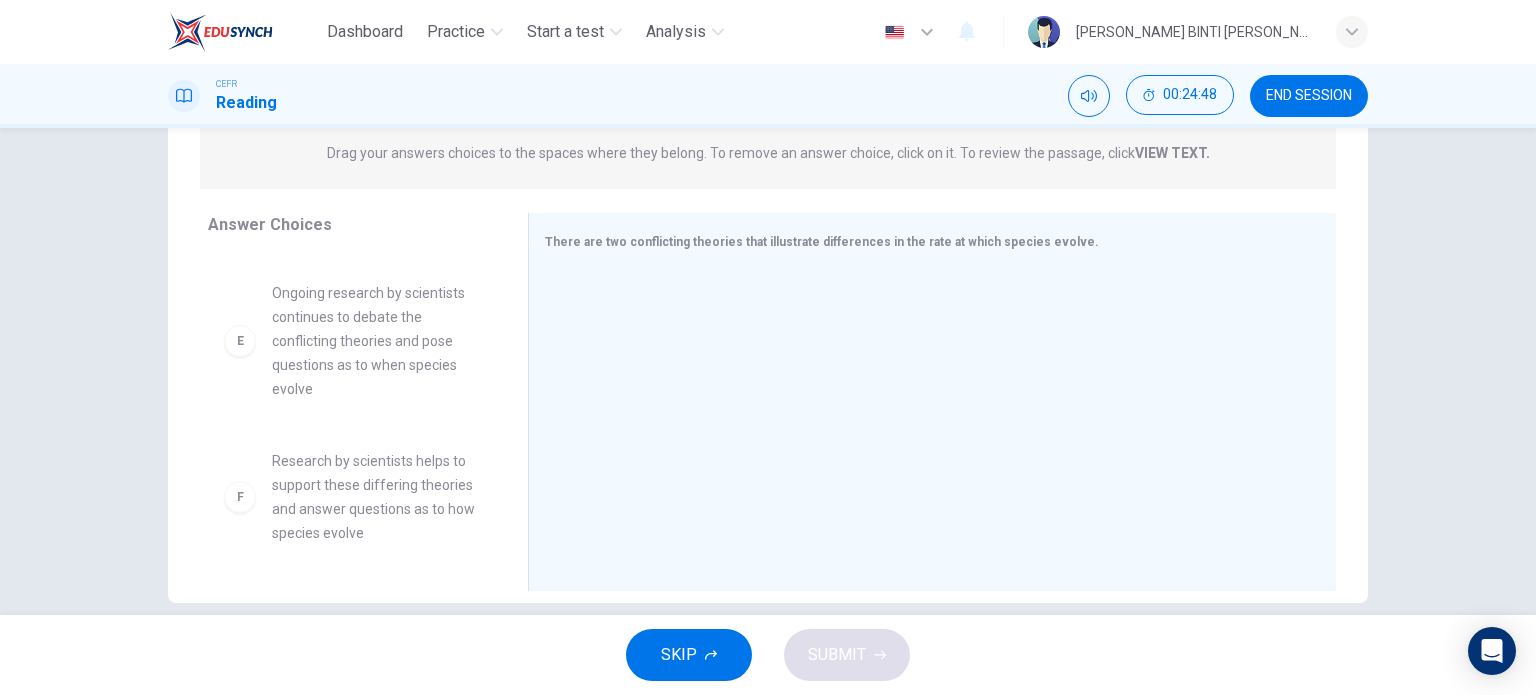 scroll, scrollTop: 288, scrollLeft: 0, axis: vertical 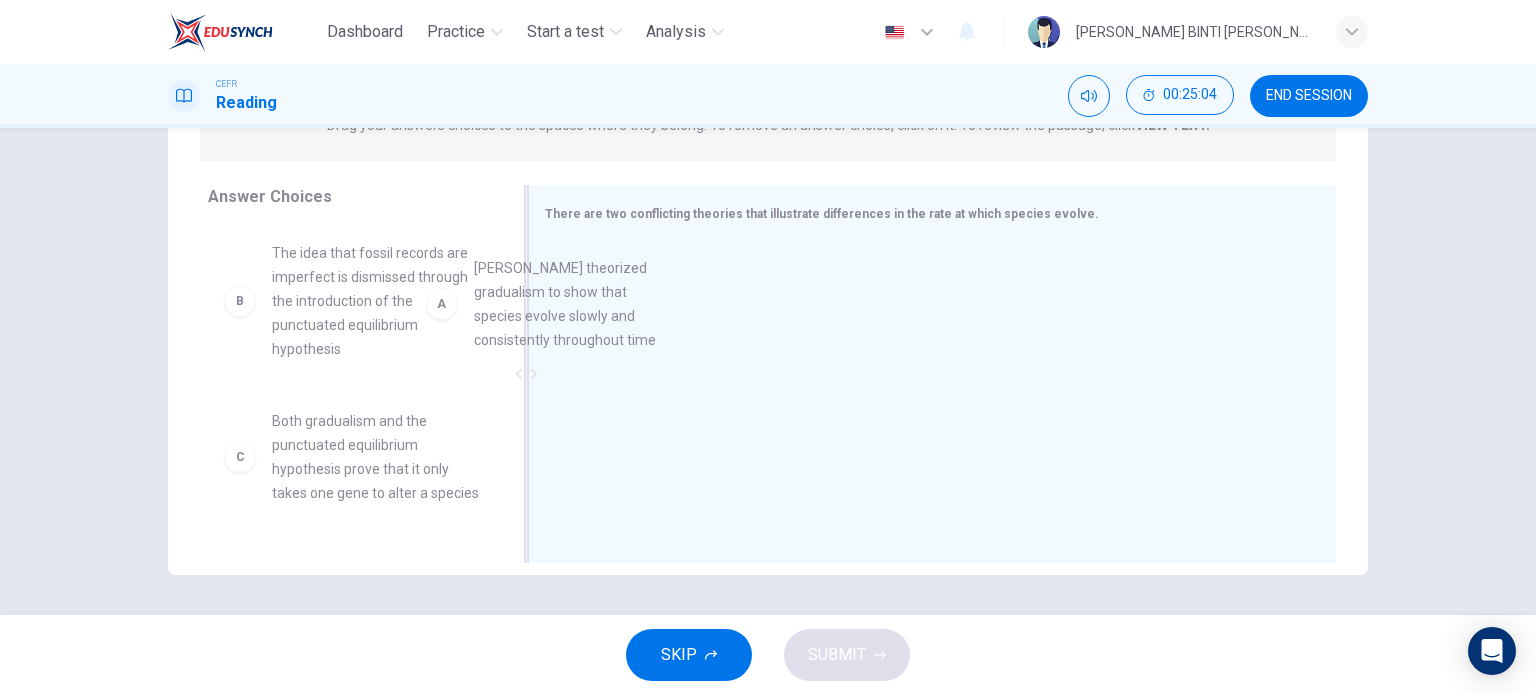 drag, startPoint x: 364, startPoint y: 315, endPoint x: 776, endPoint y: 356, distance: 414.03503 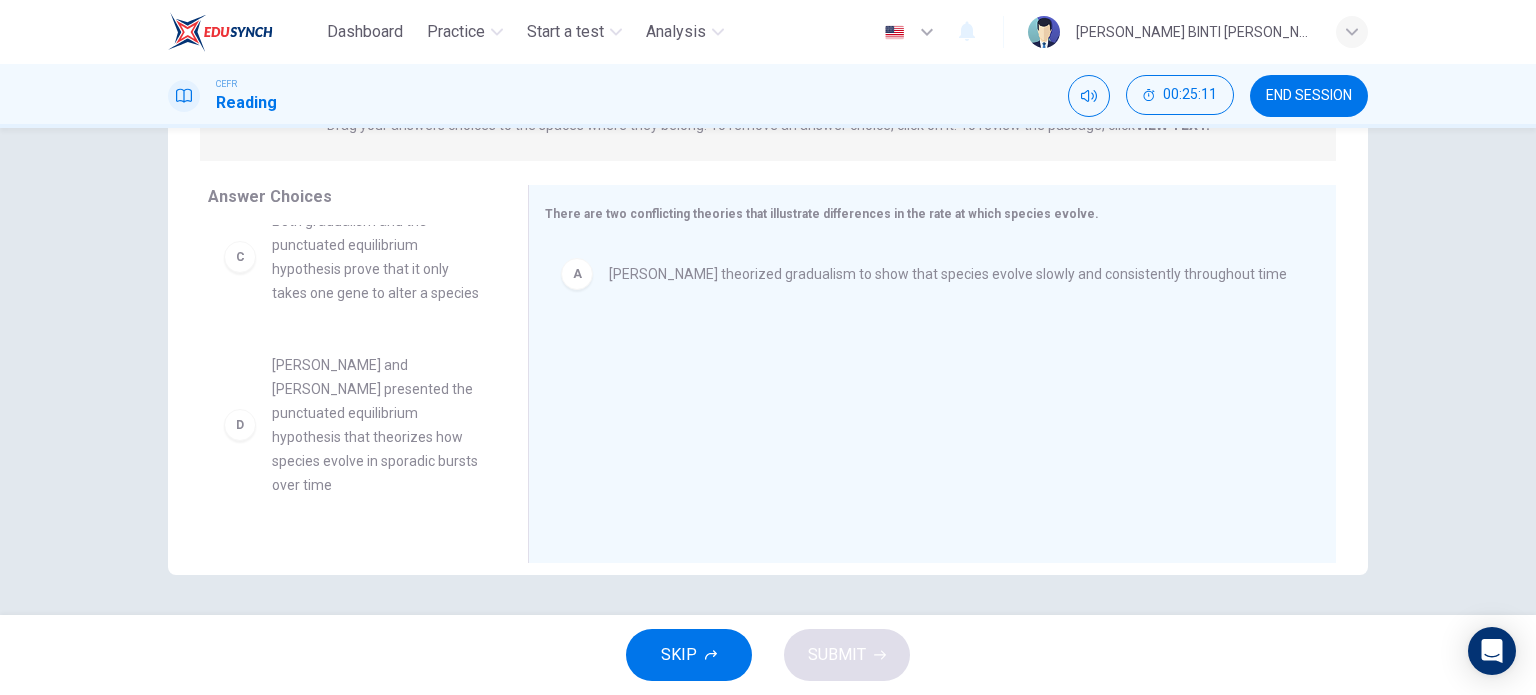 scroll, scrollTop: 300, scrollLeft: 0, axis: vertical 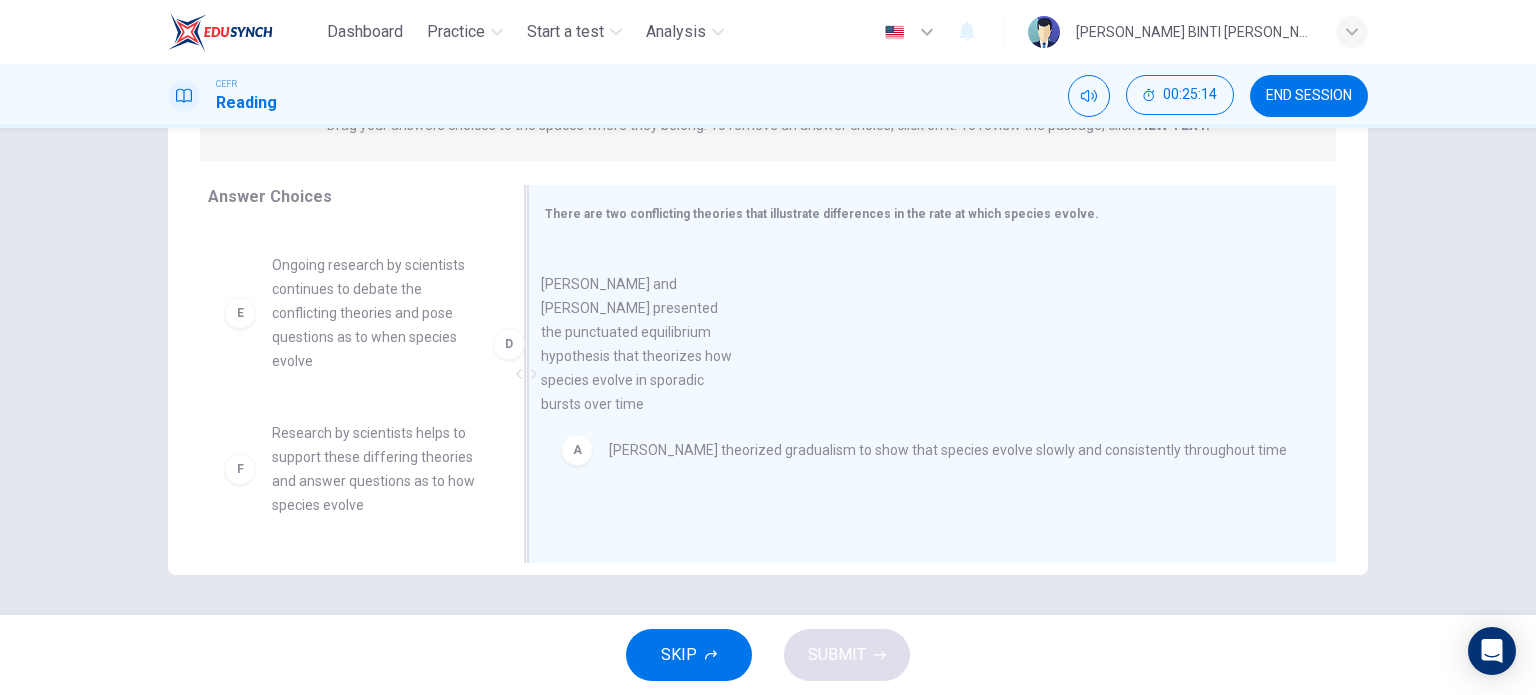 drag, startPoint x: 407, startPoint y: 406, endPoint x: 688, endPoint y: 399, distance: 281.0872 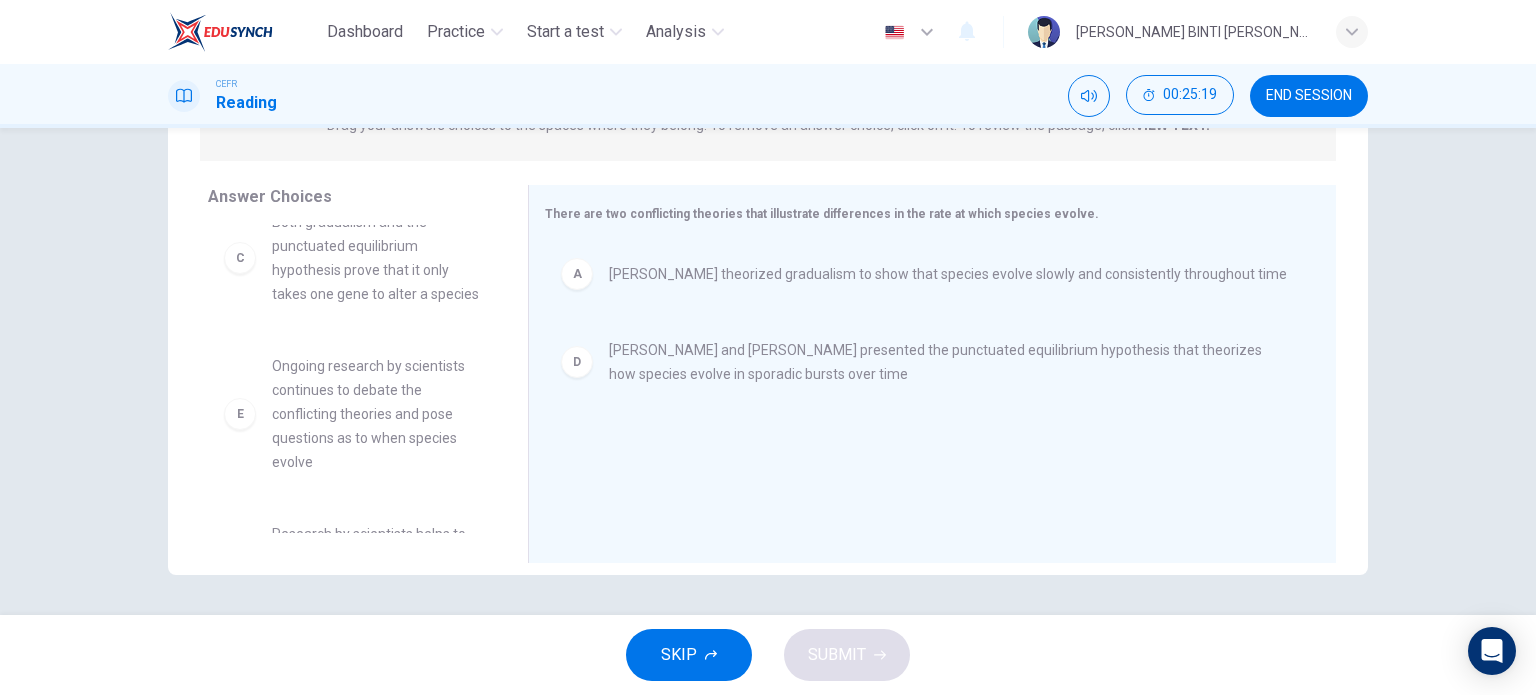 scroll, scrollTop: 300, scrollLeft: 0, axis: vertical 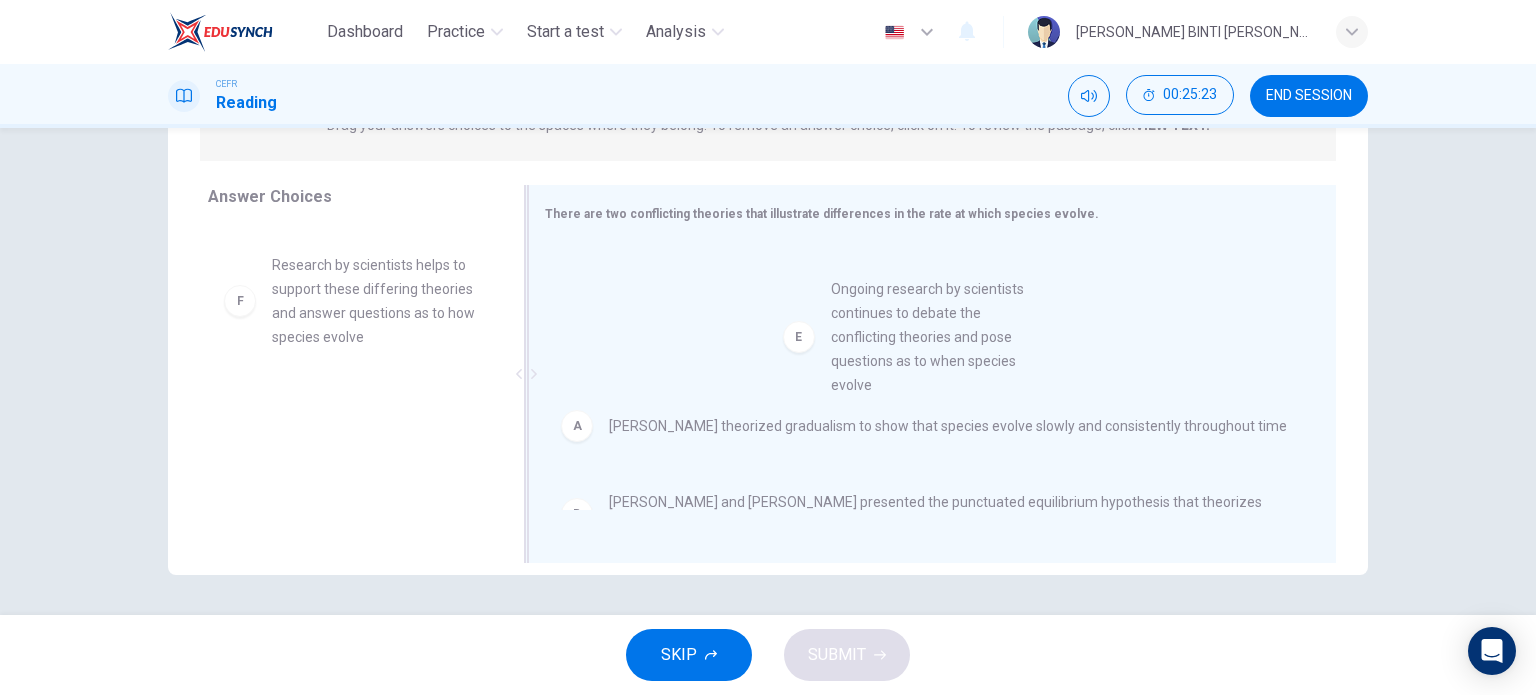 drag, startPoint x: 335, startPoint y: 343, endPoint x: 904, endPoint y: 343, distance: 569 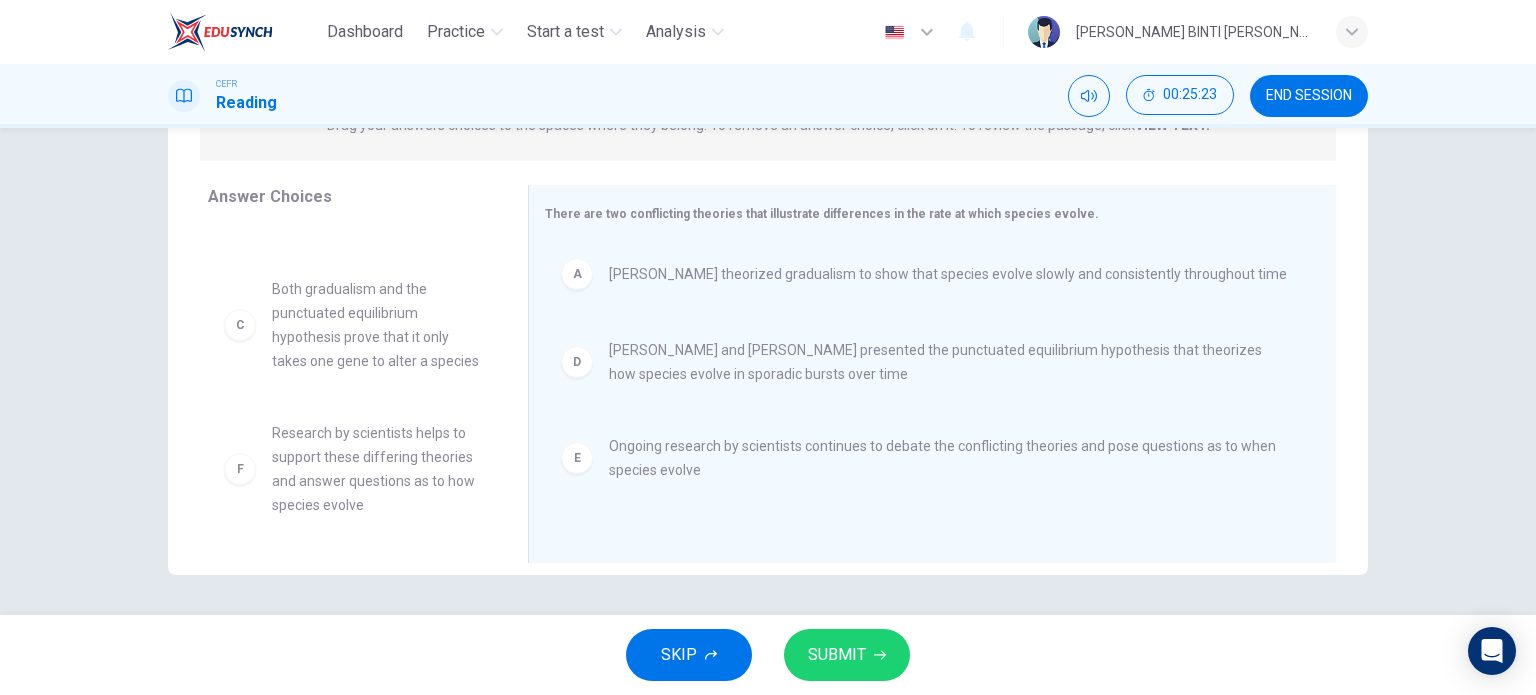 scroll, scrollTop: 156, scrollLeft: 0, axis: vertical 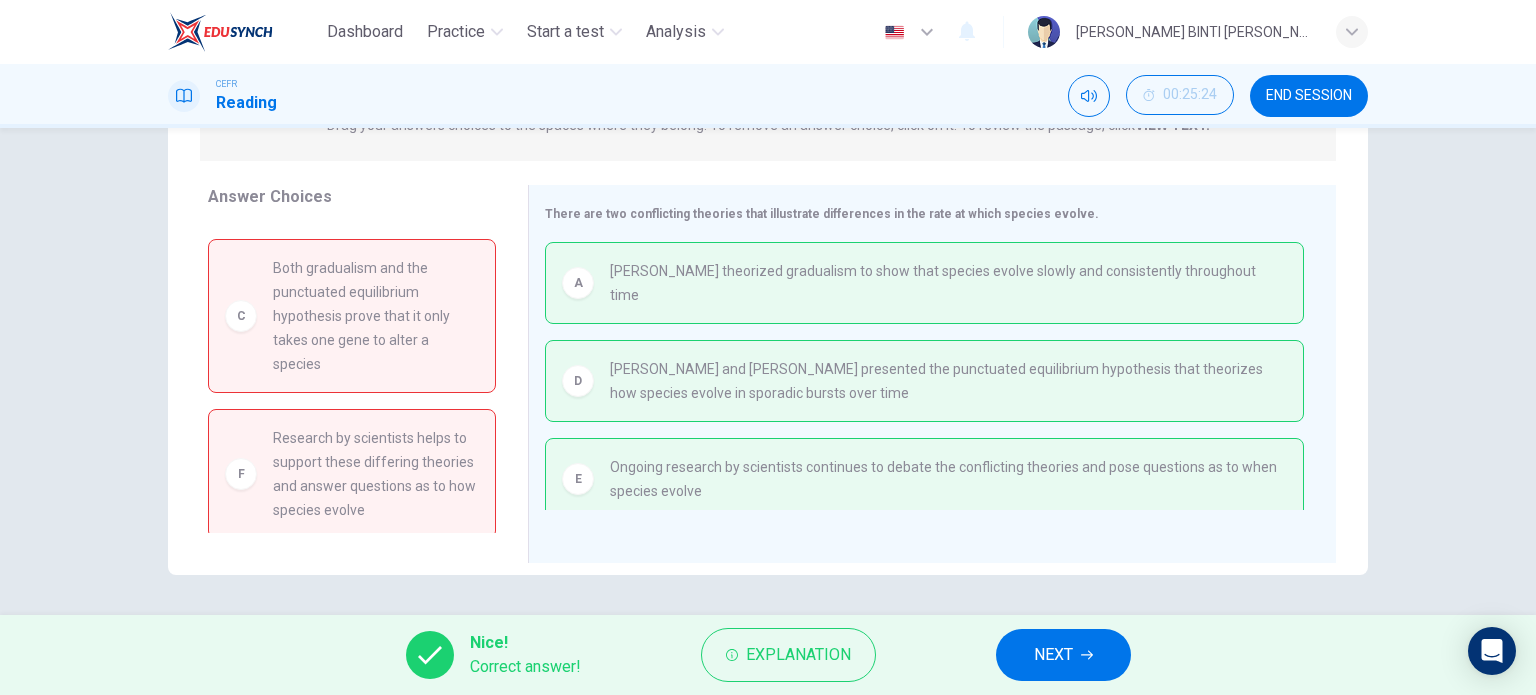 click on "NEXT" at bounding box center (1063, 655) 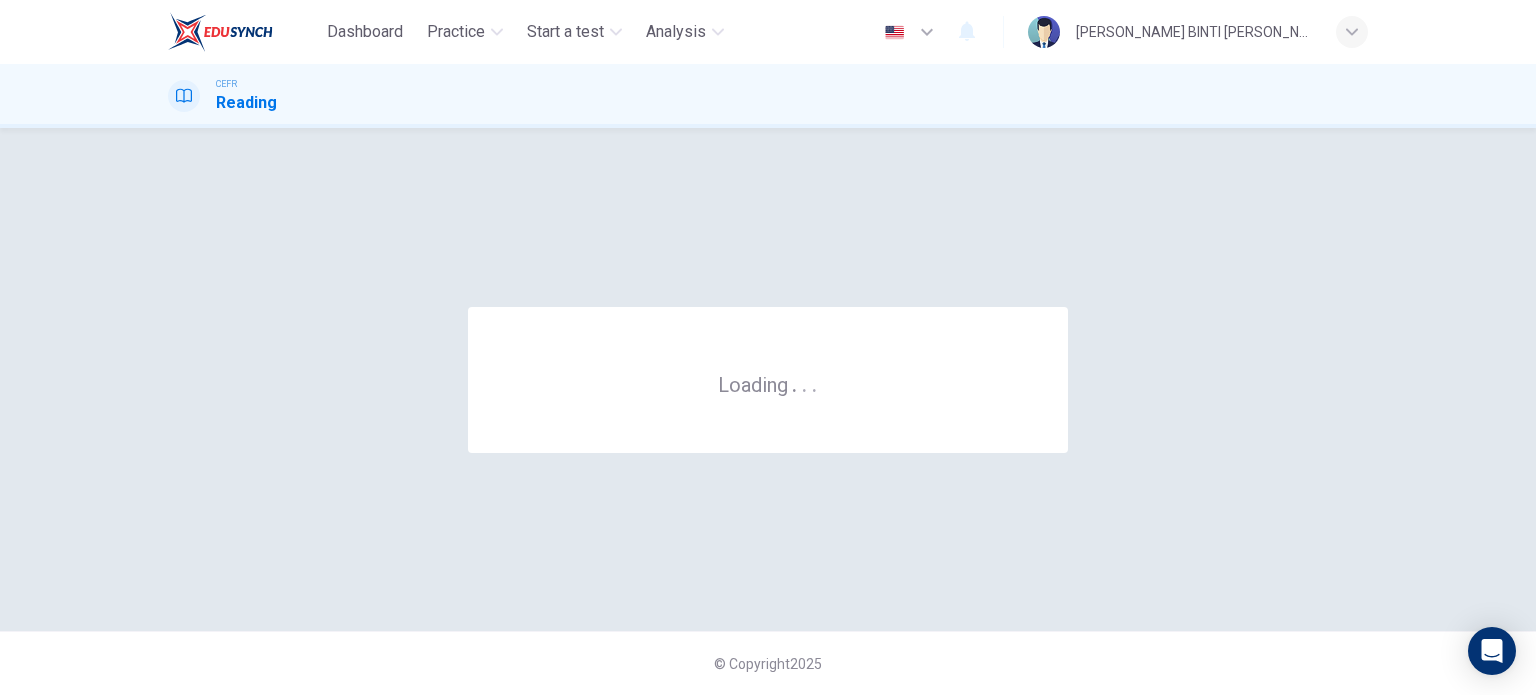 scroll, scrollTop: 0, scrollLeft: 0, axis: both 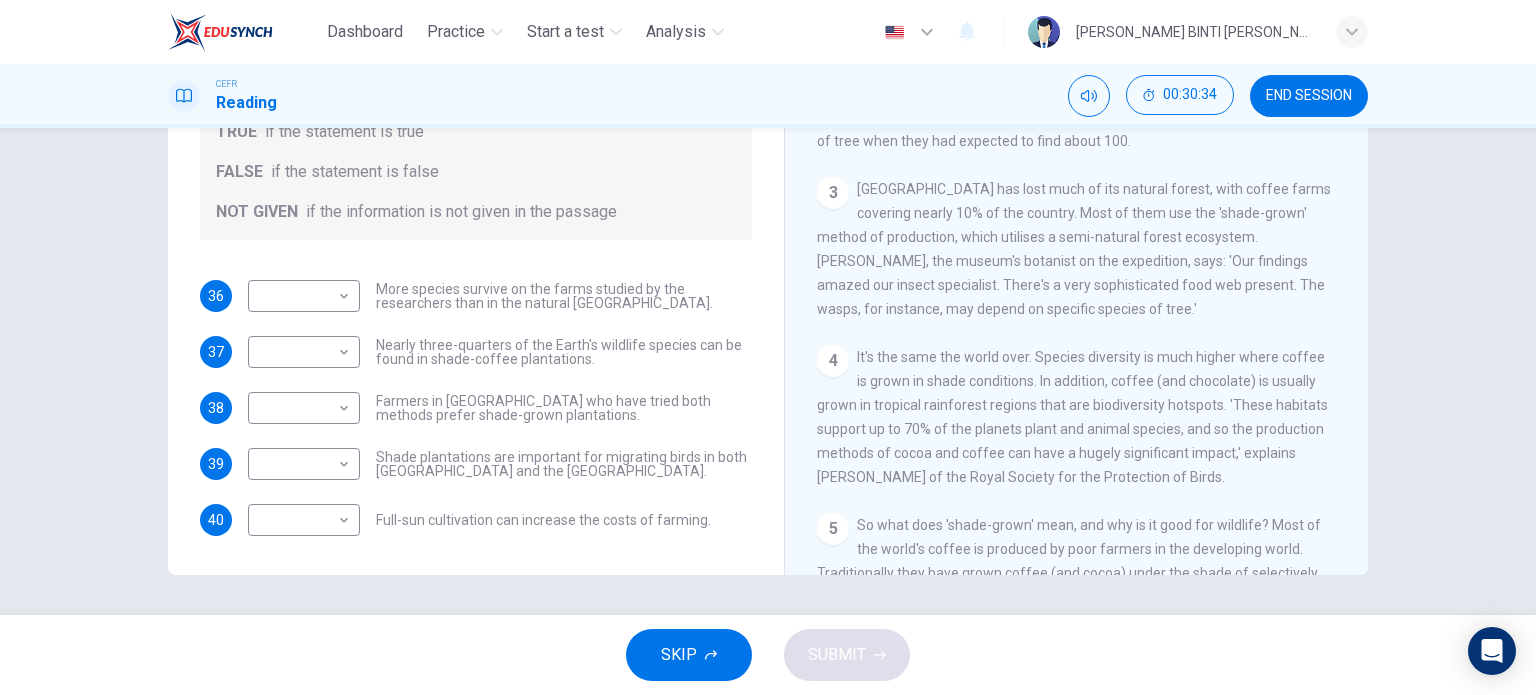drag, startPoint x: 852, startPoint y: 363, endPoint x: 1020, endPoint y: 367, distance: 168.0476 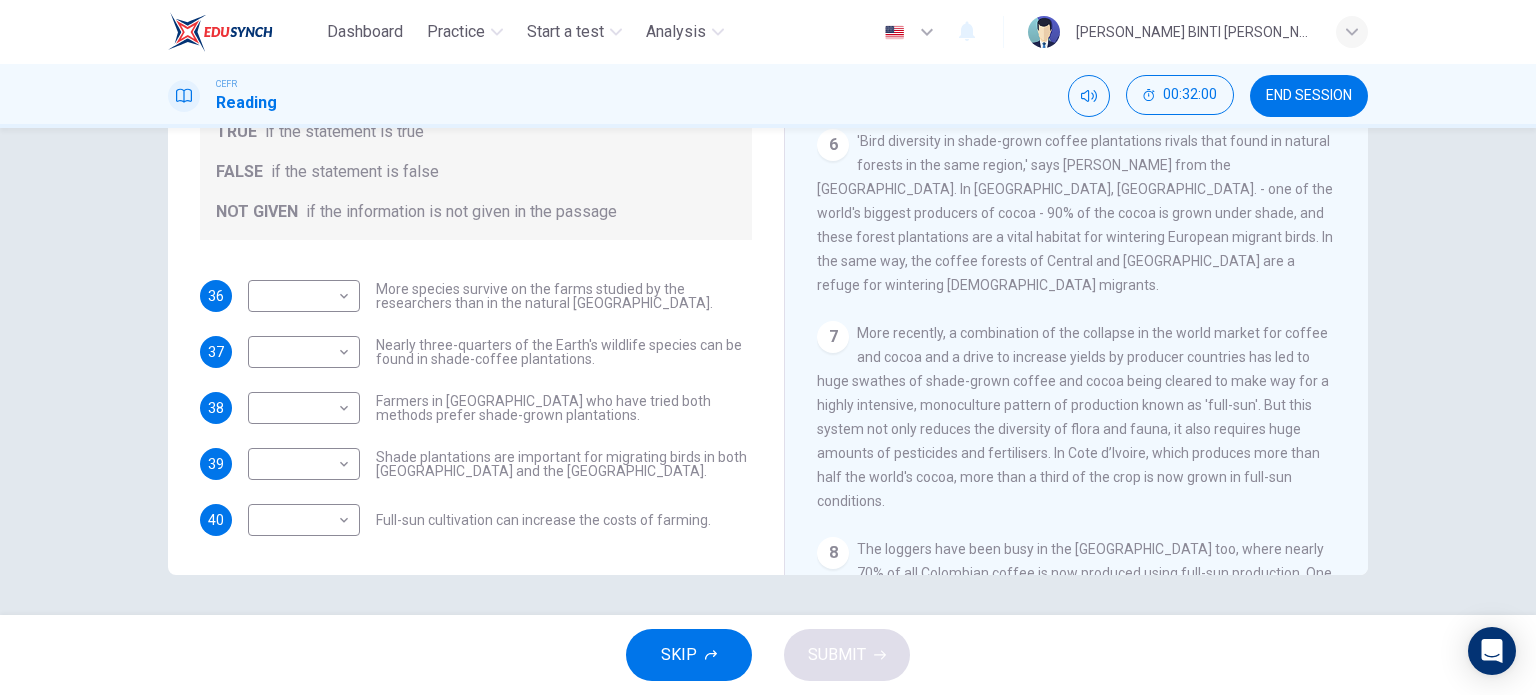 scroll, scrollTop: 1200, scrollLeft: 0, axis: vertical 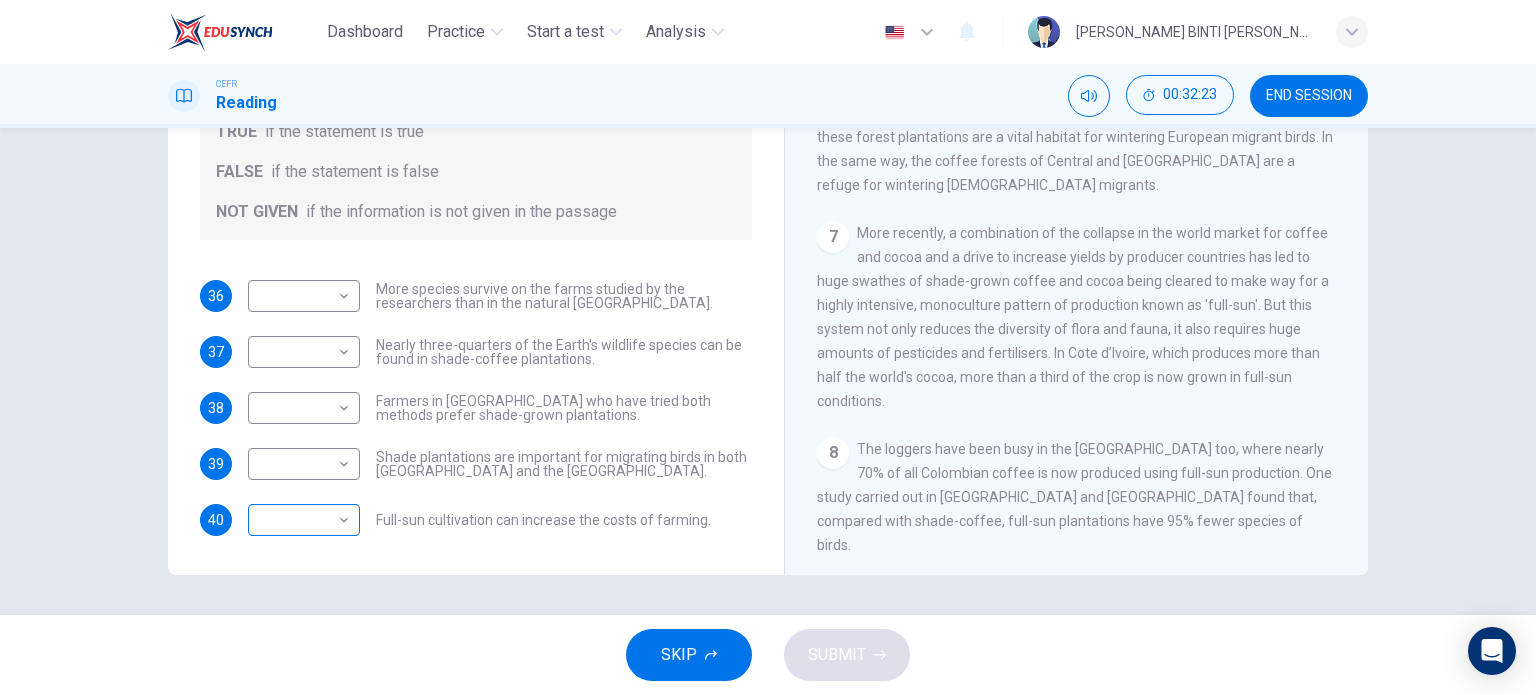 click on "Dashboard Practice Start a test Analysis English en ​ [PERSON_NAME] [PERSON_NAME] Reading 00:32:23 END SESSION Questions 36 - 40 Do the following statements agree with the information given in the Reading
Passage?
In the boxes below, write TRUE if the statement is true FALSE if the statement is false NOT GIVEN if the information is not given in the passage 36 ​ ​ More species survive on the farms studied by the researchers than in the natural [GEOGRAPHIC_DATA]. 37 ​ ​ Nearly three-quarters of the Earth's wildlife species can be found in shade-coffee plantations. 38 ​ ​ Farmers in [GEOGRAPHIC_DATA] who have tried both methods prefer shade-grown plantations. 39 ​ ​ Shade plantations are important for migrating birds in both [GEOGRAPHIC_DATA] and the [GEOGRAPHIC_DATA]. 40 ​ ​ Full-sun cultivation can increase the costs of farming. Natural Coffee and Cocoa CLICK TO ZOOM Click to Zoom 1 2 3 4 5 6 7 8 9 10 11 12 SKIP SUBMIT EduSynch - Online Language Proficiency Testing
Dashboard Practice Start a test 2025" at bounding box center [768, 347] 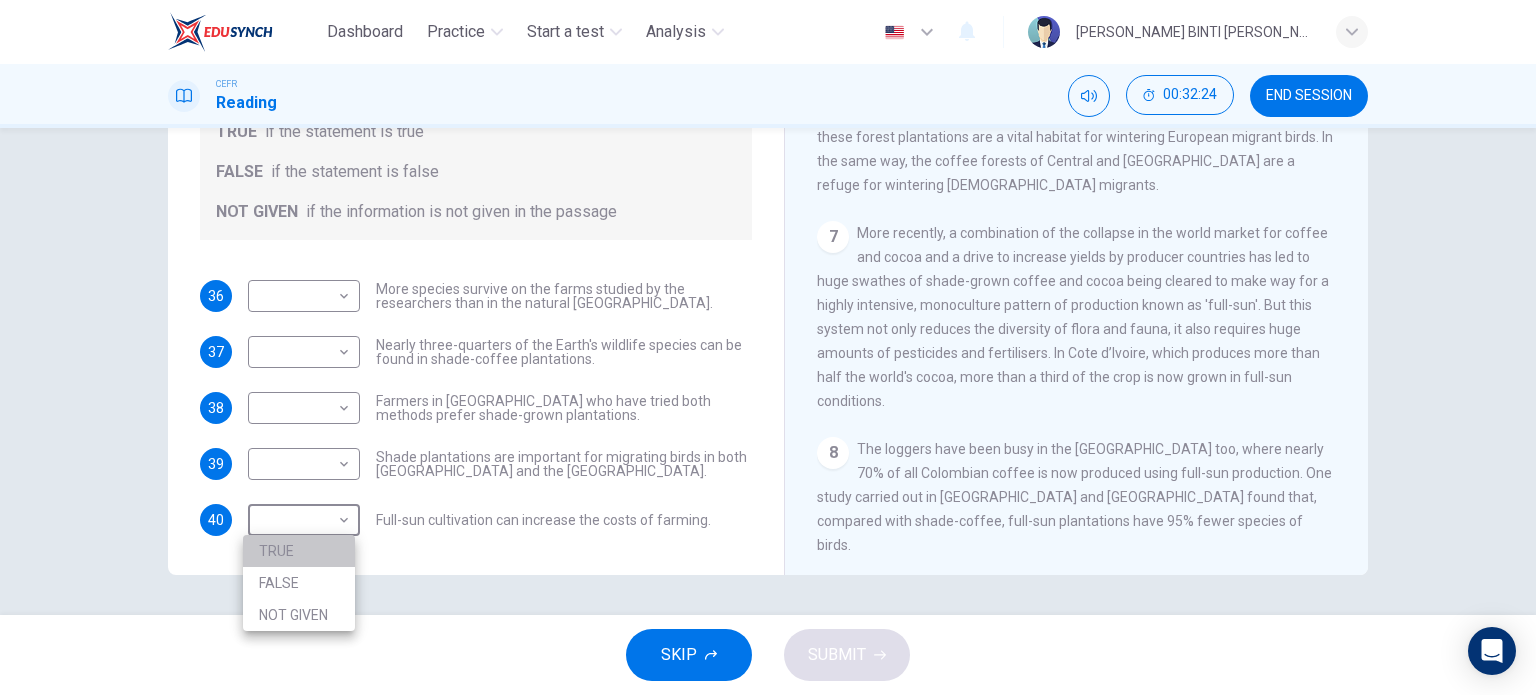 click on "TRUE" at bounding box center [299, 551] 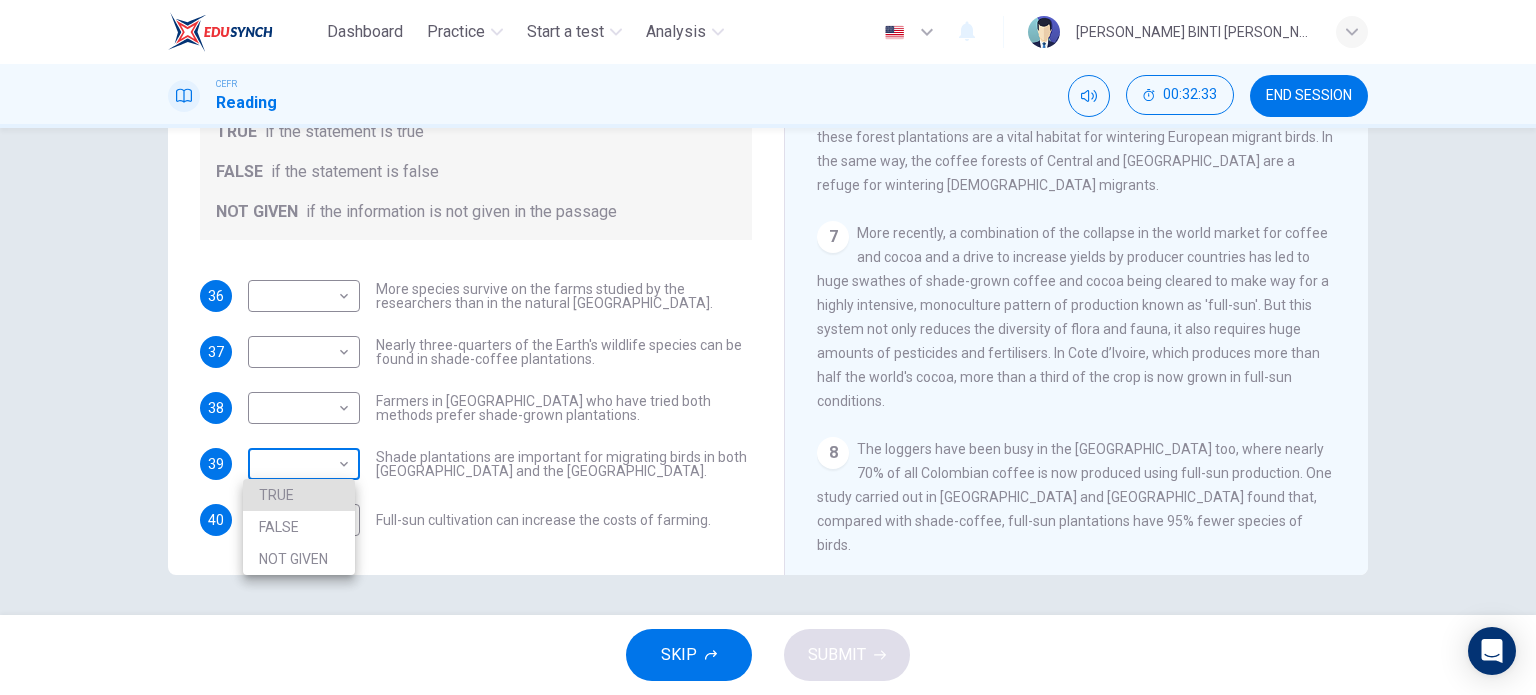 click on "Dashboard Practice Start a test Analysis English en ​ [PERSON_NAME] [PERSON_NAME] Reading 00:32:33 END SESSION Questions 36 - 40 Do the following statements agree with the information given in the Reading
Passage?
In the boxes below, write TRUE if the statement is true FALSE if the statement is false NOT GIVEN if the information is not given in the passage 36 ​ ​ More species survive on the farms studied by the researchers than in the natural [GEOGRAPHIC_DATA]. 37 ​ ​ Nearly three-quarters of the Earth's wildlife species can be found in shade-coffee plantations. 38 ​ ​ Farmers in [GEOGRAPHIC_DATA] who have tried both methods prefer shade-grown plantations. 39 ​ ​ Shade plantations are important for migrating birds in both [GEOGRAPHIC_DATA] and the [GEOGRAPHIC_DATA]. 40 TRUE TRUE ​ Full-sun cultivation can increase the costs of farming. Natural Coffee and Cocoa CLICK TO ZOOM Click to Zoom 1 2 3 4 5 6 7 8 9 10 11 12 SKIP SUBMIT EduSynch - Online Language Proficiency Testing
Dashboard Practice Start a test" at bounding box center [768, 347] 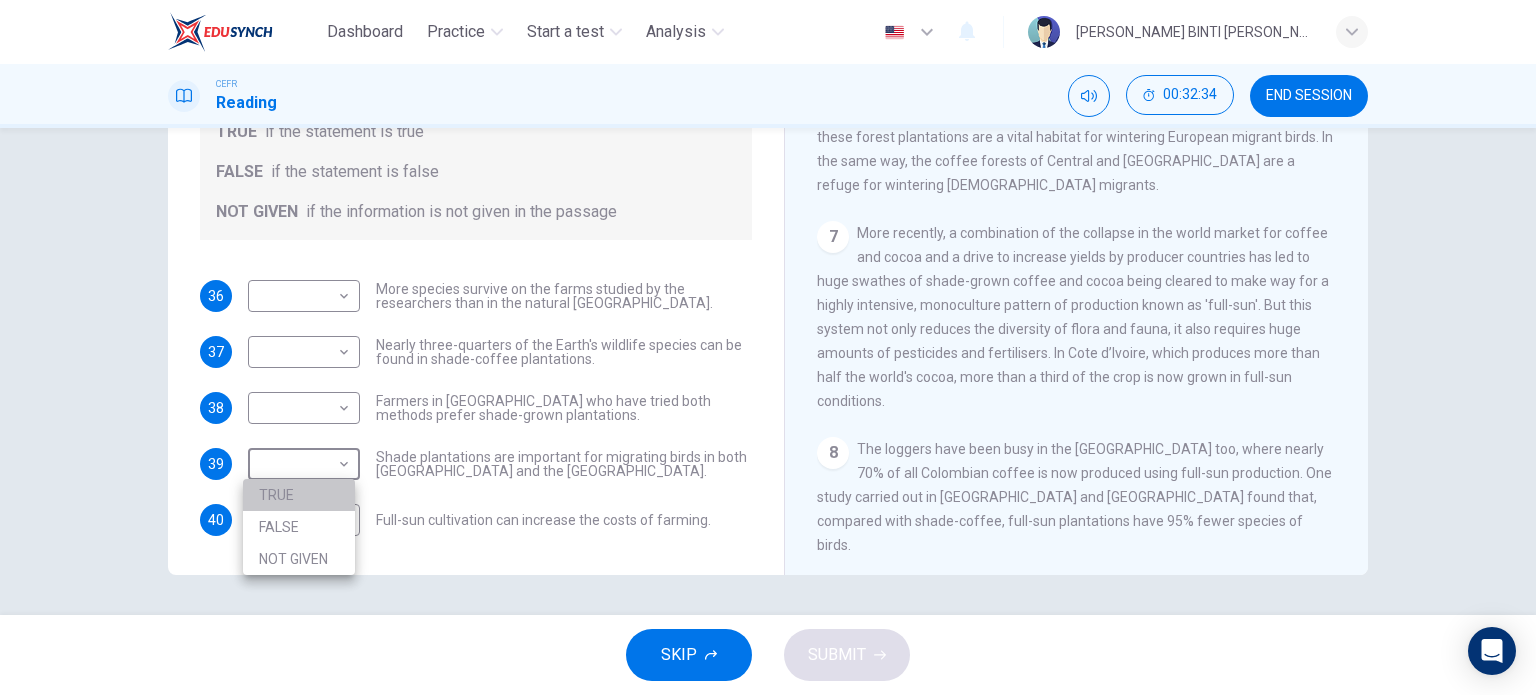 click on "TRUE" at bounding box center (299, 495) 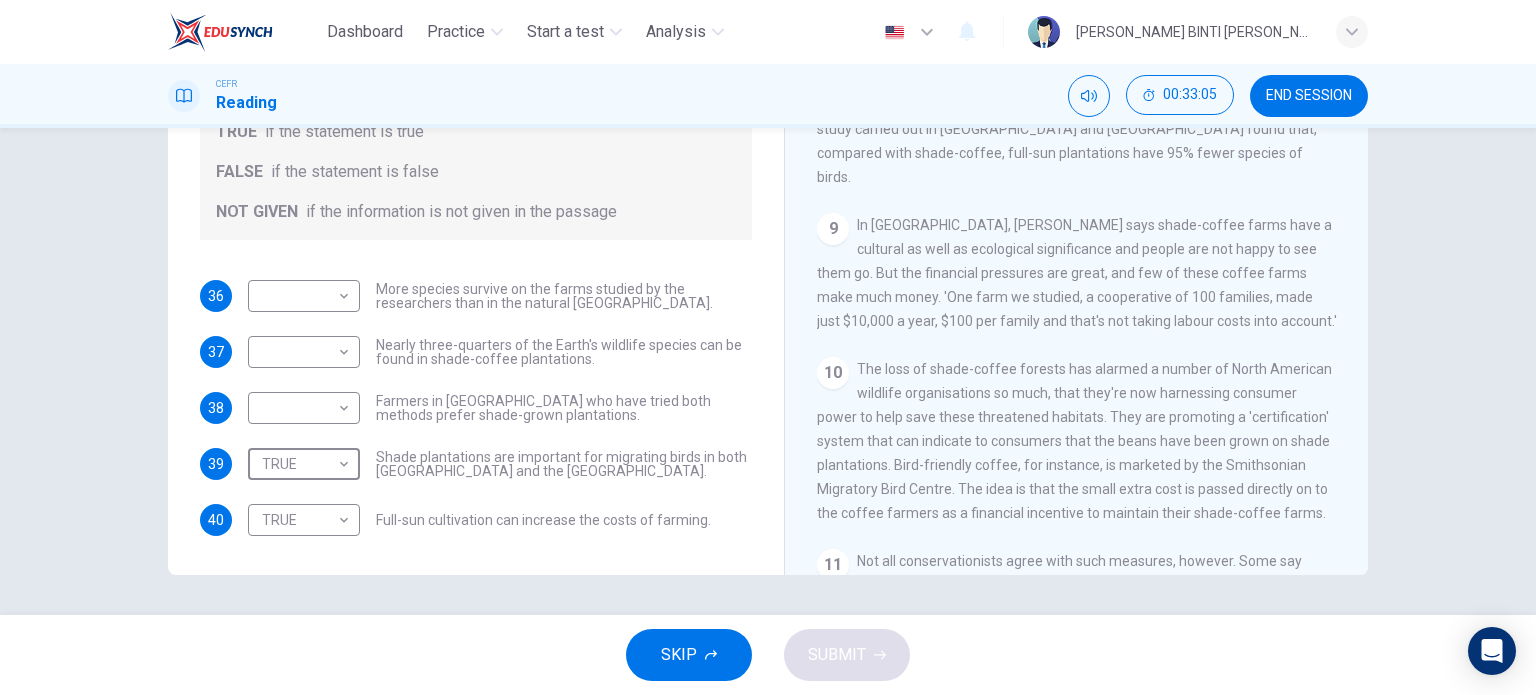 scroll, scrollTop: 1600, scrollLeft: 0, axis: vertical 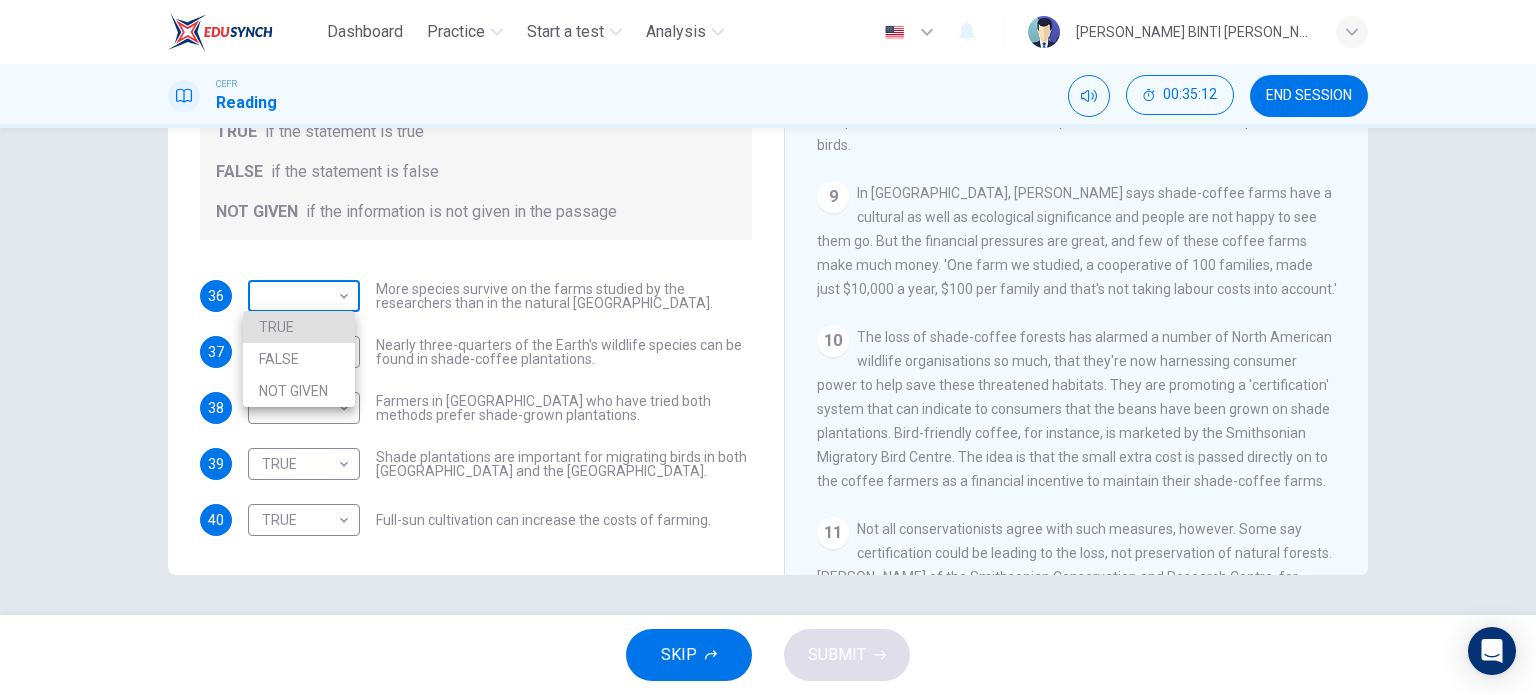 click on "Dashboard Practice Start a test Analysis English en ​ [PERSON_NAME] BINTI [PERSON_NAME] Reading 00:35:12 END SESSION Questions 36 - 40 Do the following statements agree with the information given in the Reading
Passage?
In the boxes below, write TRUE if the statement is true FALSE if the statement is false NOT GIVEN if the information is not given in the passage 36 ​ ​ More species survive on the farms studied by the researchers than in the natural [GEOGRAPHIC_DATA]. 37 ​ ​ Nearly three-quarters of the Earth's wildlife species can be found in shade-coffee plantations. 38 ​ ​ Farmers in [GEOGRAPHIC_DATA] who have tried both methods prefer shade-grown plantations. 39 TRUE TRUE ​ Shade plantations are important for migrating birds in both [GEOGRAPHIC_DATA] and the [GEOGRAPHIC_DATA]. 40 TRUE TRUE ​ Full-sun cultivation can increase the costs of farming. Natural Coffee and Cocoa CLICK TO ZOOM Click to Zoom 1 2 3 4 5 6 7 8 9 10 11 12 SKIP SUBMIT EduSynch - Online Language Proficiency Testing
Dashboard Practice 2025" at bounding box center (768, 347) 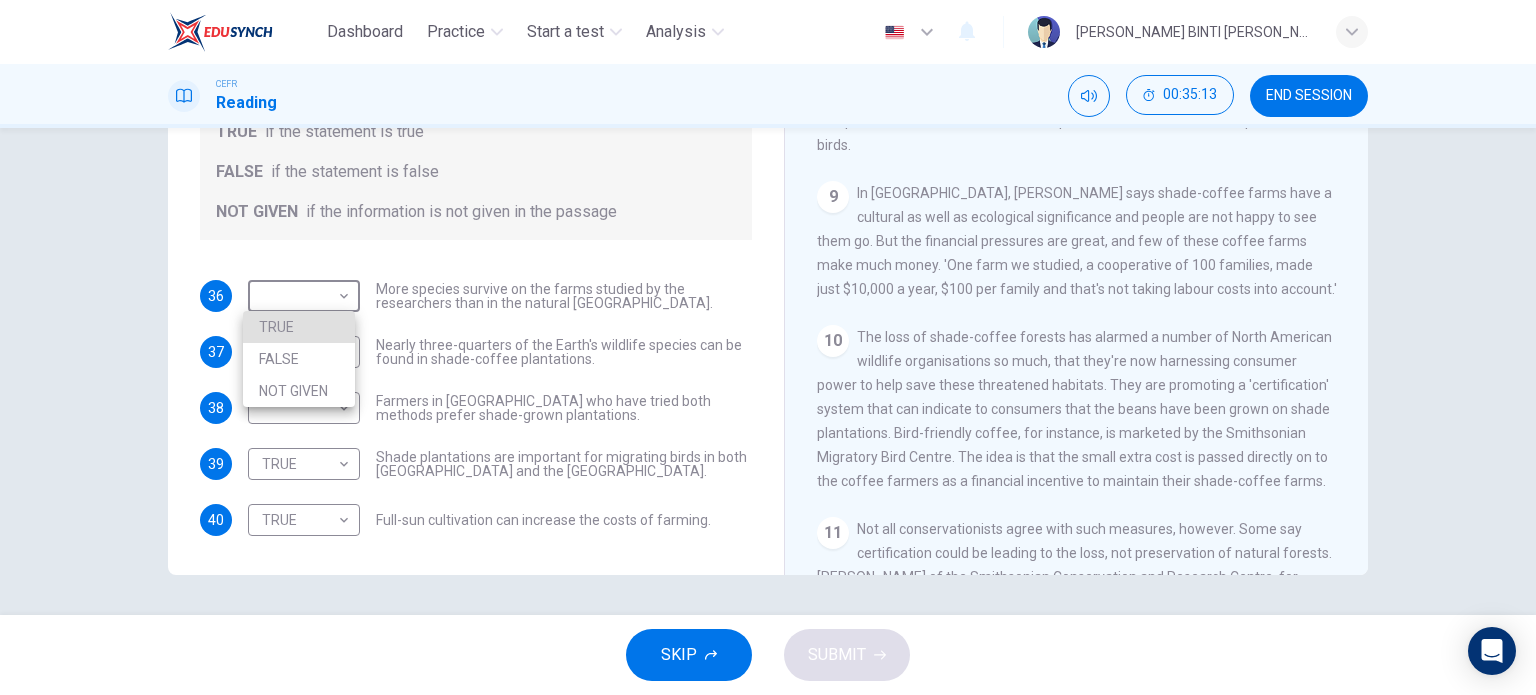click on "TRUE" at bounding box center [299, 327] 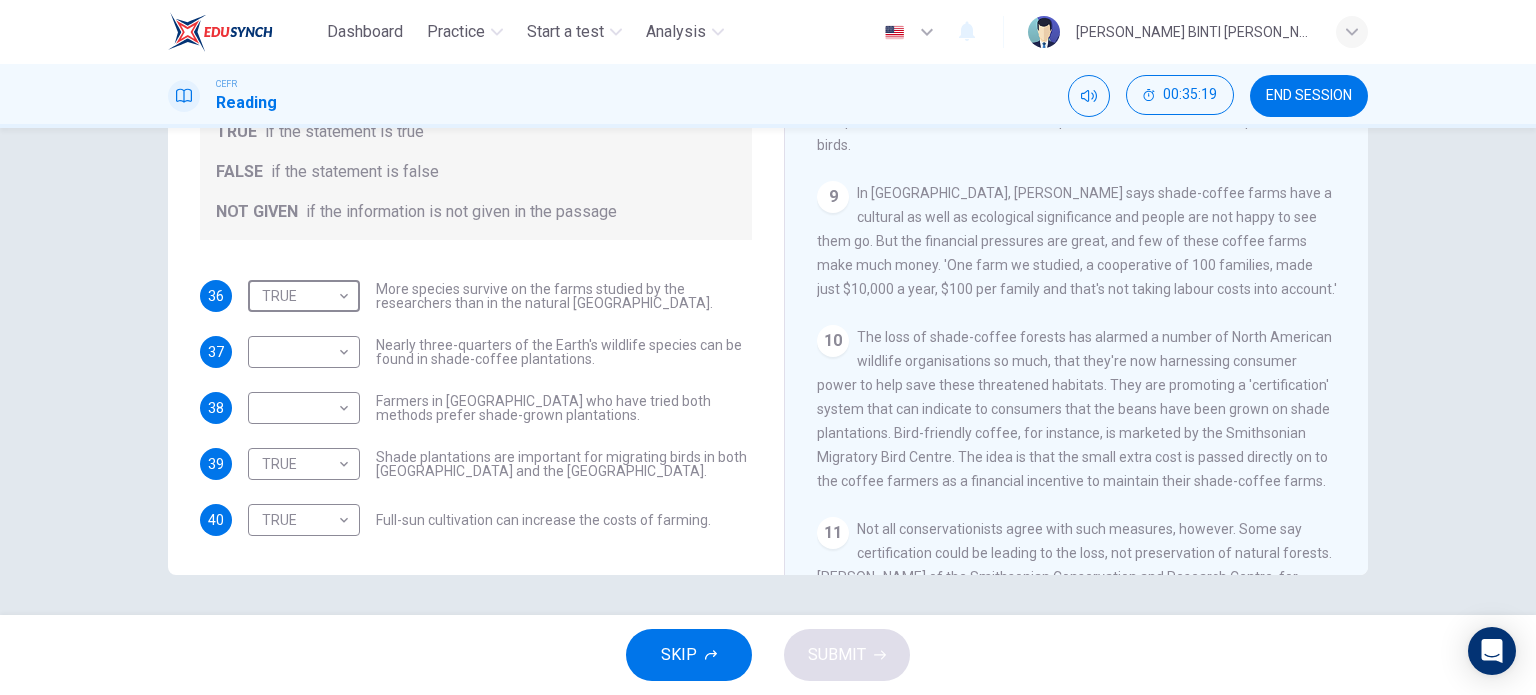 scroll, scrollTop: 1700, scrollLeft: 0, axis: vertical 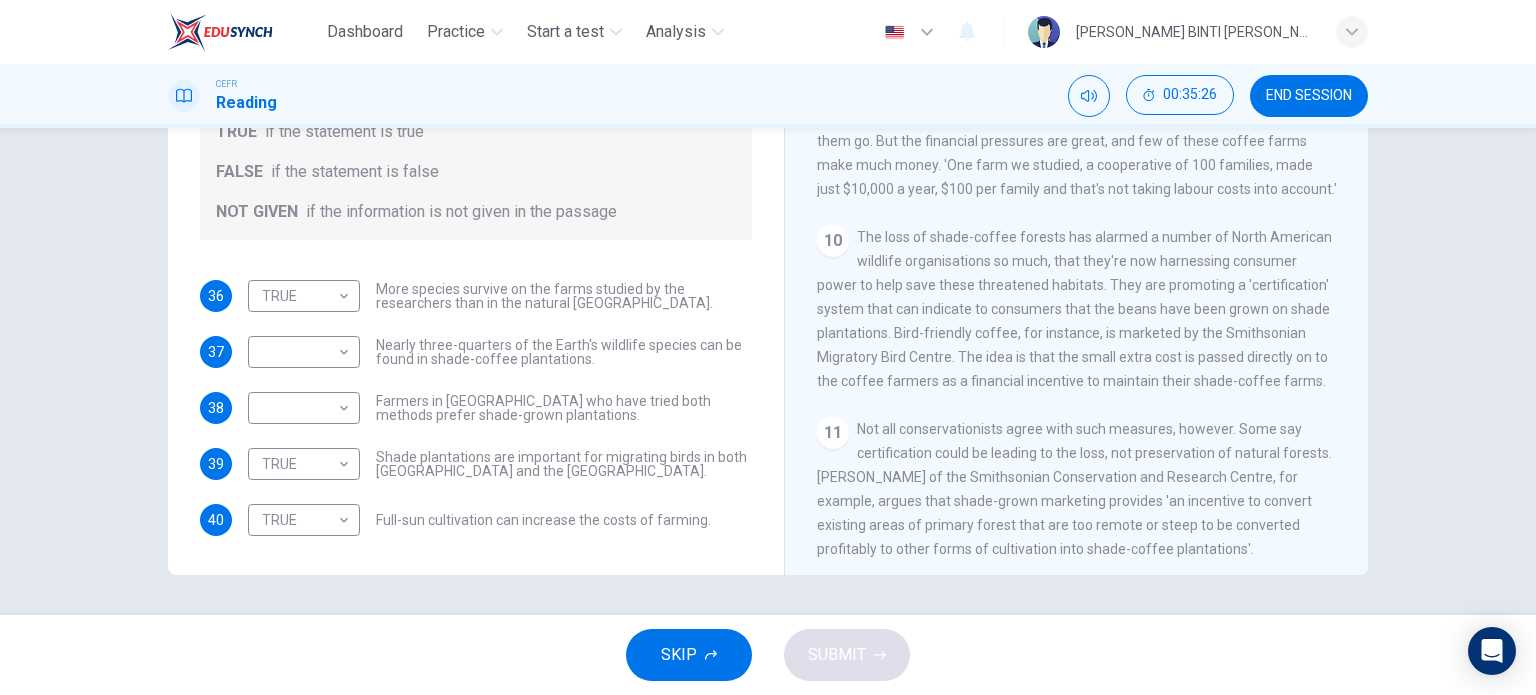 click on "The loss of shade-coffee forests has alarmed a number of North American wildlife organisations so much, that they're now harnessing consumer power to help save these threatened habitats. They are promoting a 'certification' system that can indicate to consumers that the beans have been grown on shade plantations. Bird-friendly coffee, for instance, is marketed by the Smithsonian Migratory Bird Centre. The idea is that the small extra cost is passed directly on to the coffee farmers as a financial incentive to maintain their shade-coffee farms." at bounding box center (1074, 309) 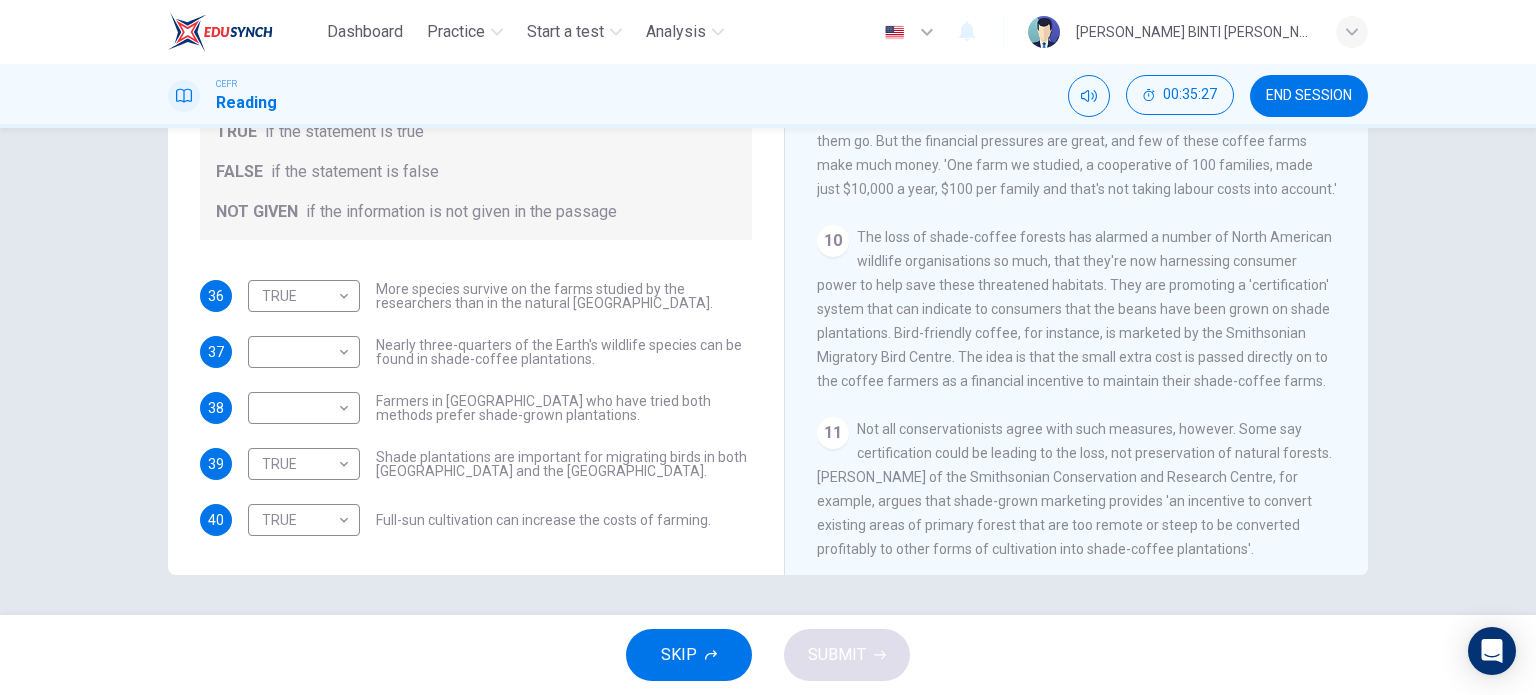 click on "END SESSION" at bounding box center [1309, 96] 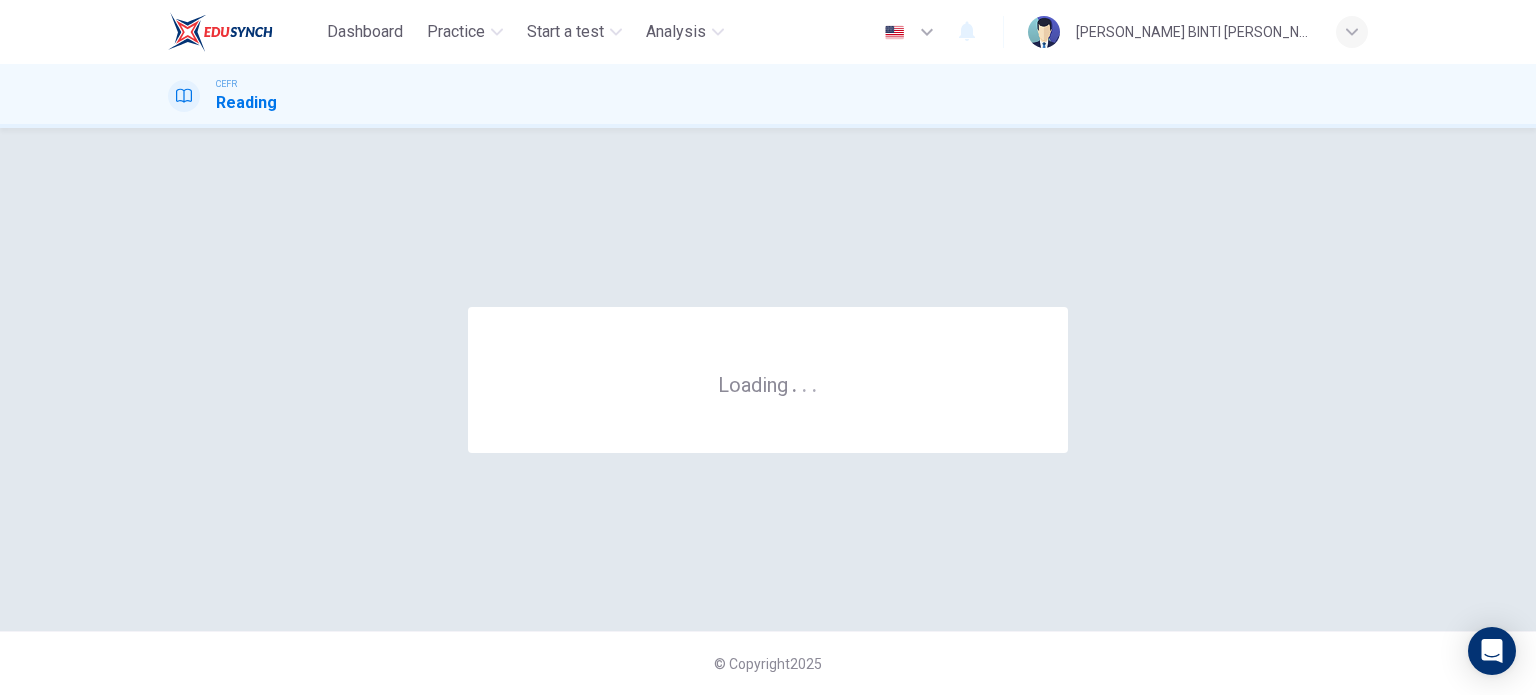 scroll, scrollTop: 0, scrollLeft: 0, axis: both 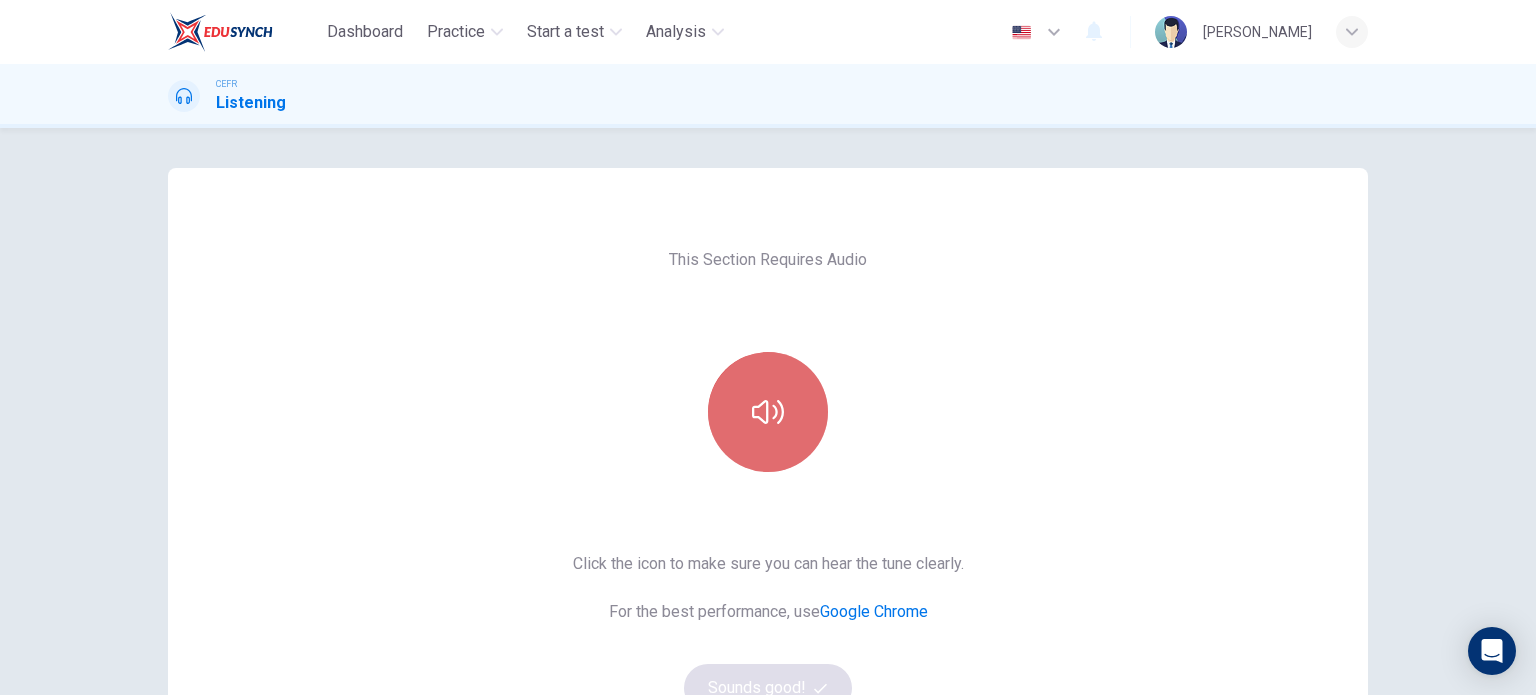 click at bounding box center (768, 412) 